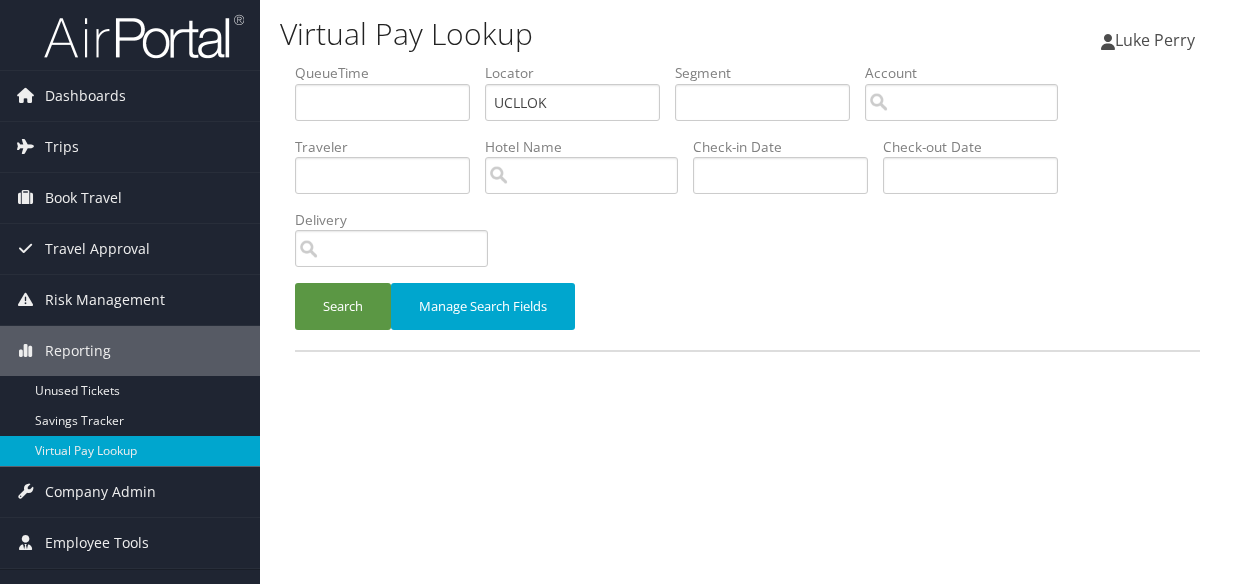 scroll, scrollTop: 0, scrollLeft: 0, axis: both 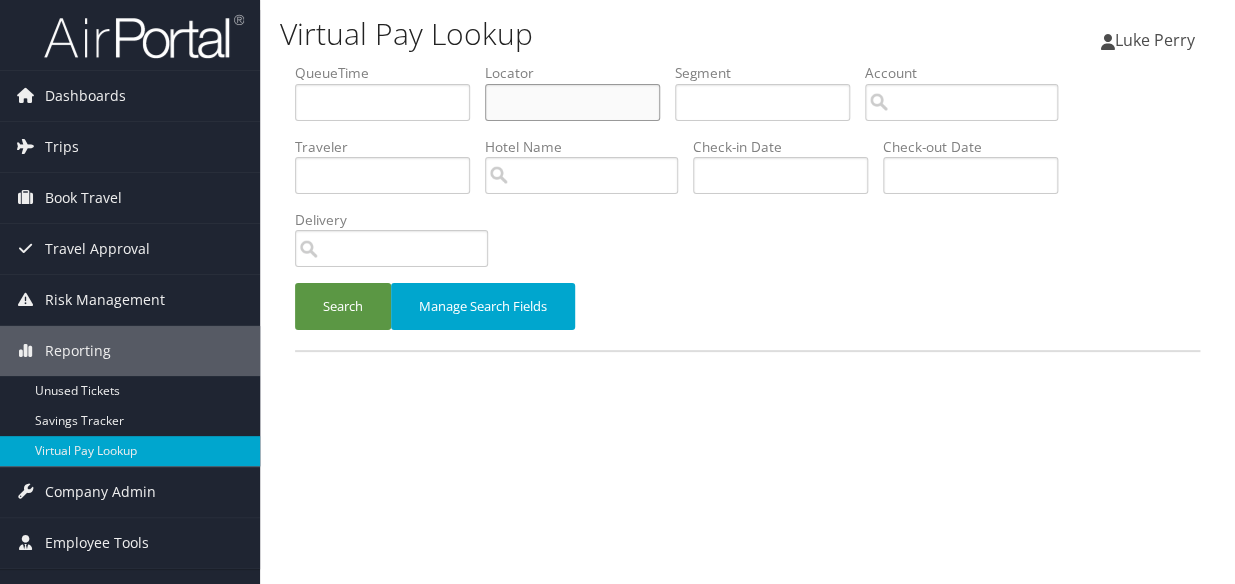 click at bounding box center [572, 102] 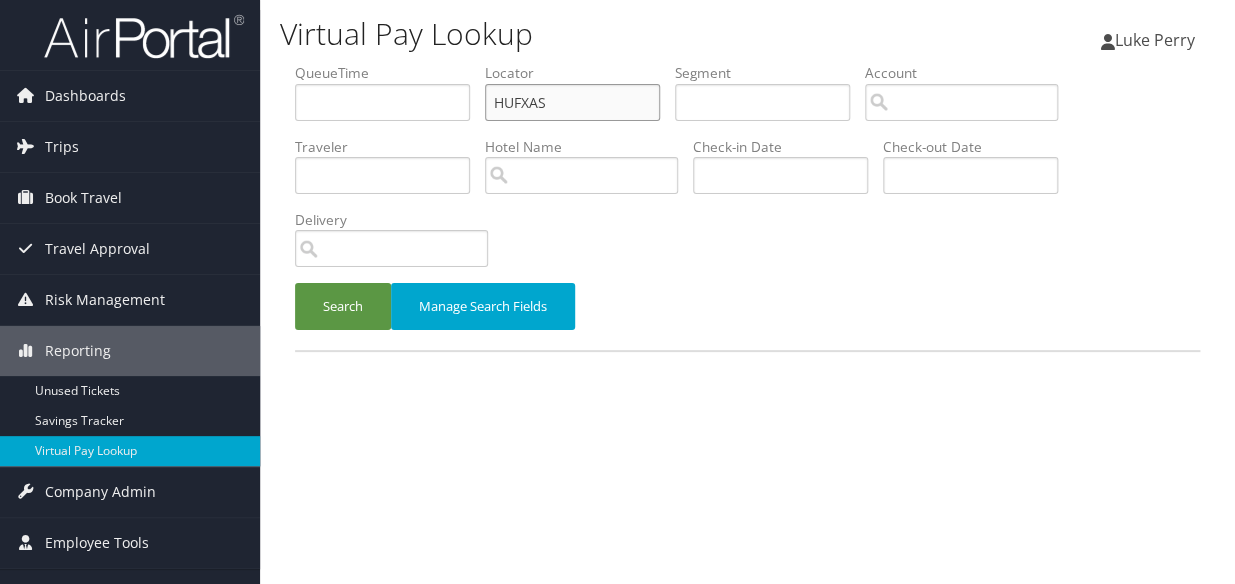 click on "Search" at bounding box center (343, 306) 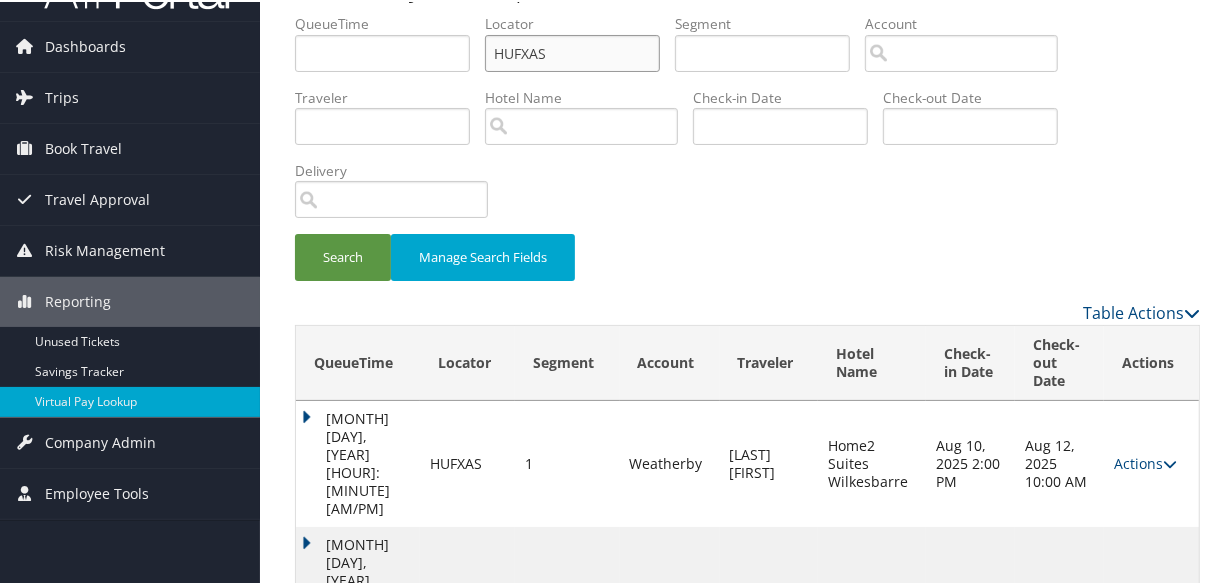 scroll, scrollTop: 80, scrollLeft: 0, axis: vertical 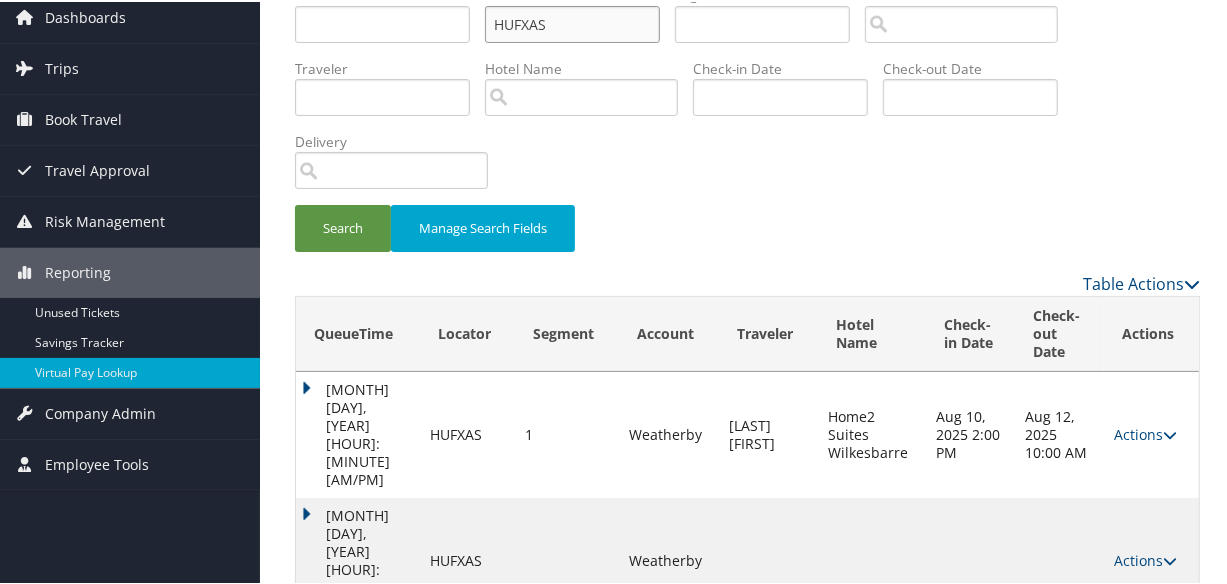 drag, startPoint x: 556, startPoint y: 19, endPoint x: 415, endPoint y: 40, distance: 142.55525 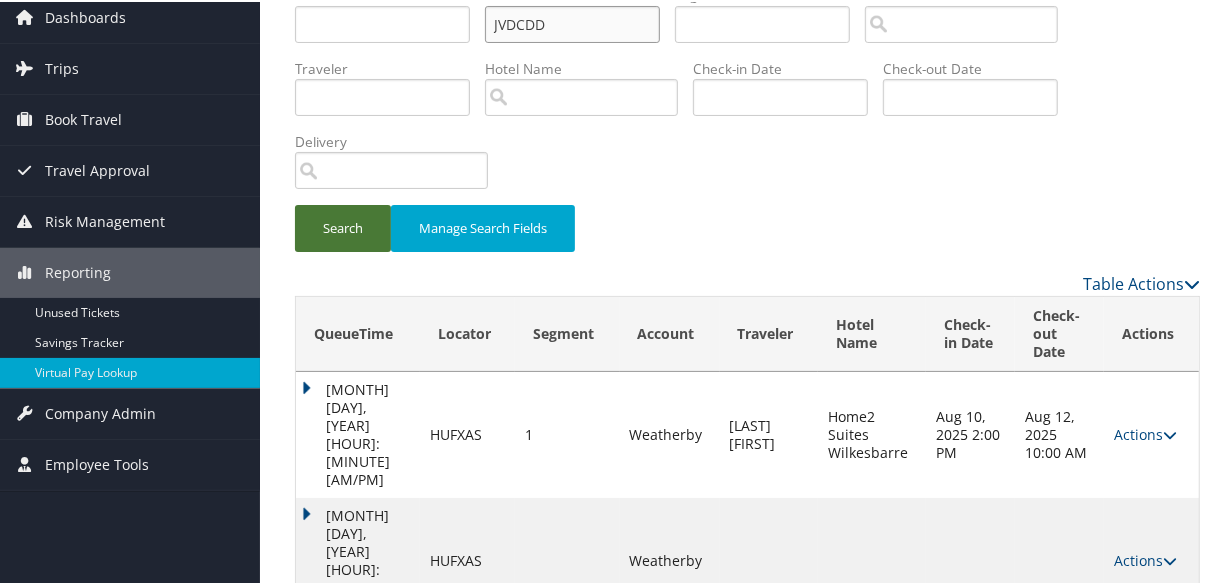 type on "JVDCDD" 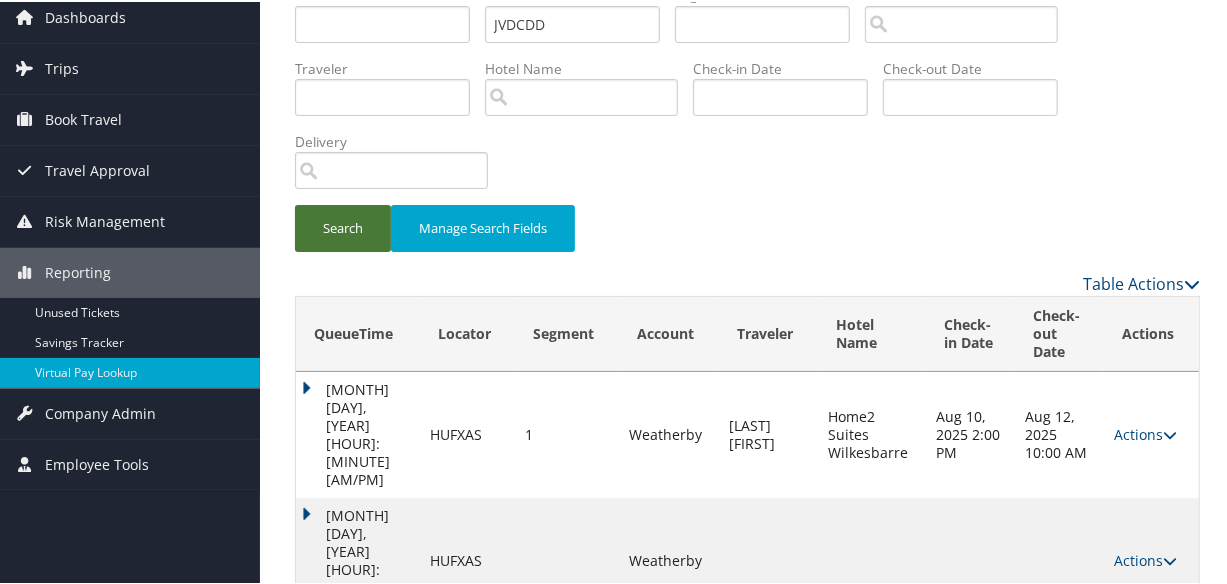 click on "Search" at bounding box center [343, 226] 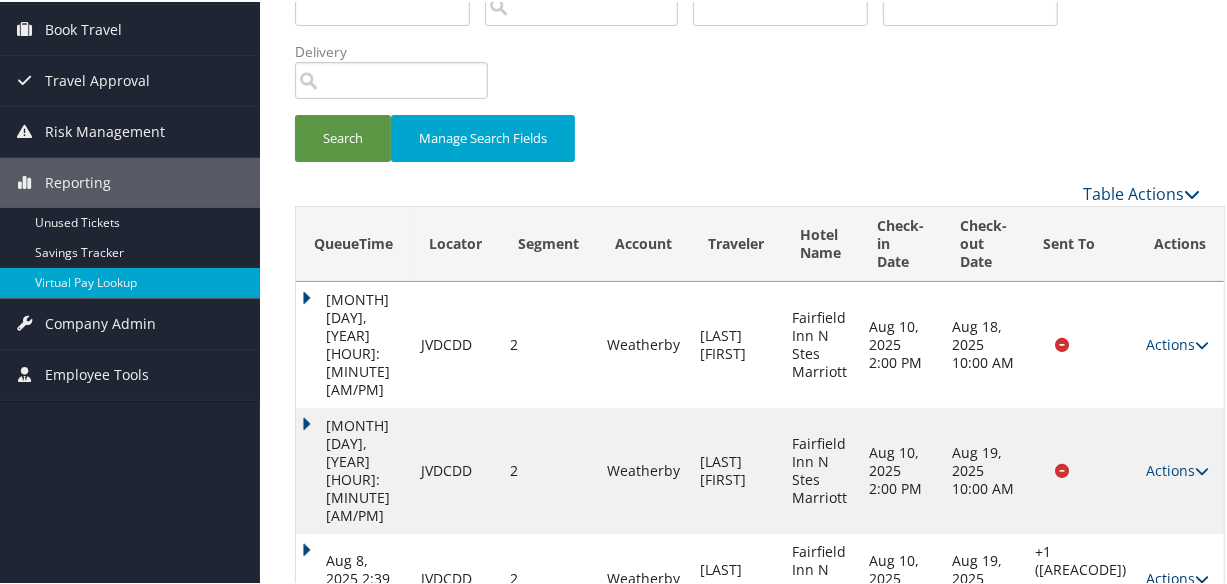 click on "Actions" at bounding box center (1177, 576) 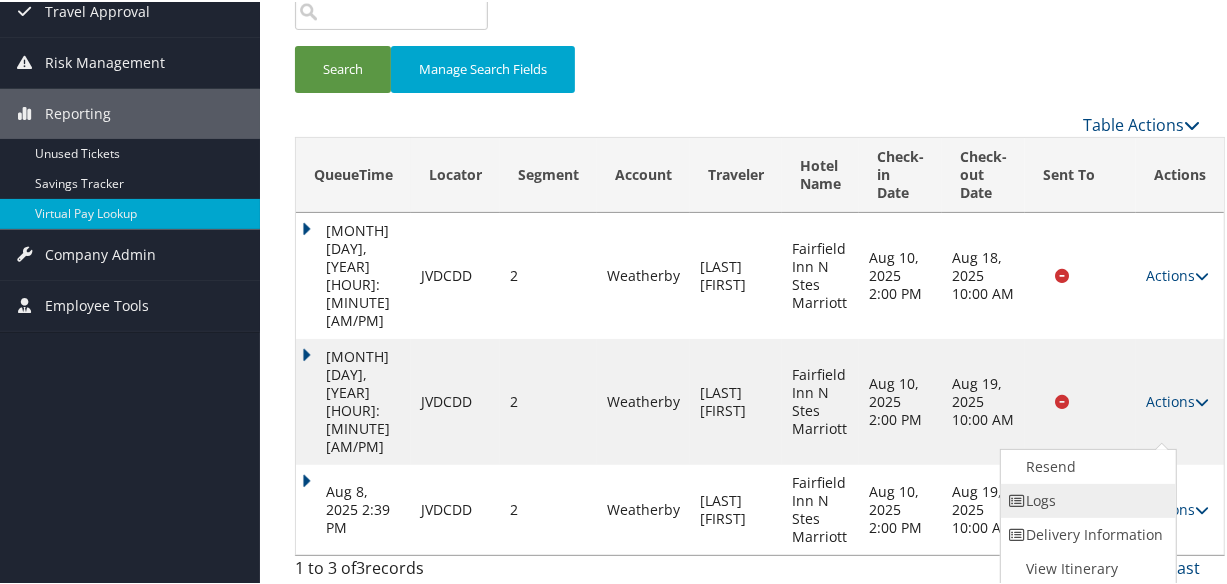 click on "Logs" at bounding box center (1086, 499) 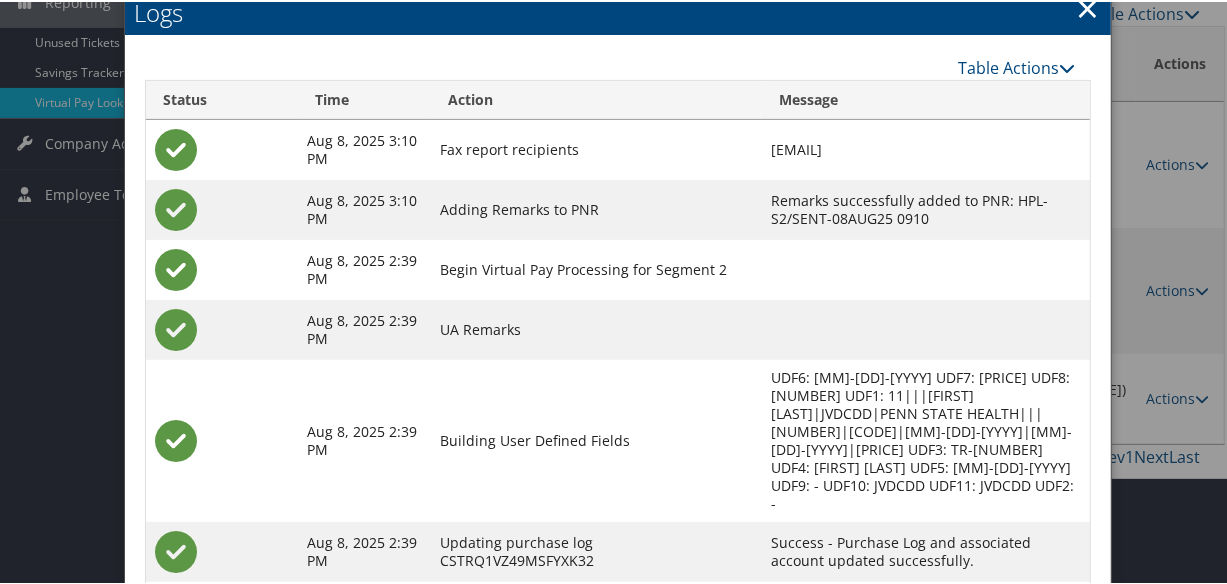 scroll, scrollTop: 467, scrollLeft: 0, axis: vertical 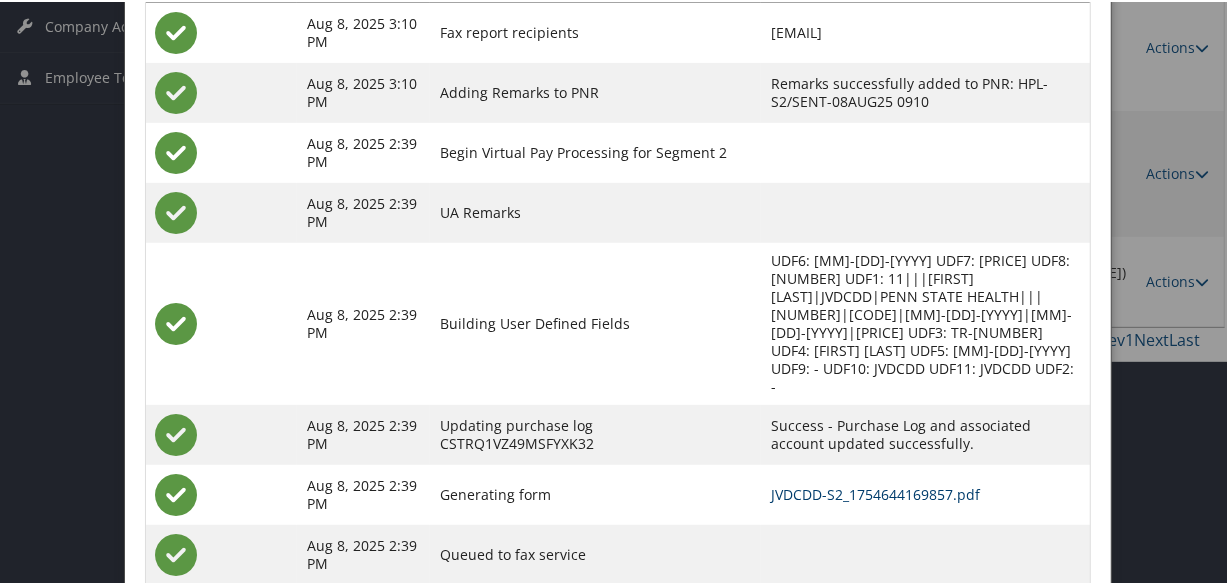 click on "JVDCDD-S2_1754644169857.pdf" at bounding box center (875, 492) 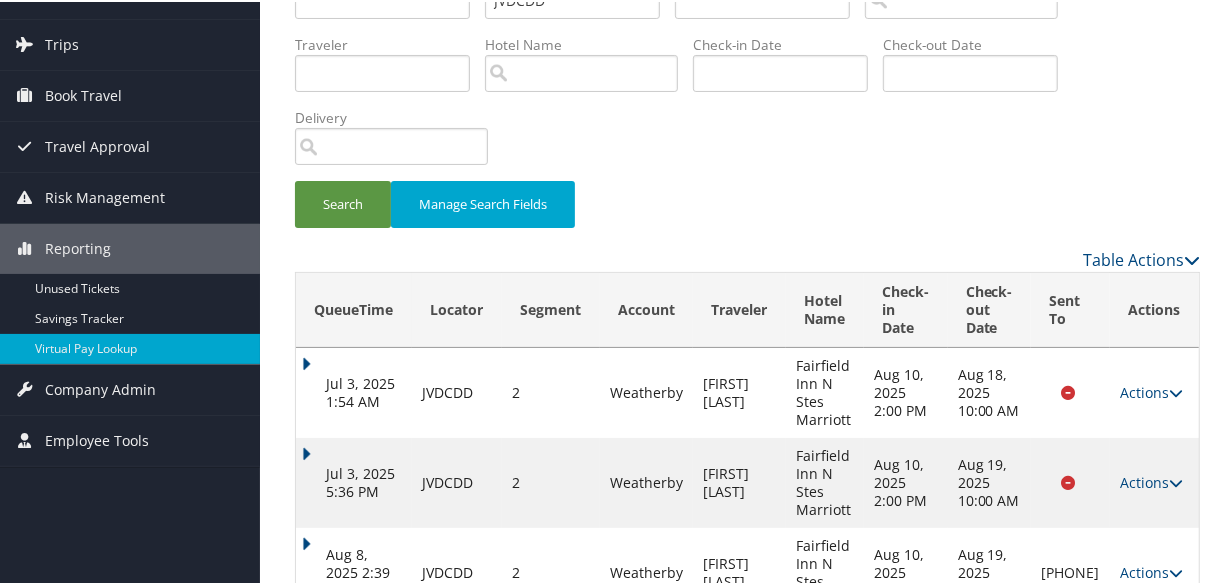 scroll, scrollTop: 170, scrollLeft: 0, axis: vertical 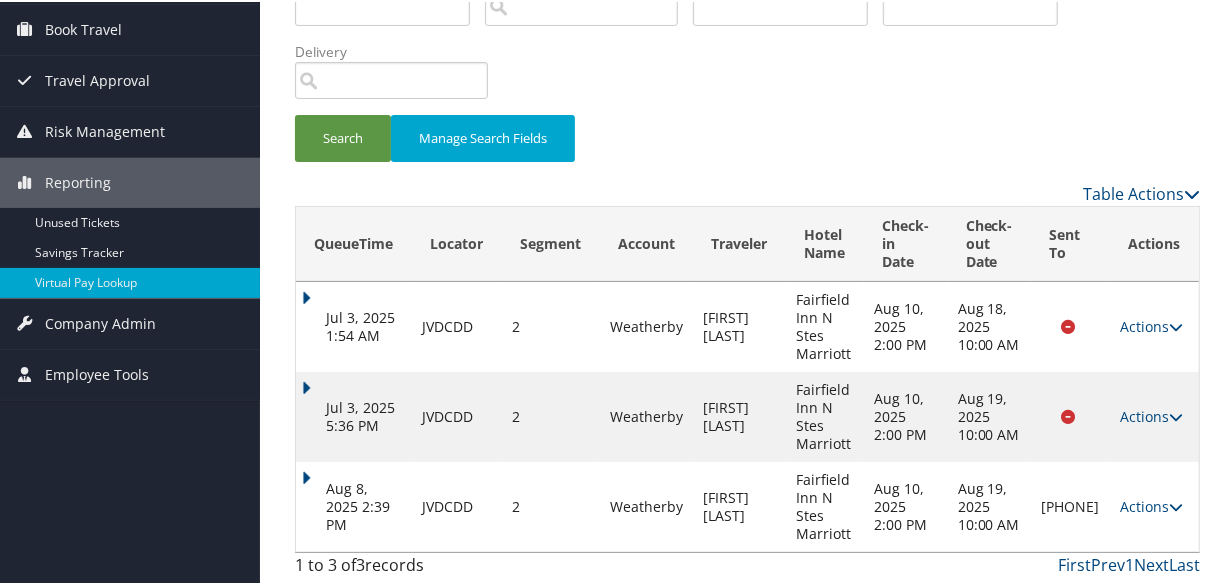 click on "Aug 8, 2025 2:39 PM" at bounding box center [354, 505] 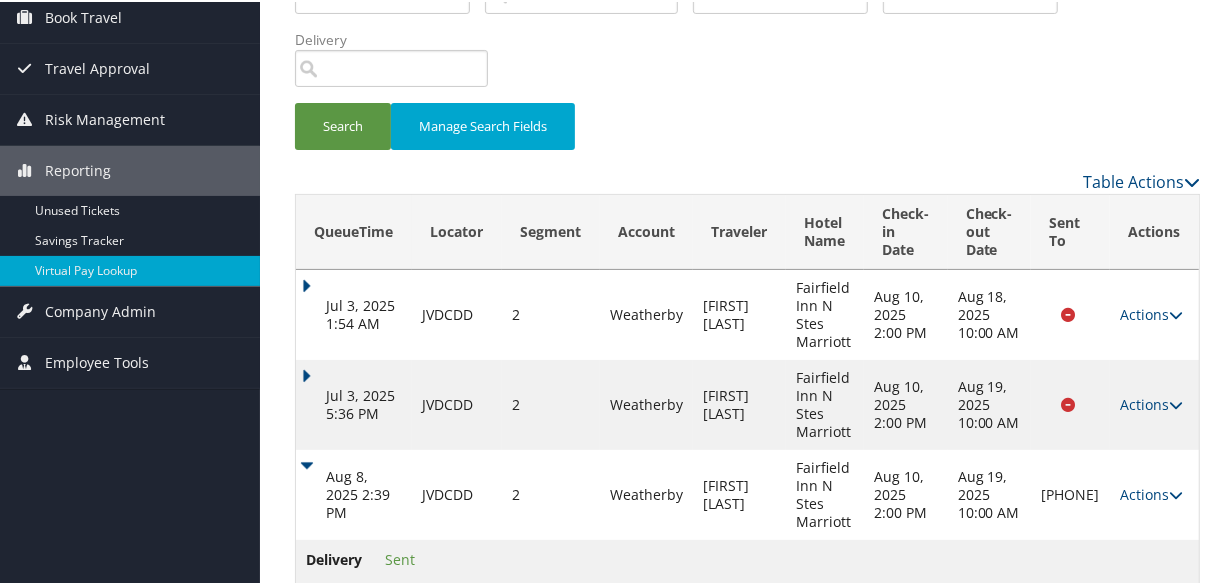 scroll, scrollTop: 218, scrollLeft: 0, axis: vertical 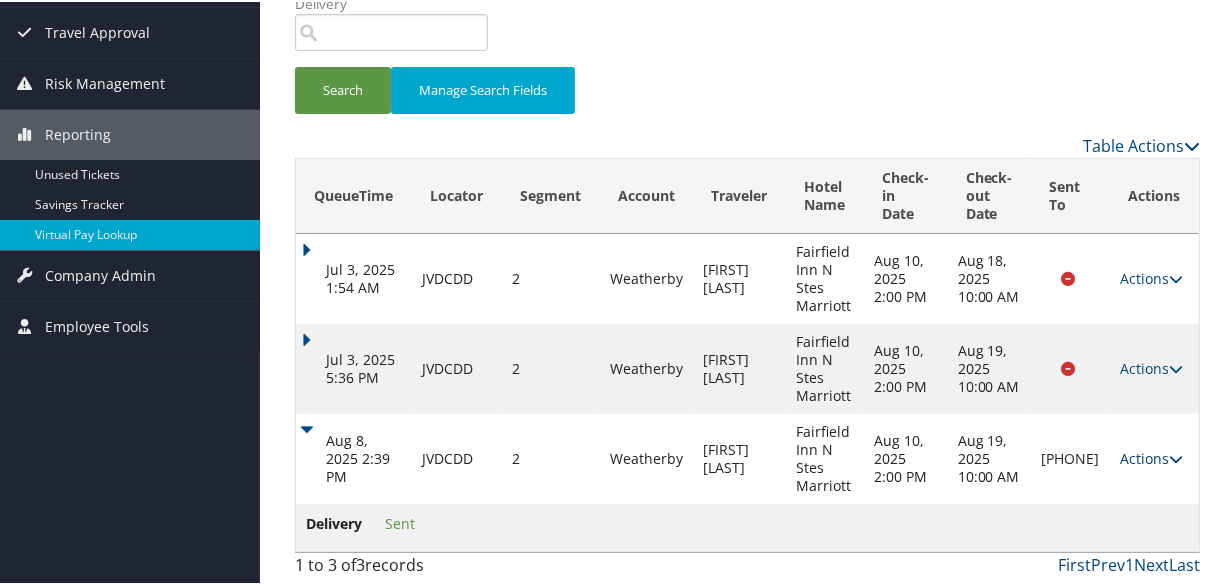 click on "Actions" at bounding box center [1151, 456] 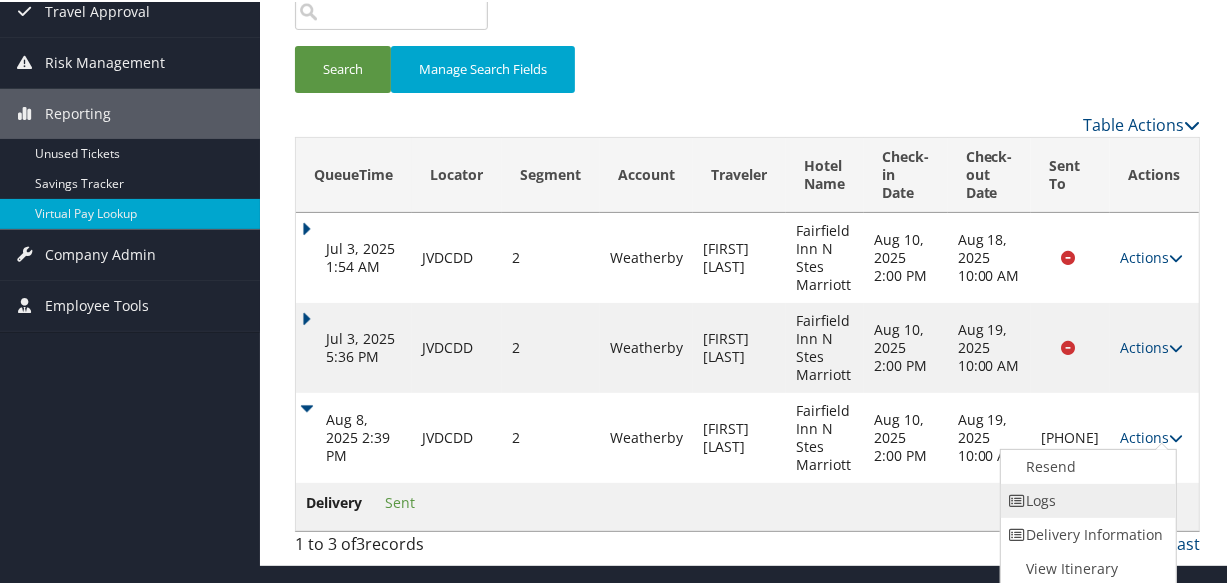 click on "Logs" at bounding box center [1086, 499] 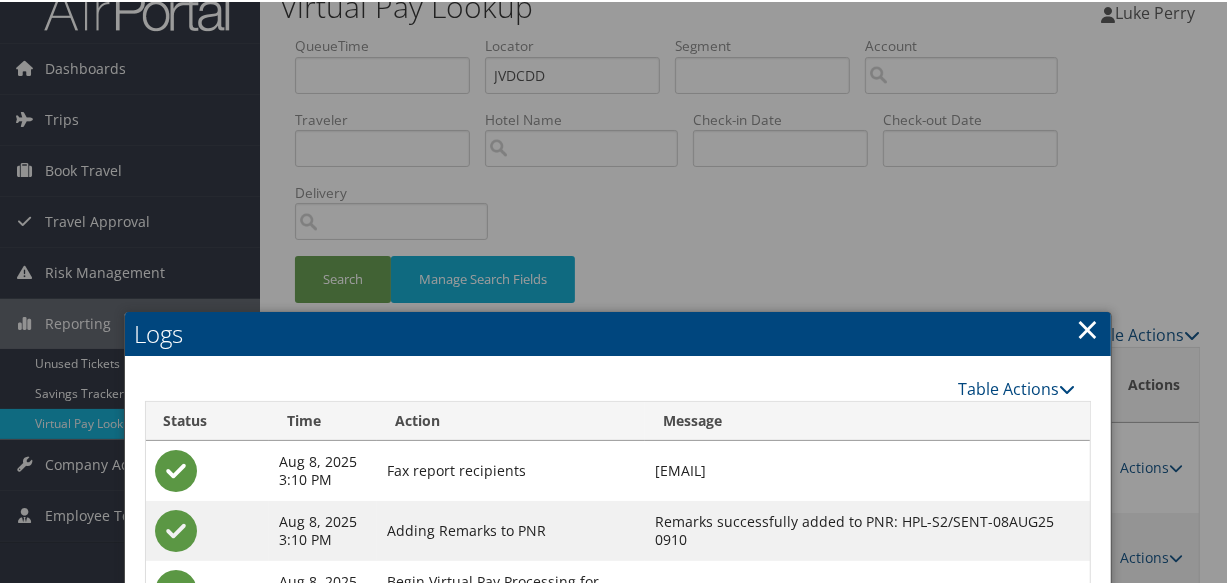 scroll, scrollTop: 12, scrollLeft: 0, axis: vertical 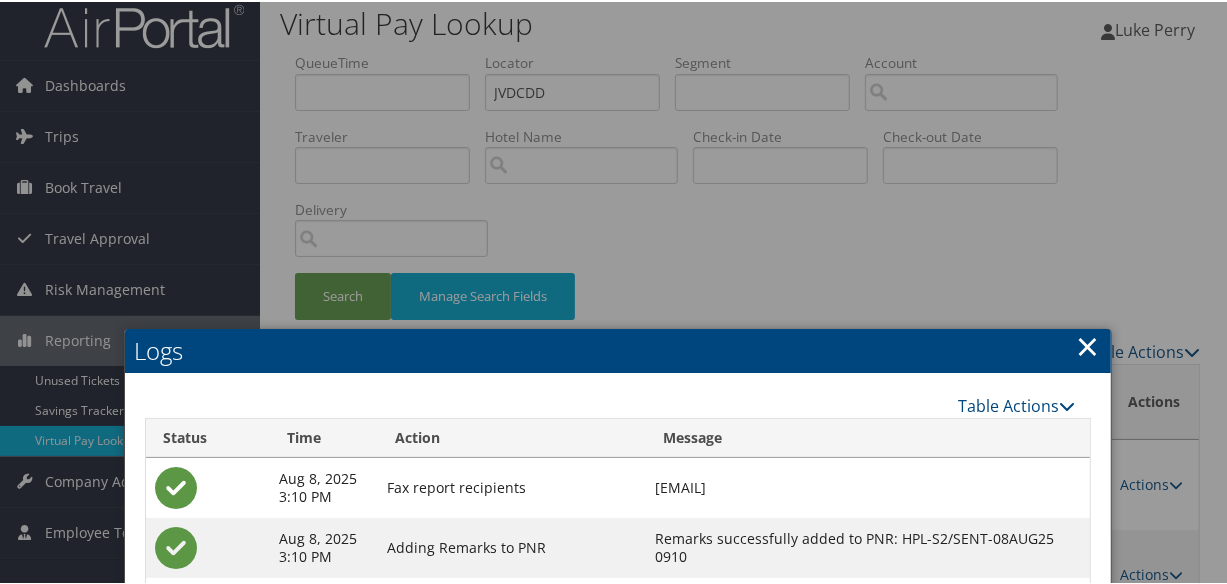 click on "×" at bounding box center (1088, 344) 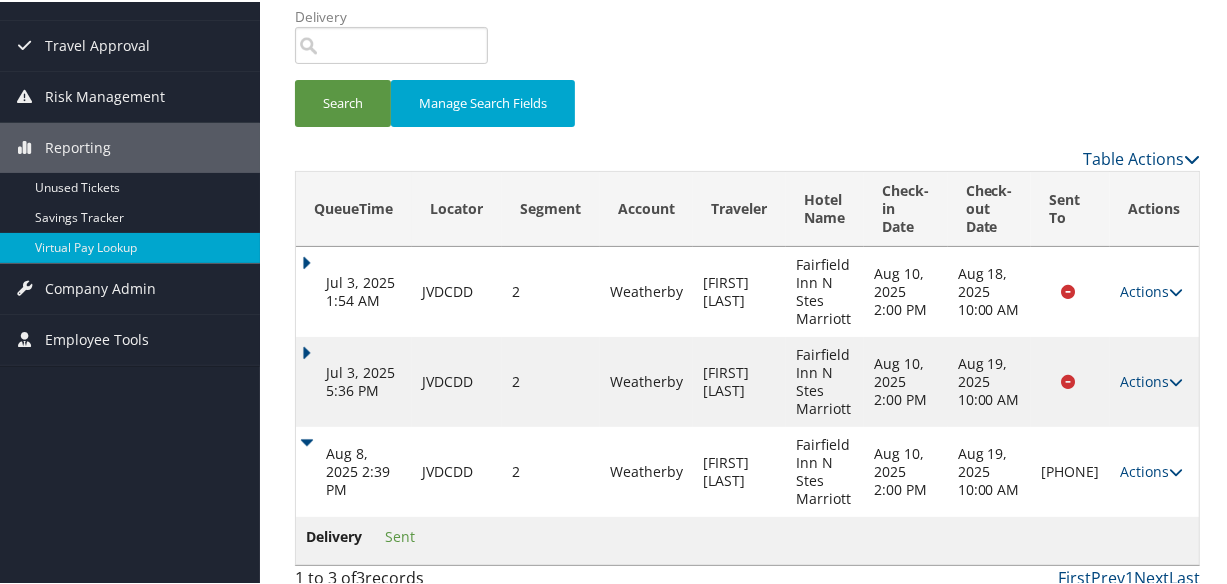 scroll, scrollTop: 218, scrollLeft: 0, axis: vertical 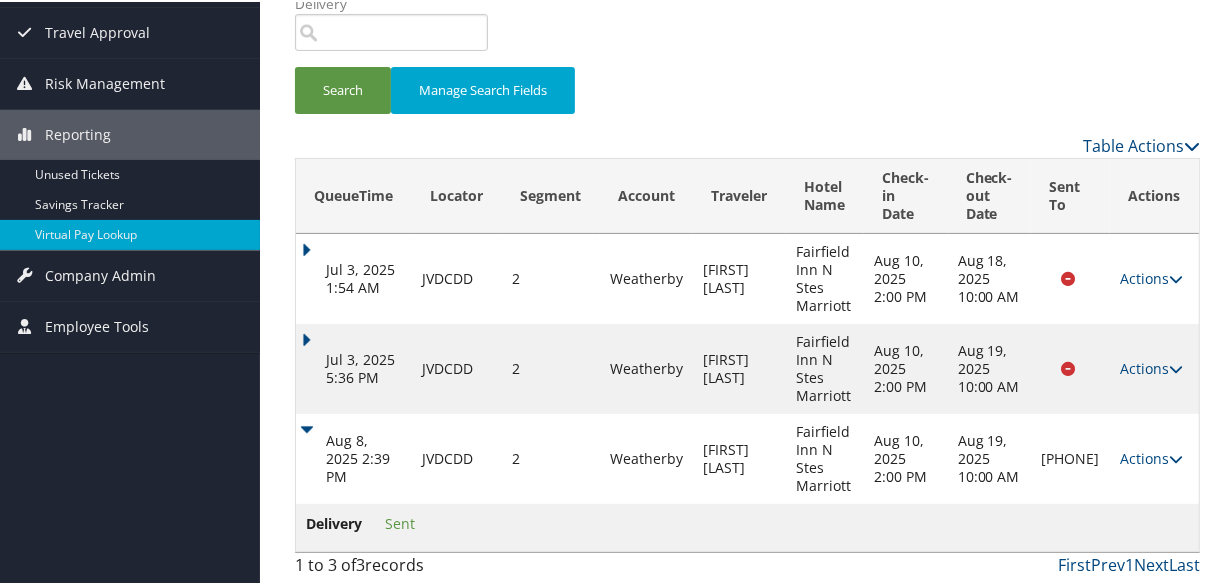 click on "Aug 8, 2025 2:39 PM" at bounding box center (354, 457) 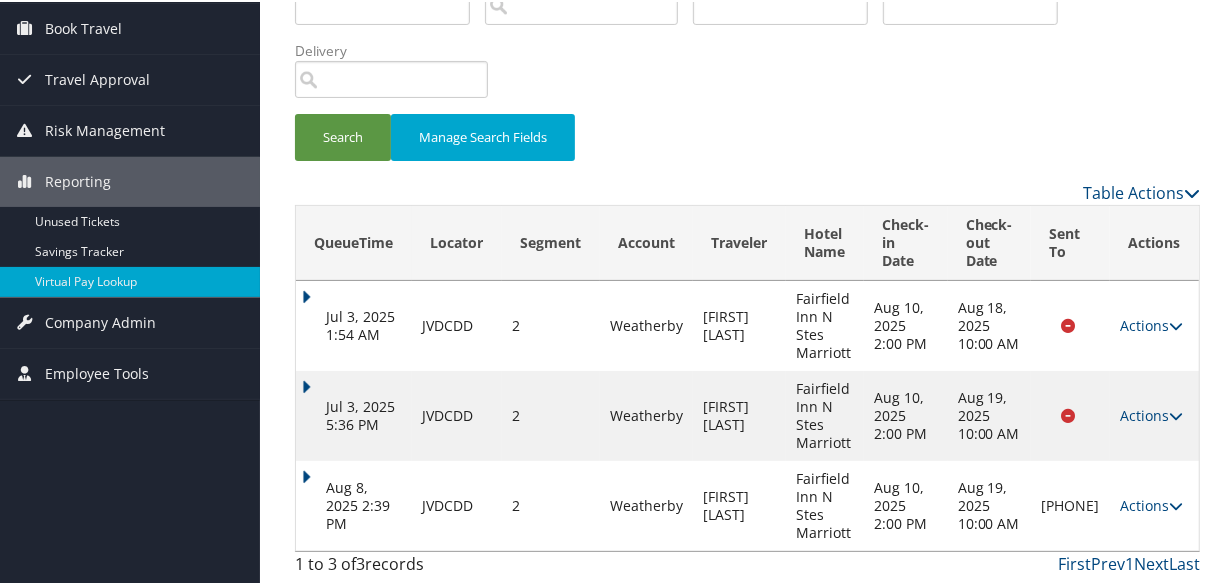 scroll, scrollTop: 170, scrollLeft: 0, axis: vertical 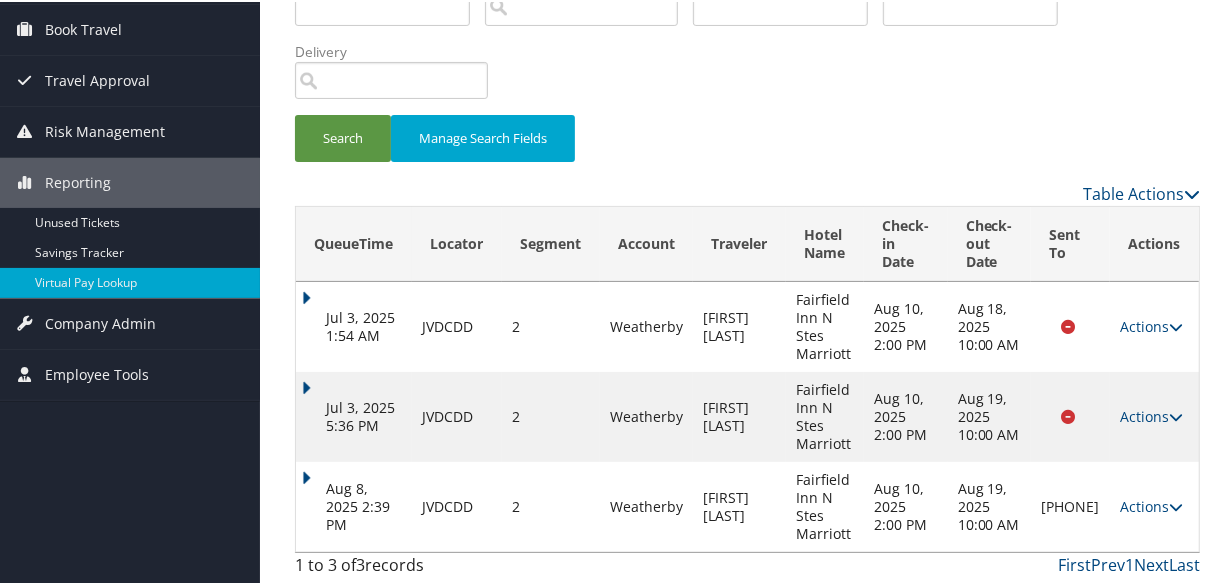 click on "Search Manage Search Fields" at bounding box center (747, 146) 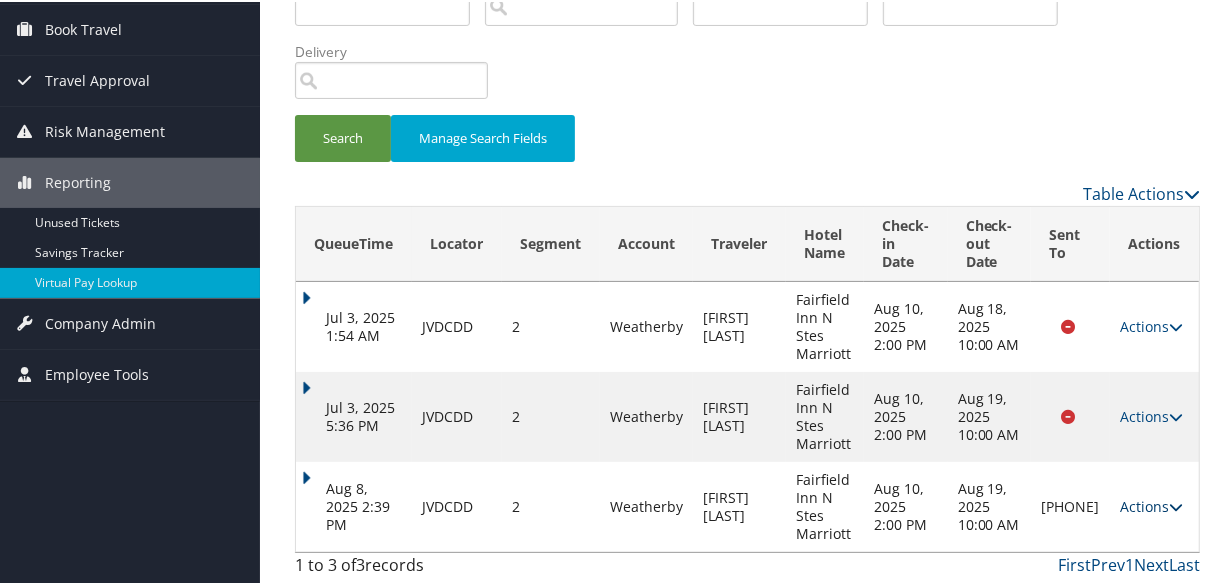 click on "Actions" at bounding box center (1151, 504) 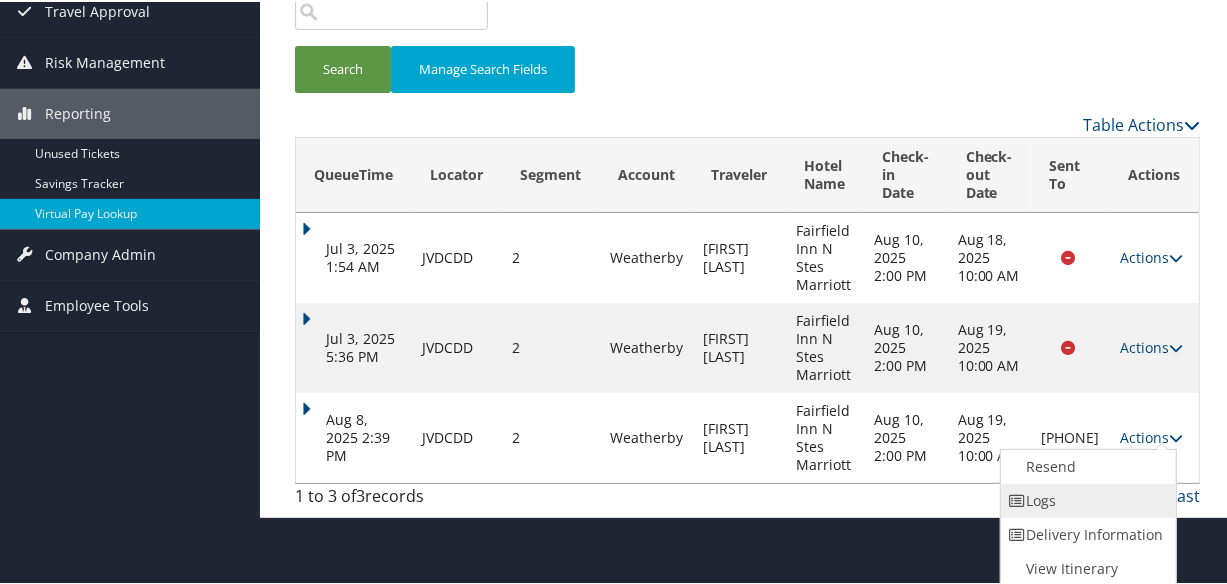 click on "Logs" at bounding box center (1086, 499) 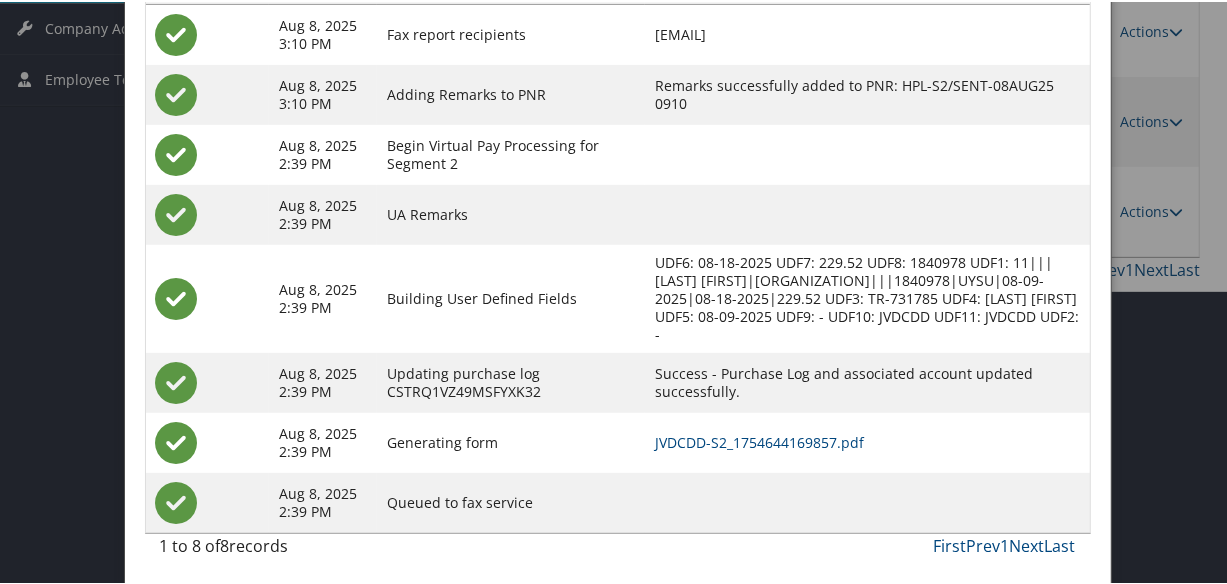 scroll, scrollTop: 467, scrollLeft: 0, axis: vertical 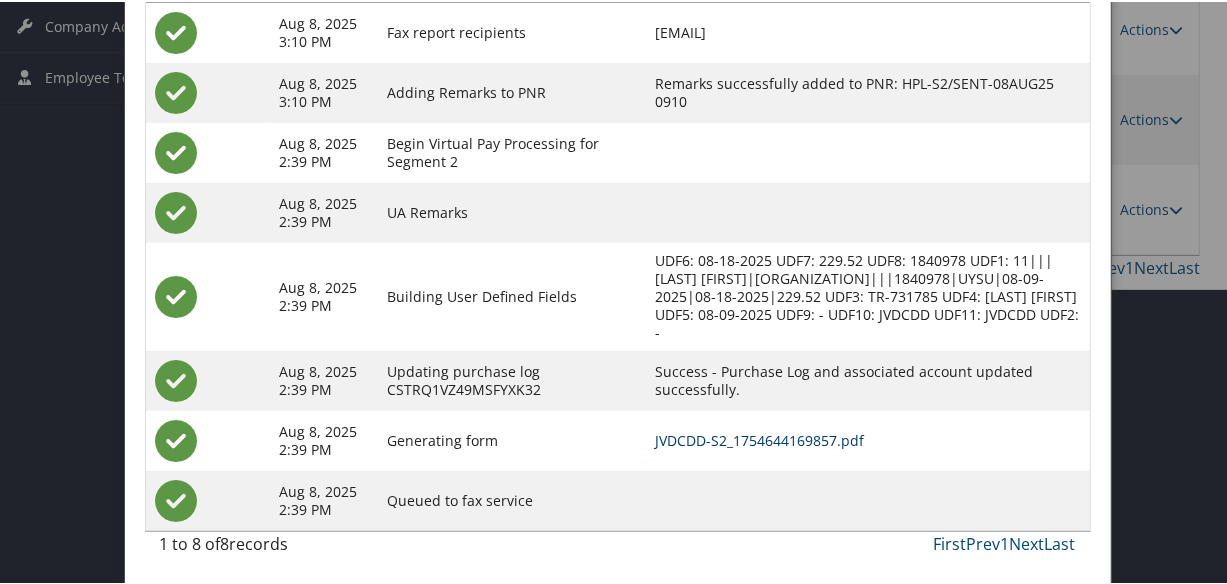 click on "JVDCDD-S2_1754644169857.pdf" at bounding box center [759, 438] 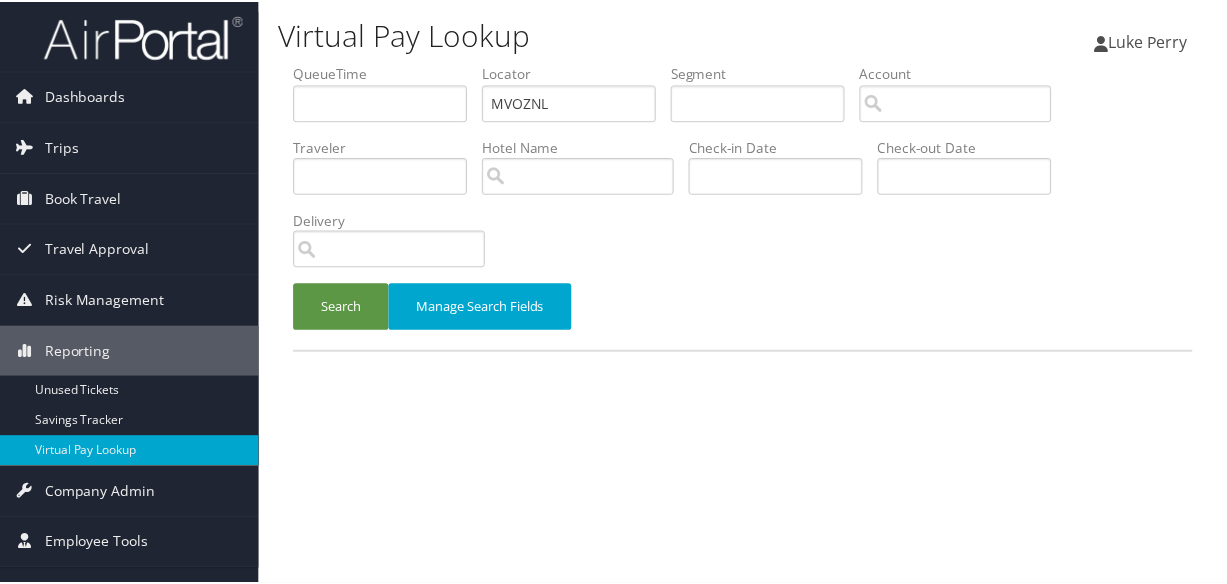 scroll, scrollTop: 0, scrollLeft: 0, axis: both 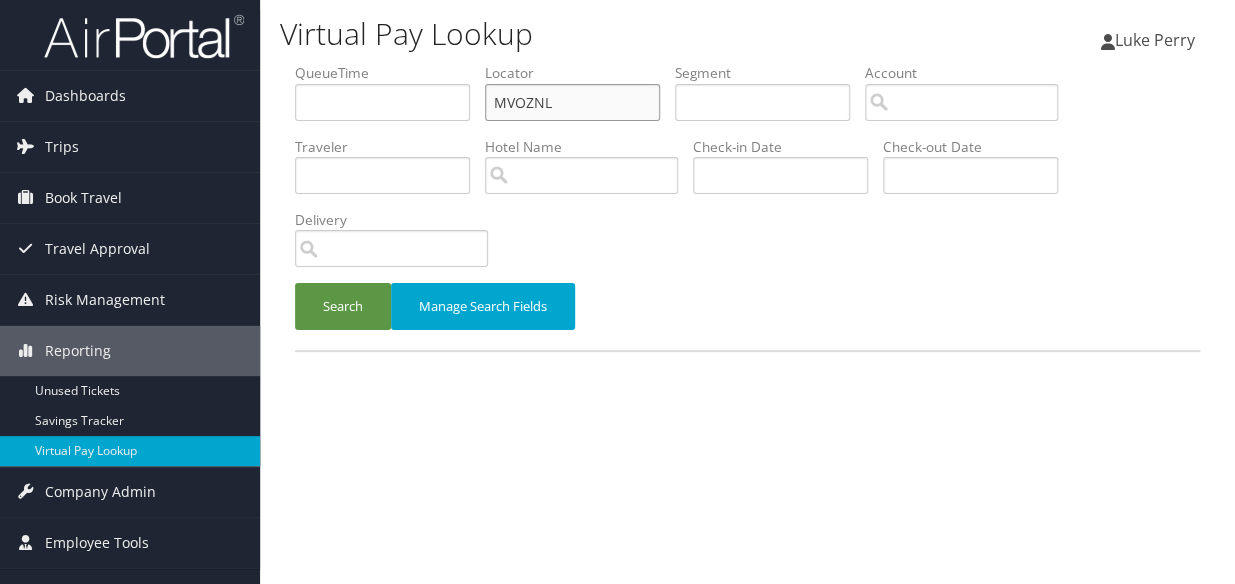 drag, startPoint x: 555, startPoint y: 96, endPoint x: 292, endPoint y: 150, distance: 268.4865 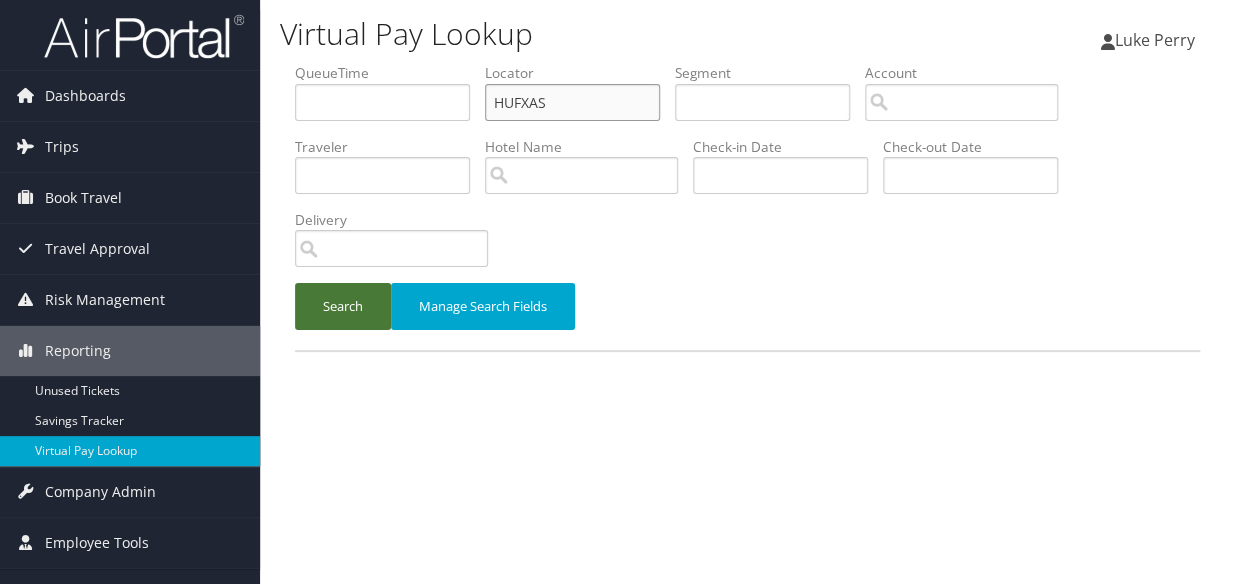 type on "HUFXAS" 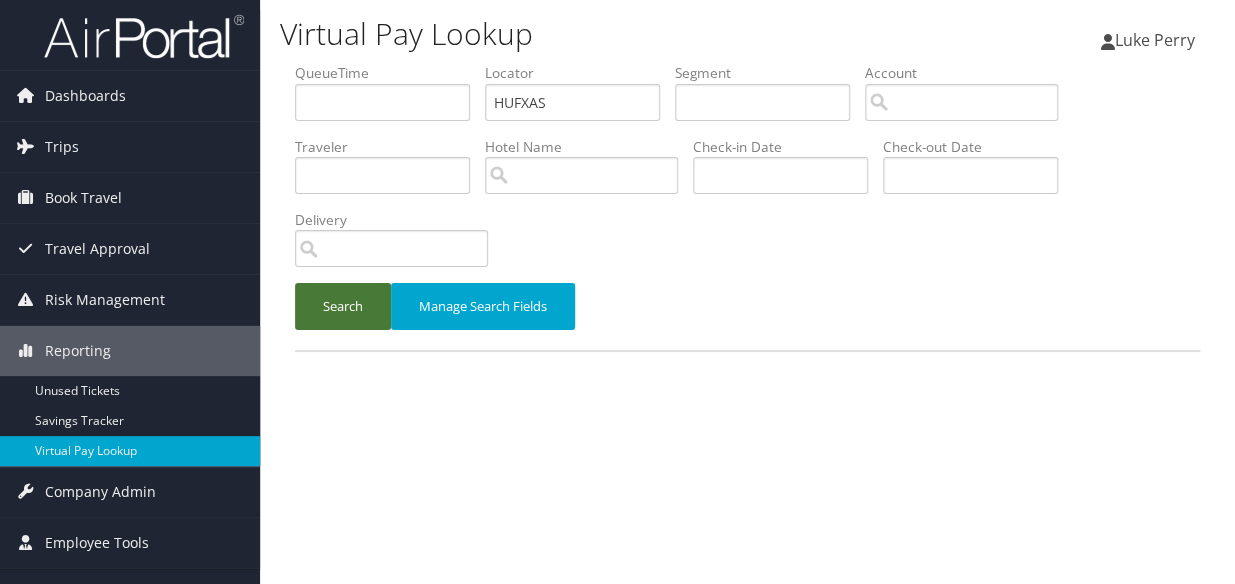 click on "Search" at bounding box center (343, 306) 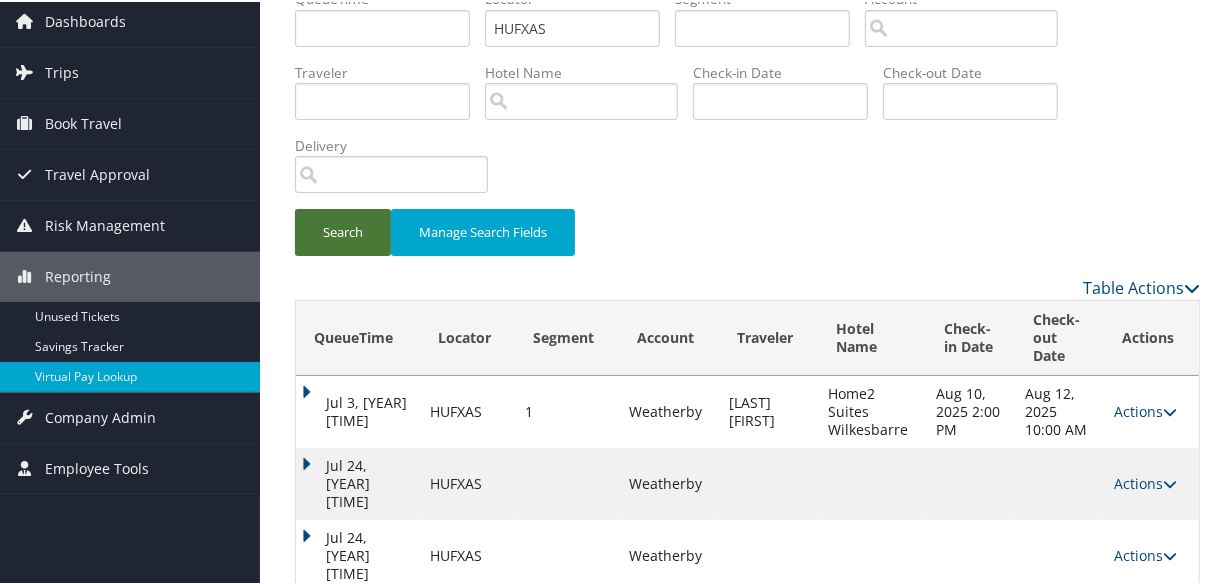 scroll, scrollTop: 80, scrollLeft: 0, axis: vertical 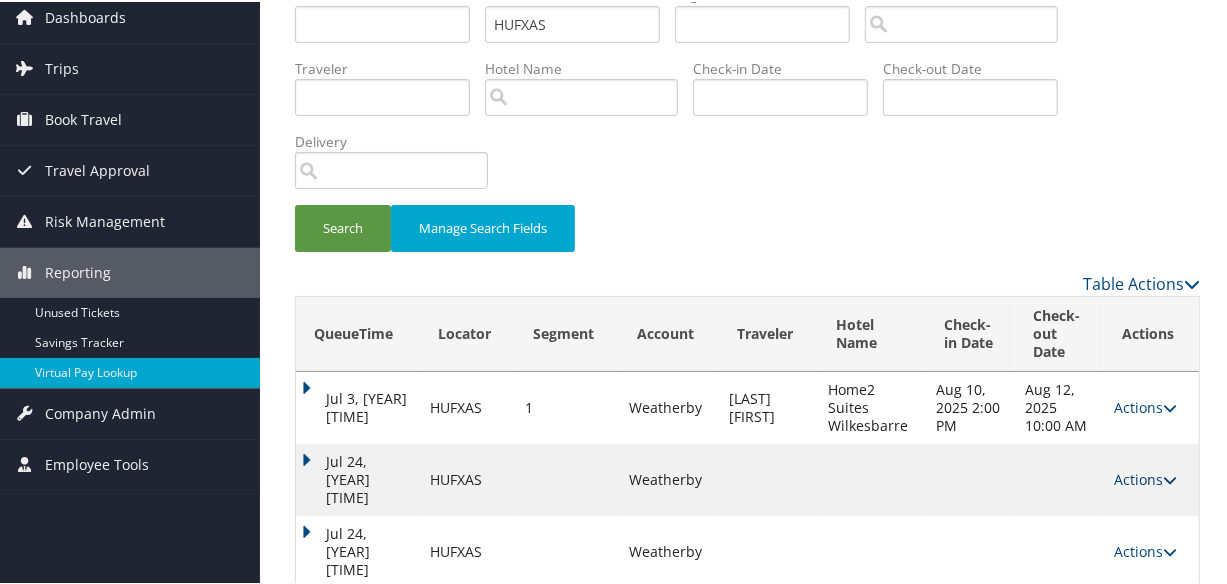 click on "Actions" at bounding box center (1145, 477) 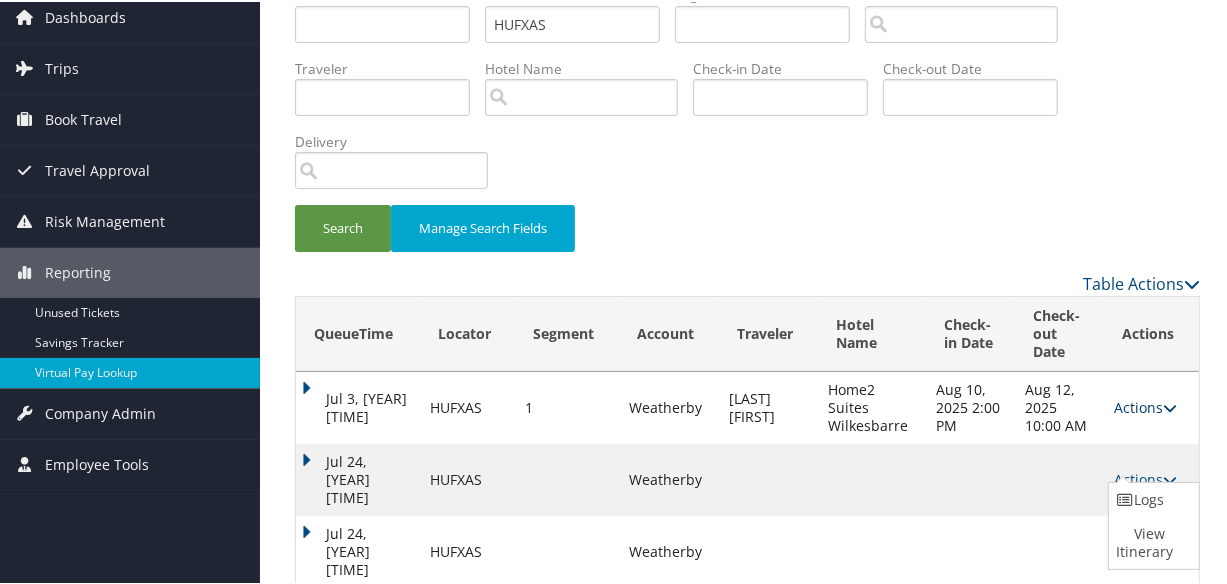 click on "Actions" at bounding box center [1145, 405] 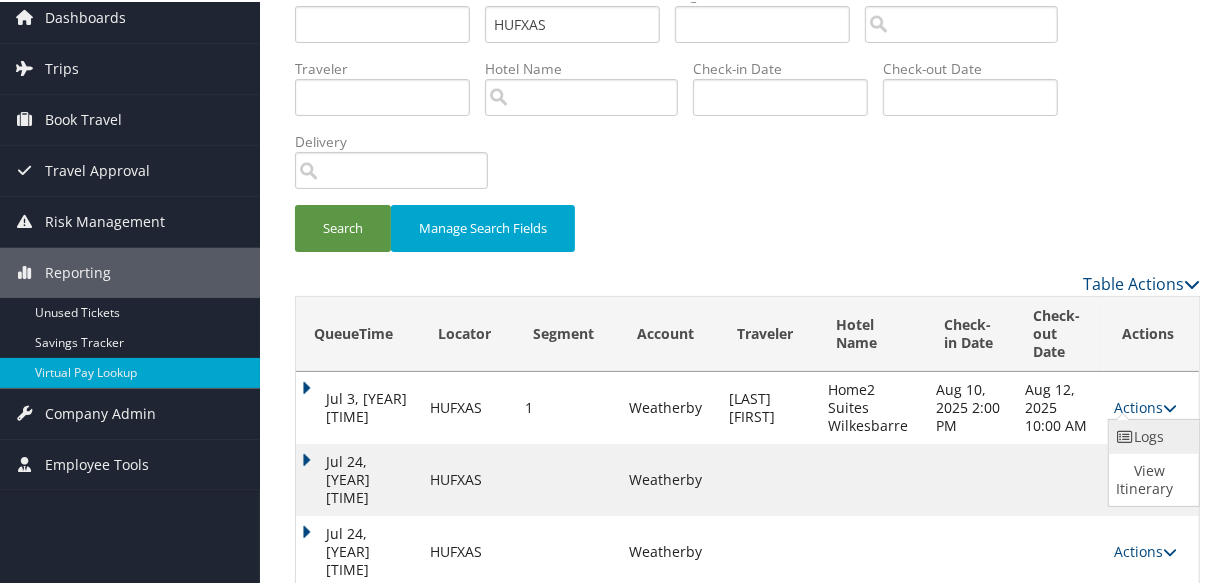 click on "Logs" at bounding box center [1151, 435] 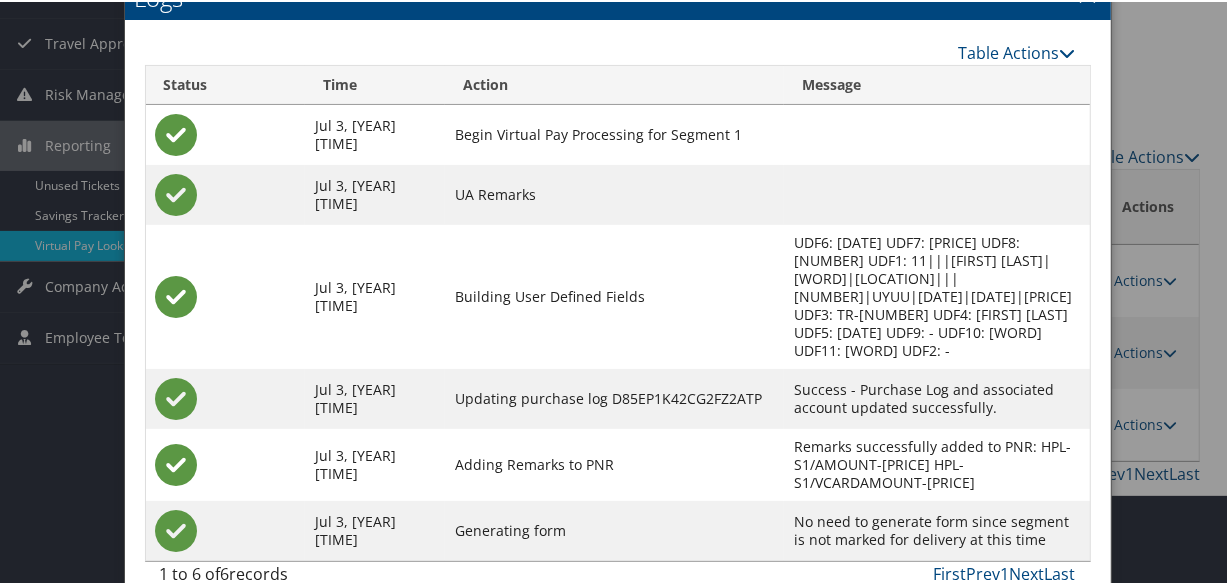 scroll, scrollTop: 116, scrollLeft: 0, axis: vertical 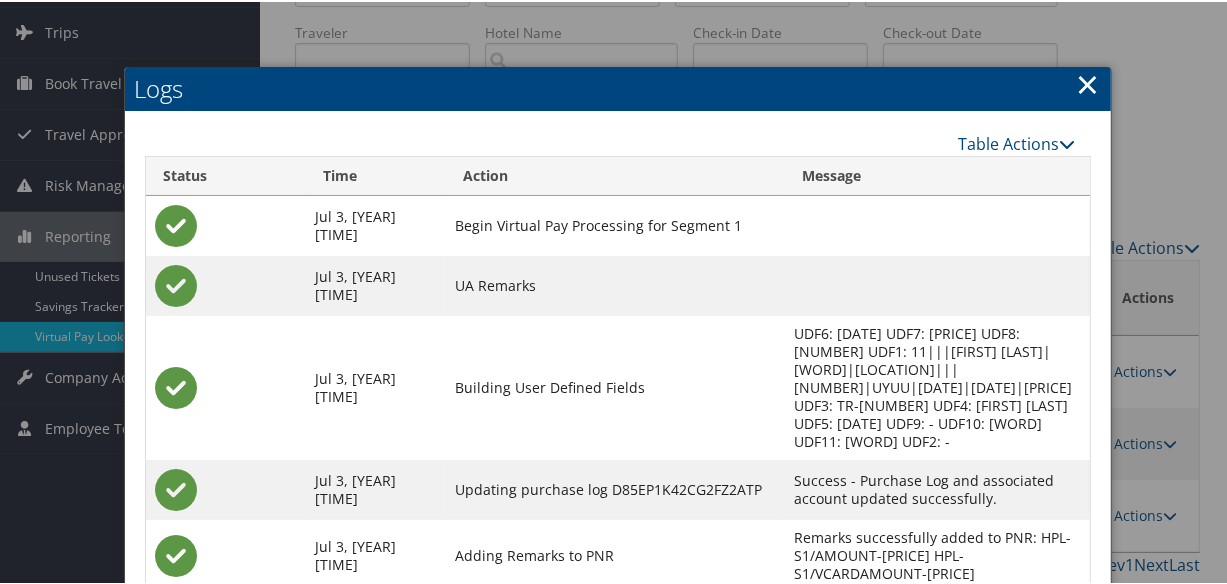 click on "×" at bounding box center (1088, 82) 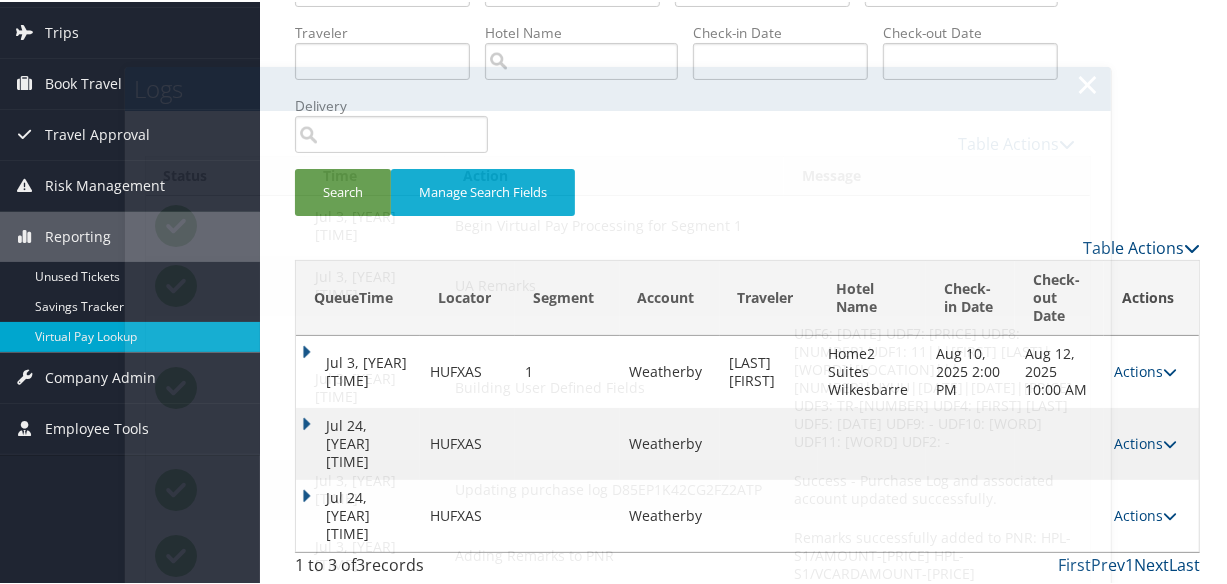 scroll, scrollTop: 80, scrollLeft: 0, axis: vertical 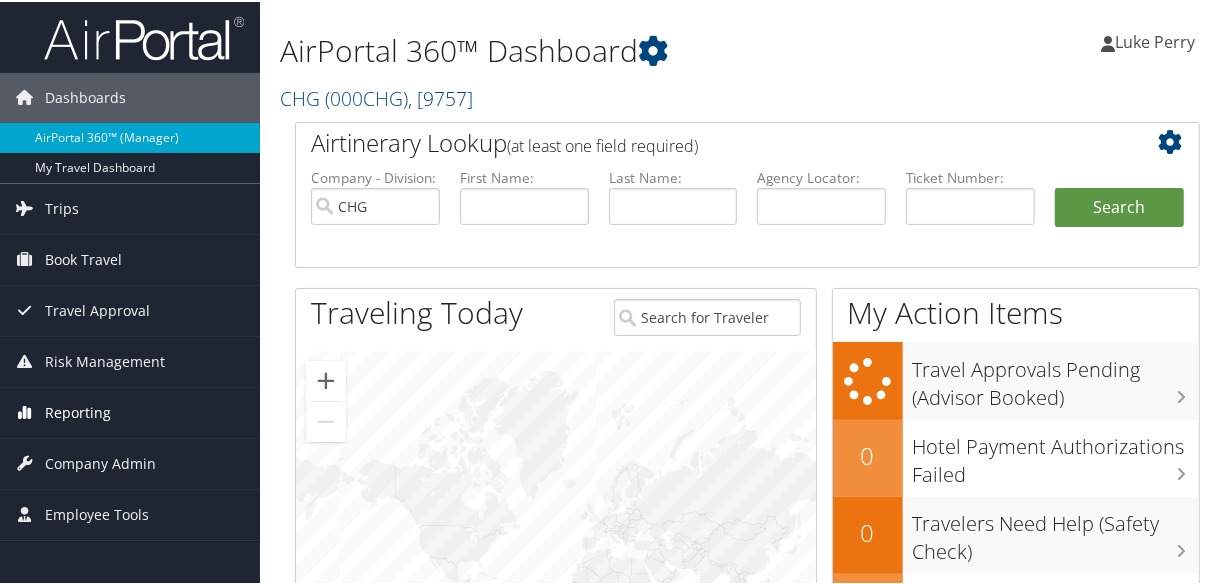 click on "Reporting" at bounding box center [78, 411] 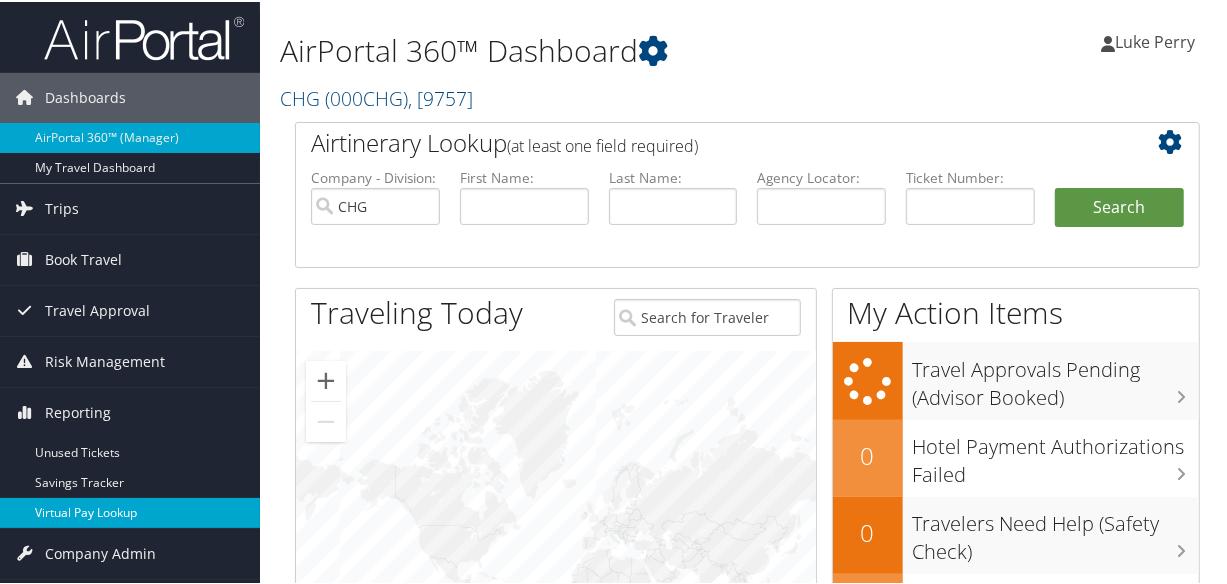 click on "Virtual Pay Lookup" at bounding box center [130, 511] 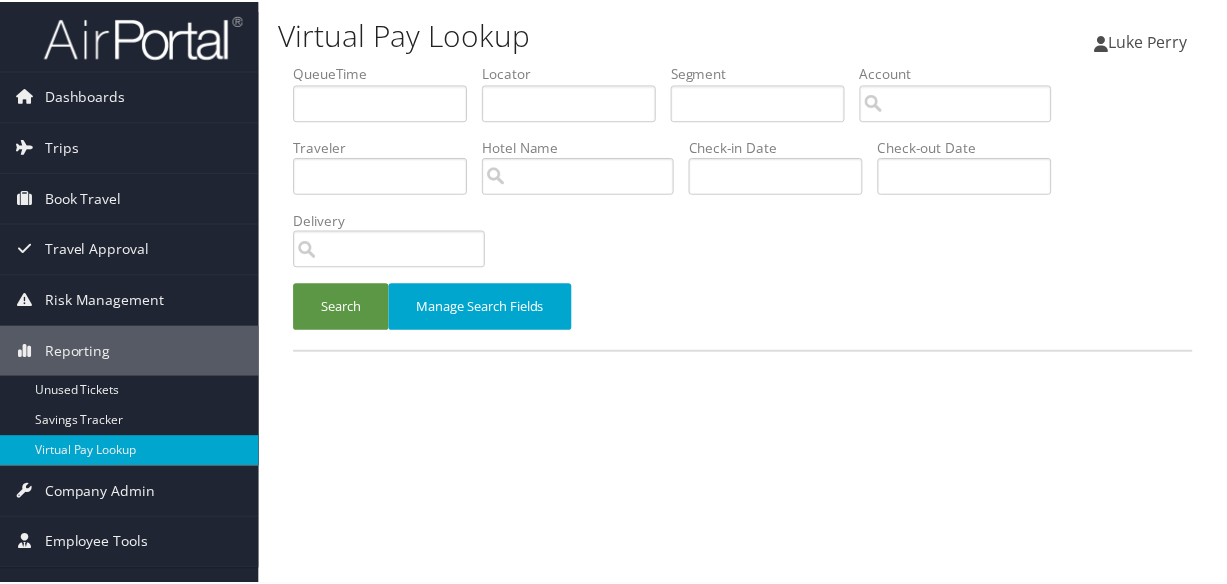 scroll, scrollTop: 0, scrollLeft: 0, axis: both 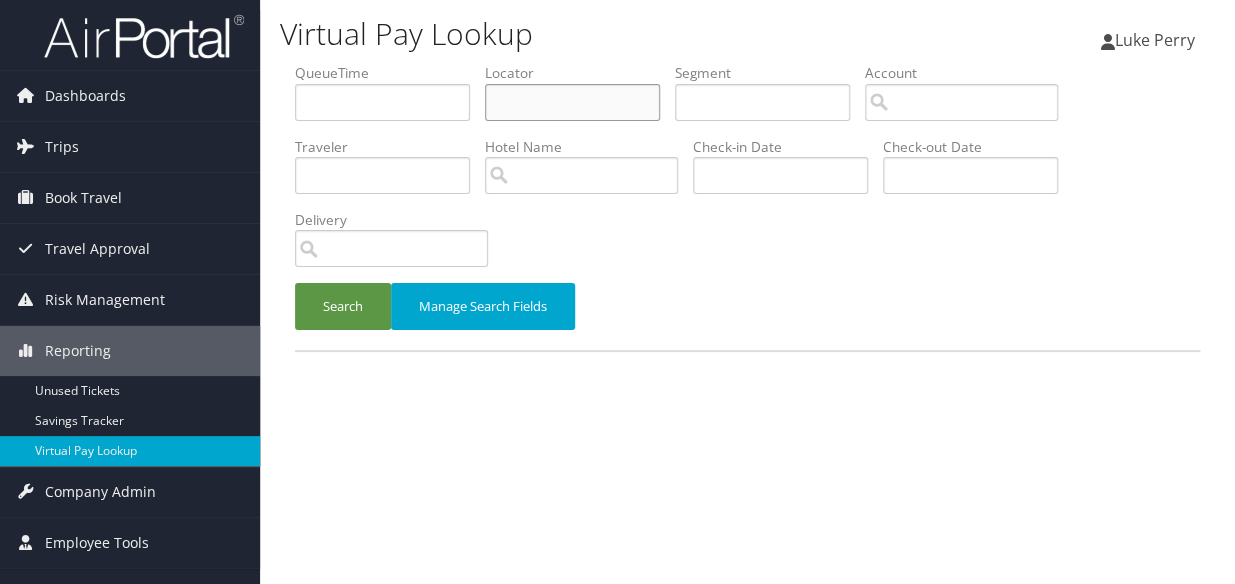 click at bounding box center (572, 102) 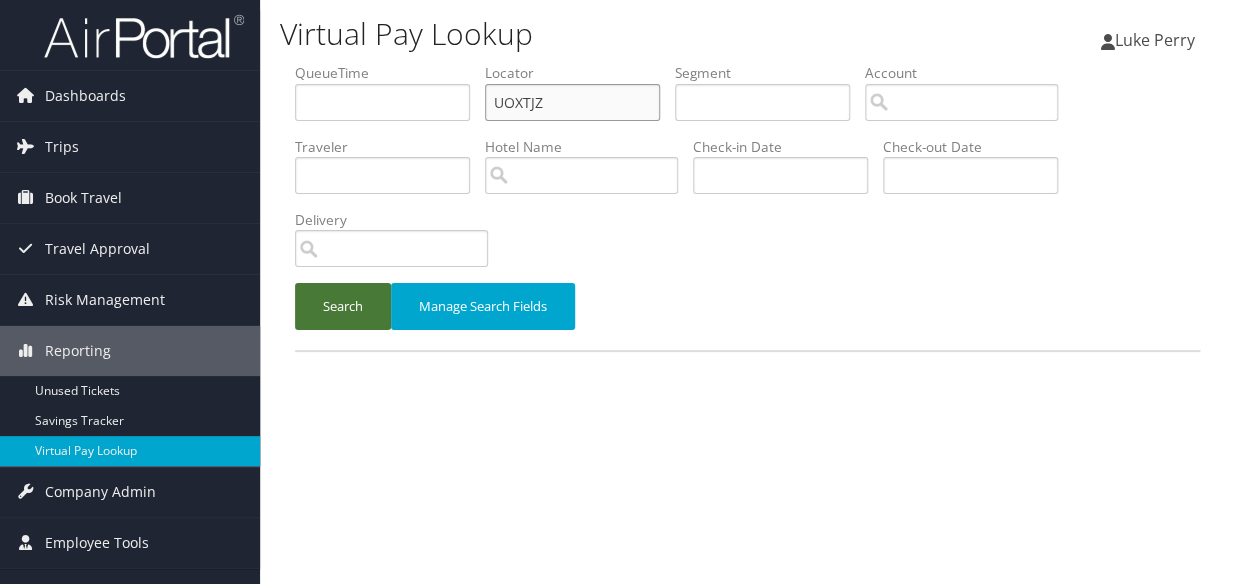 type on "UOXTJZ" 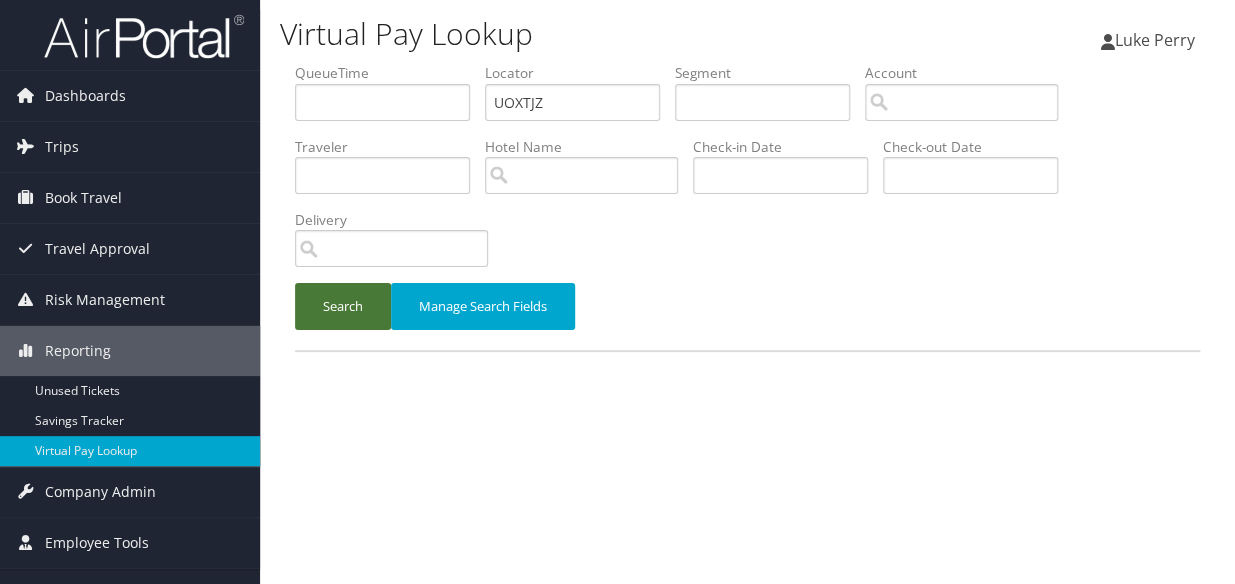 click on "Search" at bounding box center [343, 306] 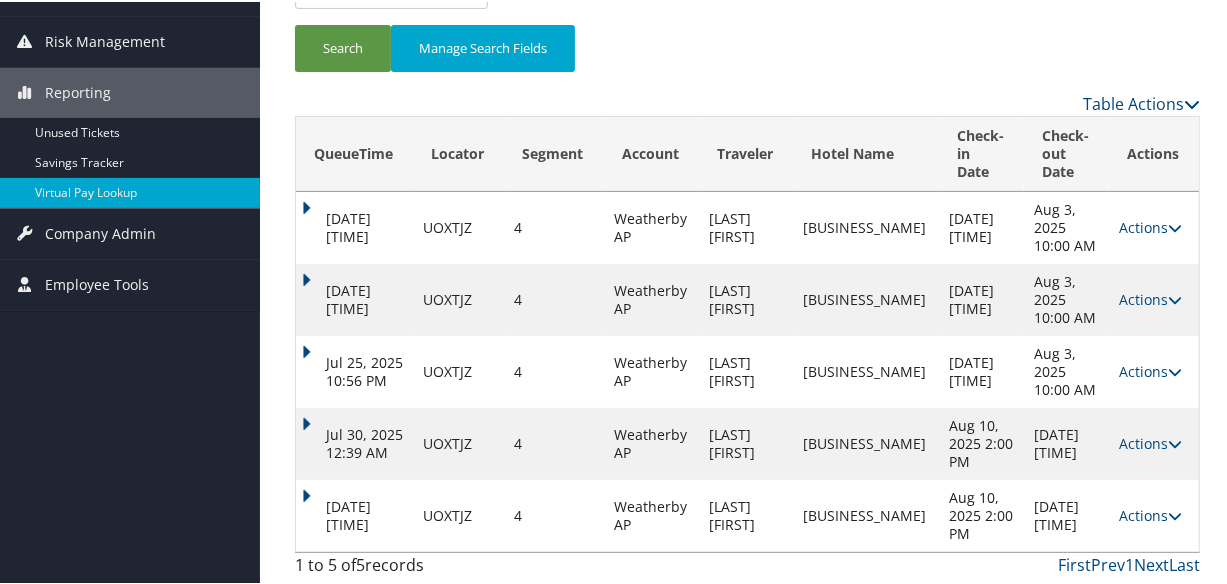 click on "Actions" at bounding box center (1150, 513) 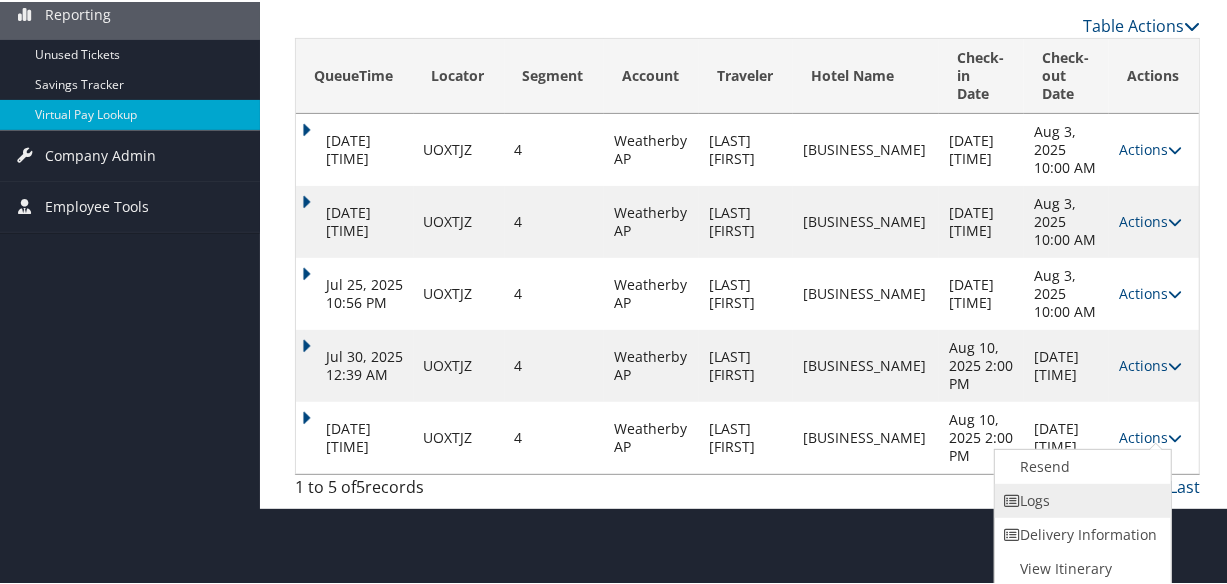 click on "Logs" at bounding box center (1080, 499) 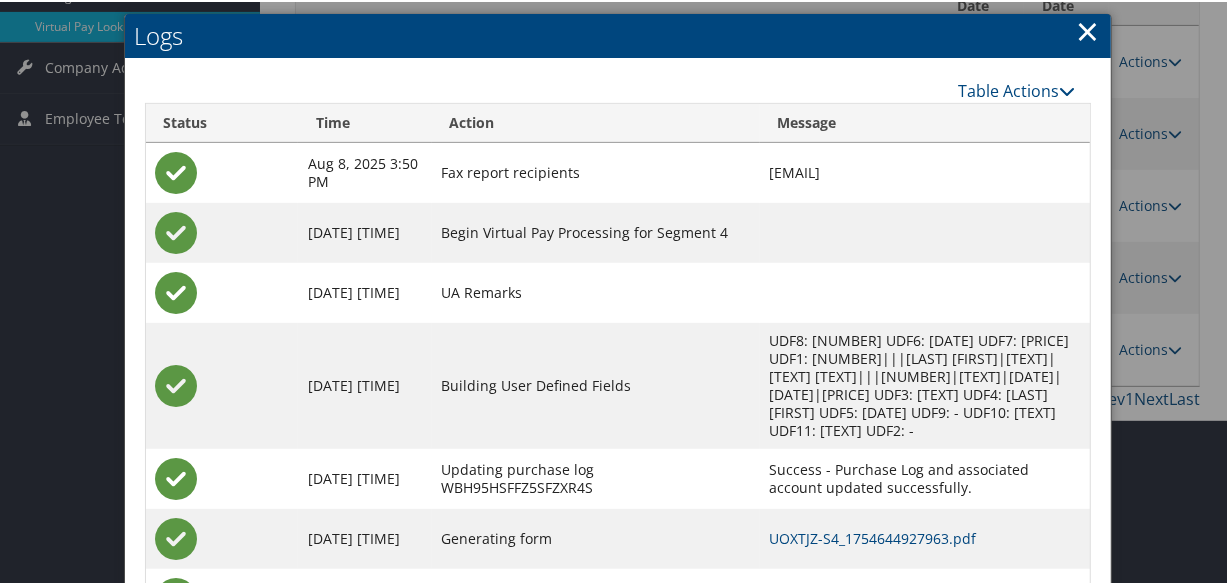 scroll, scrollTop: 524, scrollLeft: 0, axis: vertical 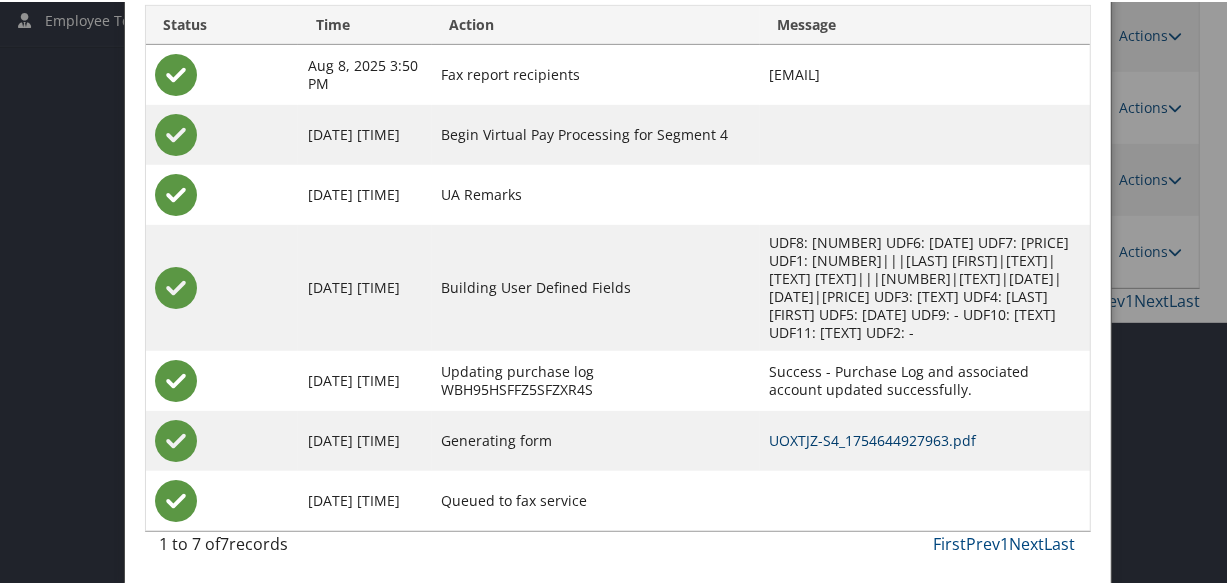 click on "UOXTJZ-S4_1754644927963.pdf" at bounding box center [873, 438] 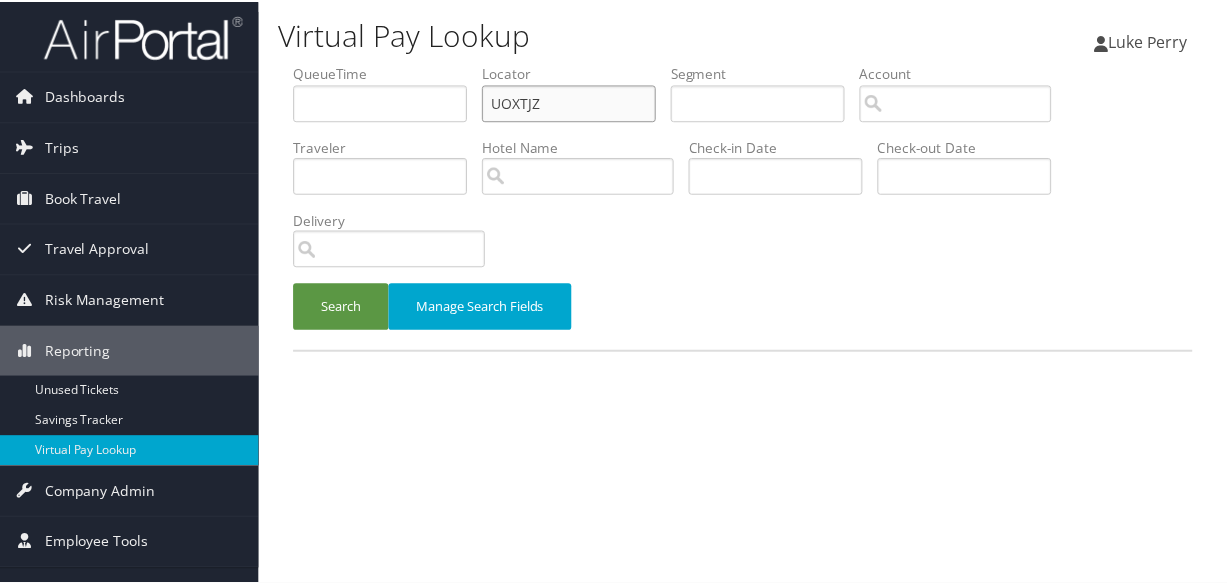 scroll, scrollTop: 0, scrollLeft: 0, axis: both 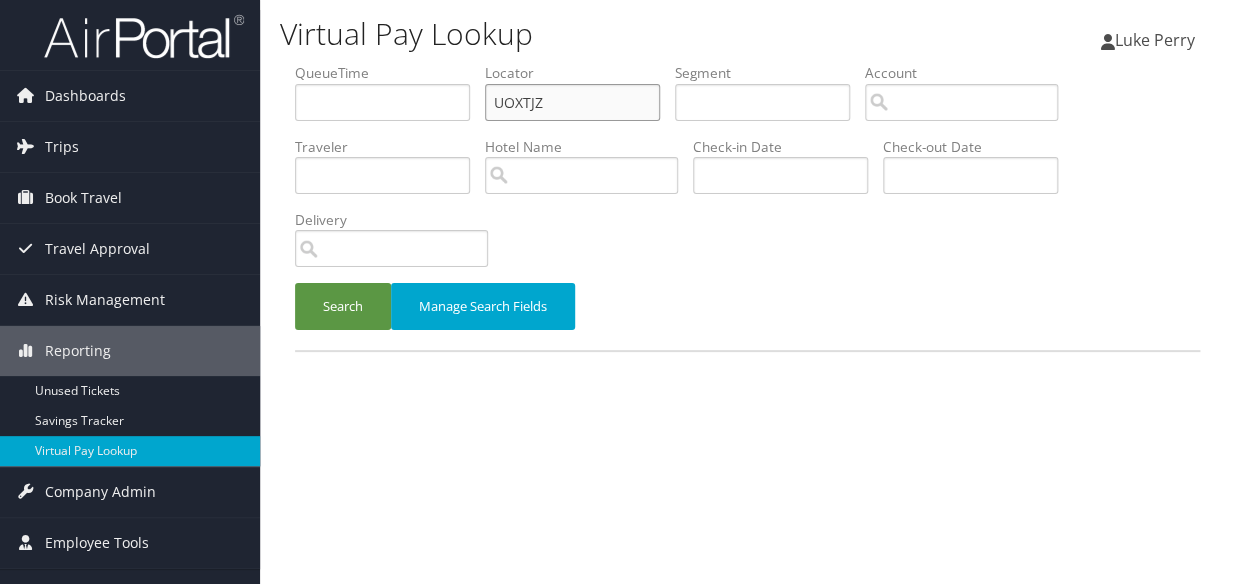 drag, startPoint x: 0, startPoint y: 0, endPoint x: 366, endPoint y: 108, distance: 381.6019 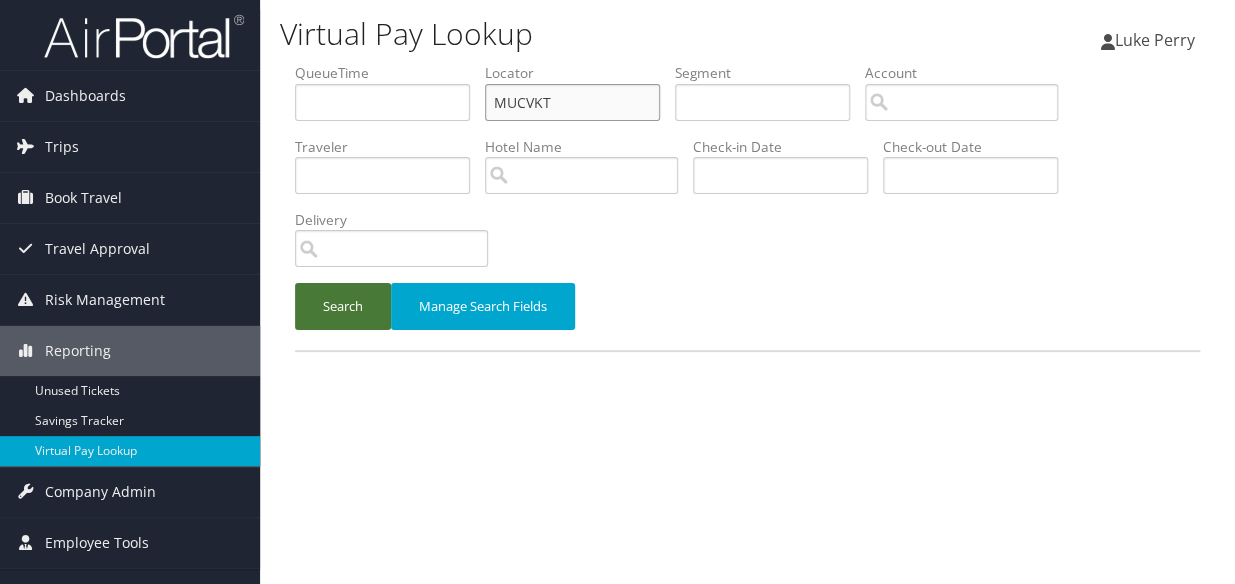 type on "MUCVKT" 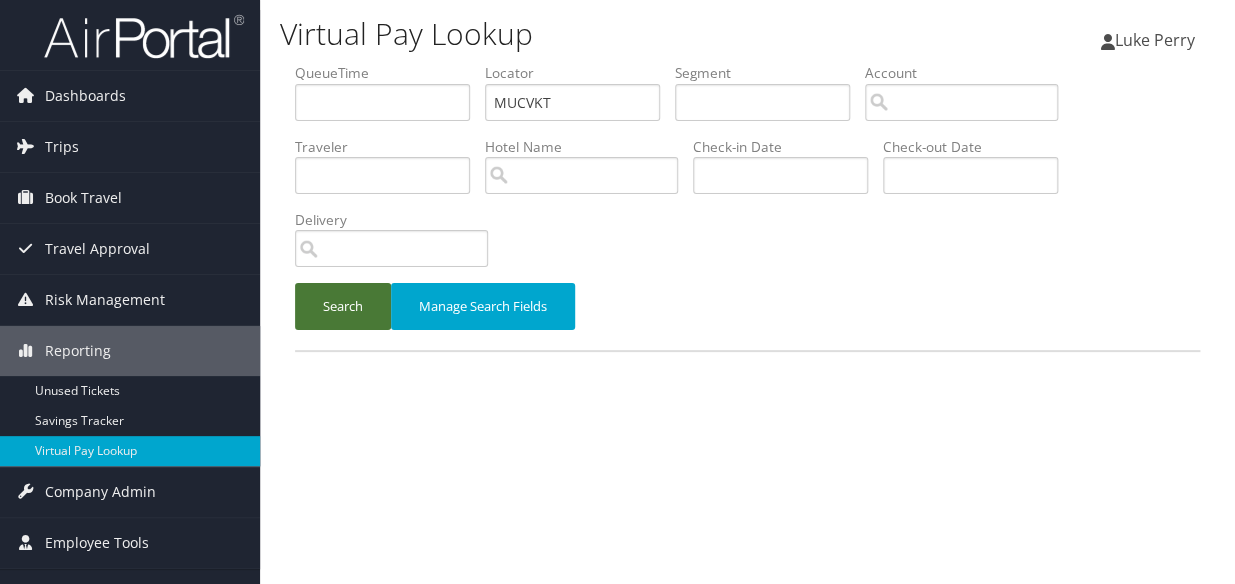 click on "Search" at bounding box center [343, 306] 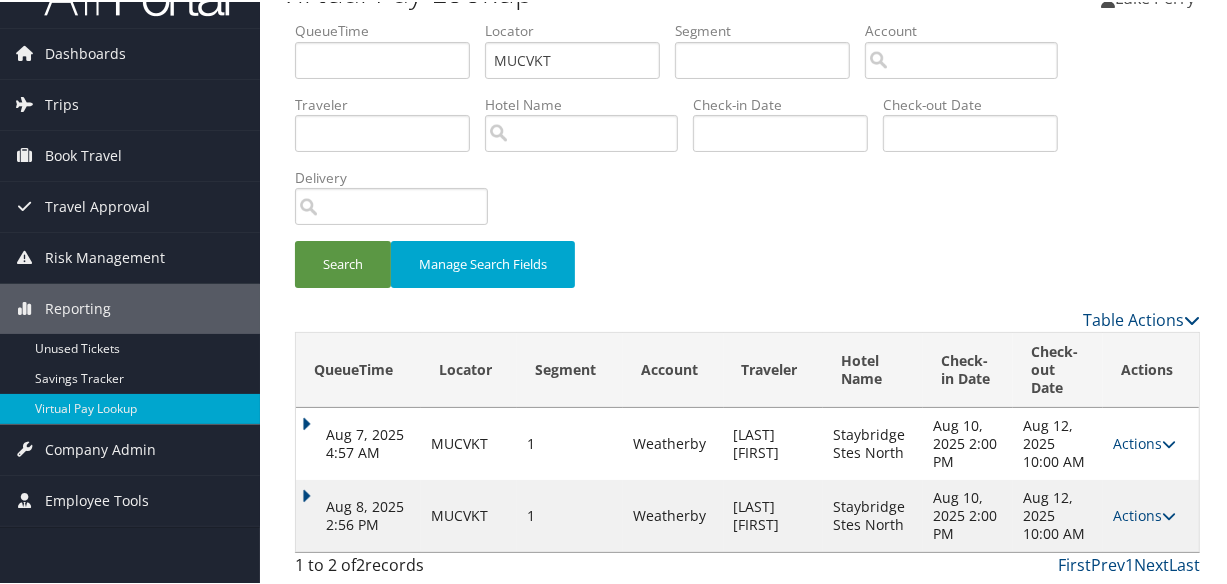 click on "Actions" at bounding box center [1144, 513] 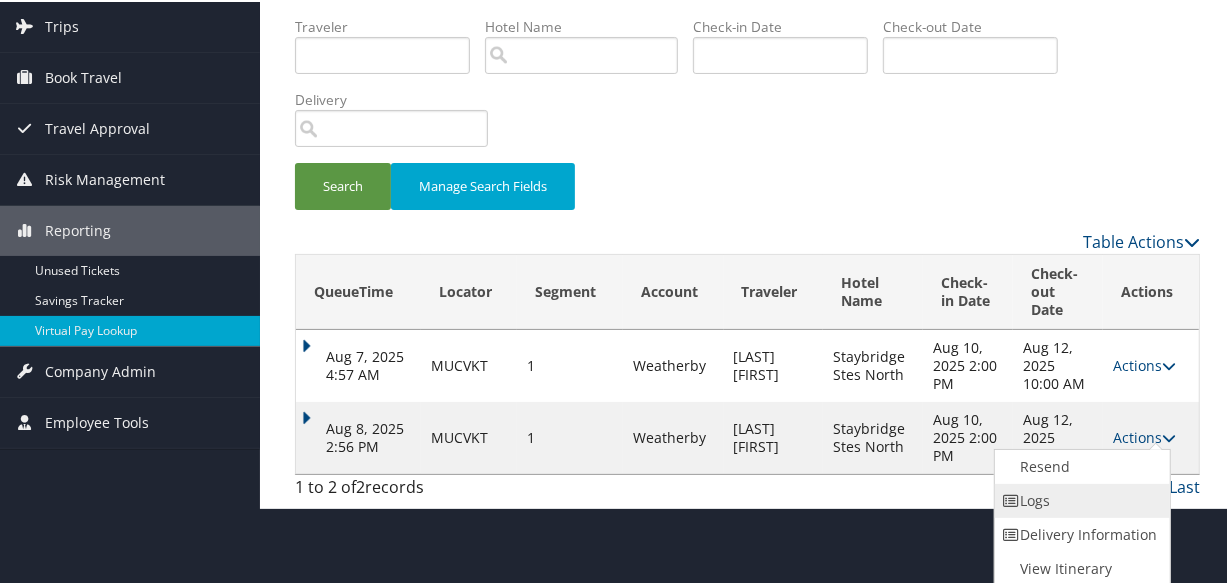click on "Logs" at bounding box center [1080, 499] 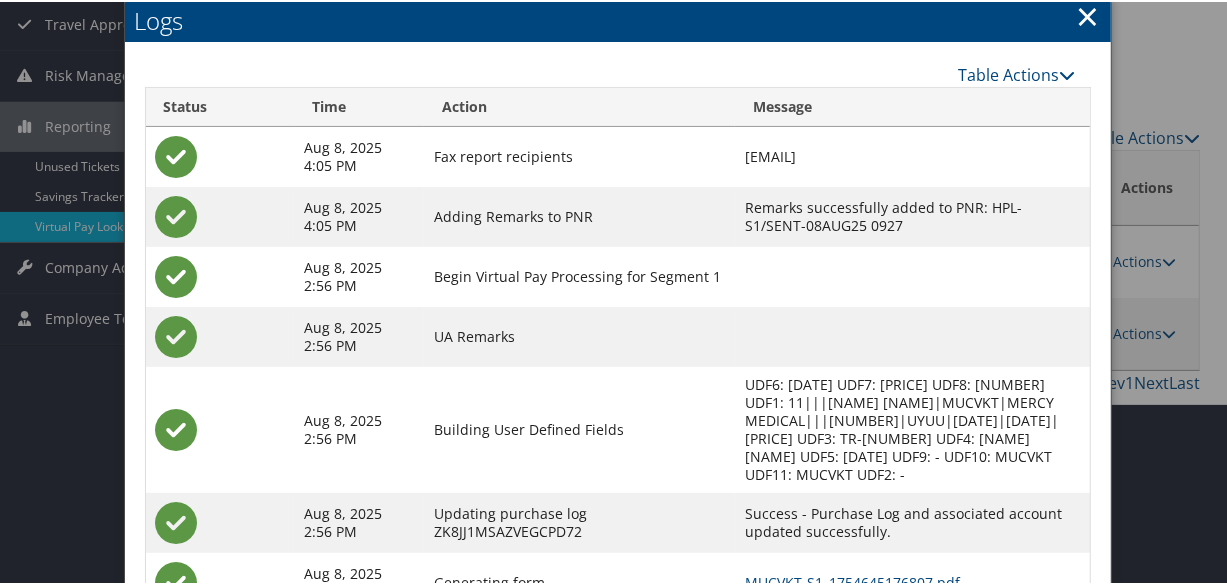 scroll, scrollTop: 350, scrollLeft: 0, axis: vertical 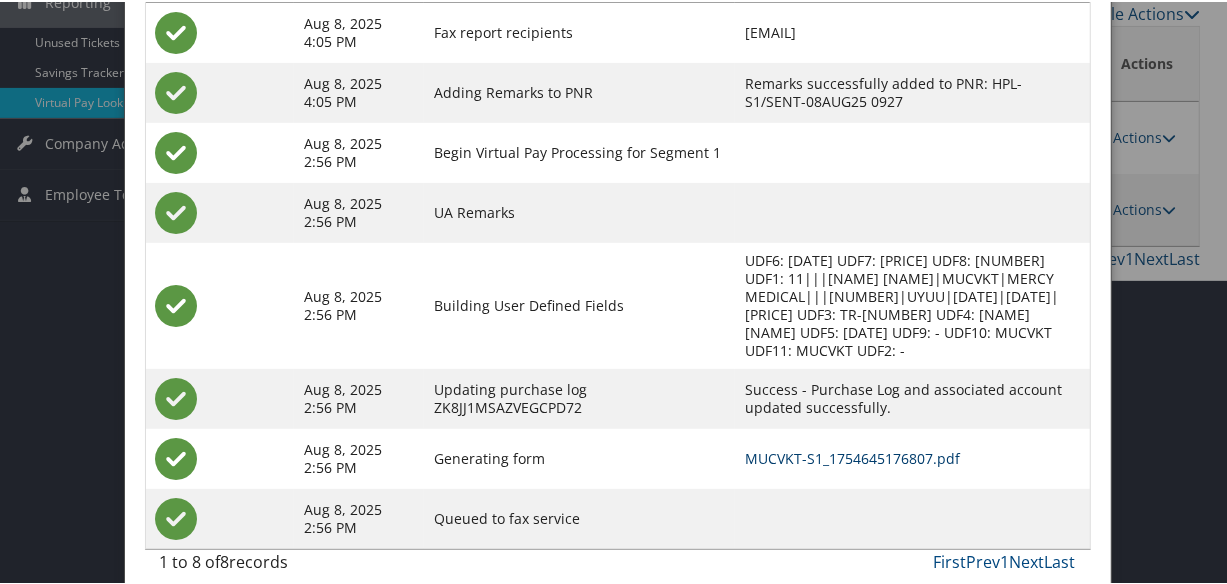 click on "MUCVKT-S1_1754645176807.pdf" at bounding box center [852, 456] 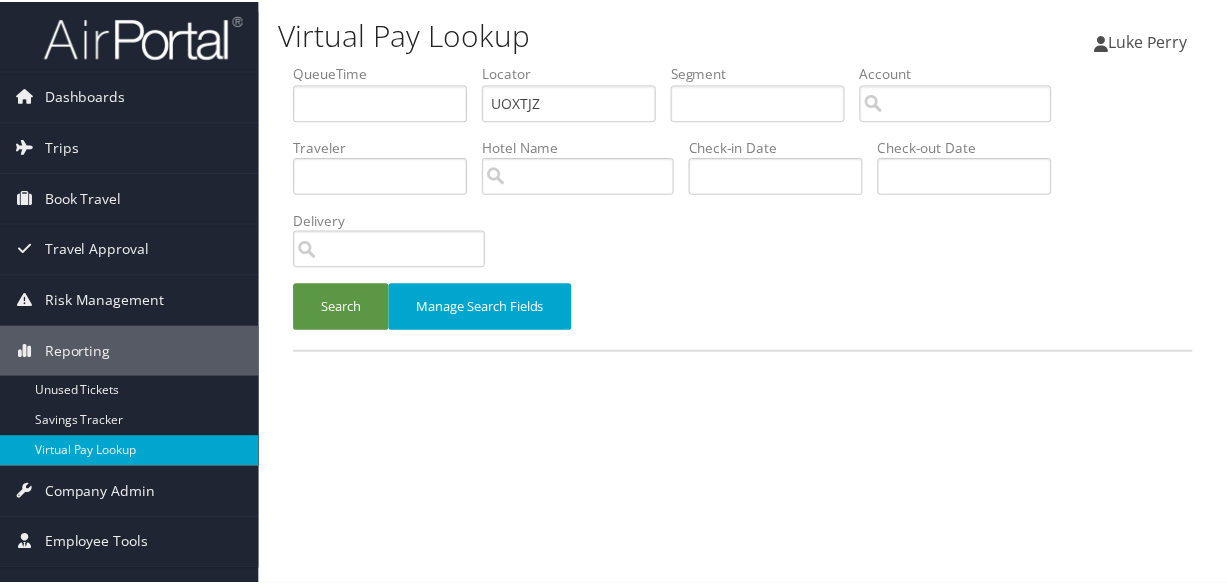 scroll, scrollTop: 0, scrollLeft: 0, axis: both 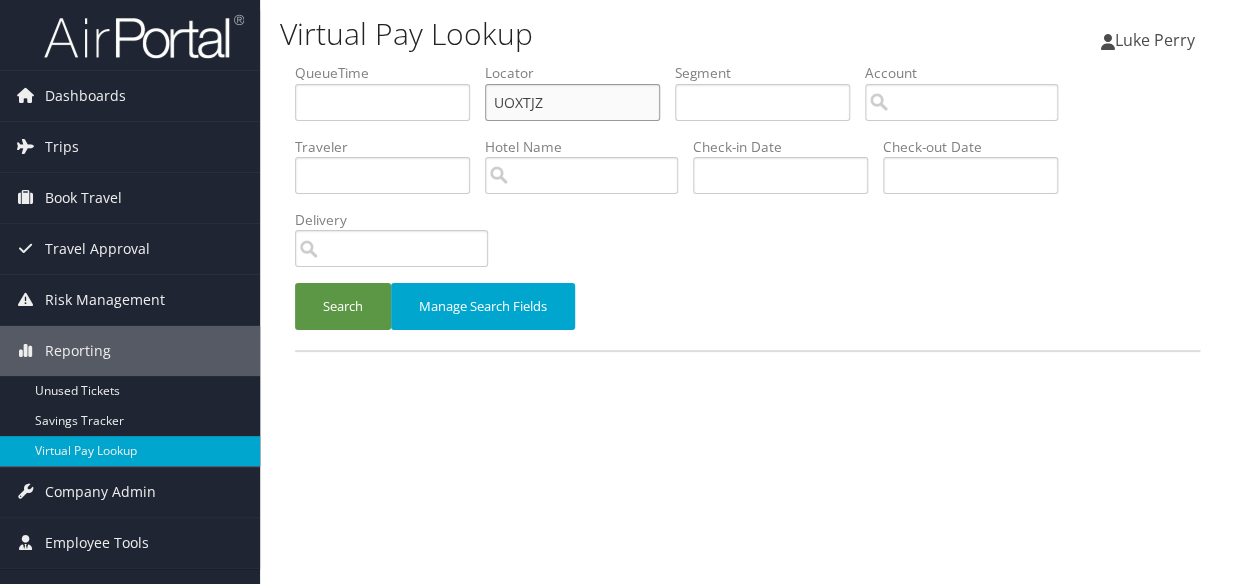 paste on "EQZFZH" 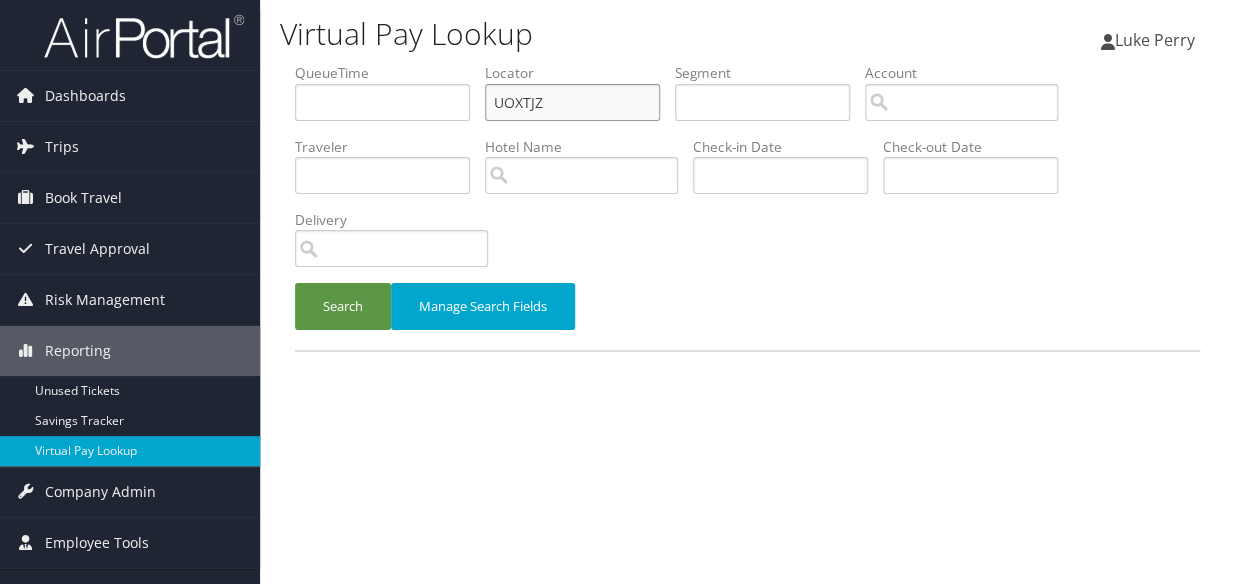 drag, startPoint x: 485, startPoint y: 109, endPoint x: 409, endPoint y: 118, distance: 76.53104 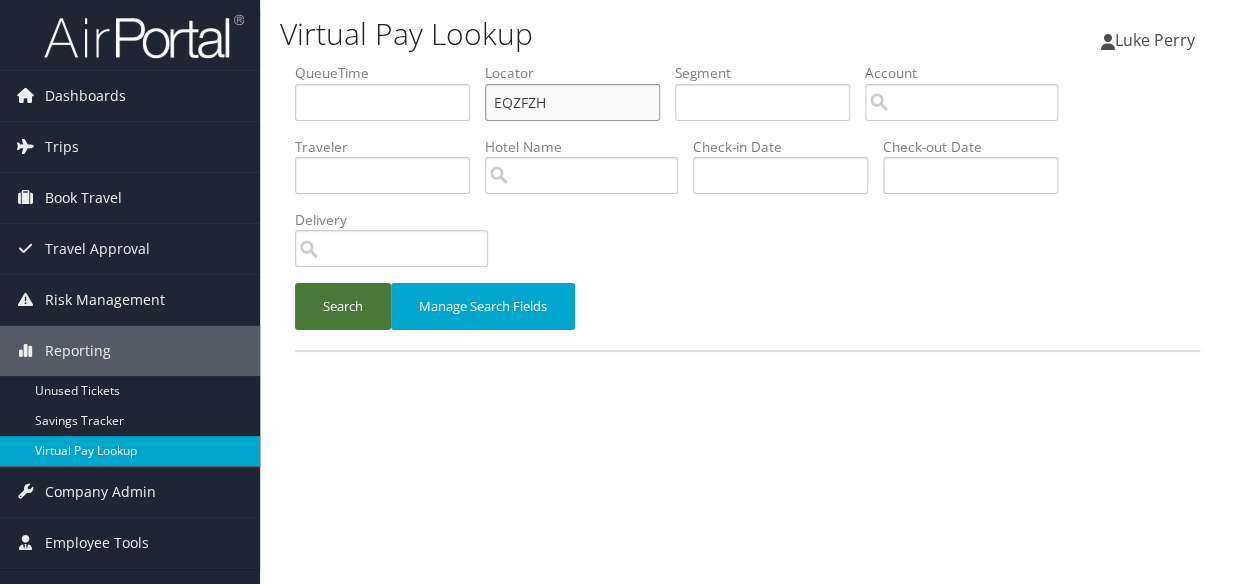 type on "EQZFZH" 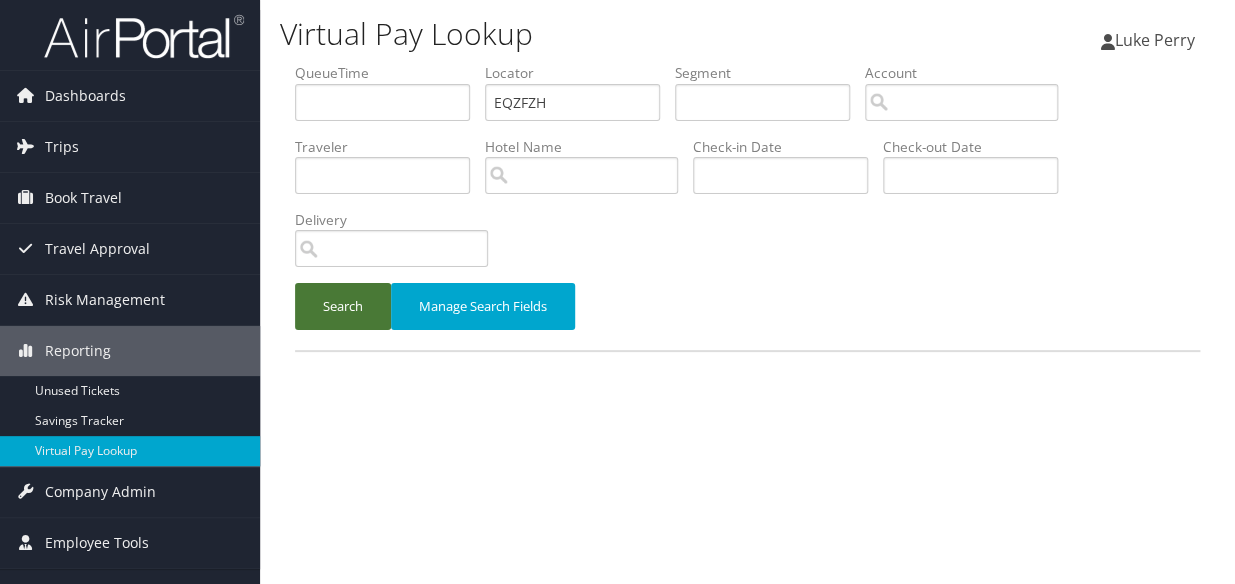 click on "Search" at bounding box center [343, 306] 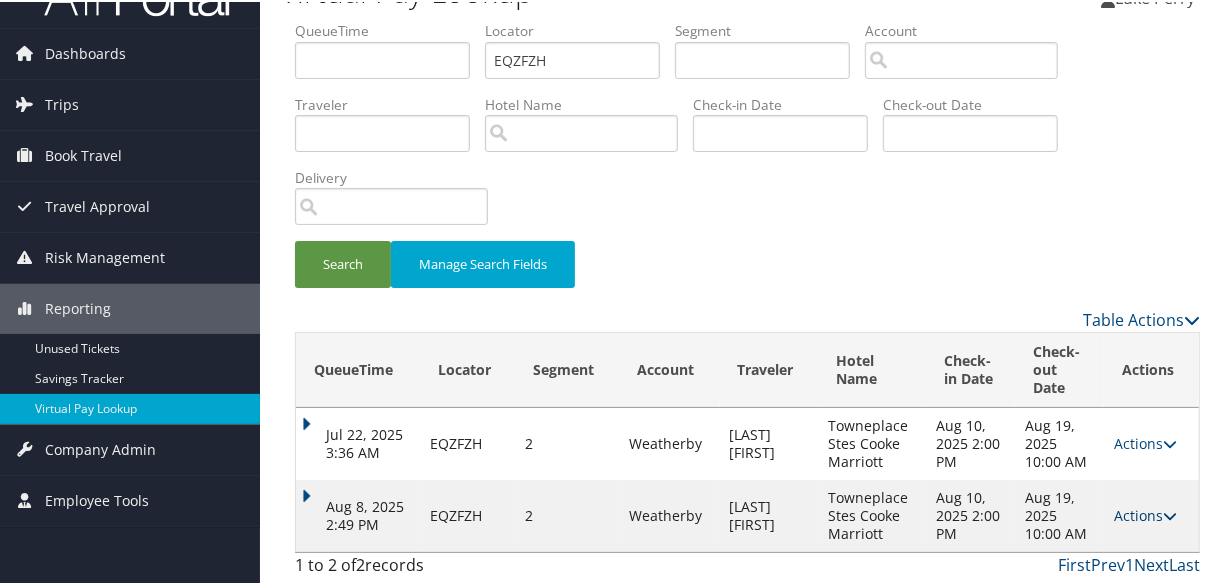 click on "Actions" at bounding box center (1145, 513) 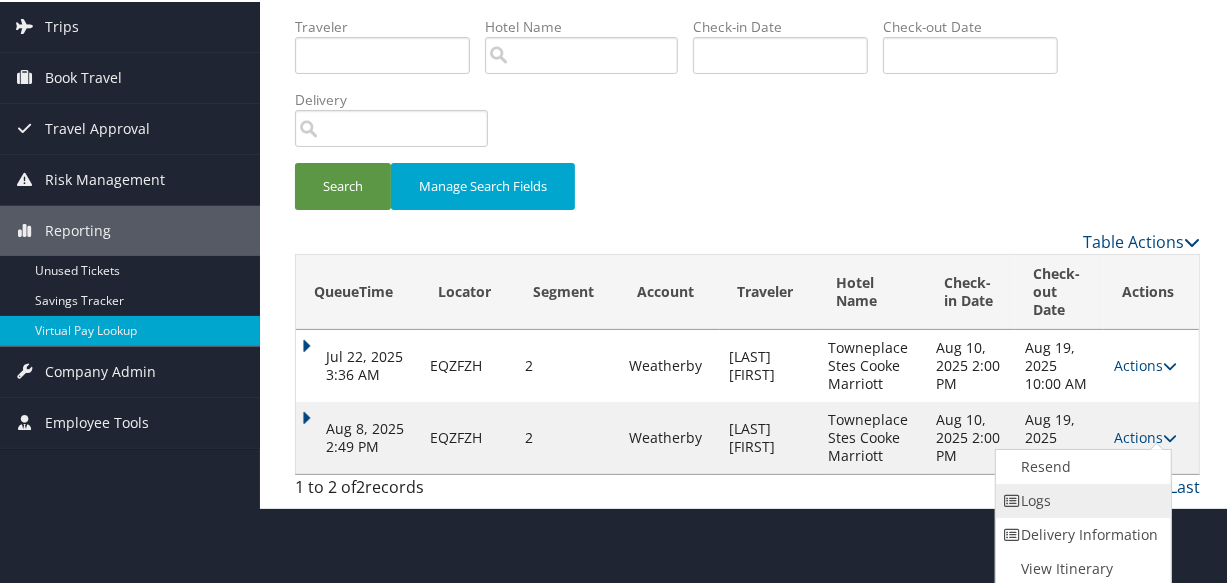 click on "Logs" at bounding box center (1081, 499) 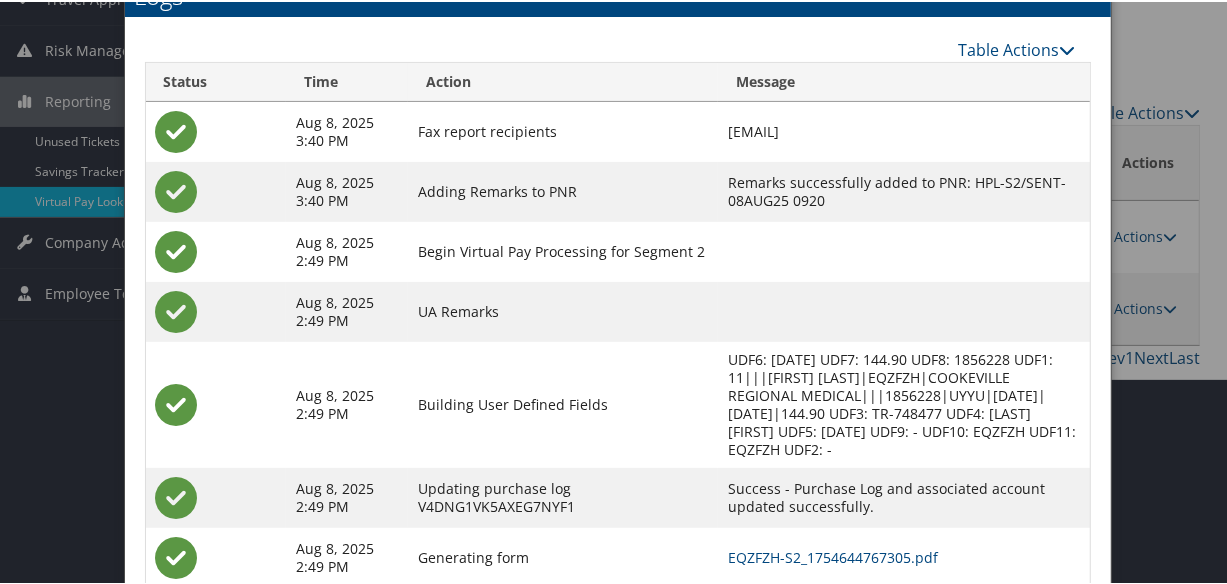 scroll, scrollTop: 369, scrollLeft: 0, axis: vertical 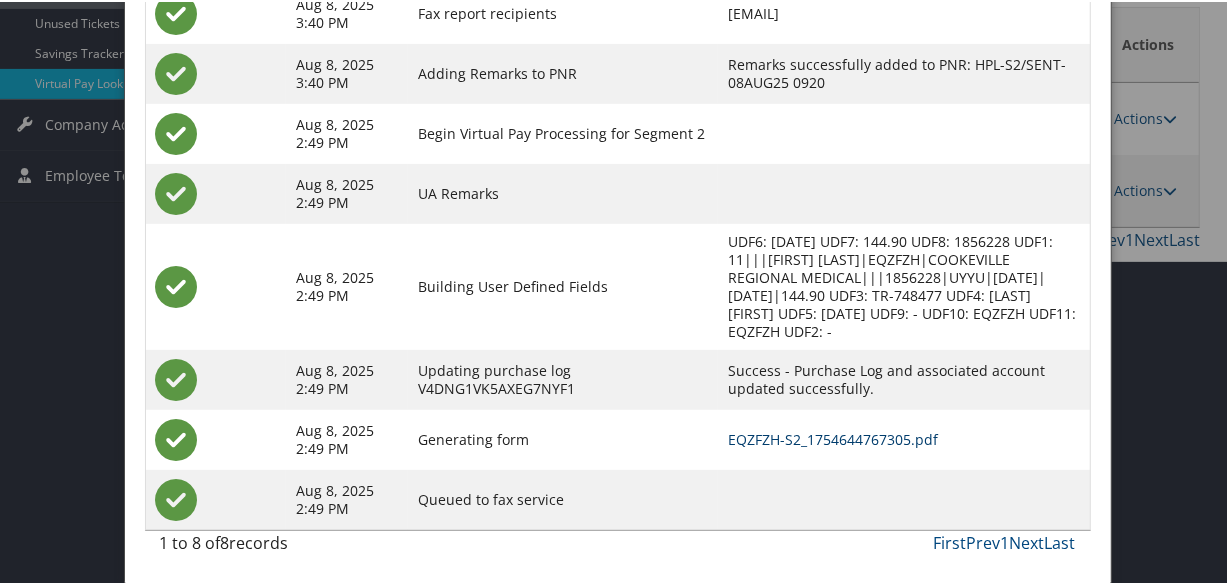 click on "EQZFZH-S2_1754644767305.pdf" at bounding box center (833, 437) 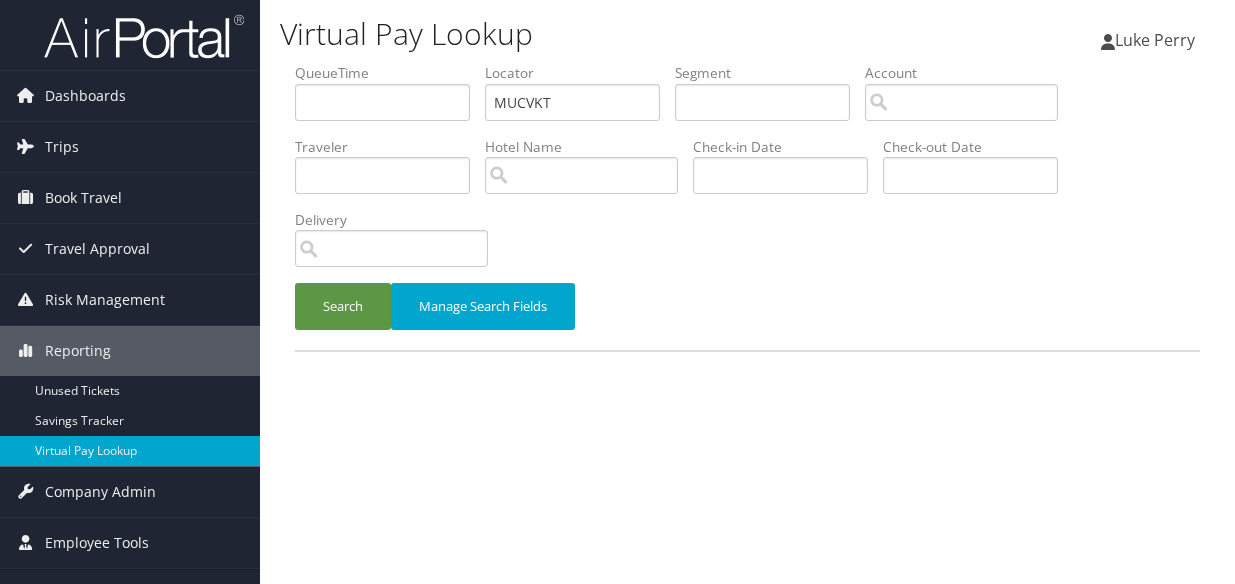 click on "Search" at bounding box center (343, 306) 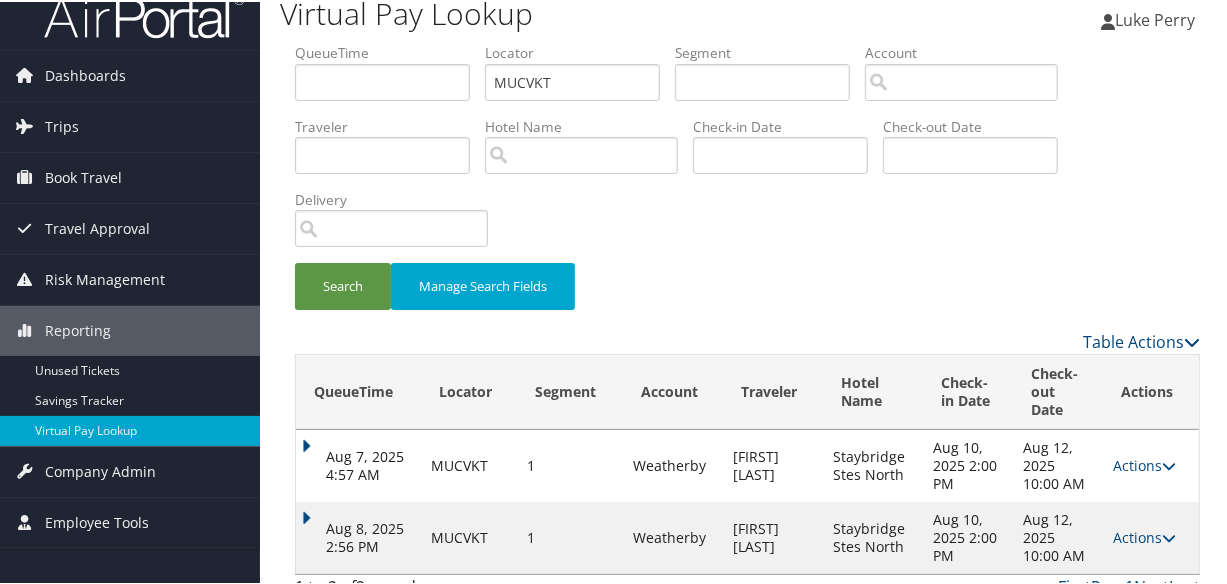 scroll, scrollTop: 44, scrollLeft: 0, axis: vertical 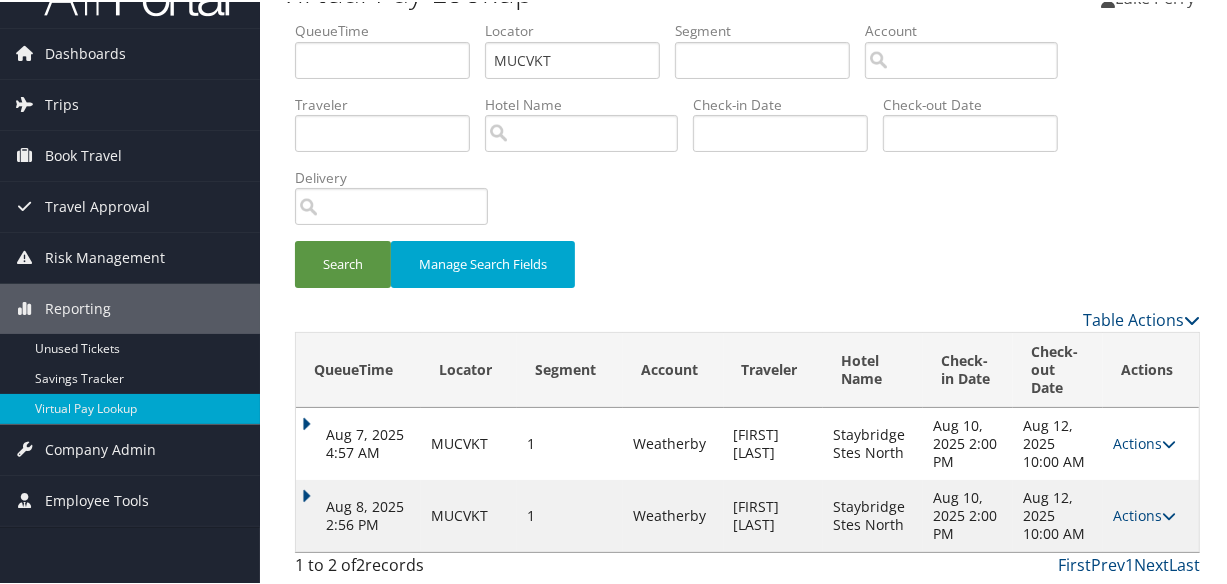 click on "Aug 8, 2025 2:56 PM" at bounding box center [358, 514] 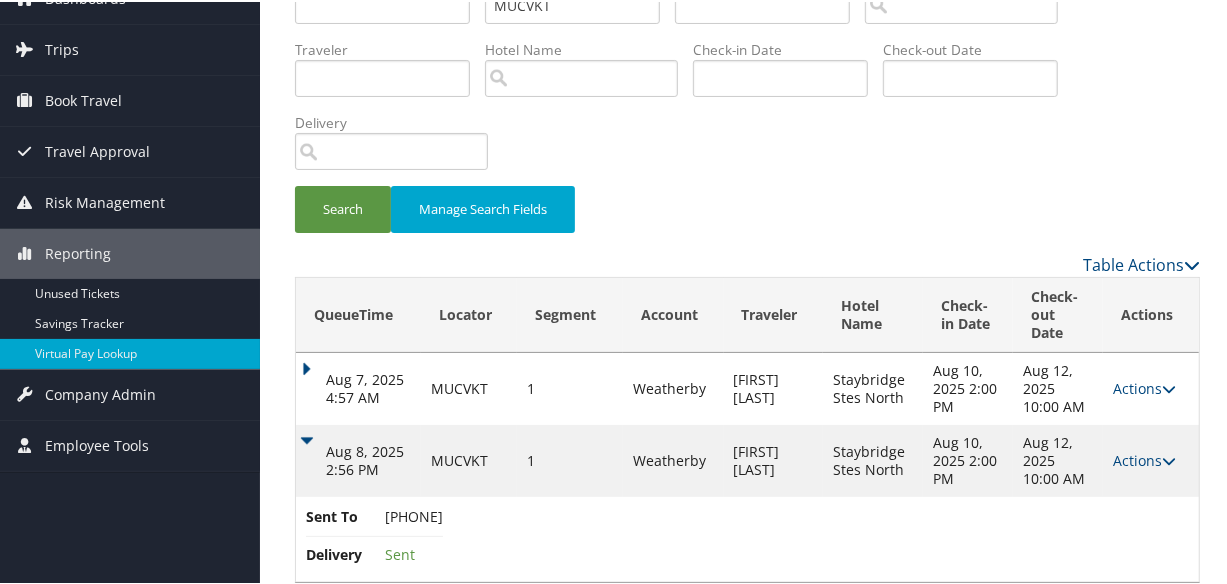 scroll, scrollTop: 129, scrollLeft: 0, axis: vertical 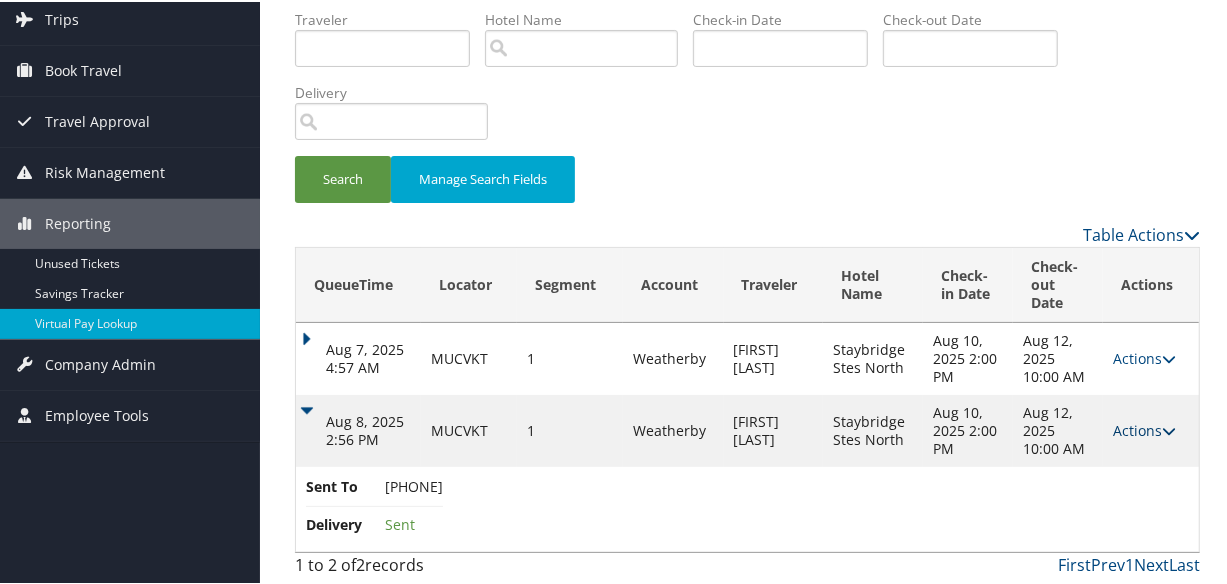 click on "Actions" at bounding box center (1144, 428) 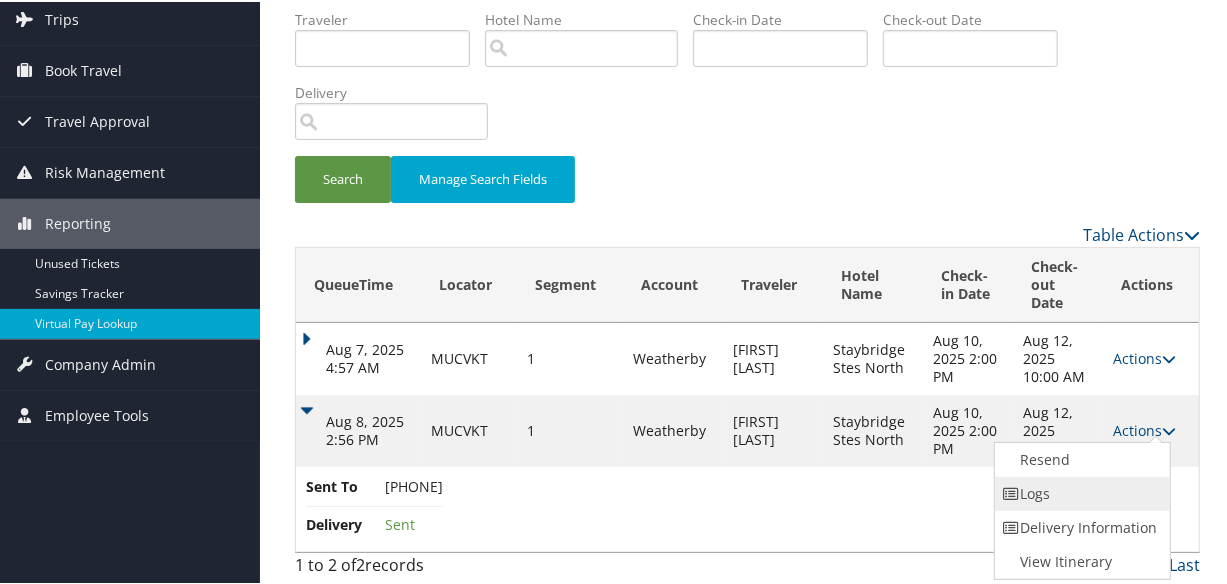 click on "Logs" at bounding box center (1080, 492) 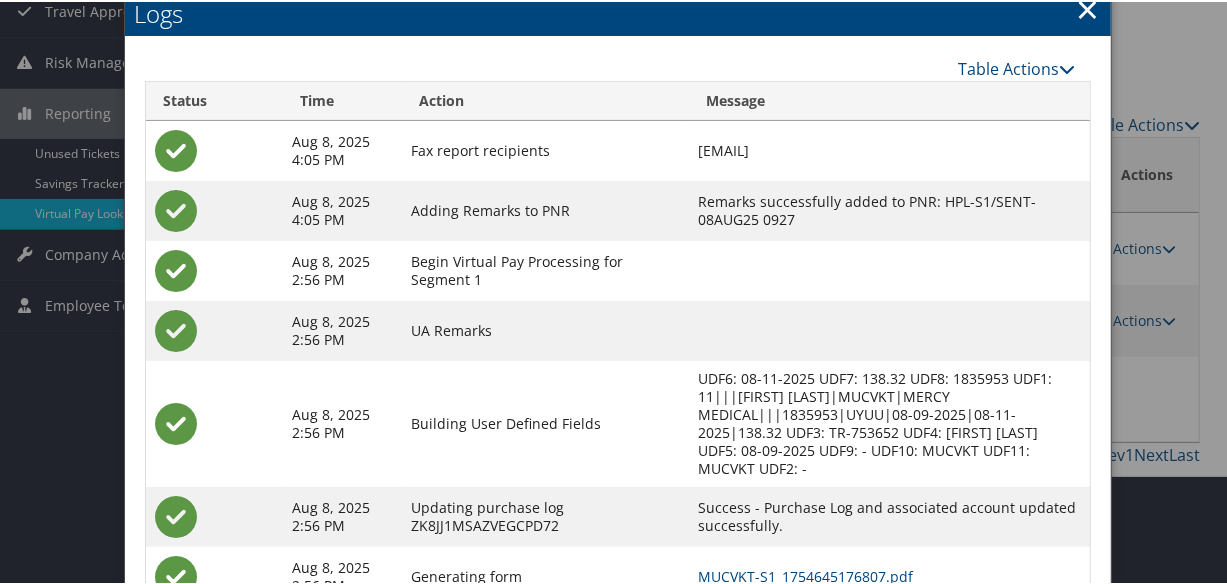 scroll, scrollTop: 357, scrollLeft: 0, axis: vertical 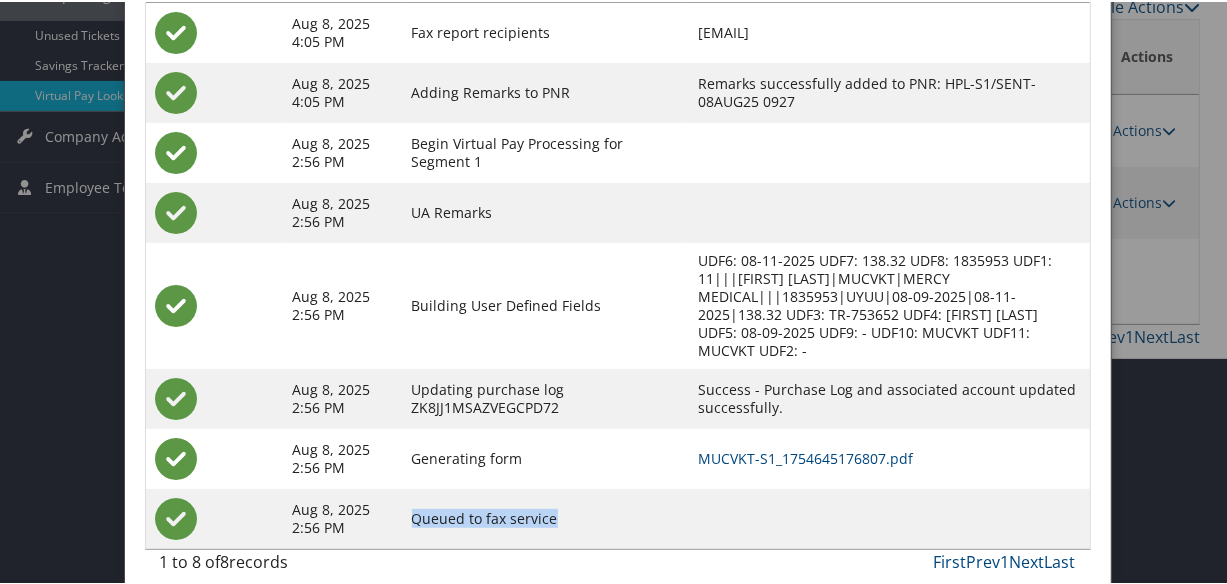 drag, startPoint x: 537, startPoint y: 499, endPoint x: 391, endPoint y: 493, distance: 146.12323 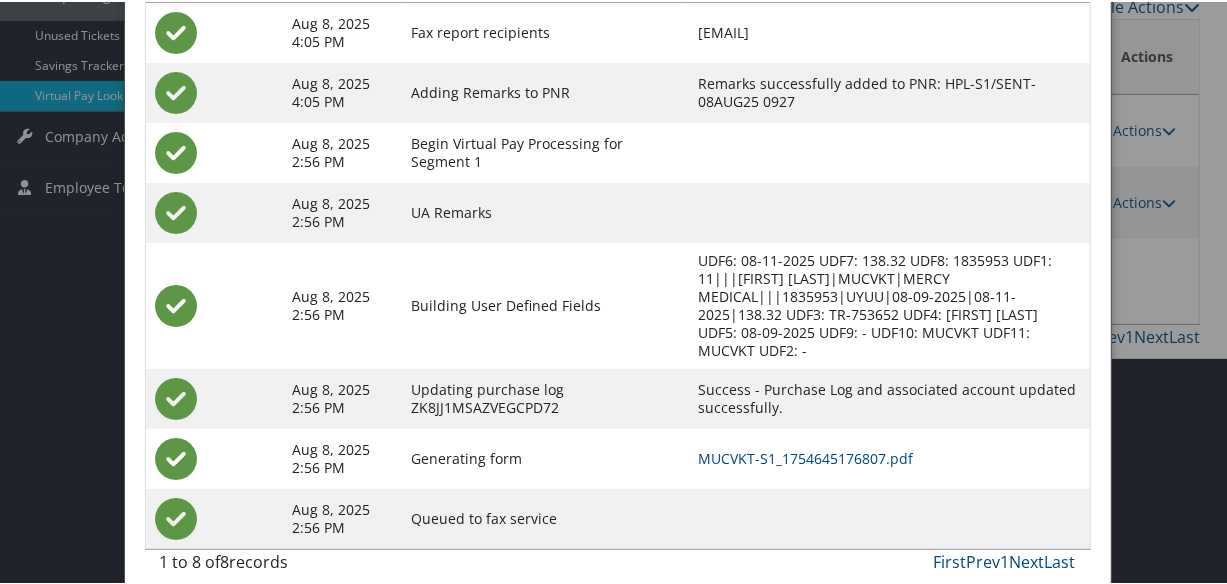 click on "MUCVKT-S1_1754645176807.pdf" at bounding box center [888, 457] 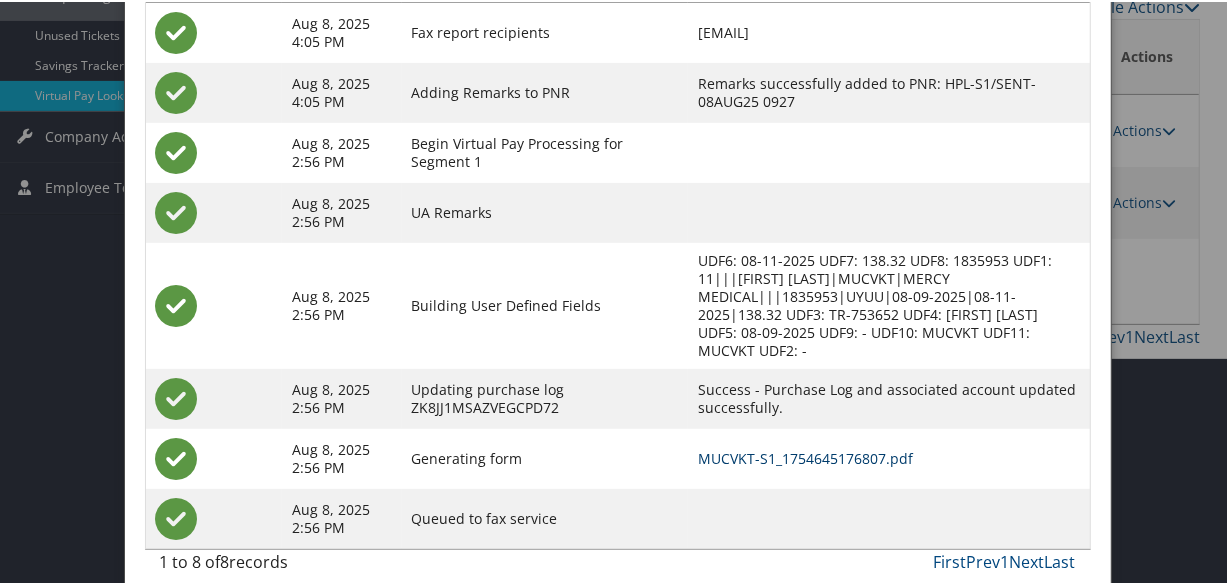 click on "MUCVKT-S1_1754645176807.pdf" at bounding box center [805, 456] 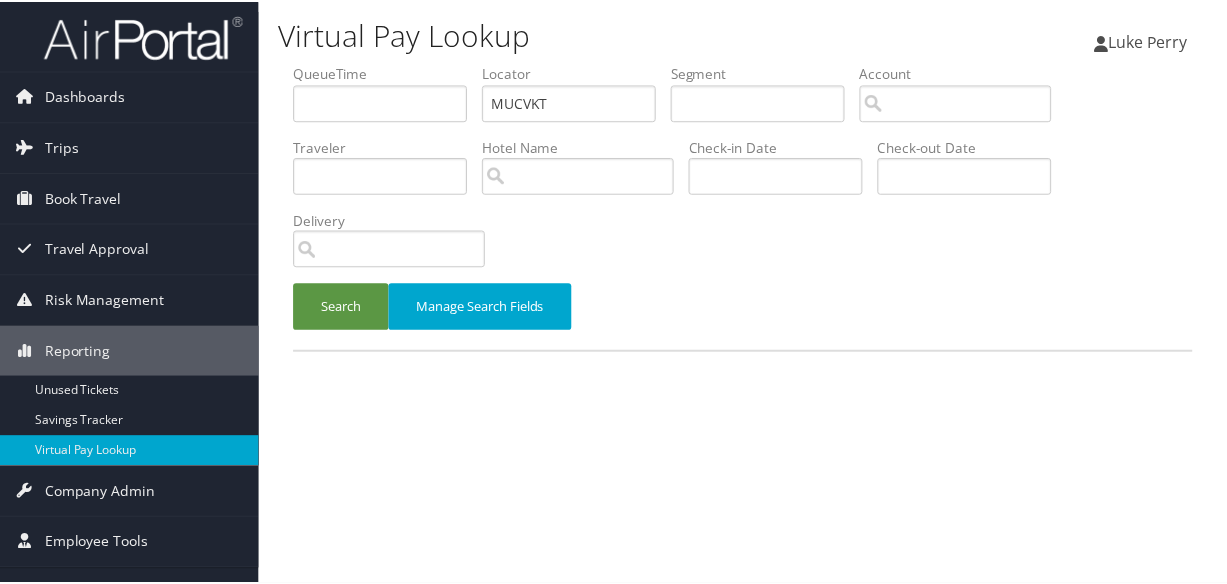 scroll, scrollTop: 0, scrollLeft: 0, axis: both 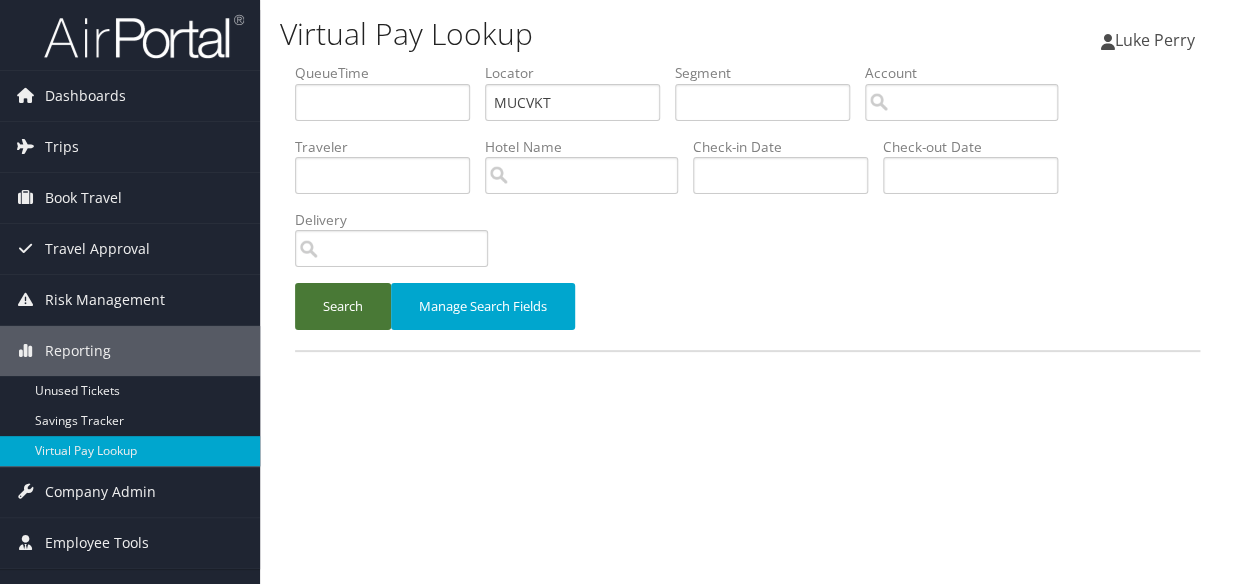 click on "Search" at bounding box center (343, 306) 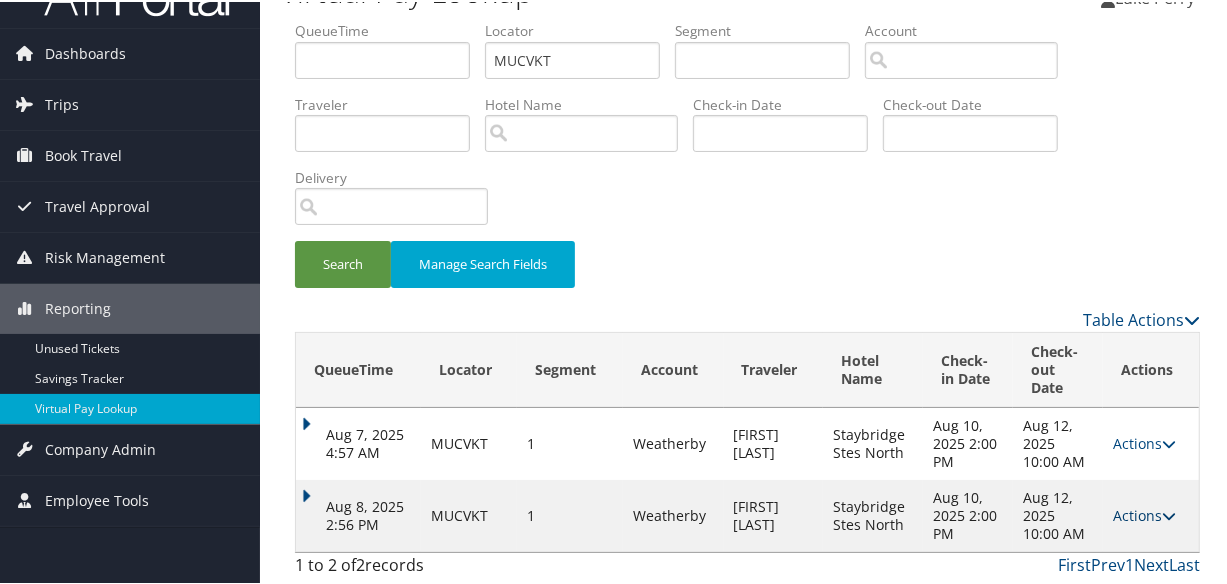 click on "Actions" at bounding box center (1144, 513) 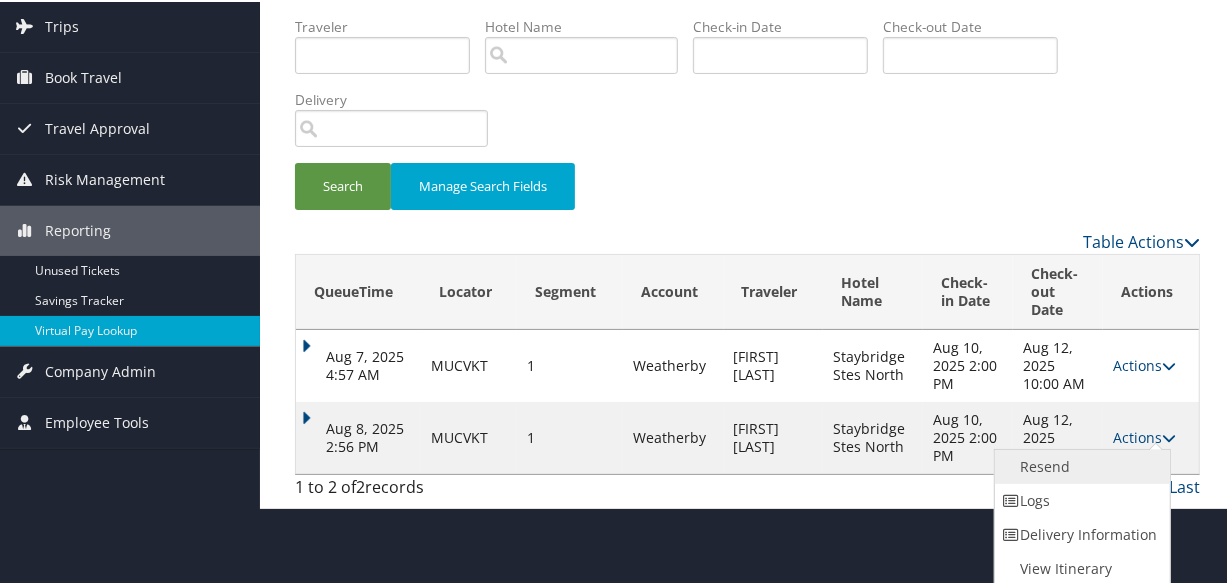 click on "Resend" at bounding box center (1080, 465) 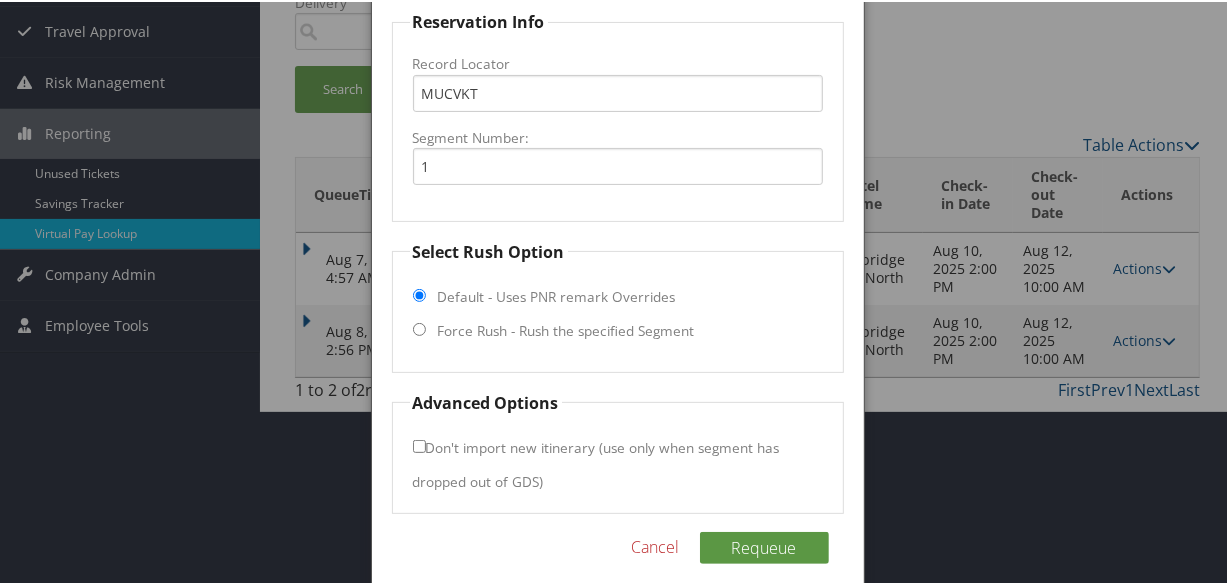 click on "Force Rush - Rush the specified Segment" at bounding box center (566, 329) 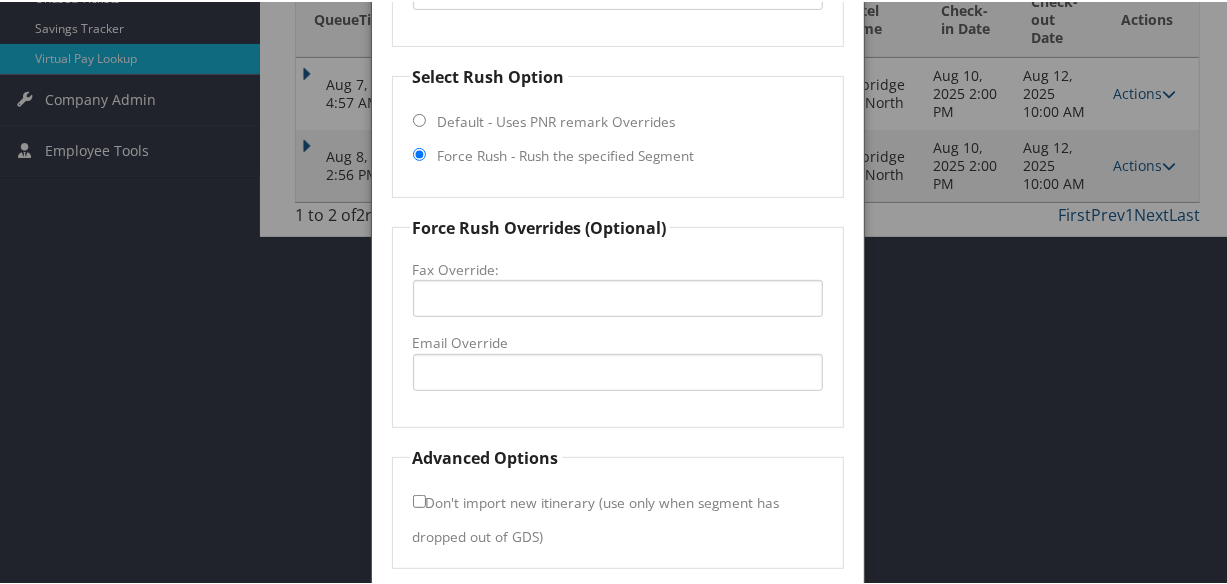 scroll, scrollTop: 468, scrollLeft: 0, axis: vertical 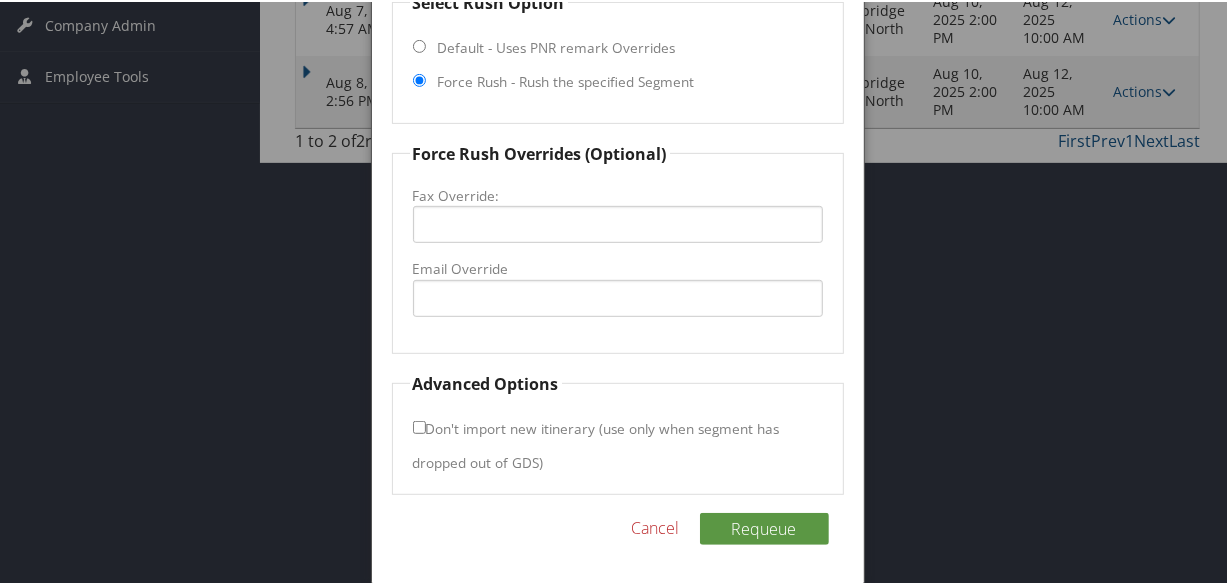 click on "Cancel" at bounding box center (656, 526) 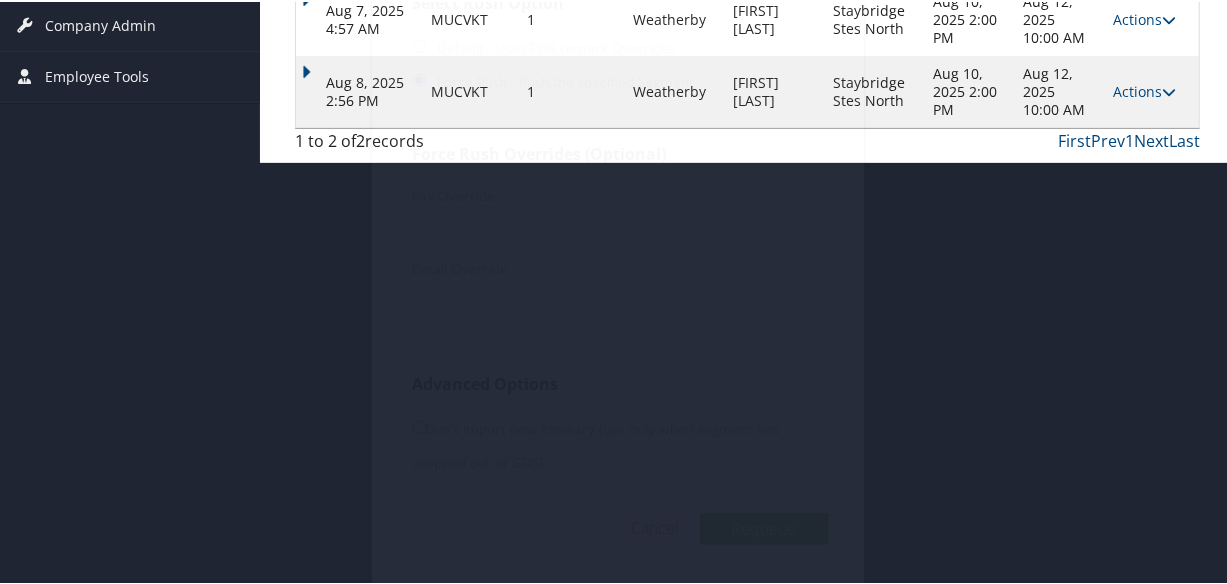 scroll, scrollTop: 44, scrollLeft: 0, axis: vertical 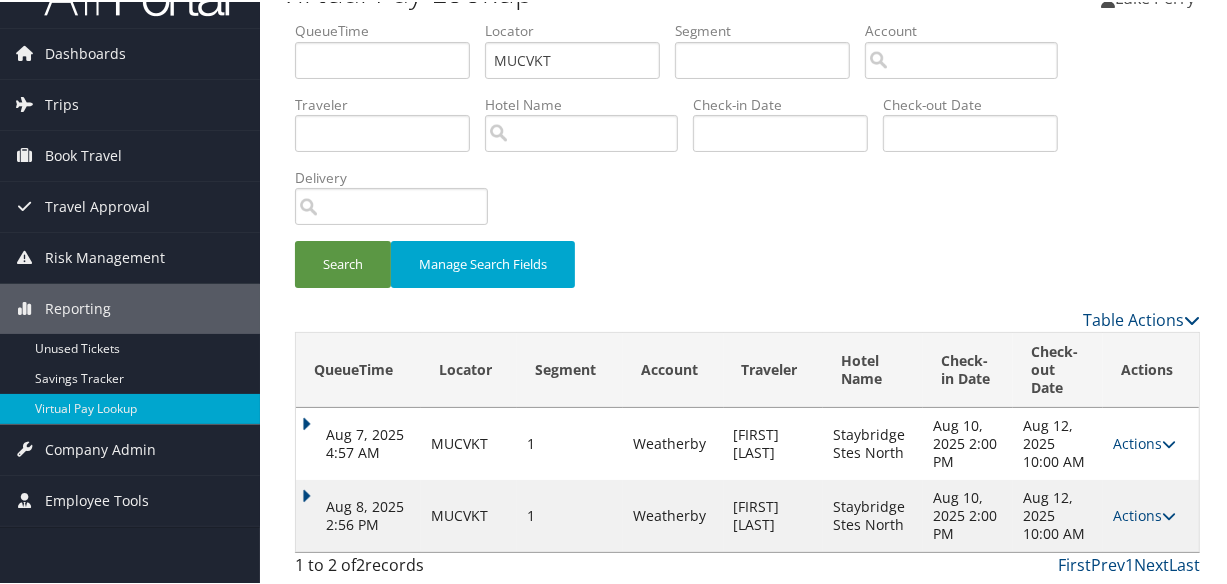 click on "Actions   Resend  Logs  Delivery Information  View Itinerary" at bounding box center (1151, 514) 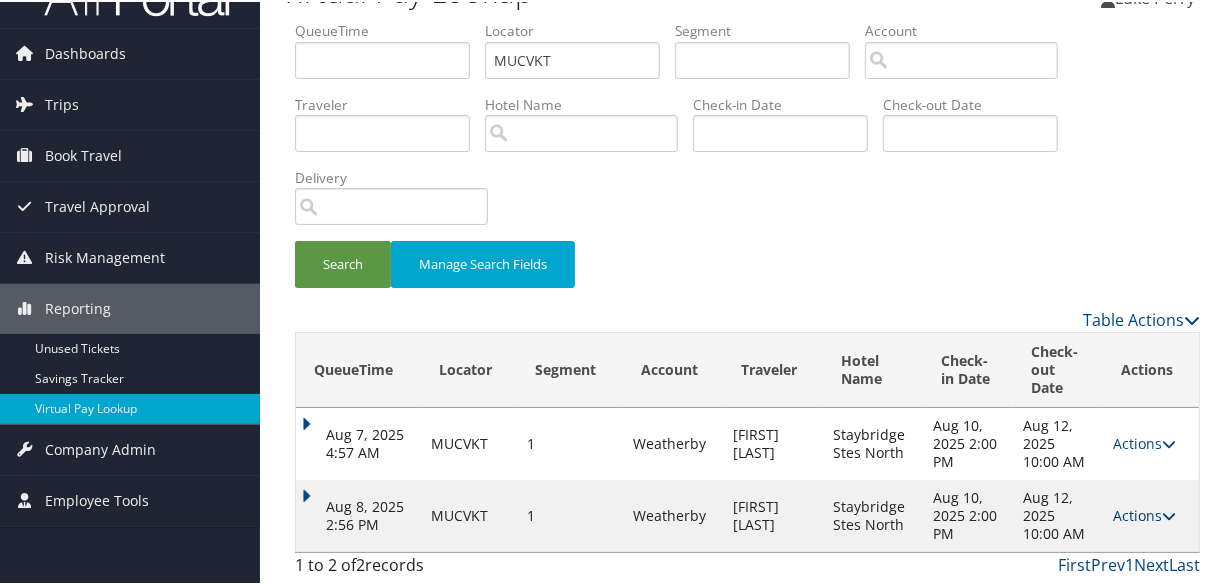 click on "Actions" at bounding box center [1144, 513] 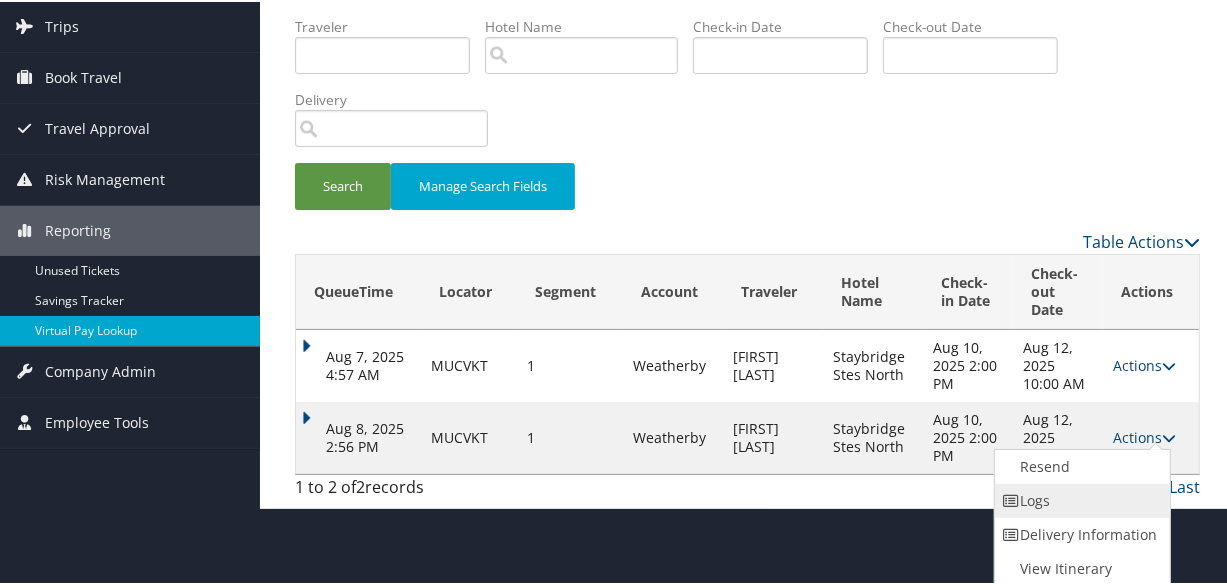 click on "Logs" at bounding box center (1080, 499) 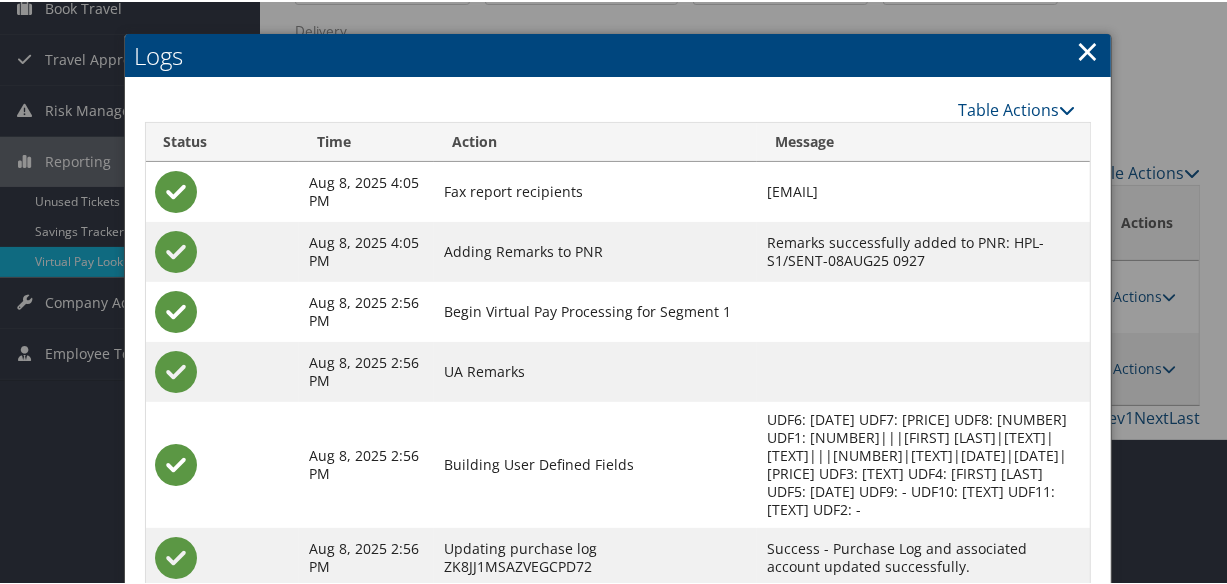 scroll, scrollTop: 350, scrollLeft: 0, axis: vertical 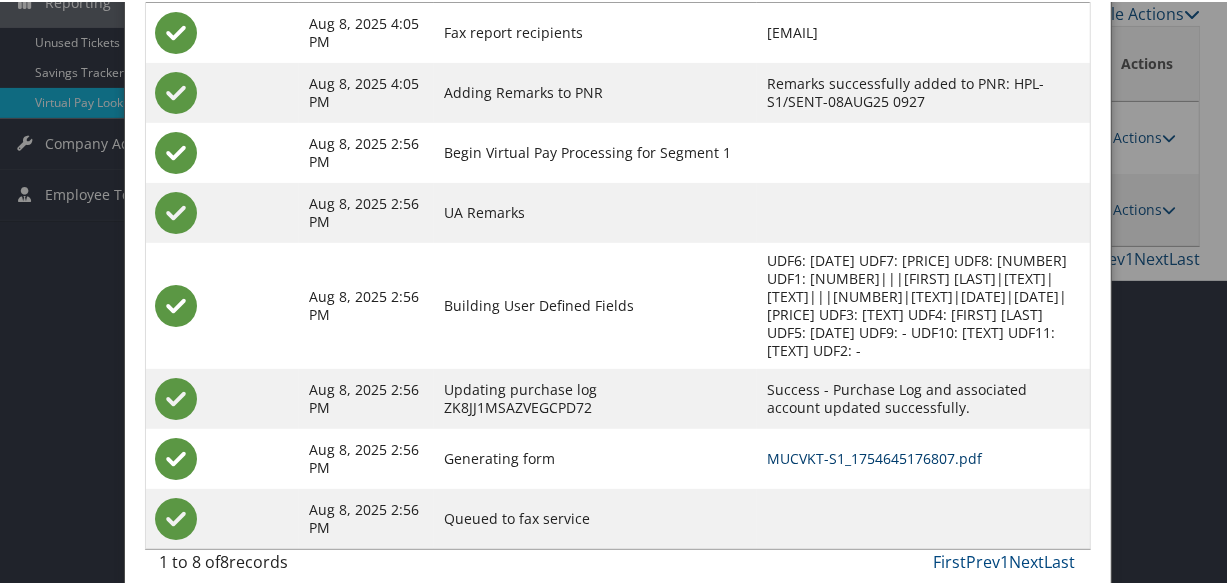 click on "MUCVKT-S1_1754645176807.pdf" at bounding box center (874, 456) 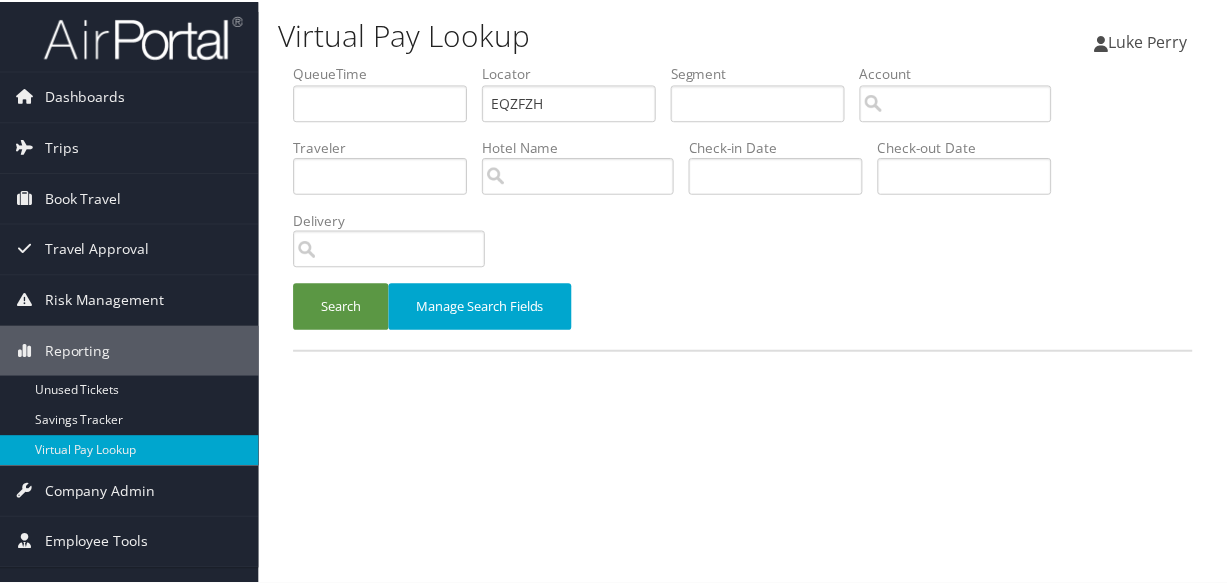 scroll, scrollTop: 0, scrollLeft: 0, axis: both 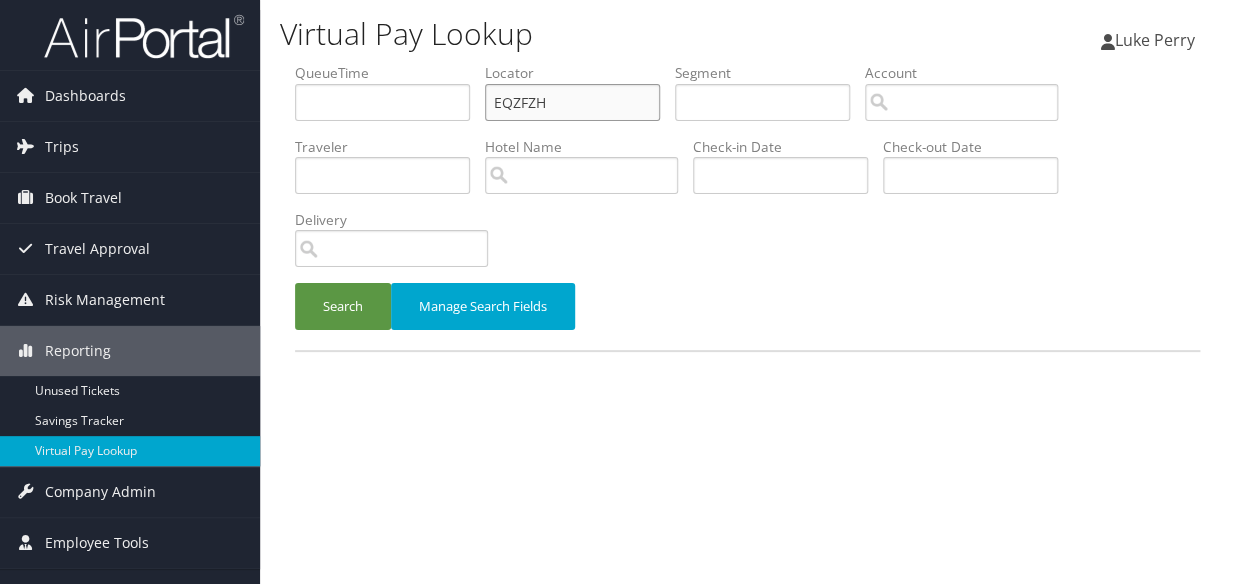 drag, startPoint x: 603, startPoint y: 103, endPoint x: 390, endPoint y: 271, distance: 271.2803 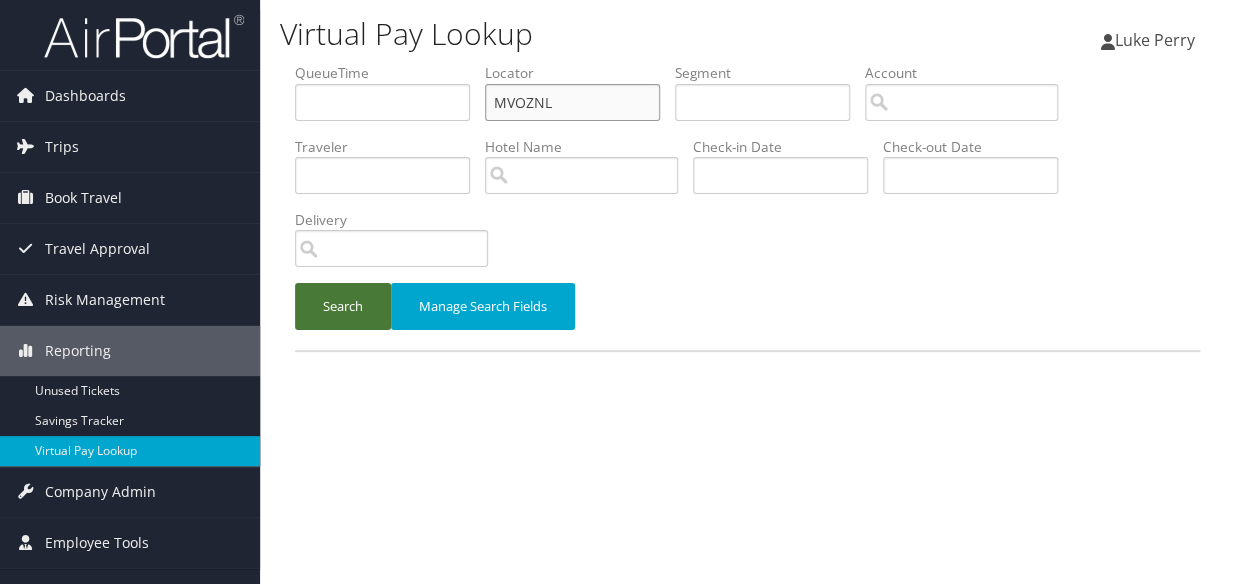 type on "MVOZNL" 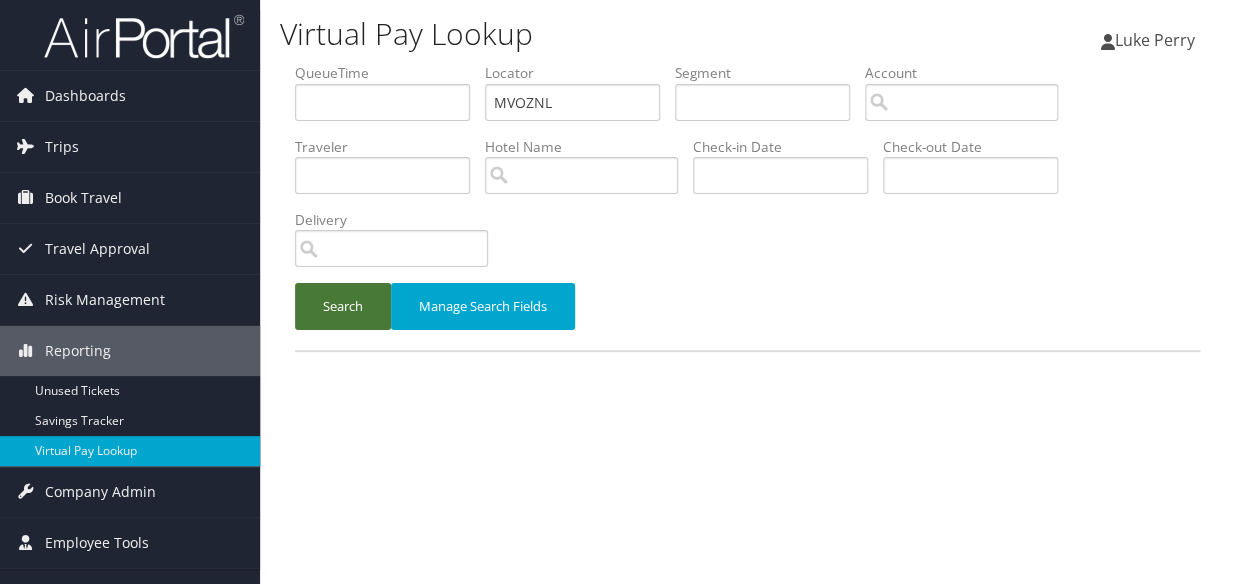 click on "Search" at bounding box center [343, 306] 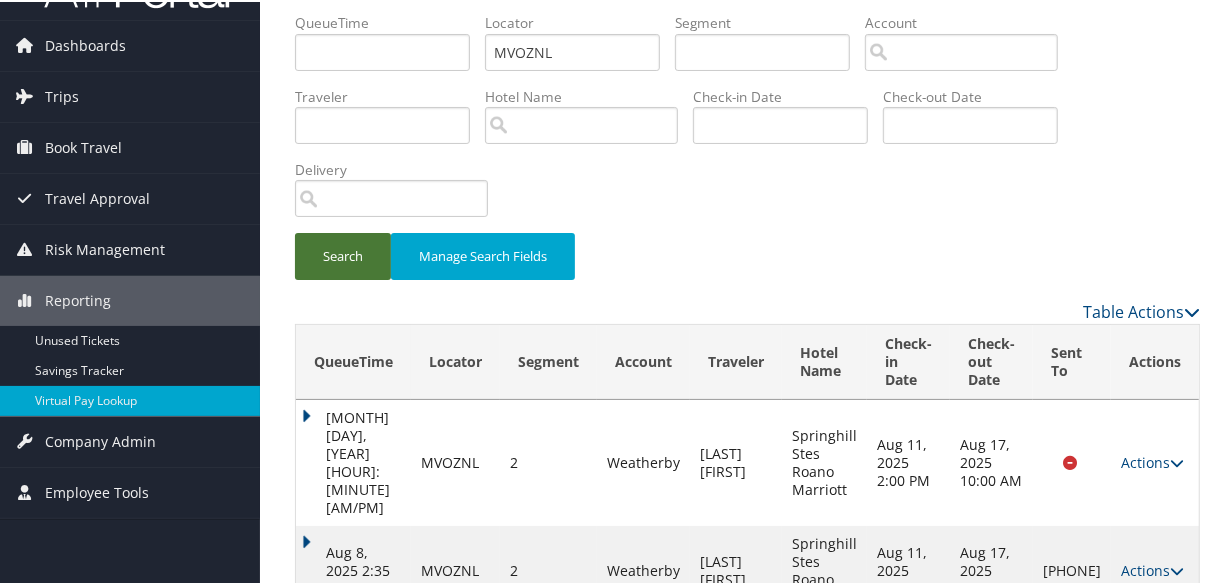 scroll, scrollTop: 80, scrollLeft: 0, axis: vertical 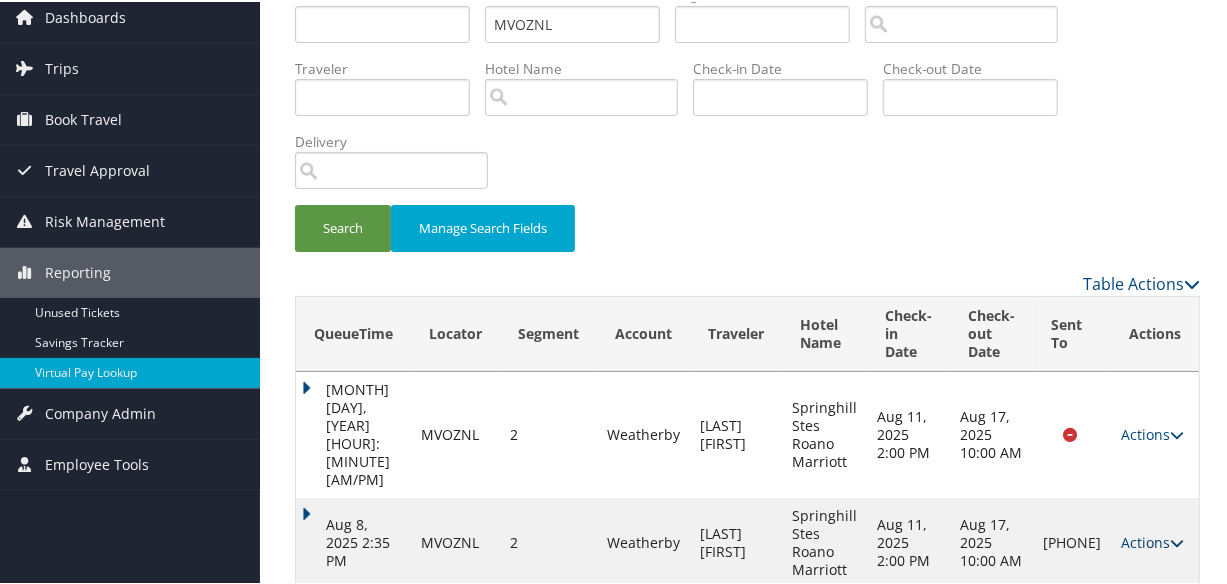 click on "Actions" at bounding box center [1152, 540] 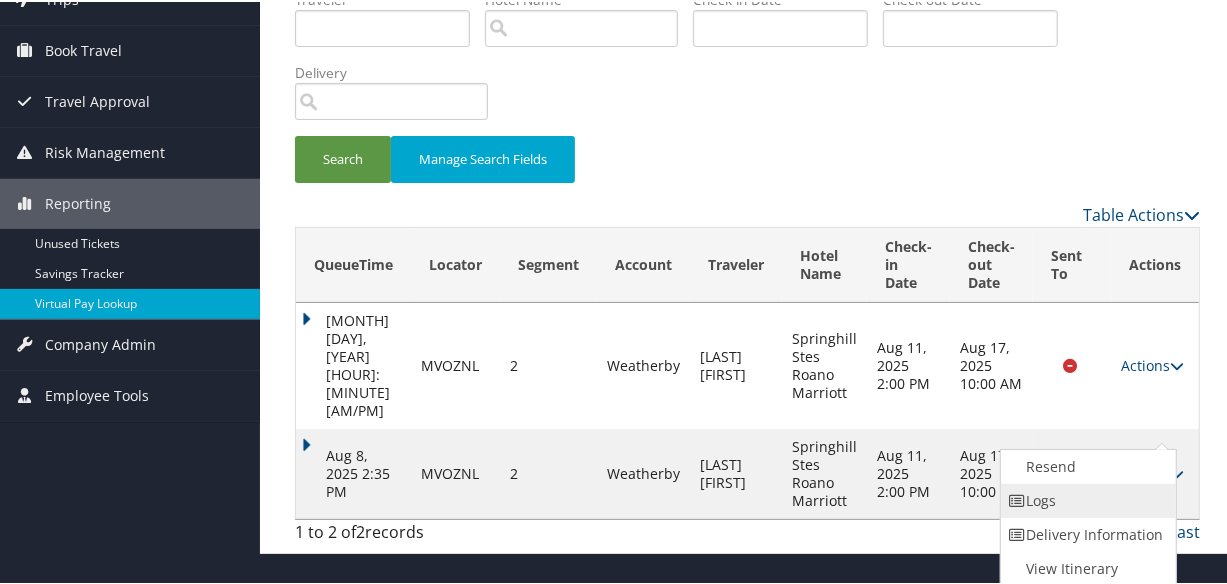 click on "Logs" at bounding box center (1086, 499) 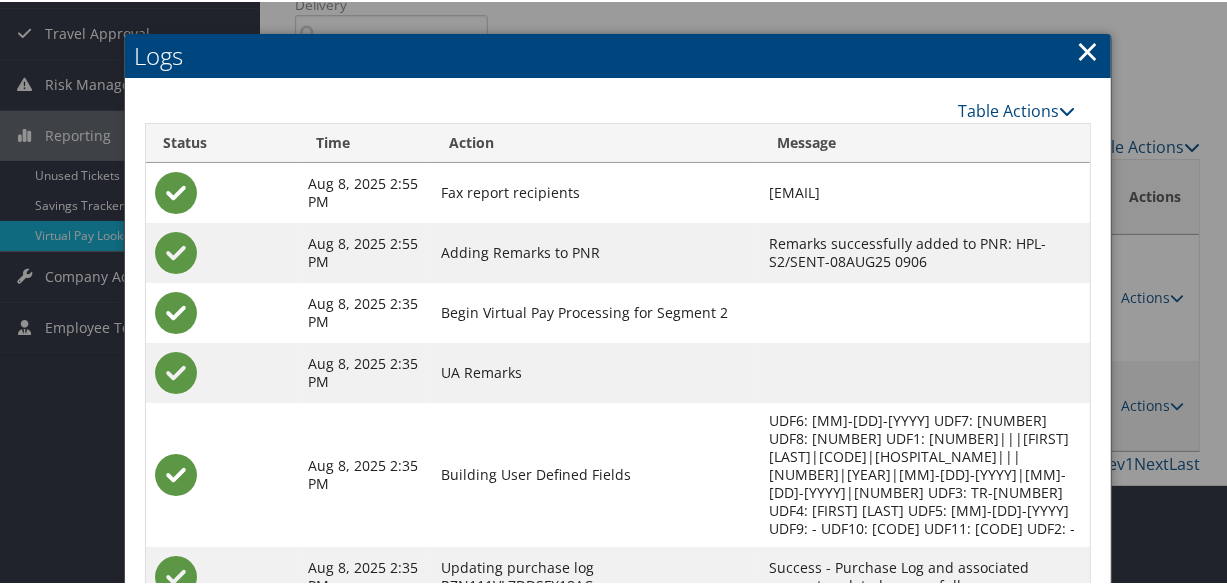 scroll, scrollTop: 395, scrollLeft: 0, axis: vertical 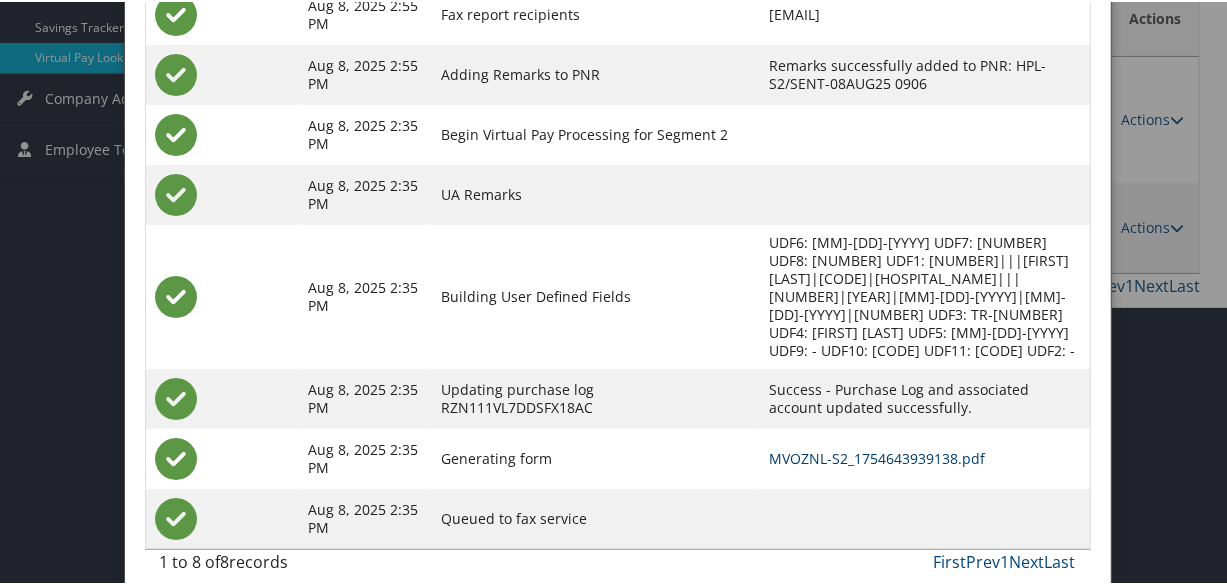 click on "MVOZNL-S2_1754643939138.pdf" at bounding box center [878, 456] 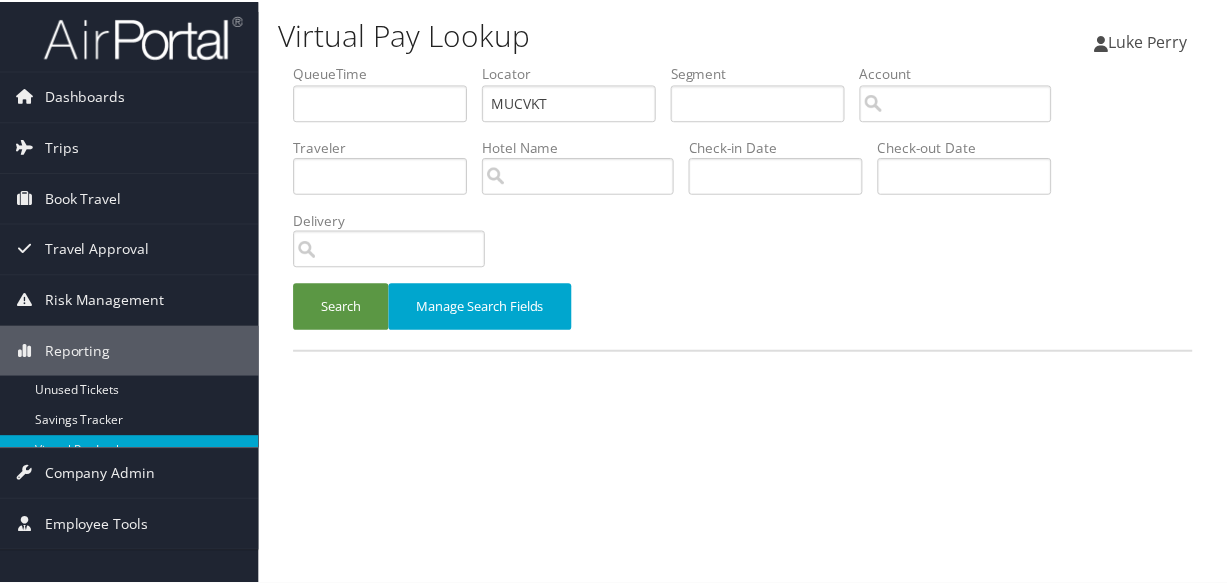 scroll, scrollTop: 0, scrollLeft: 0, axis: both 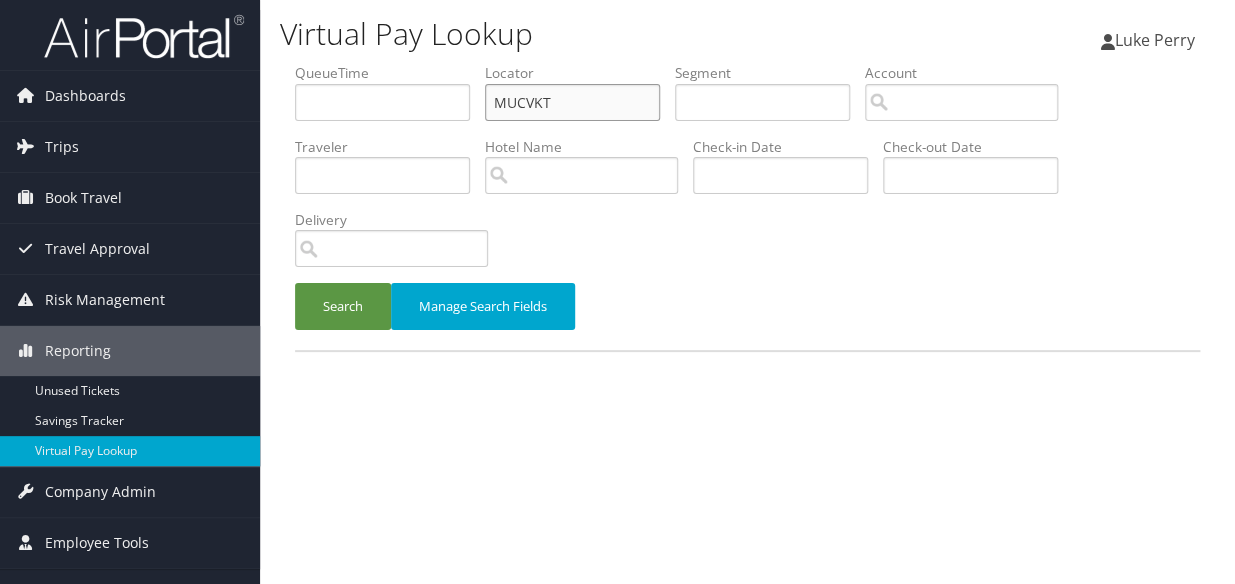 drag, startPoint x: 563, startPoint y: 97, endPoint x: 402, endPoint y: 151, distance: 169.8146 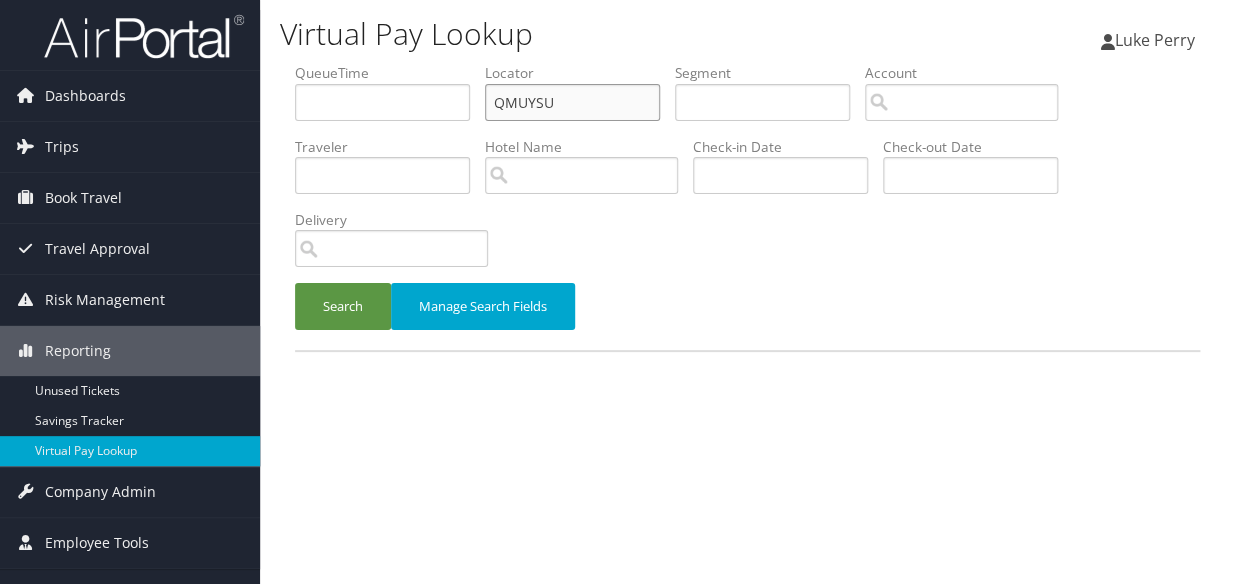 type on "QMUYSU" 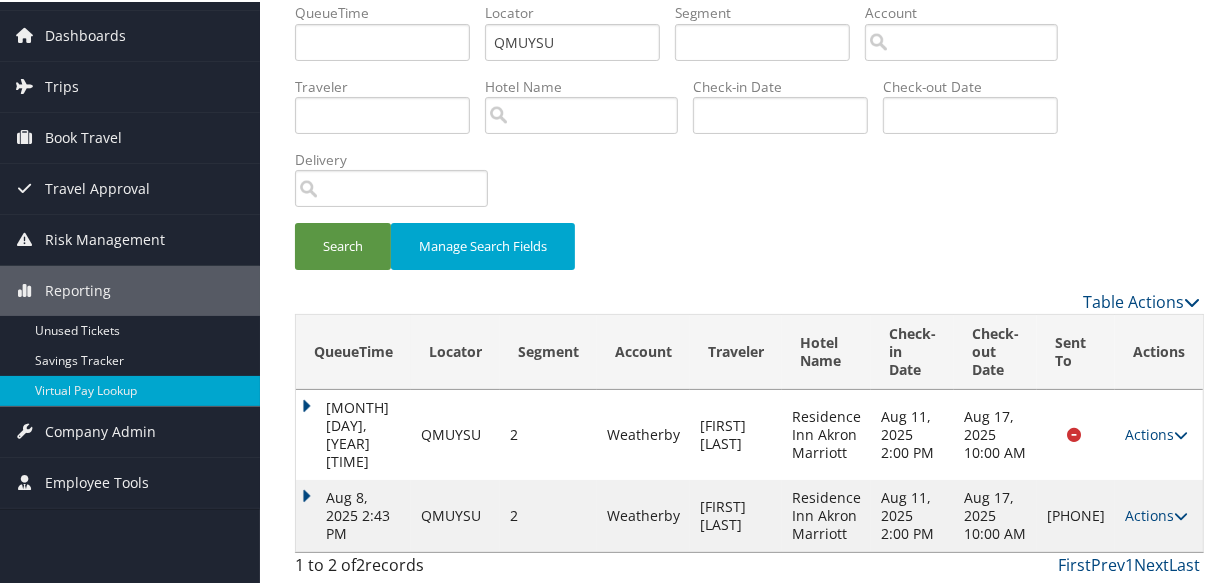 click on "Actions   Resend  Logs  Delivery Information  View Itinerary" at bounding box center [1159, 514] 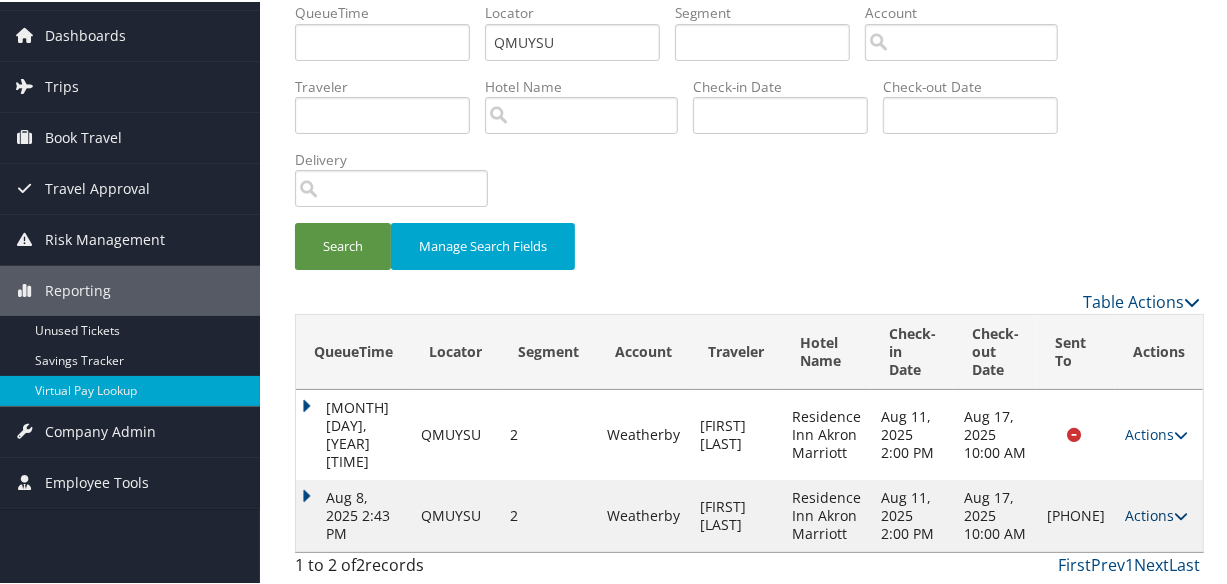 click on "Actions" at bounding box center [1156, 513] 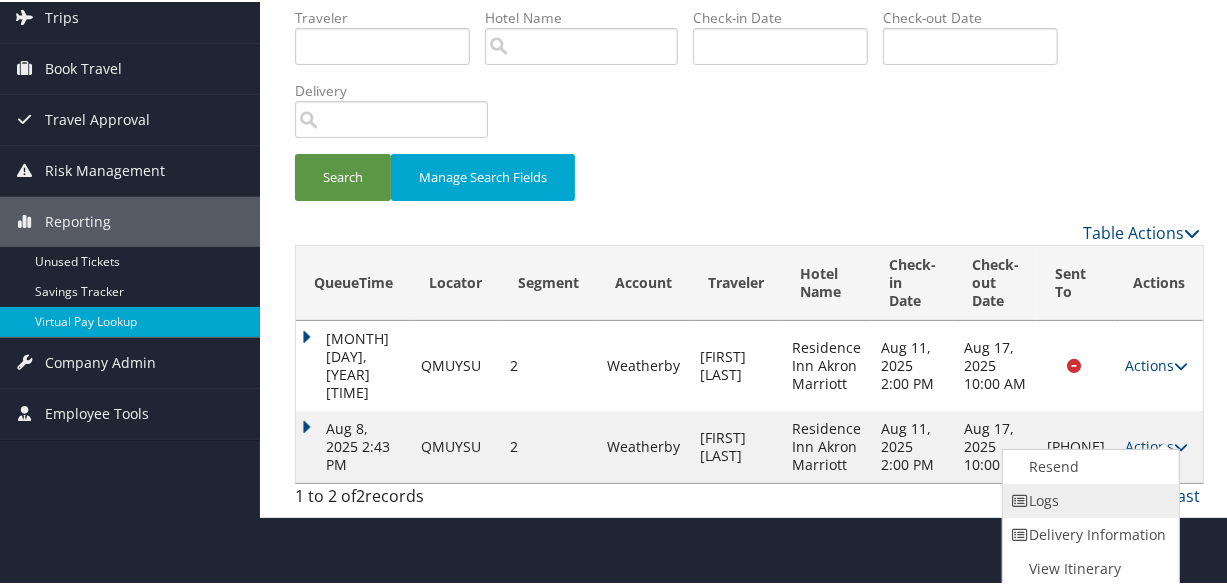 click on "Logs" at bounding box center [1088, 499] 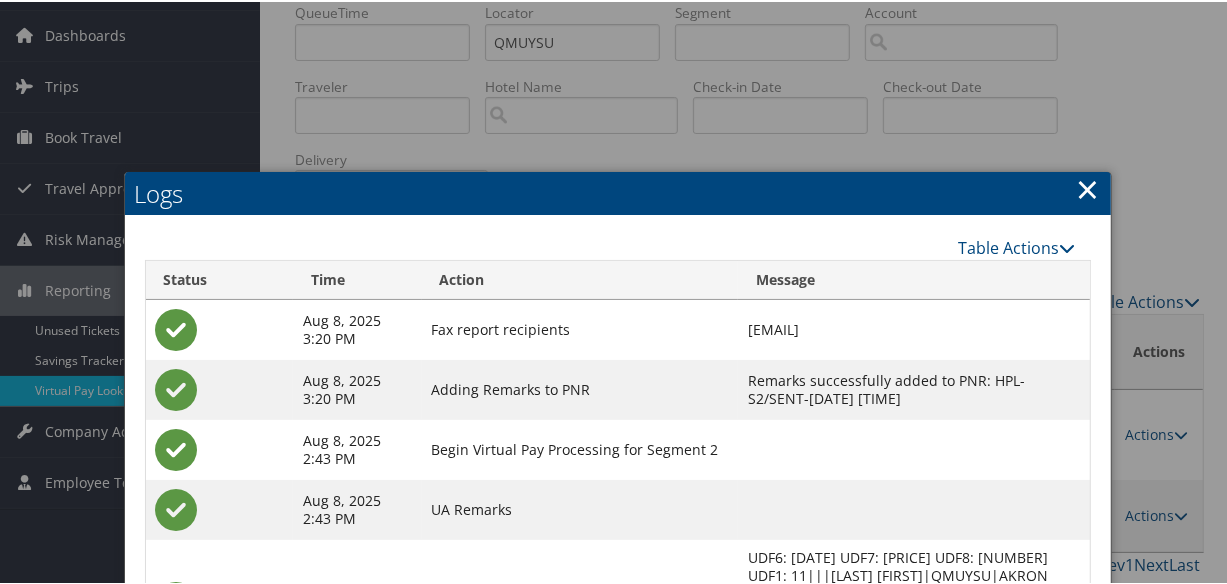 scroll, scrollTop: 378, scrollLeft: 0, axis: vertical 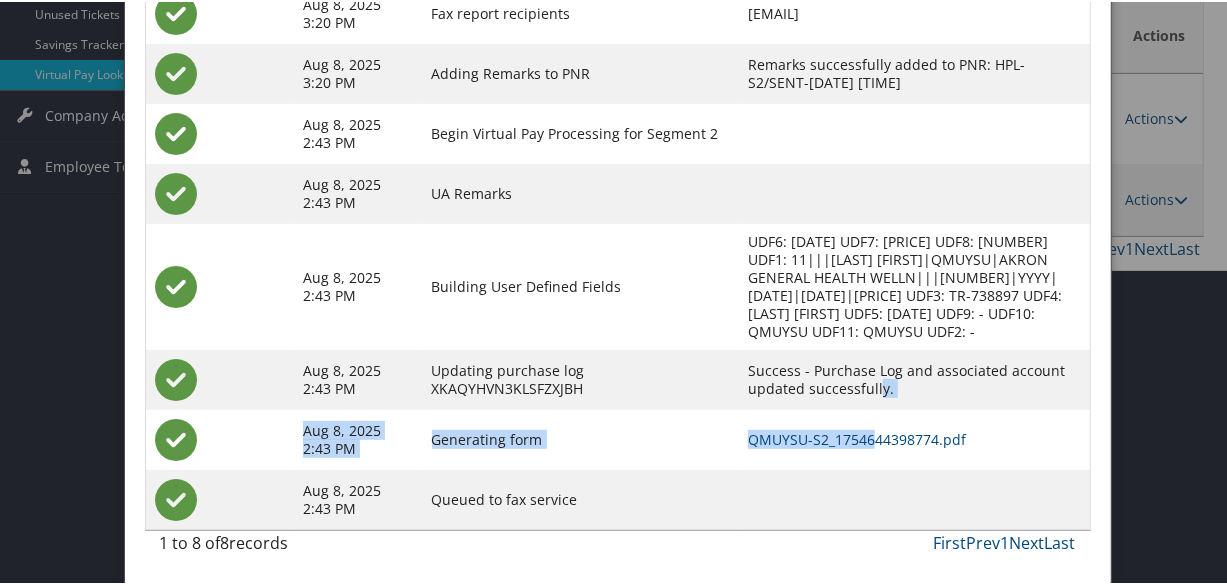 click on "Aug 8, 2025 3:20 PM Fax report recipients ed.halvey@chghealthcare.com
Aug 8, 2025 3:20 PM Adding Remarks to PNR Remarks successfully added to PNR:
HPL-S2/SENT-08AUG25 0914
Aug 8, 2025 2:43 PM Begin Virtual Pay Processing for Segment 2 Aug 8, 2025 2:43 PM UA Remarks Aug 8, 2025 2:43 PM Building User Defined Fields UDF6: 08-16-2025
UDF7: 151.56
UDF8: 1846643
UDF1: 11|||YONG JI|QMUYSU|AKRON GENERAL HEALTH WELLN|||1846643|YYYY|08-10-2025|08-16-2025|151.56
UDF3: TR-738897
UDF4: YONG JI
UDF5: 08-10-2025
UDF9: -
UDF10: QMUYSU
UDF11: QMUYSU
UDF2: -
Aug 8, 2025 2:43 PM Updating purchase log XKAQYHVN3KLSFZXJBH Success - Purchase Log and associated account updated successfully. Aug 8, 2025 2:43 PM Generating form QMUYSU-S2_1754644398774.pdf Aug 8, 2025 2:43 PM Queued to fax service" at bounding box center (618, 255) 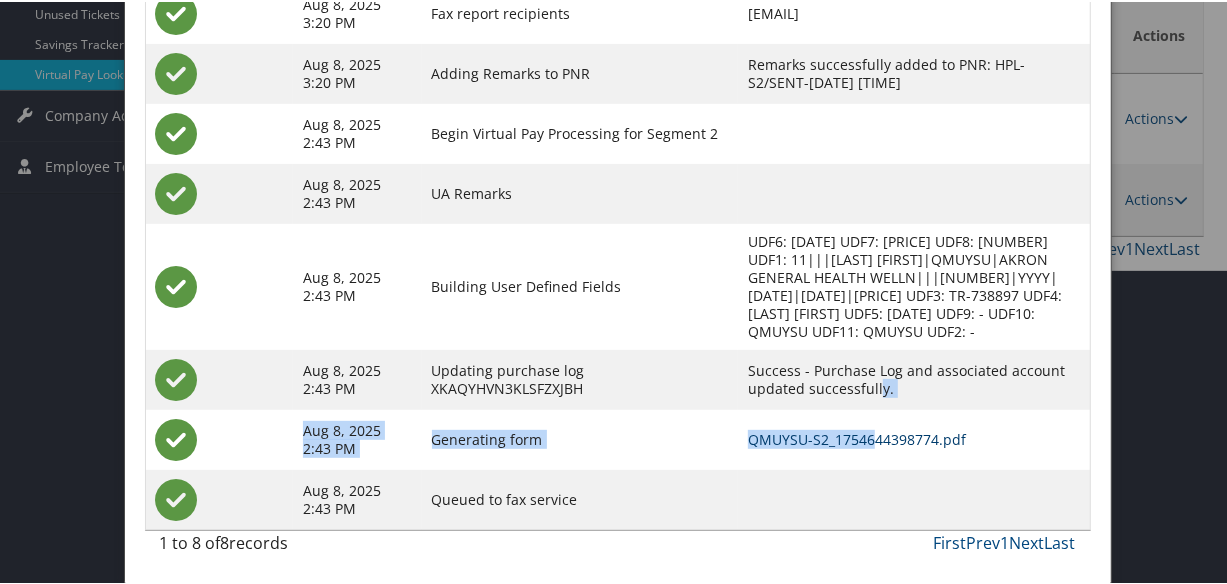drag, startPoint x: 840, startPoint y: 410, endPoint x: 845, endPoint y: 441, distance: 31.400637 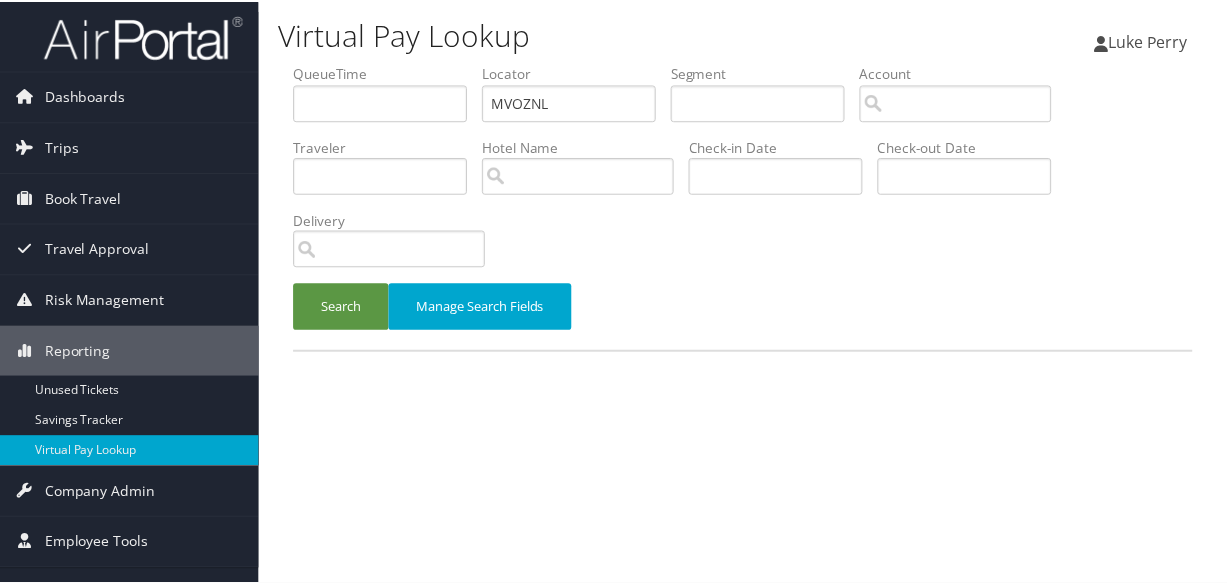 scroll, scrollTop: 0, scrollLeft: 0, axis: both 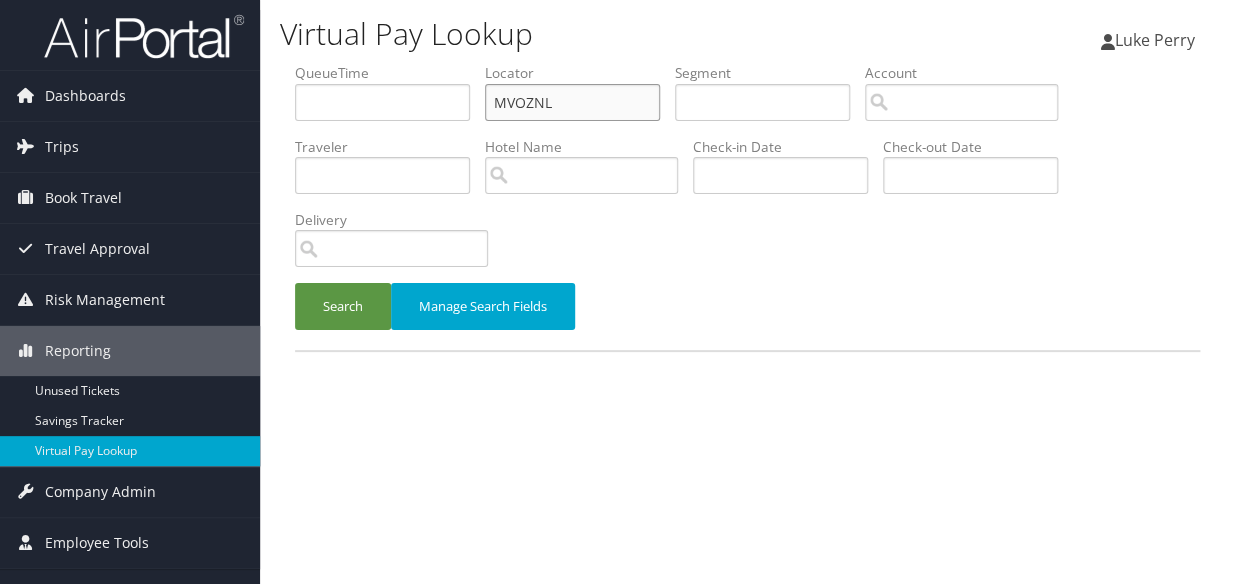 drag, startPoint x: 553, startPoint y: 96, endPoint x: 429, endPoint y: 99, distance: 124.036285 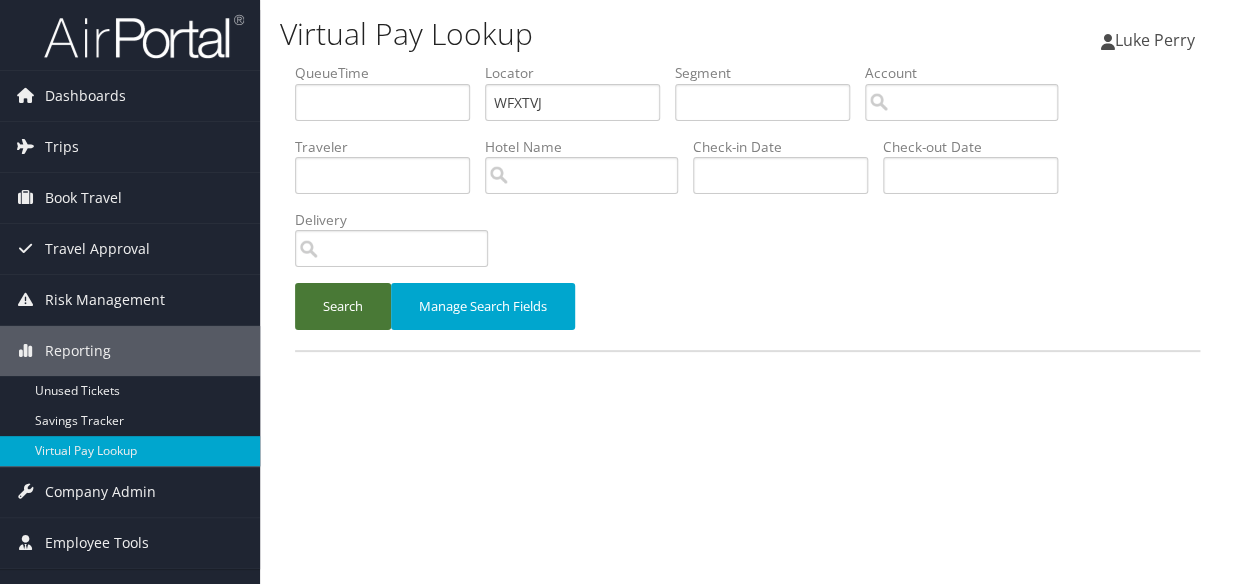 click on "Search" at bounding box center (343, 306) 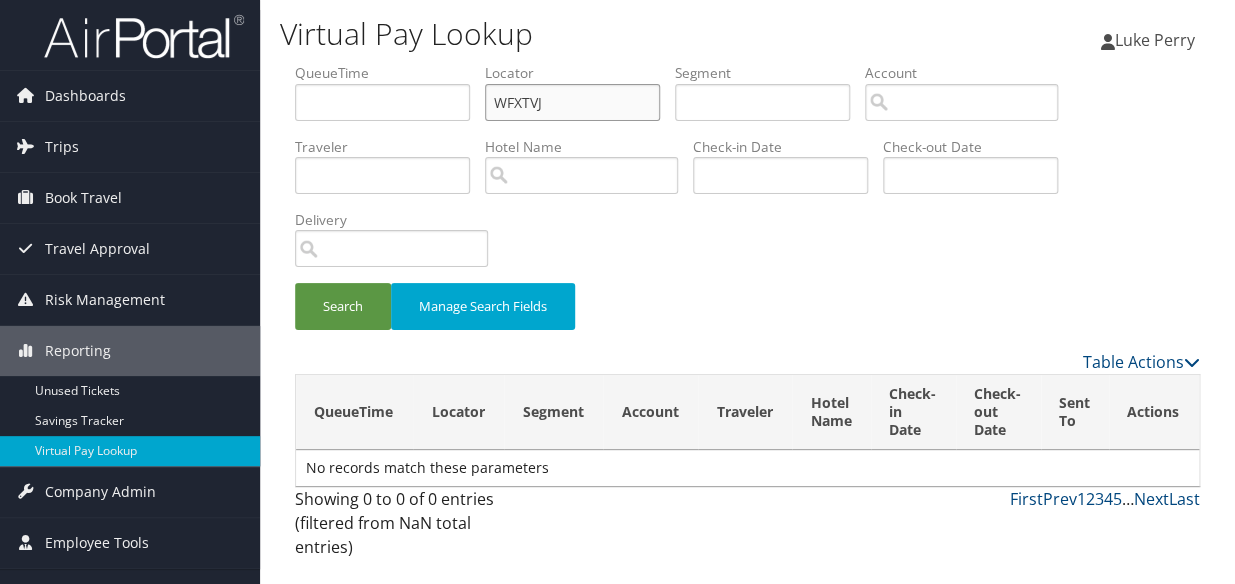 click on "WFXTVJ" at bounding box center [572, 102] 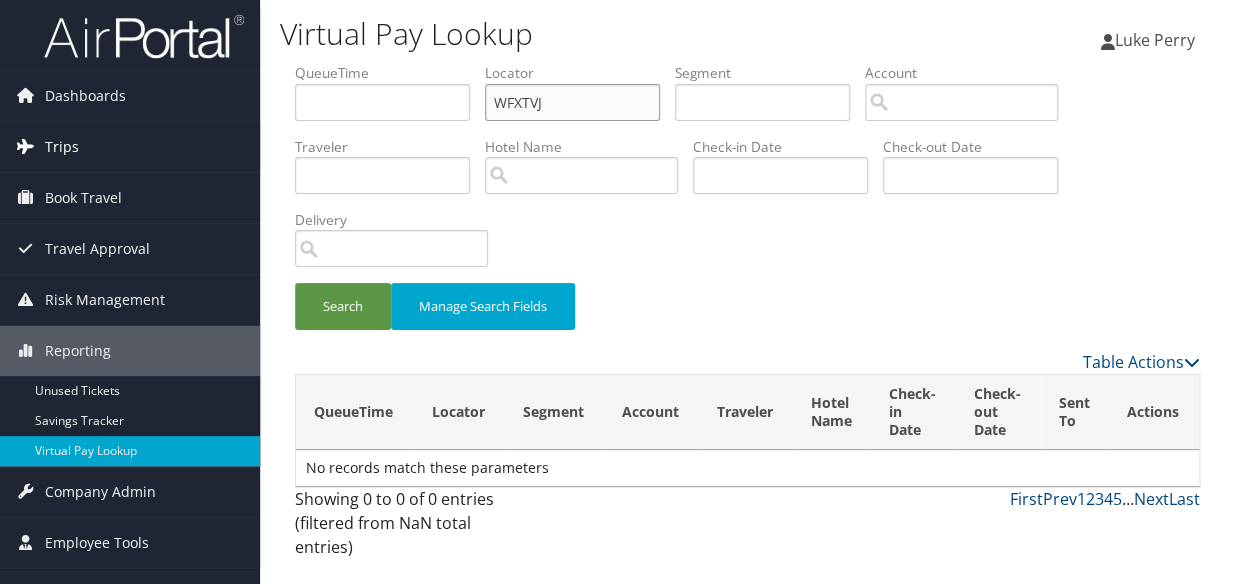 paste on "LGNBNA" 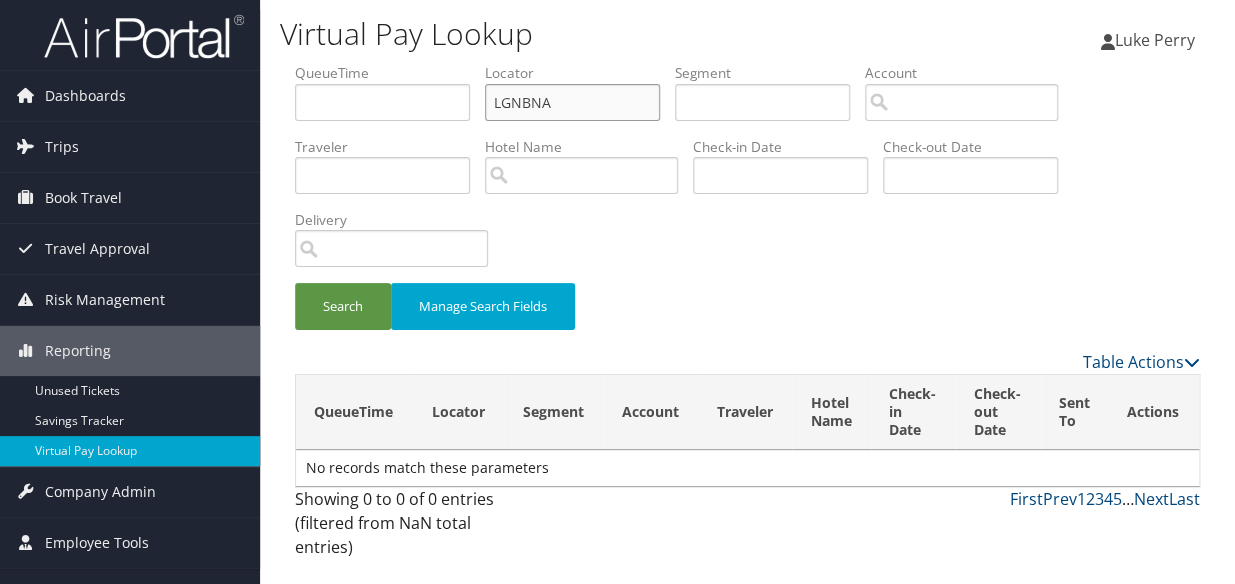 type on "LGNBNA" 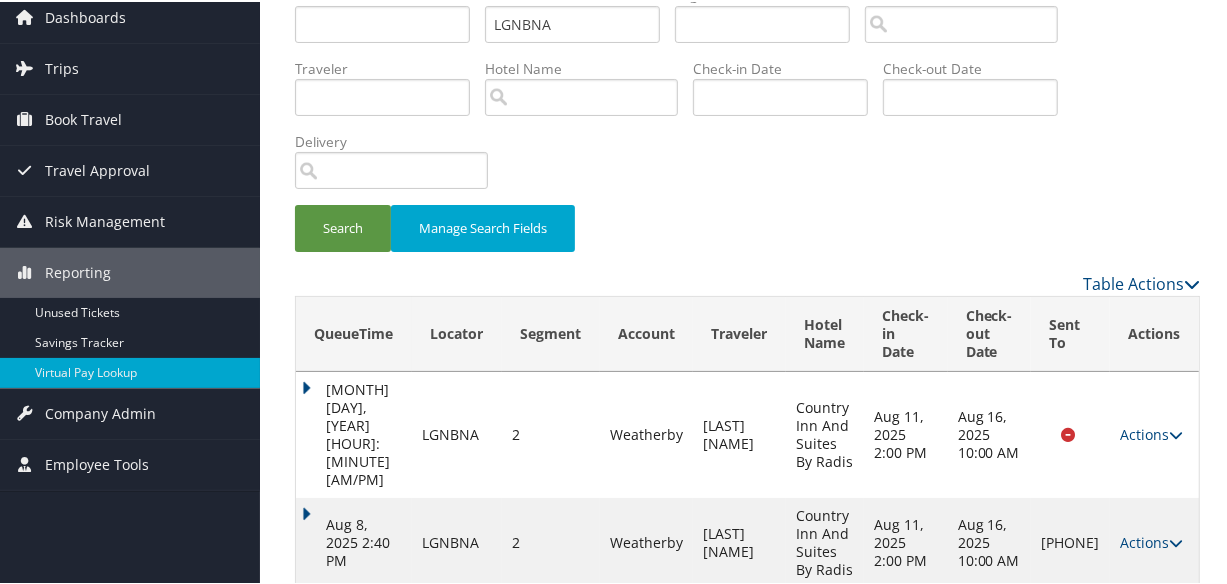 click on "Actions" at bounding box center [1151, 540] 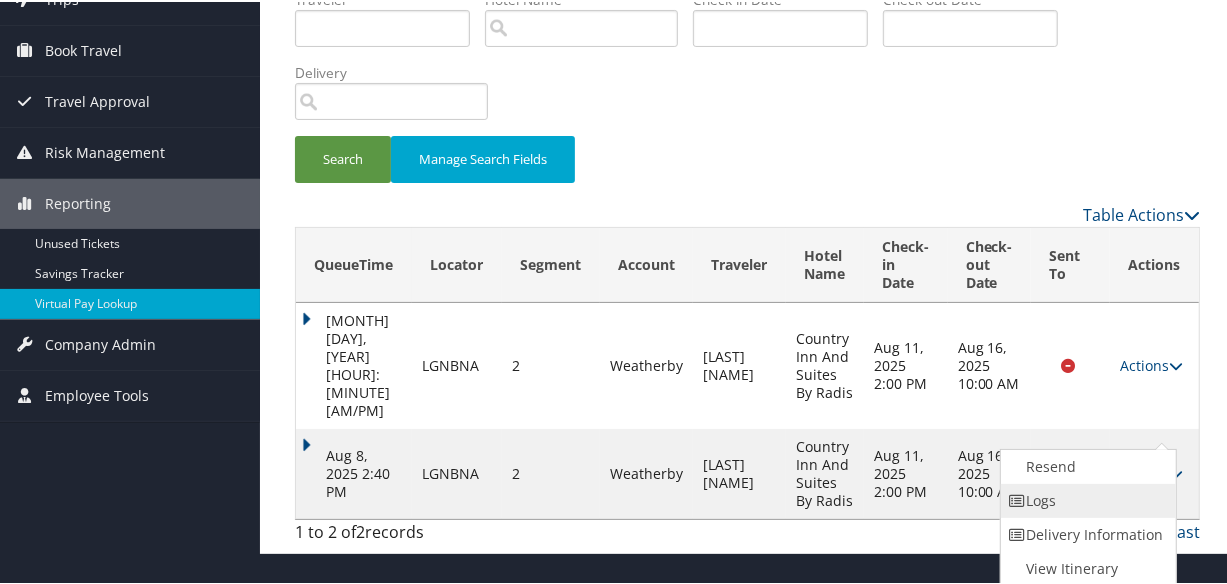 click on "Logs" at bounding box center [1086, 499] 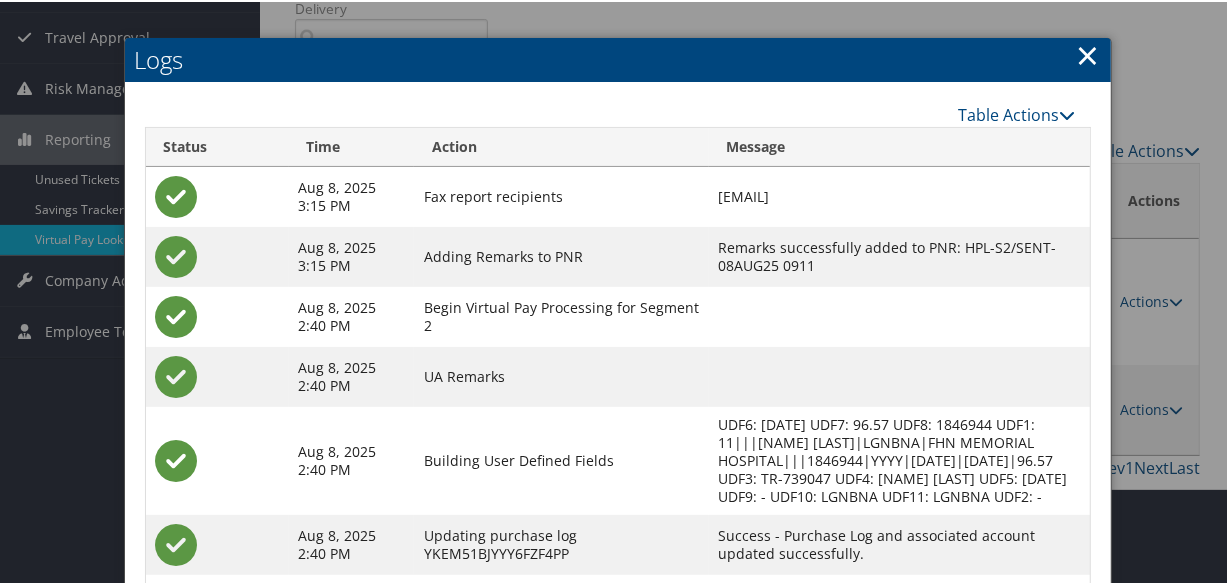 scroll, scrollTop: 377, scrollLeft: 0, axis: vertical 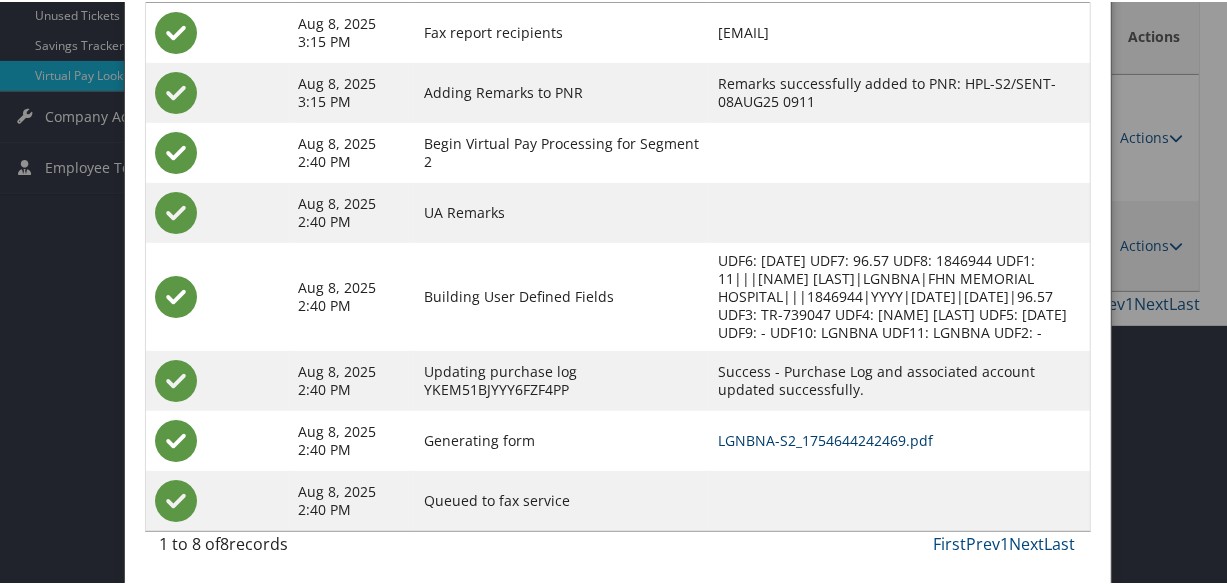 click on "LGNBNA-S2_1754644242469.pdf" at bounding box center (826, 438) 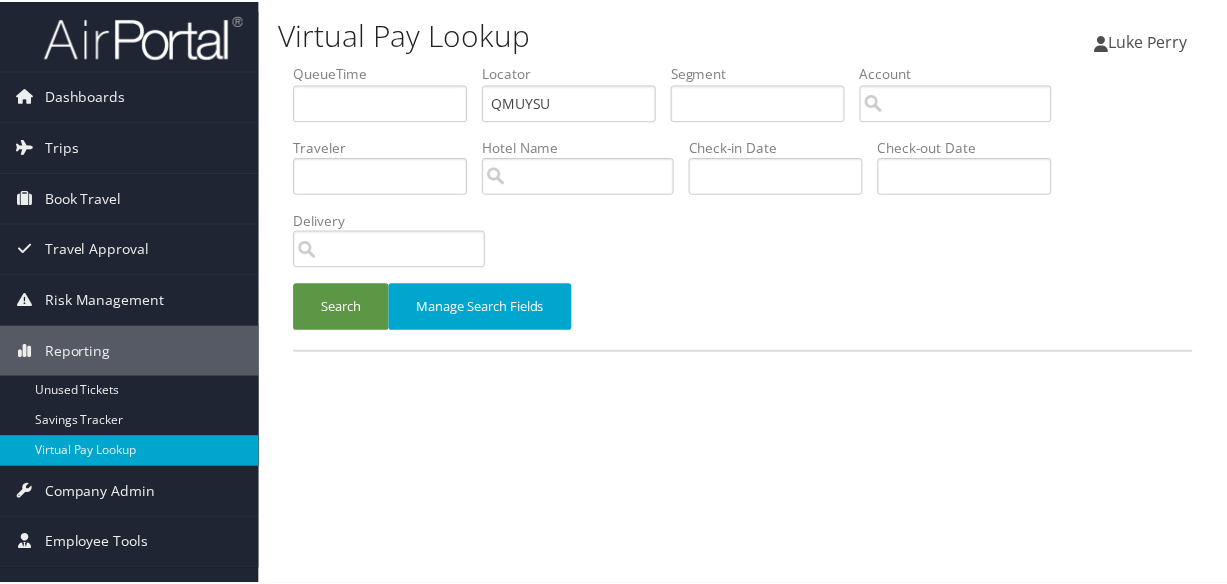 scroll, scrollTop: 0, scrollLeft: 0, axis: both 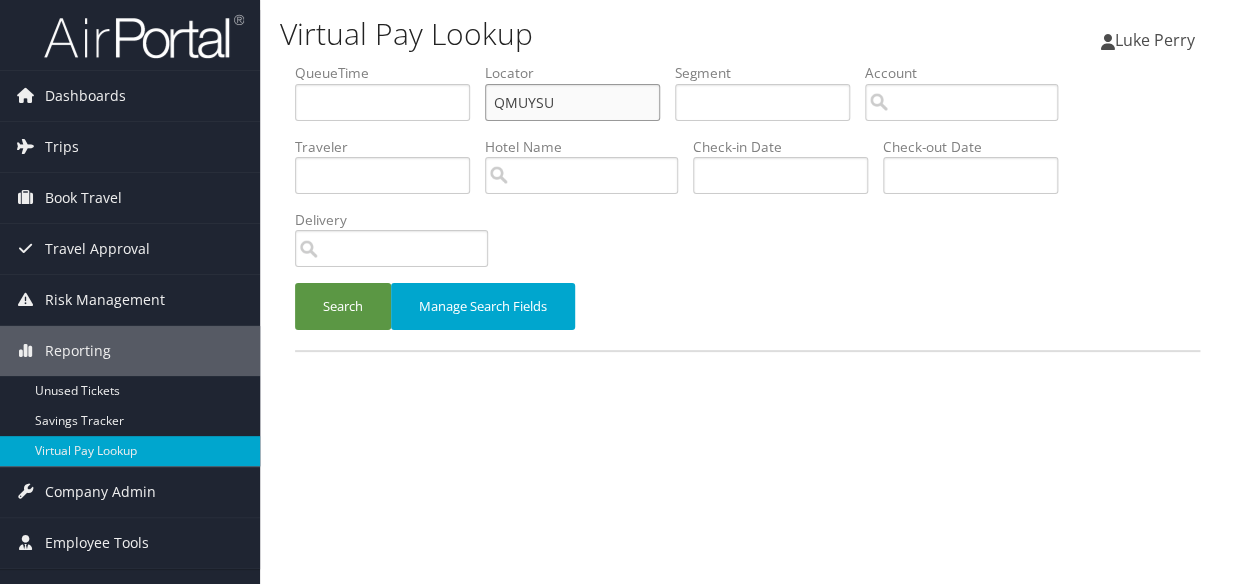 drag, startPoint x: 545, startPoint y: 109, endPoint x: 310, endPoint y: 127, distance: 235.68835 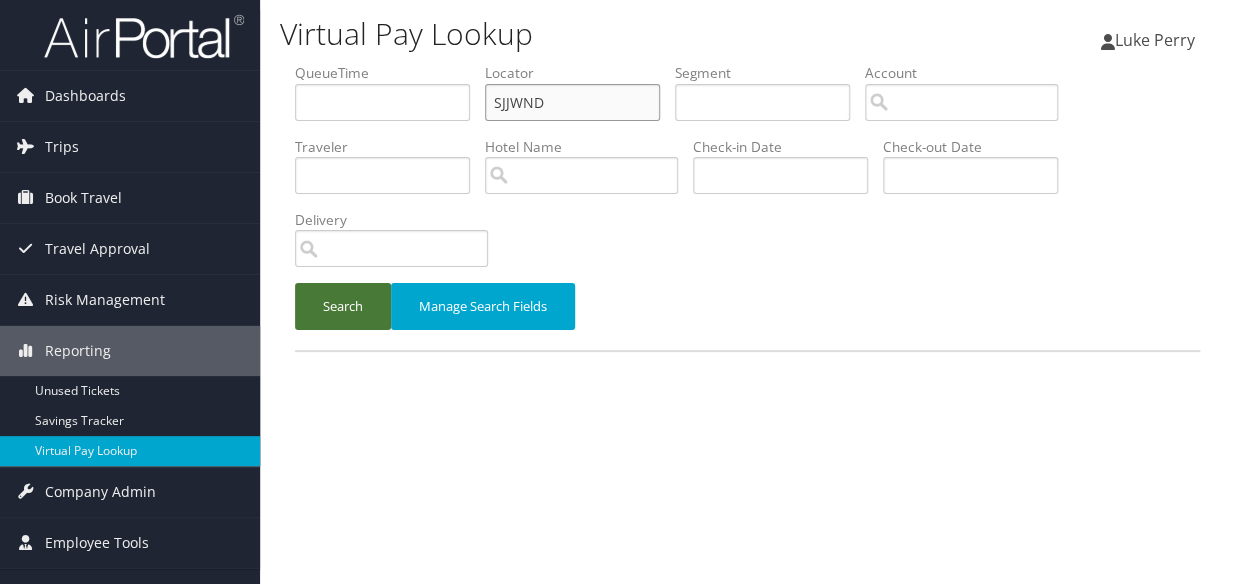 type on "SJJWND" 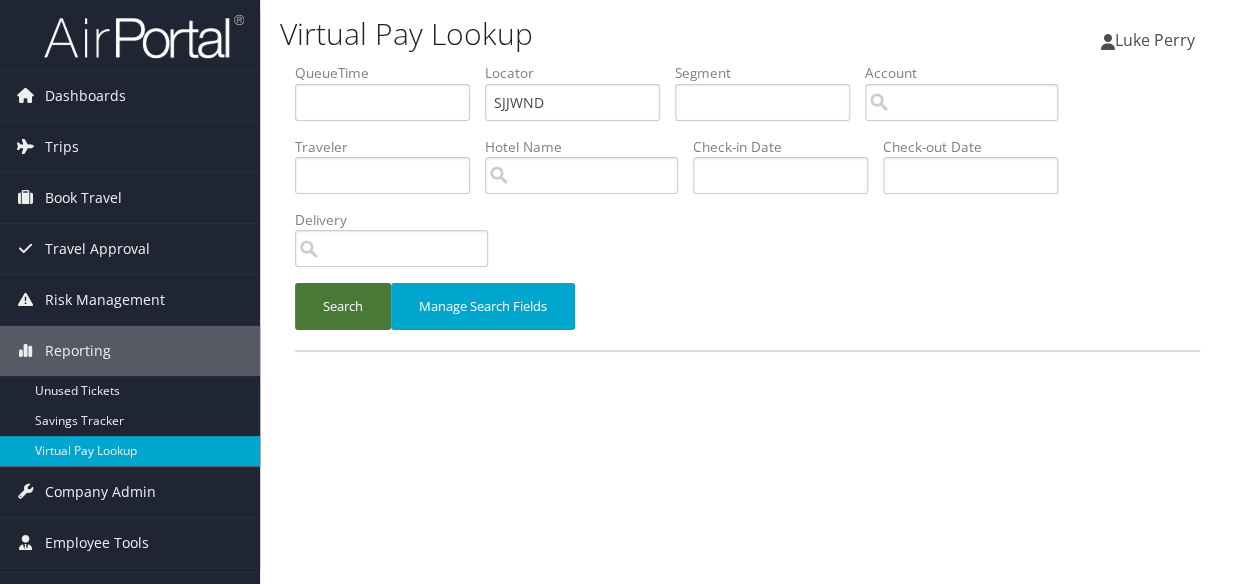 click on "Search" at bounding box center (343, 306) 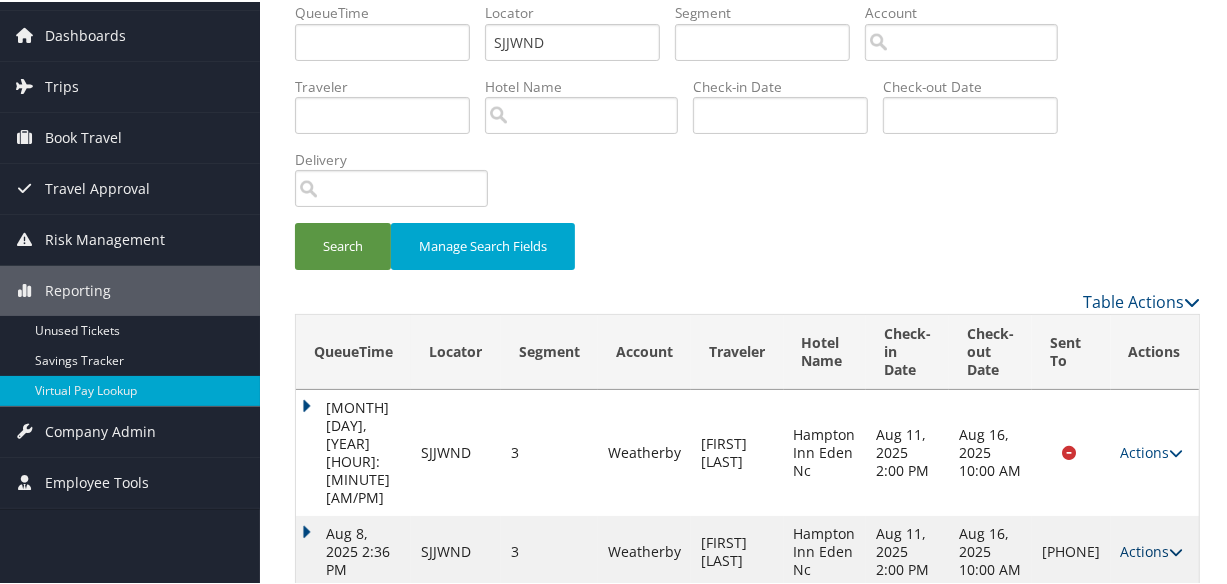click on "Actions" at bounding box center (1152, 549) 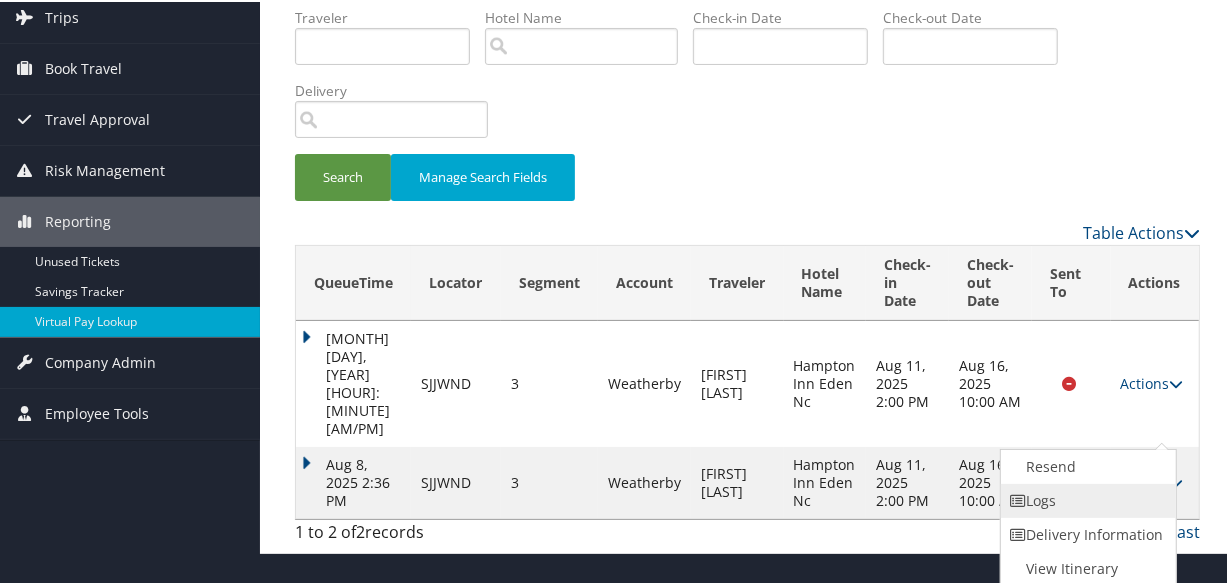 click on "Logs" at bounding box center (1086, 499) 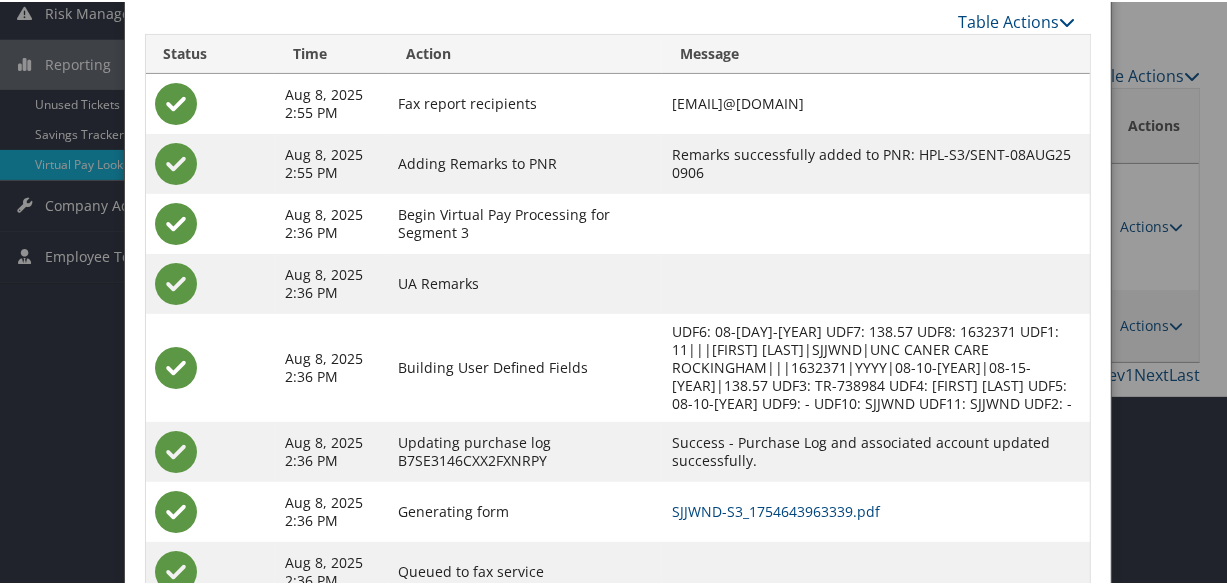 scroll, scrollTop: 378, scrollLeft: 0, axis: vertical 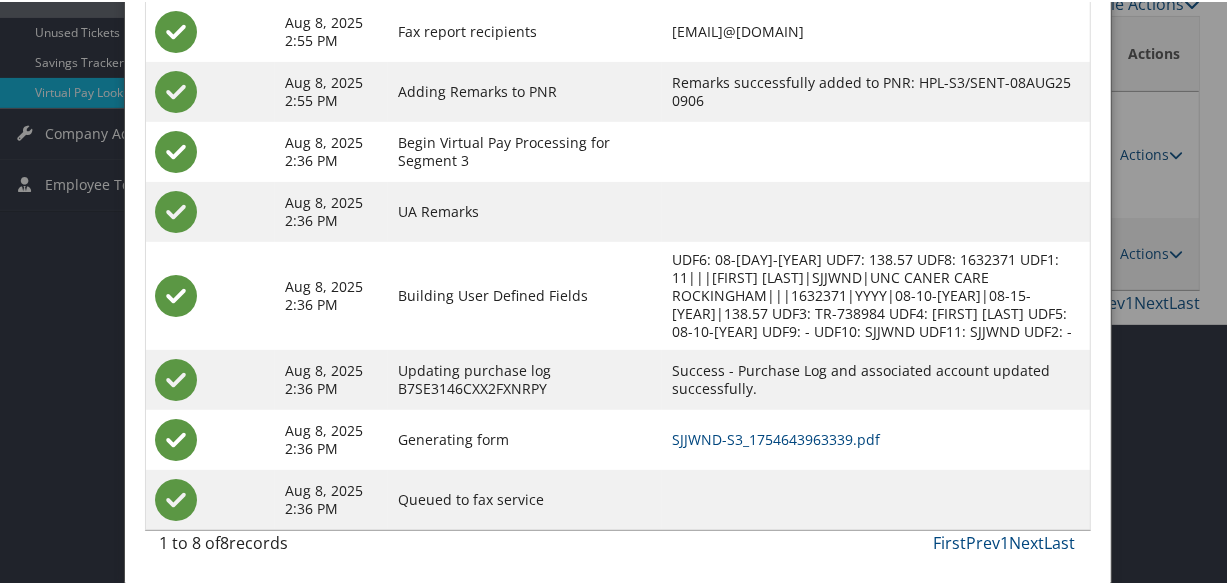 click on "SJJWND-S3_1754643963339.pdf" at bounding box center (875, 438) 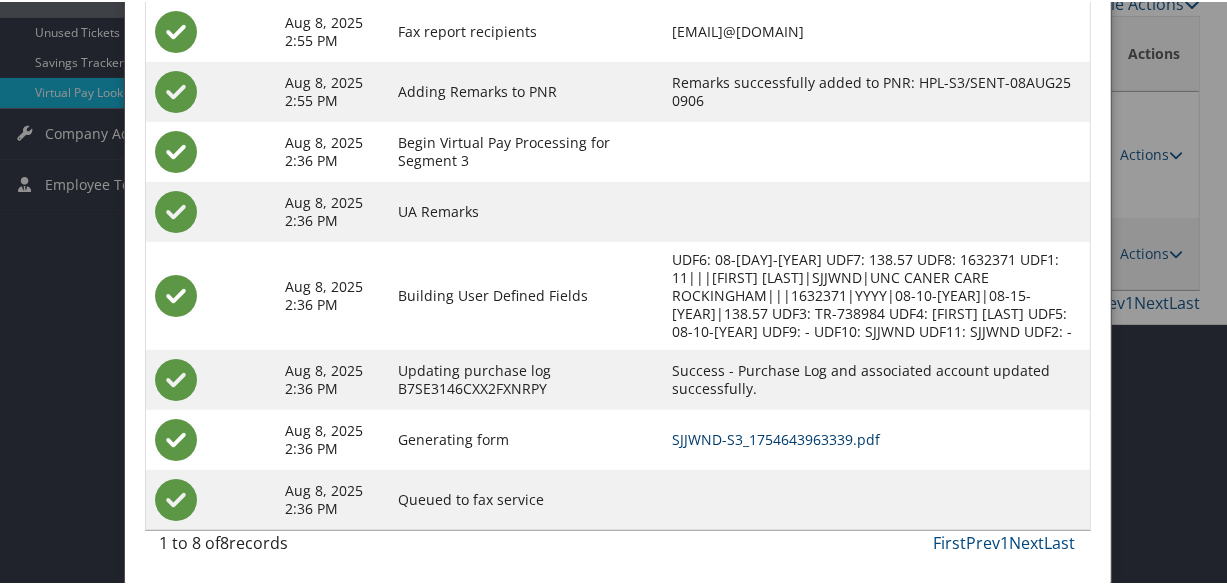 click on "SJJWND-S3_1754643963339.pdf" at bounding box center [776, 437] 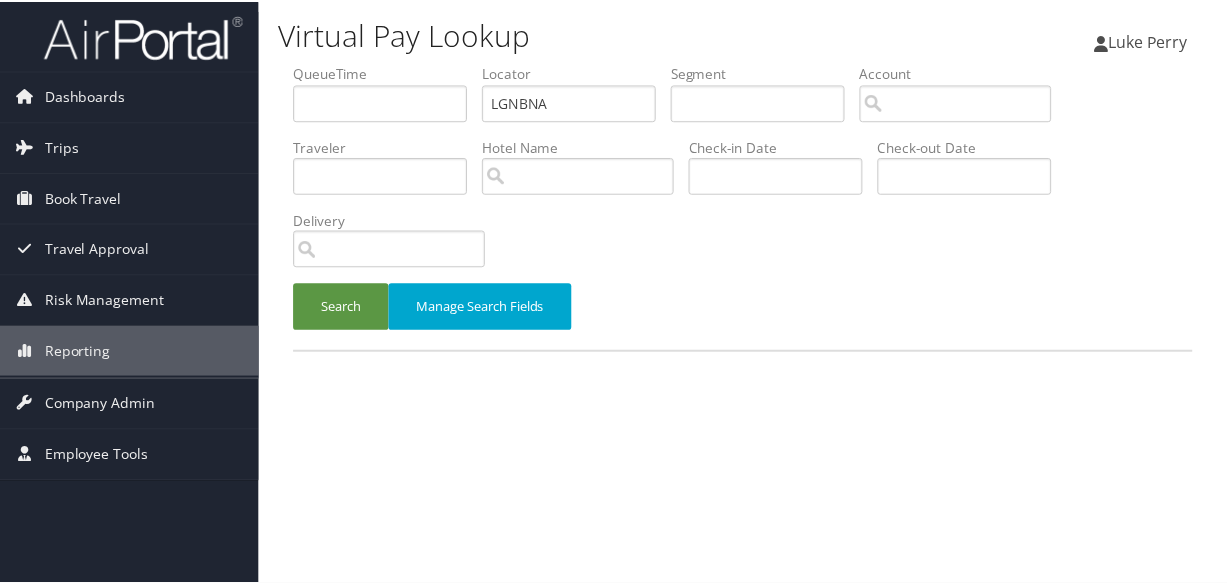 scroll, scrollTop: 0, scrollLeft: 0, axis: both 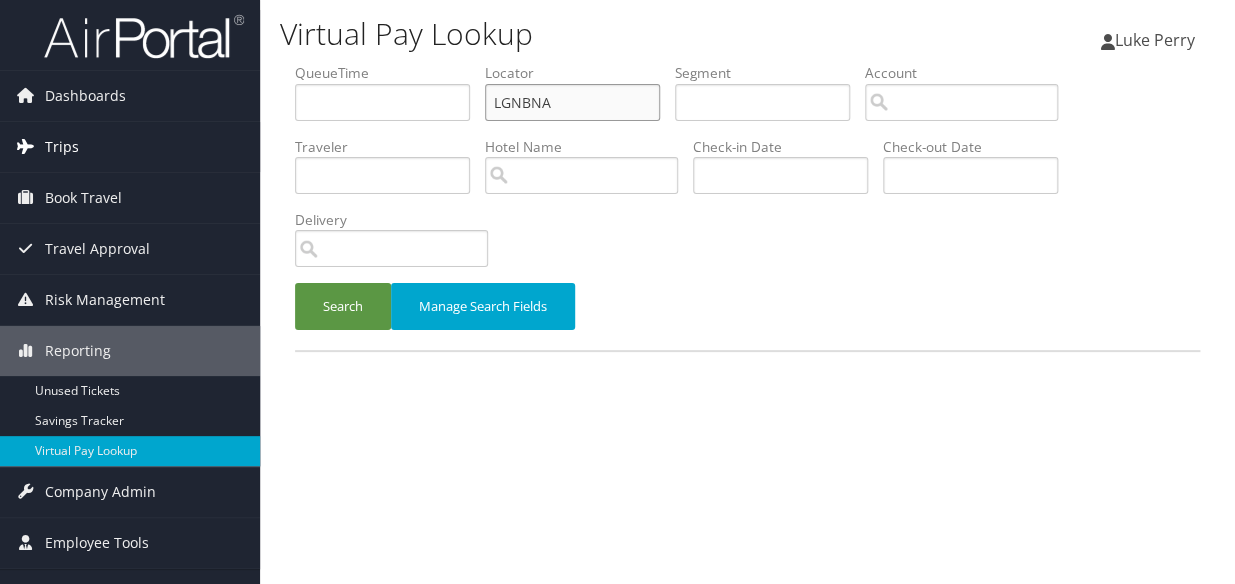 paste on "LZTBSY" 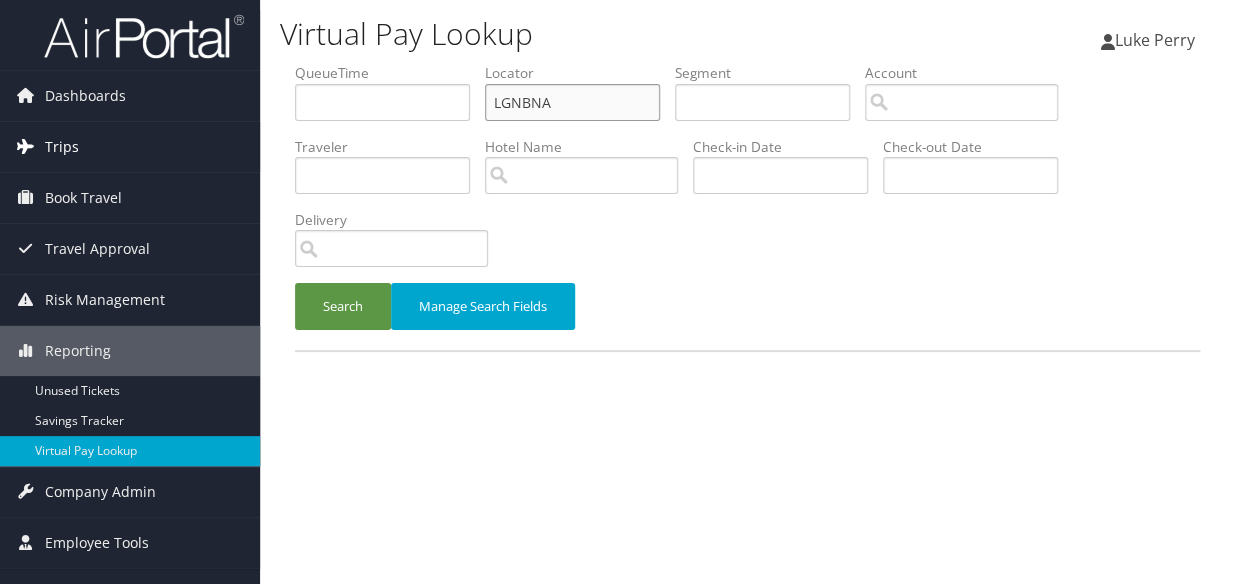 drag, startPoint x: 470, startPoint y: 94, endPoint x: 255, endPoint y: 125, distance: 217.22339 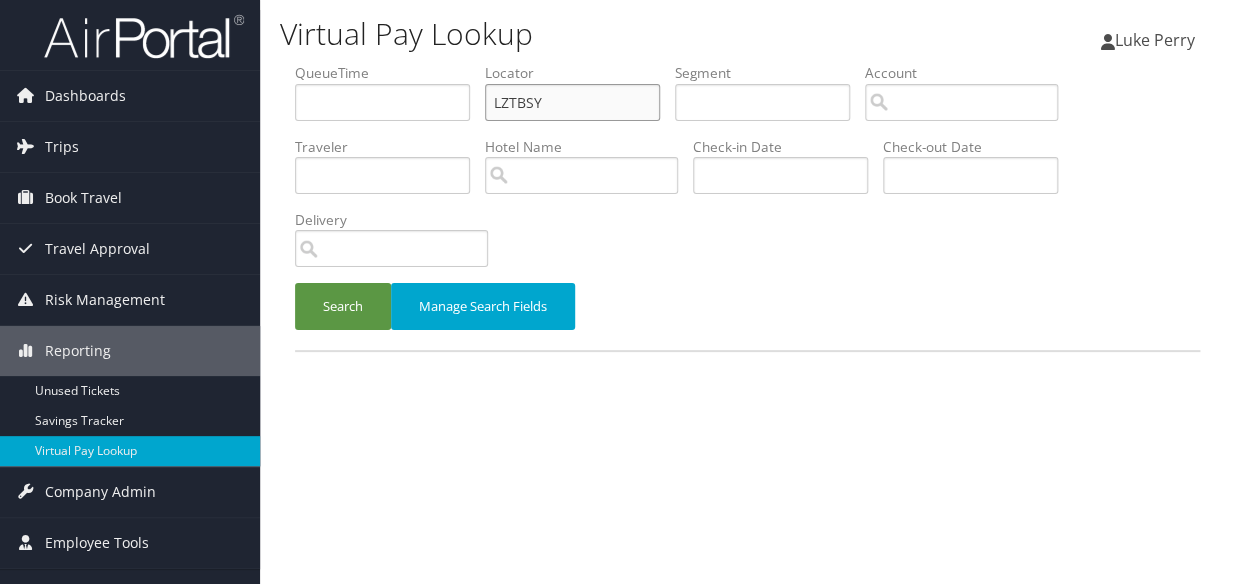type on "LZTBSY" 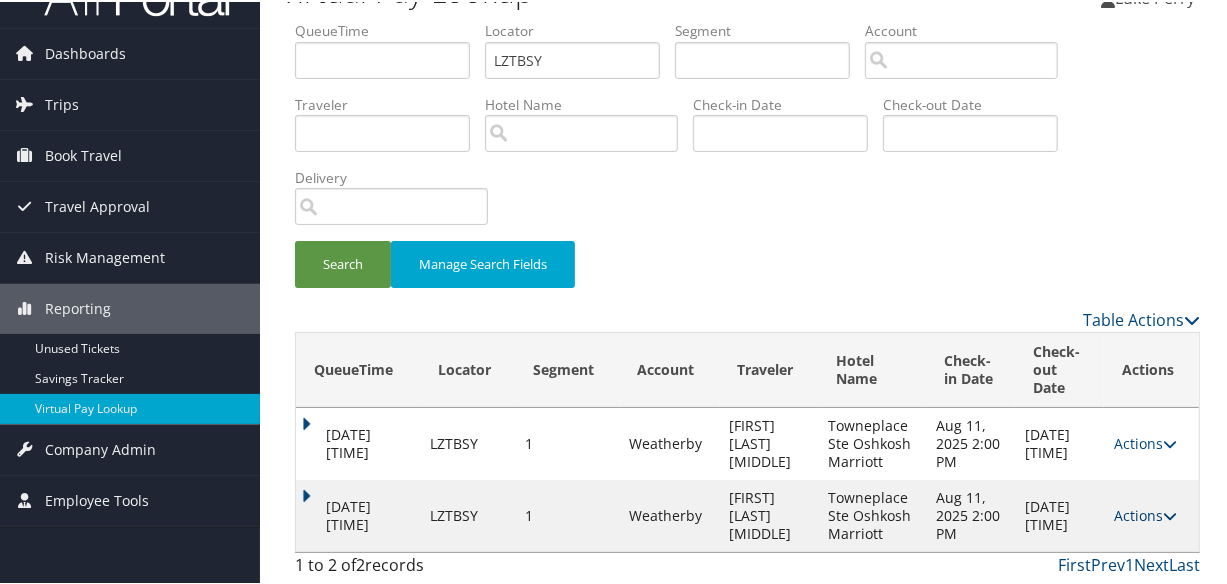 click on "Actions" at bounding box center [1145, 513] 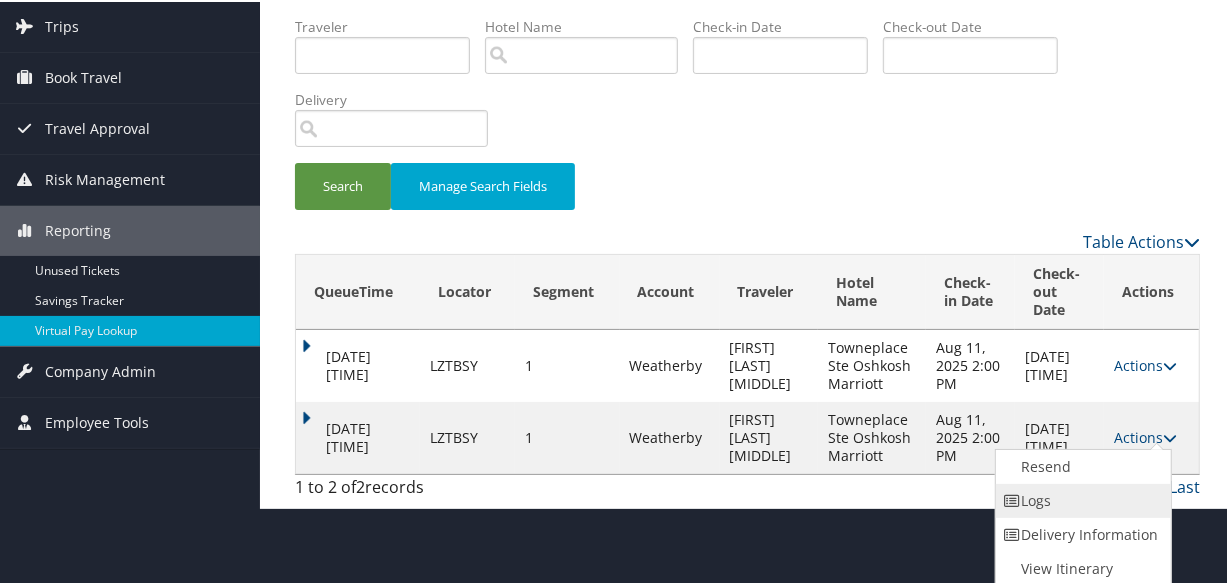 click on "Logs" at bounding box center (1081, 499) 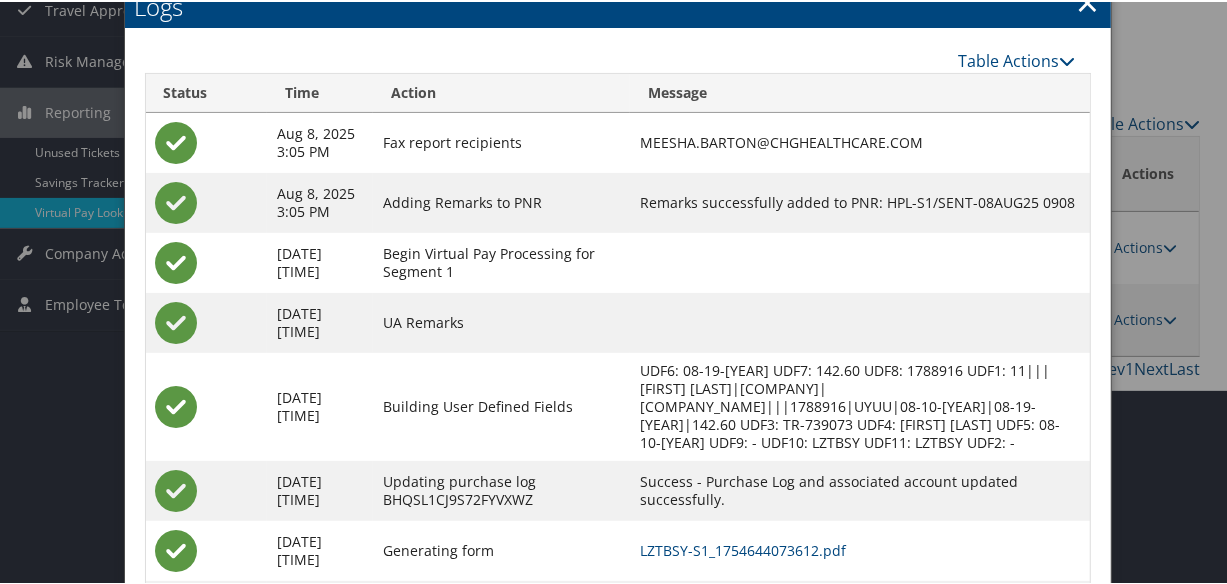 scroll, scrollTop: 350, scrollLeft: 0, axis: vertical 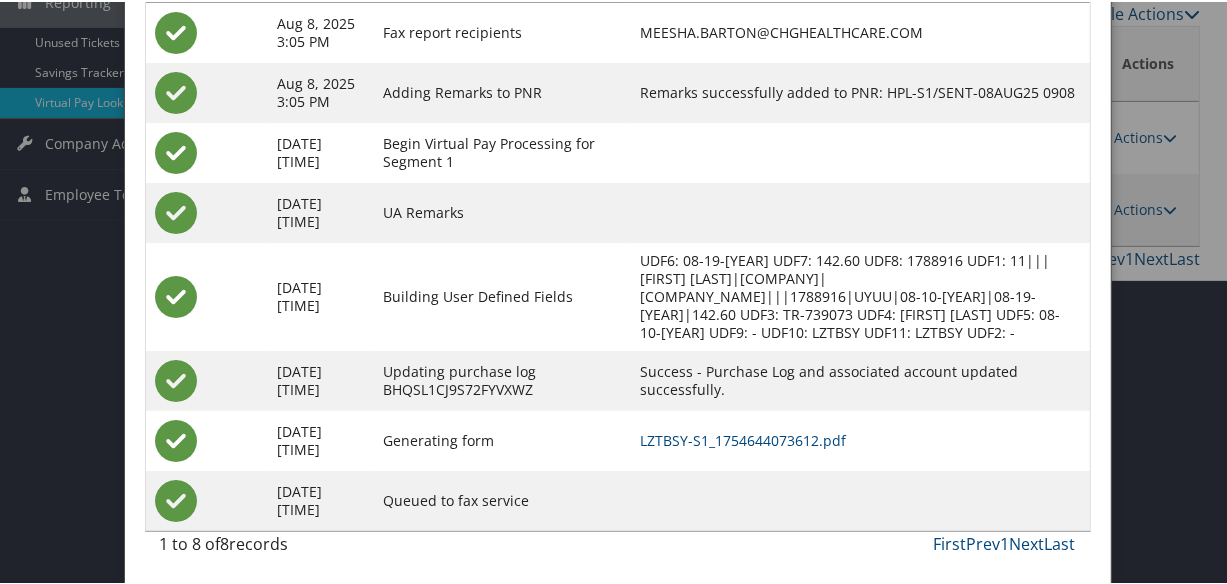 click on "LZTBSY-S1_1754644073612.pdf" at bounding box center (859, 439) 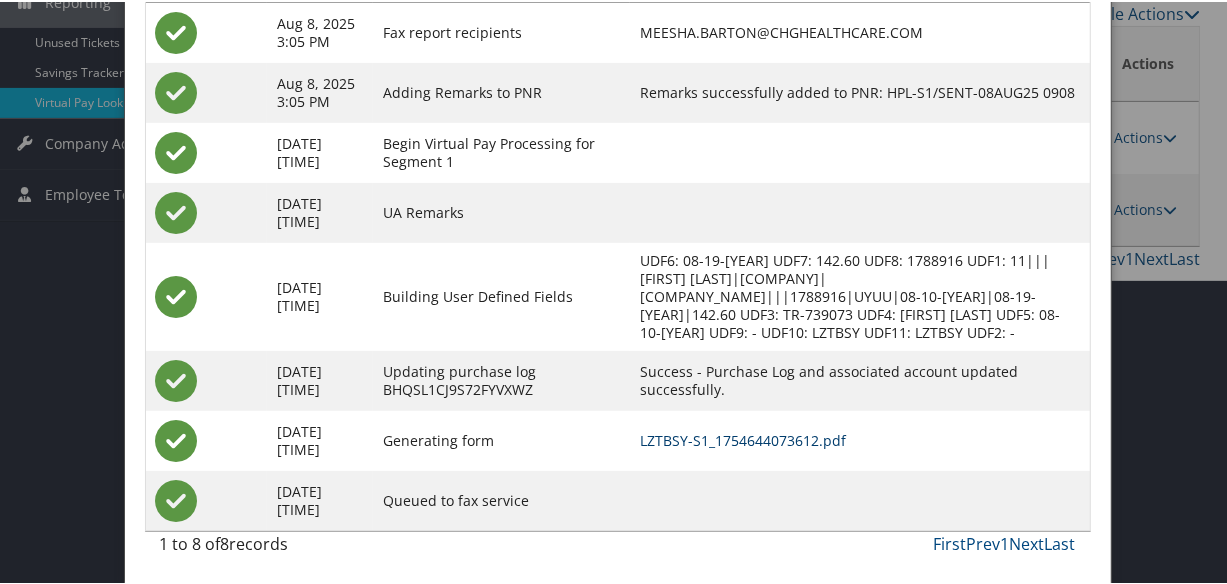 click on "LZTBSY-S1_1754644073612.pdf" at bounding box center [743, 438] 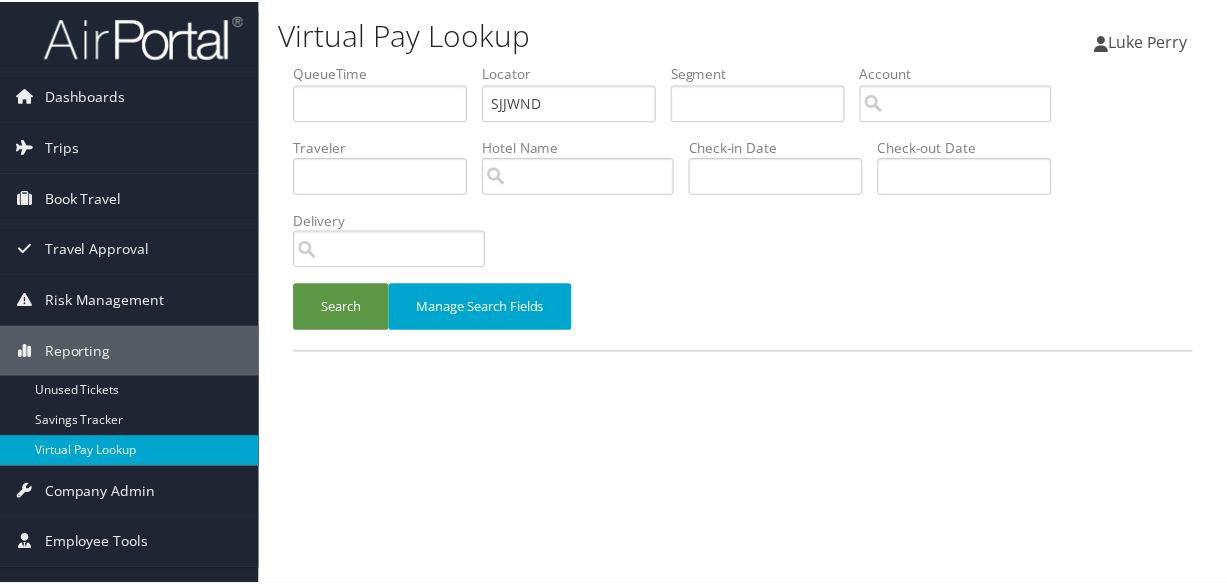 scroll, scrollTop: 0, scrollLeft: 0, axis: both 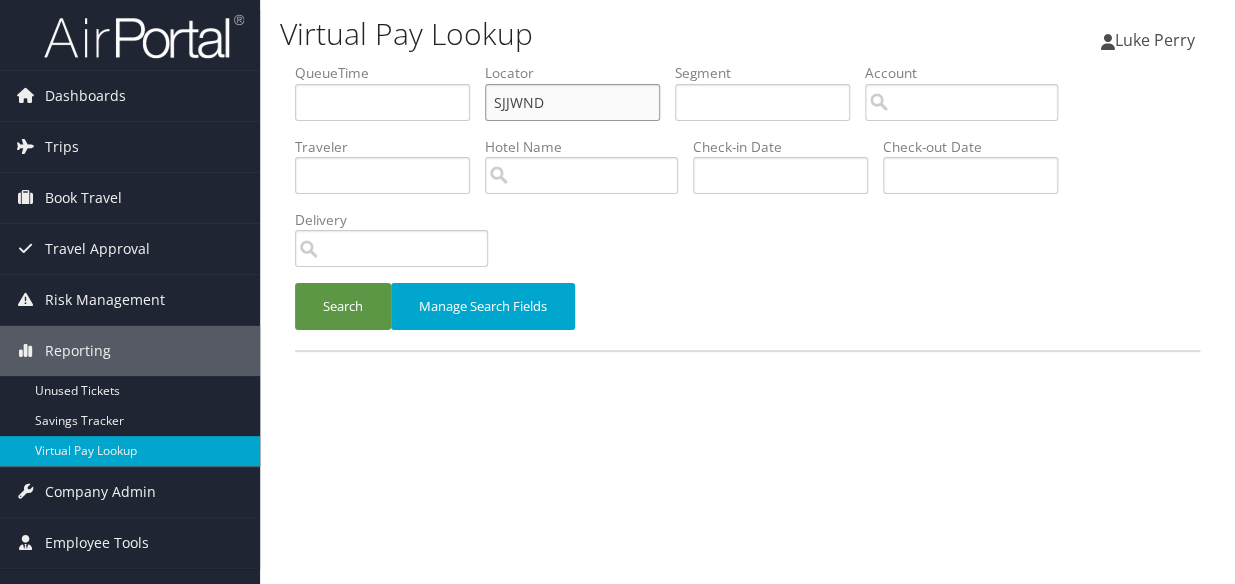 paste on "LELXJ" 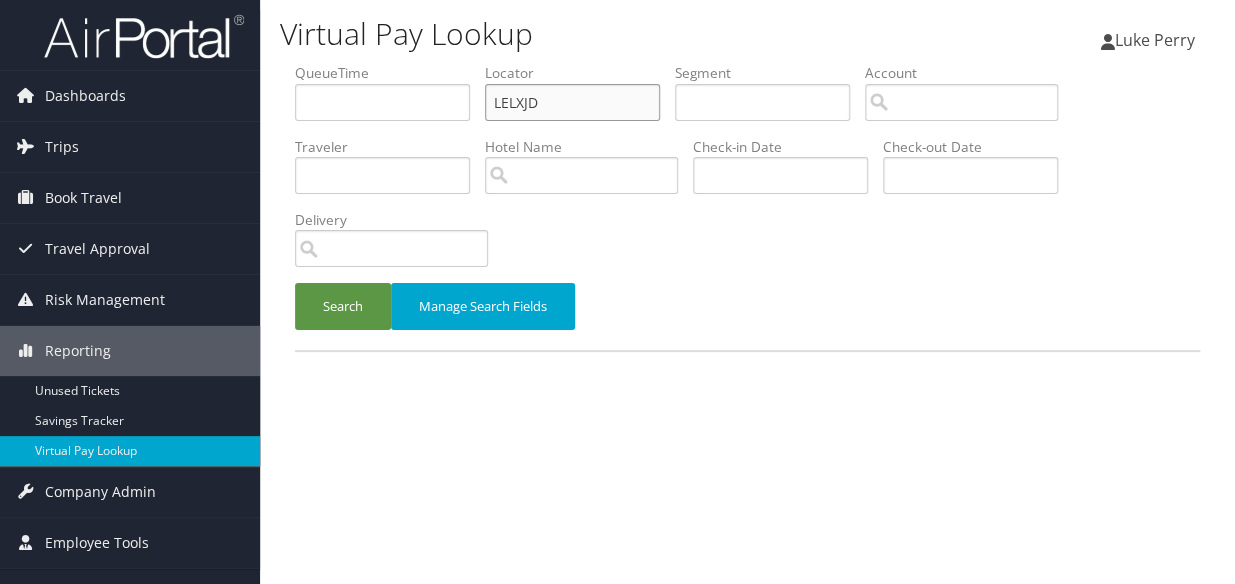 type on "LELXJD" 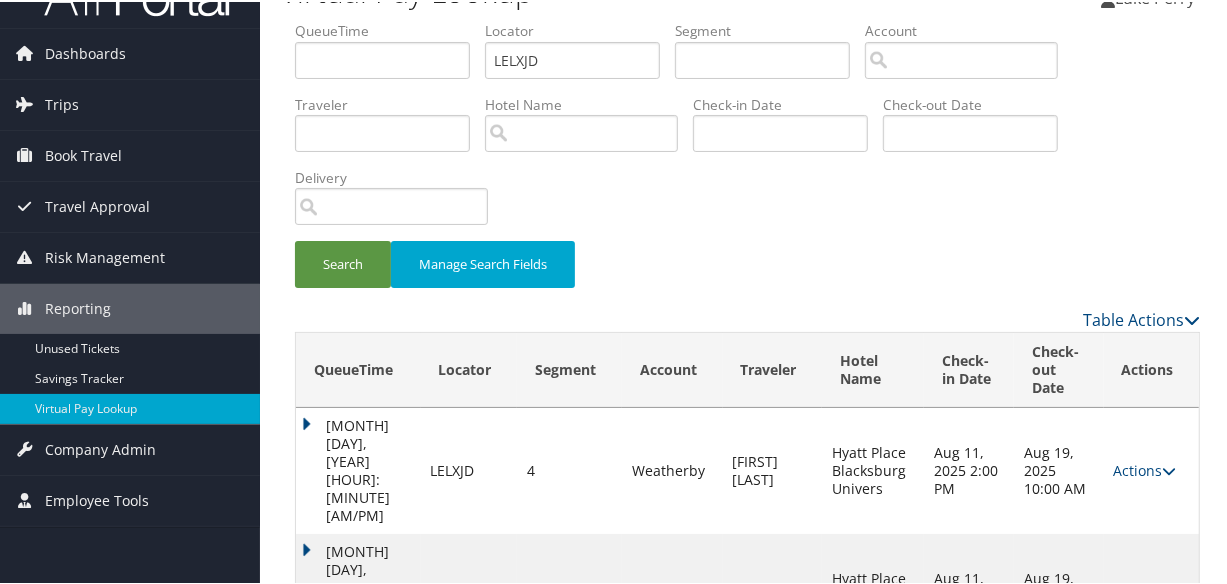 click on "Actions" at bounding box center (1145, 594) 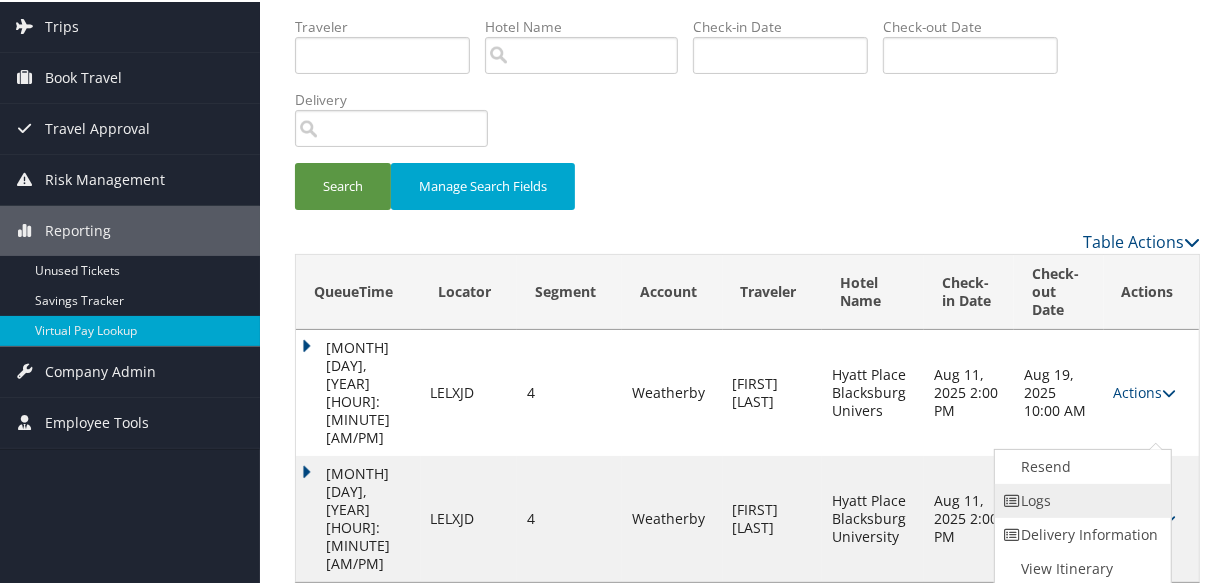 click on "Logs" at bounding box center (1080, 499) 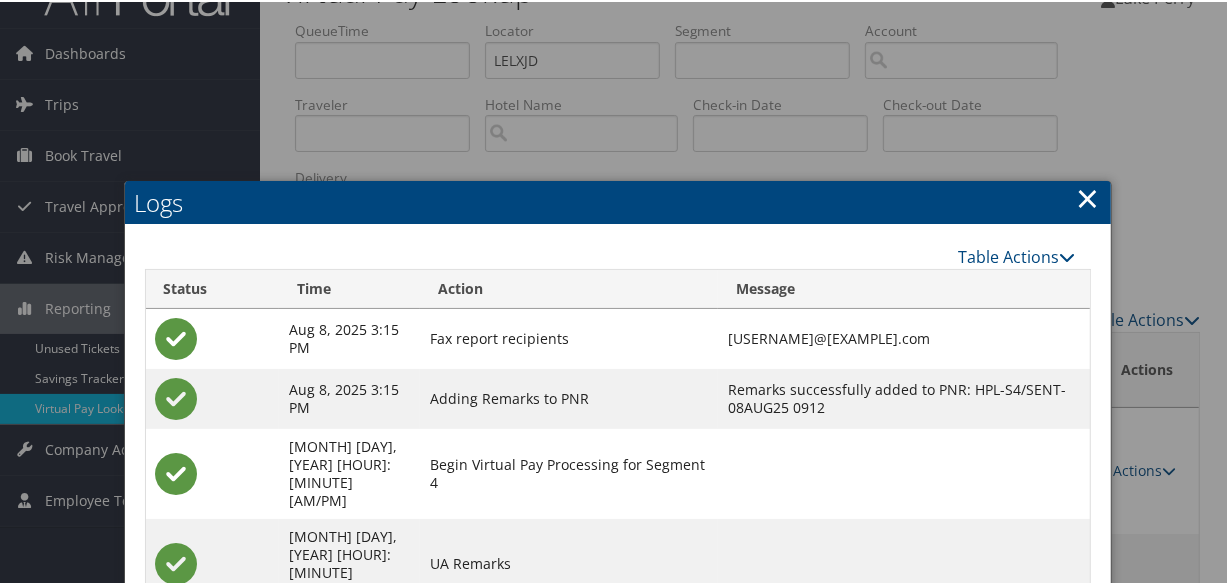 scroll, scrollTop: 408, scrollLeft: 0, axis: vertical 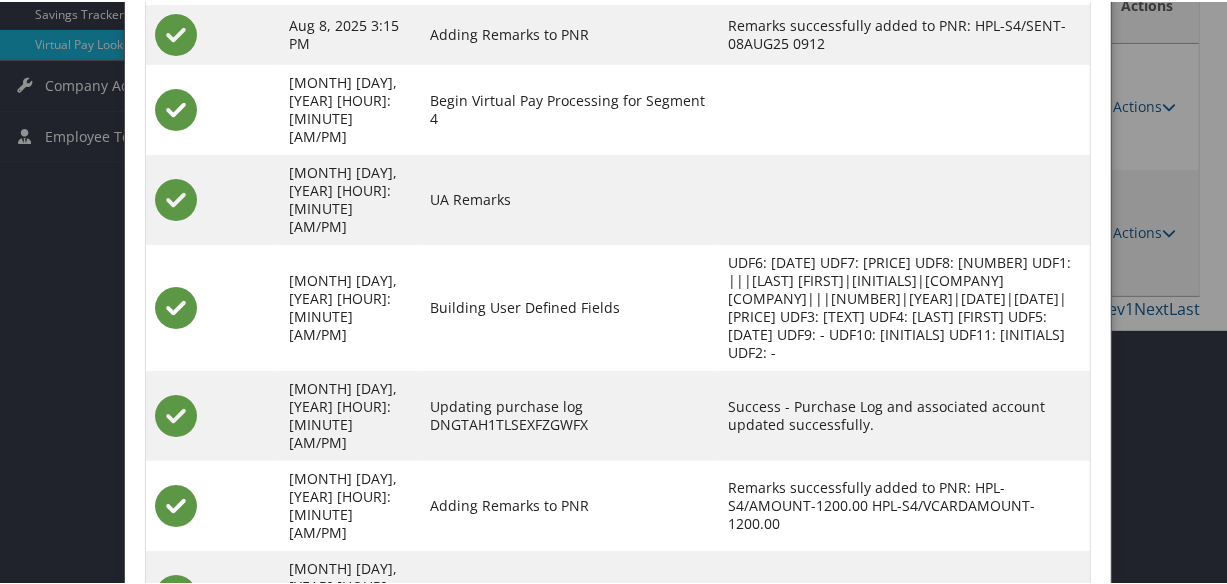click on "LELXJD-S4_1754644282095.pdf" at bounding box center (829, 593) 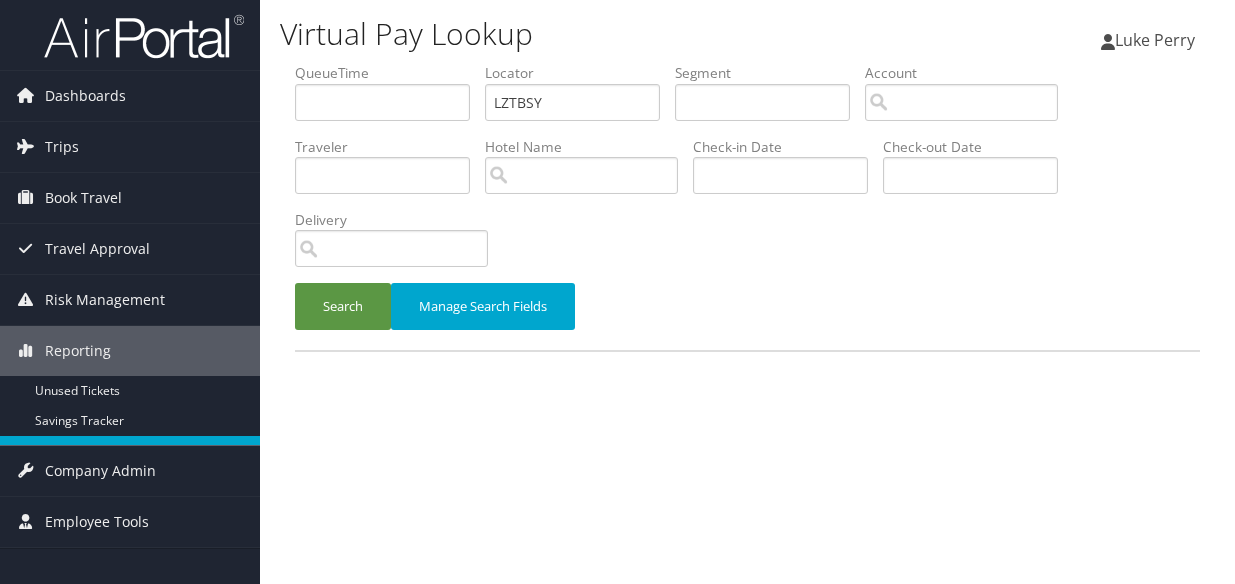 scroll, scrollTop: 0, scrollLeft: 0, axis: both 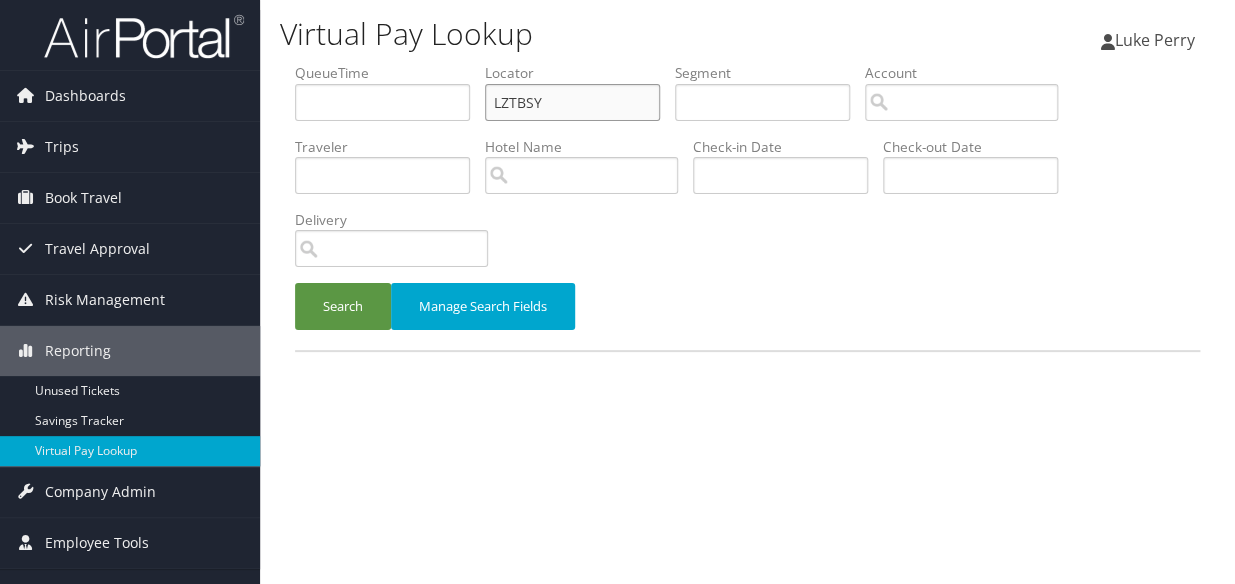 paste on "QYMYVJ" 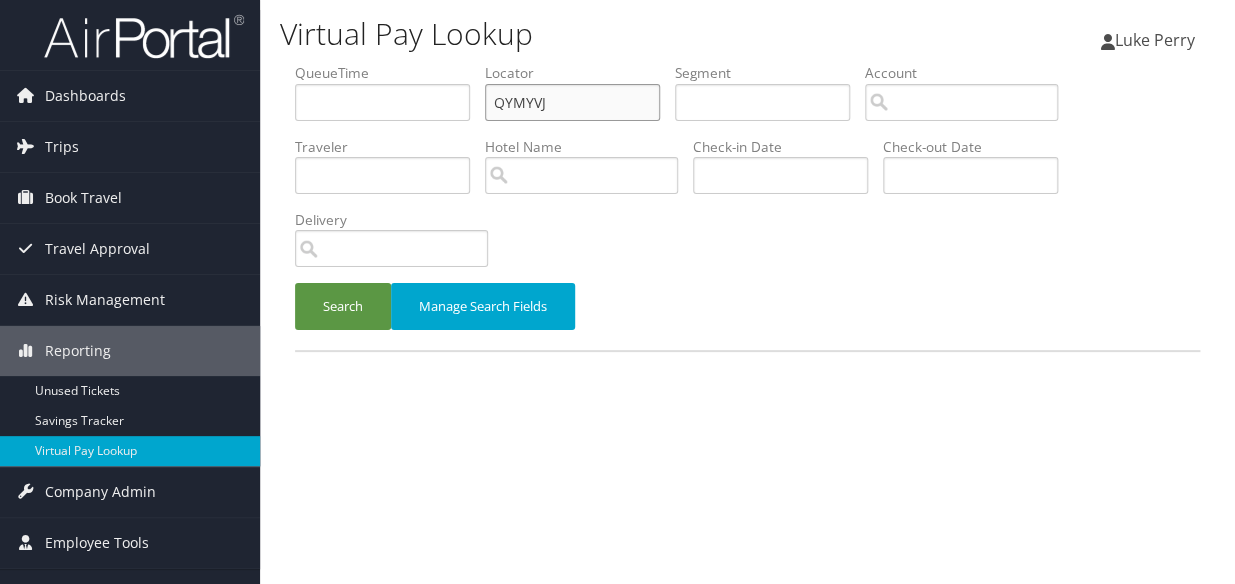 drag, startPoint x: 566, startPoint y: 85, endPoint x: 378, endPoint y: 127, distance: 192.63437 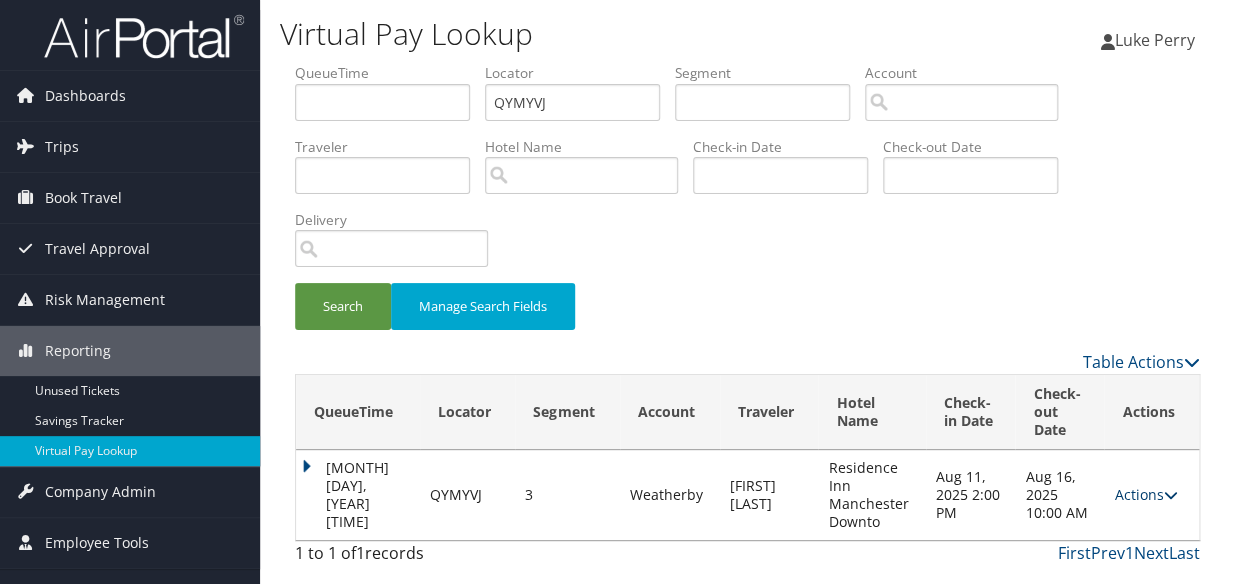 click on "Actions" at bounding box center [1145, 494] 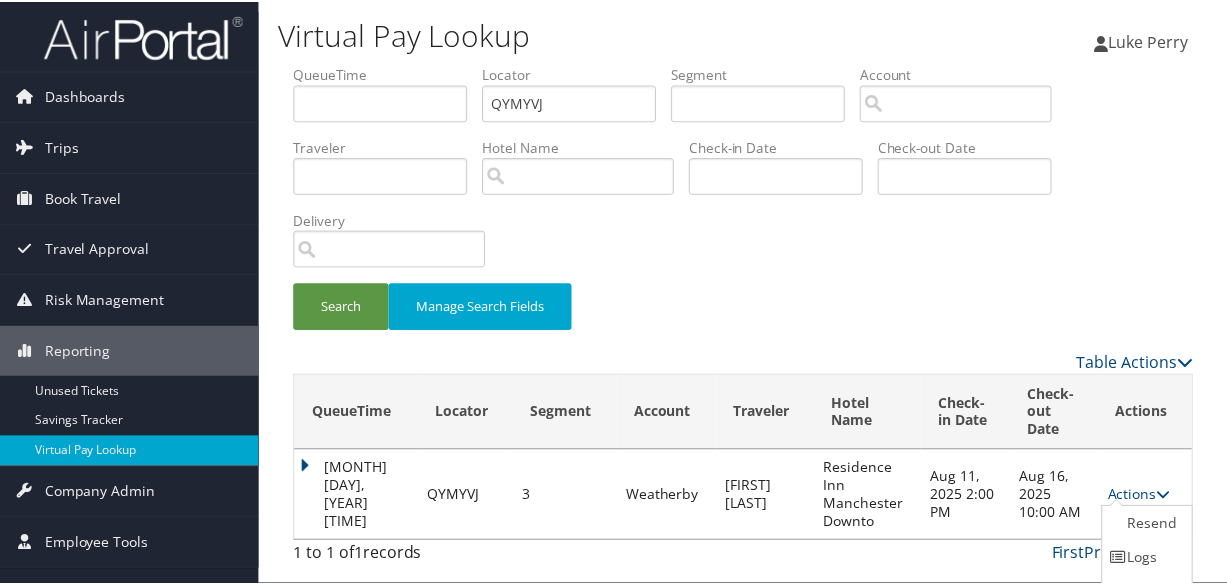 scroll, scrollTop: 61, scrollLeft: 0, axis: vertical 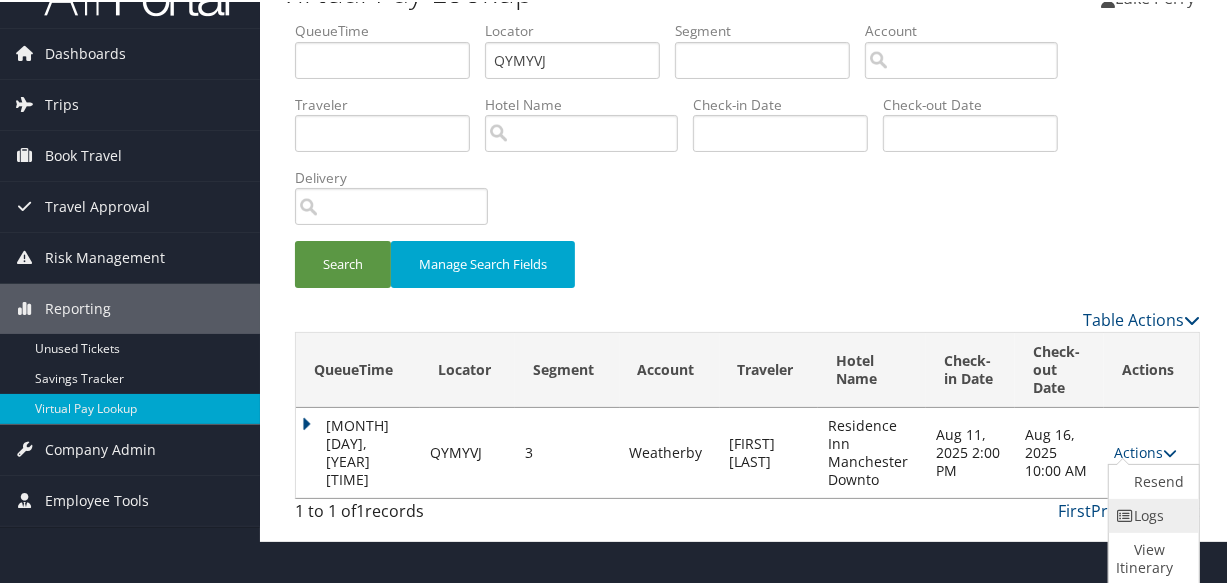 click on "Logs" at bounding box center (1151, 514) 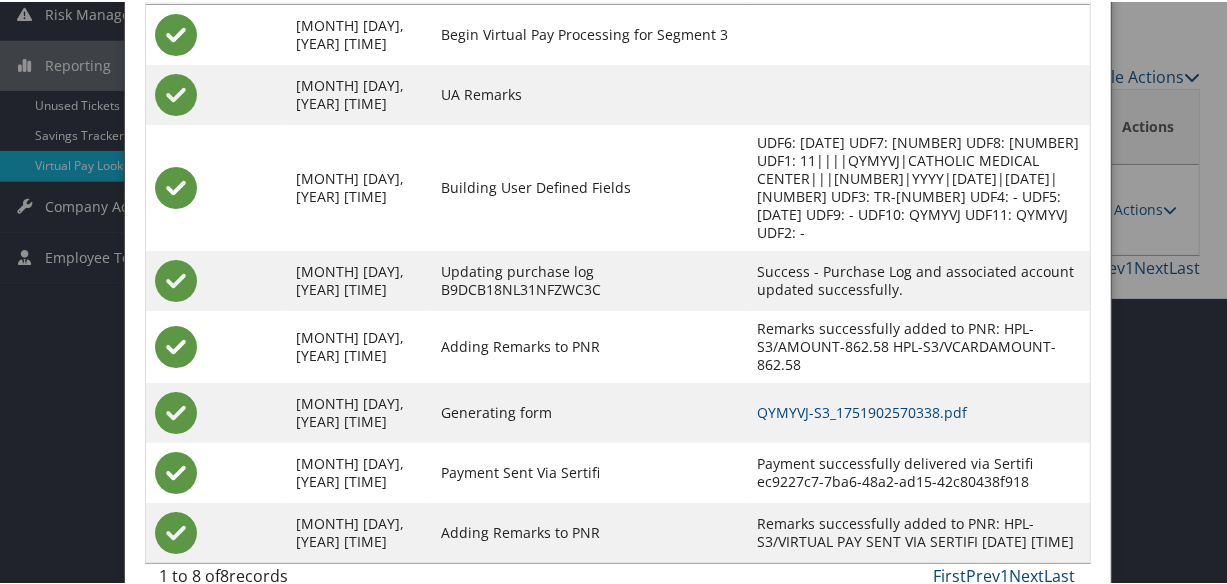 scroll, scrollTop: 290, scrollLeft: 0, axis: vertical 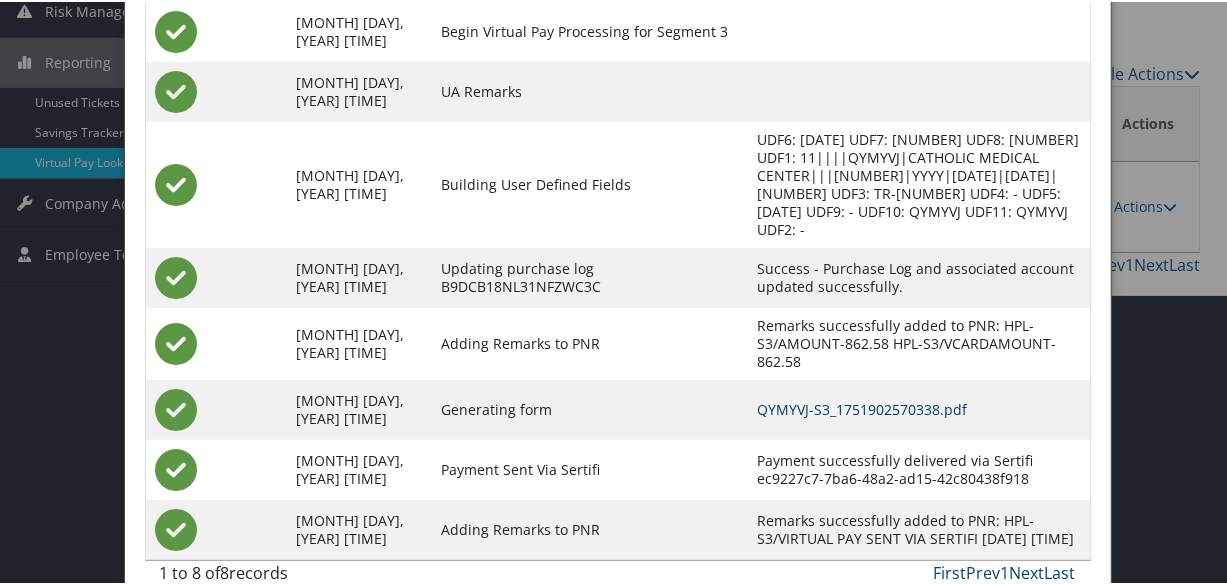 click on "QYMYVJ-S3_1751902570338.pdf" at bounding box center [862, 407] 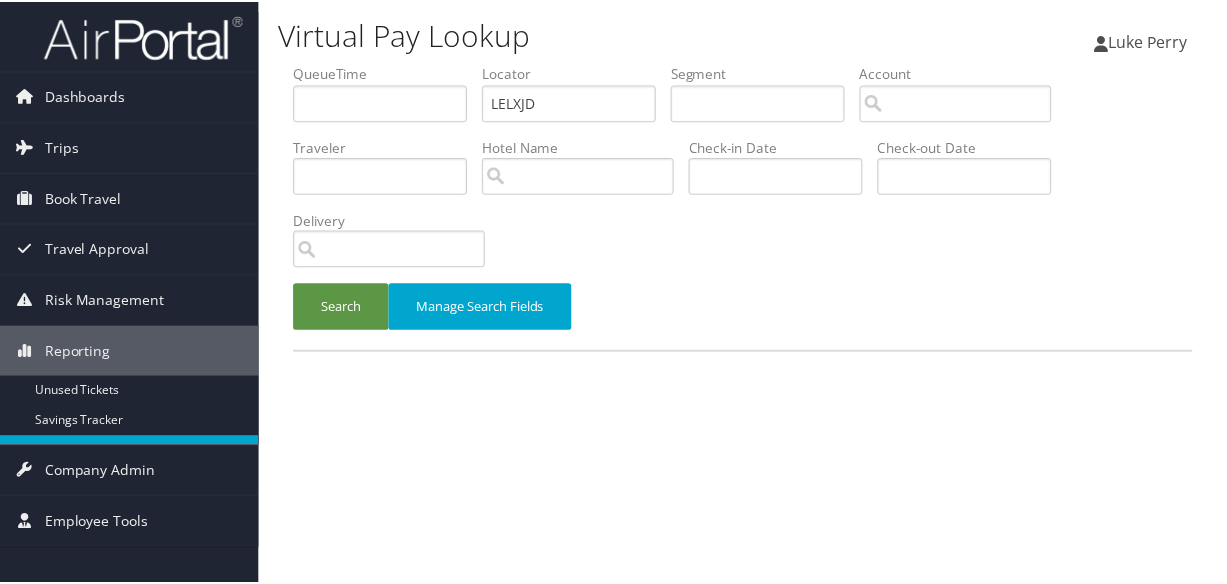 scroll, scrollTop: 0, scrollLeft: 0, axis: both 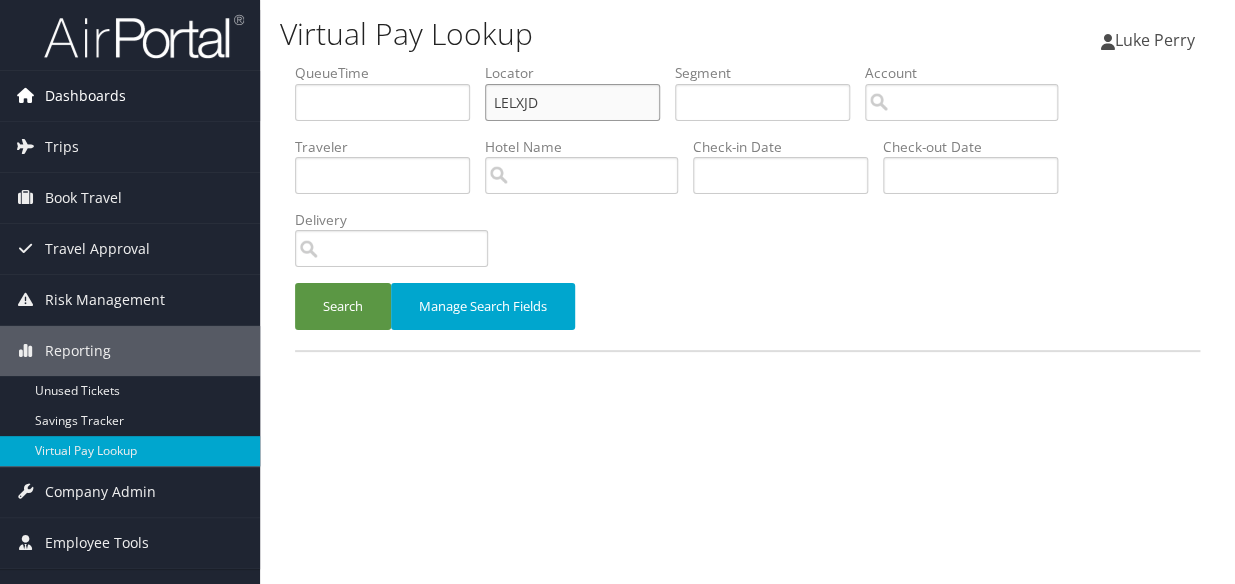 drag, startPoint x: 561, startPoint y: 107, endPoint x: 229, endPoint y: 109, distance: 332.006 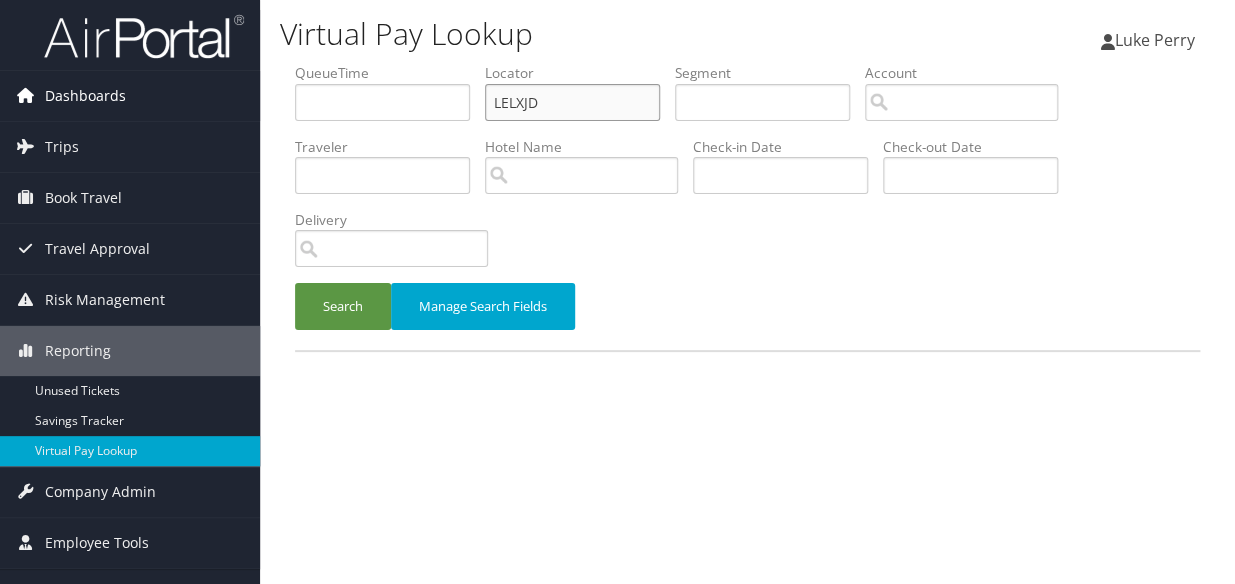 click on "Dashboards AirPortal 360™ (Manager) My Travel Dashboard   Trips Airtinerary® Lookup Current/Future Trips Past Trips Trips Missing Hotels Hotel Check-ins   Book Travel Approval Request (Beta)   Travel Approval Pending Trip Approvals Approved Trips Canceled Trips Approvals (Beta)   Risk Management SecurityLogic® Map Assistance Requests Travel Alerts Notifications   Reporting Unused Tickets Savings Tracker Virtual Pay Lookup   Company Admin Company Information Configure Approval Types (Beta) People Users (Beta) Vendor Contracts Travel Policy Service Fees  Reporting Fields (Beta) Report Settings Virtual Pay Settings   Employee Tools Help Desk" at bounding box center [617, 292] 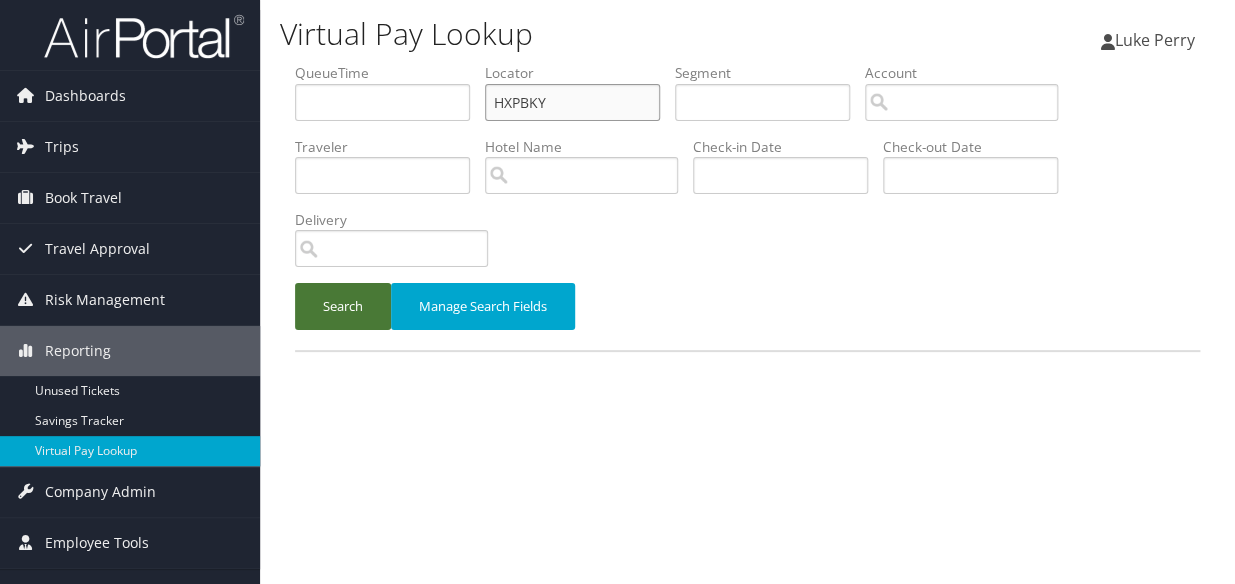 type on "HXPBKY" 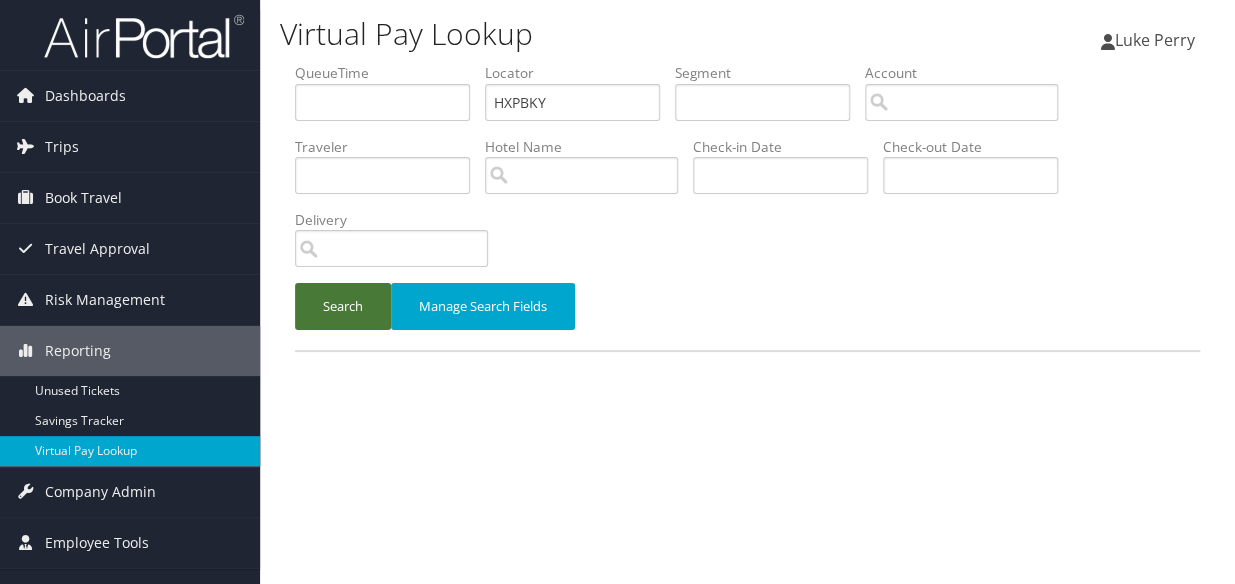 click on "Search" at bounding box center (343, 306) 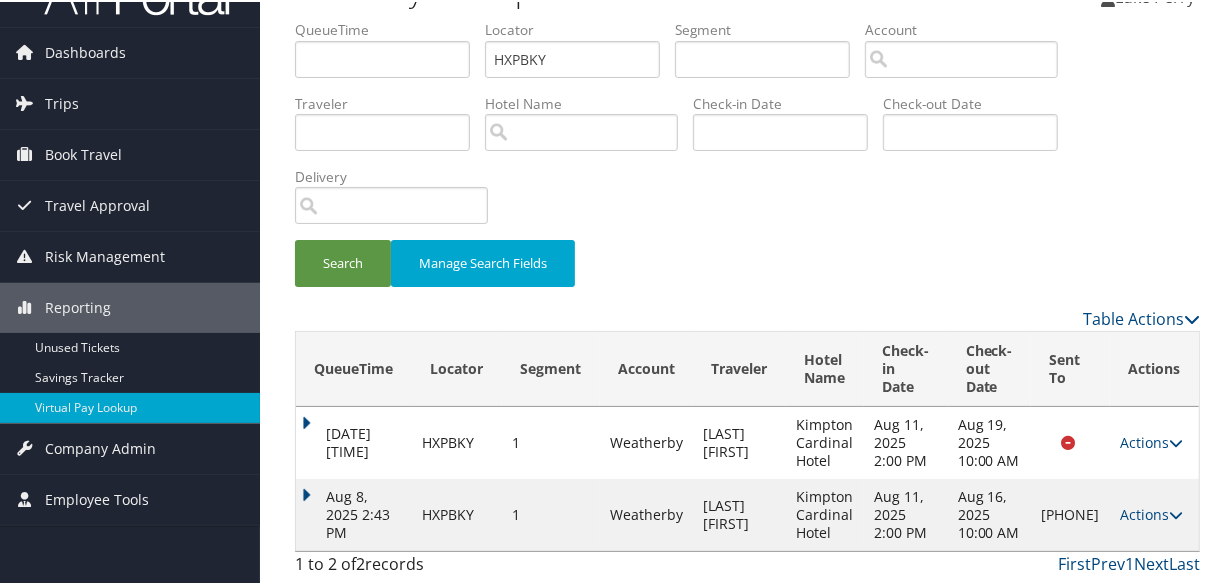 click on "Actions" at bounding box center (1151, 512) 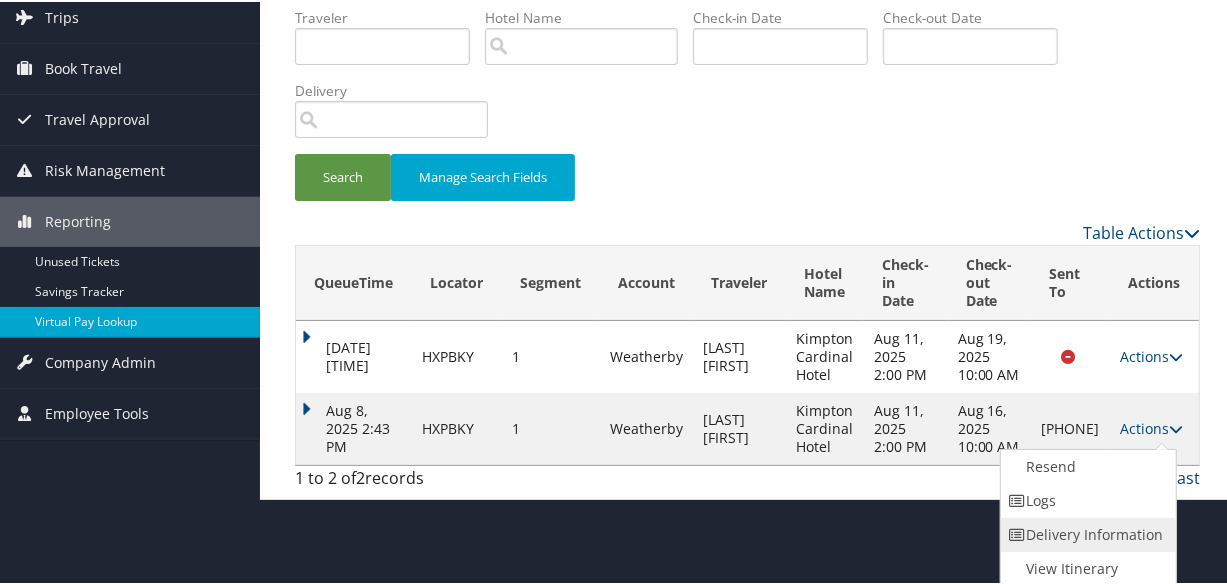 click on "Delivery Information" at bounding box center [1086, 533] 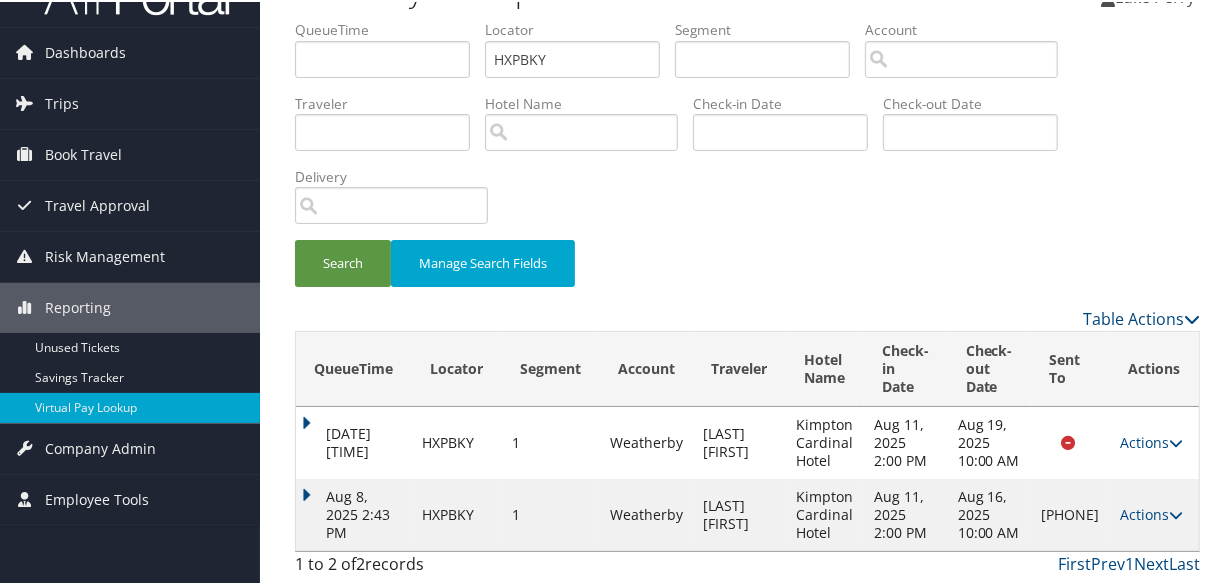 click on "+1 (336) 724-5599" at bounding box center [1070, 513] 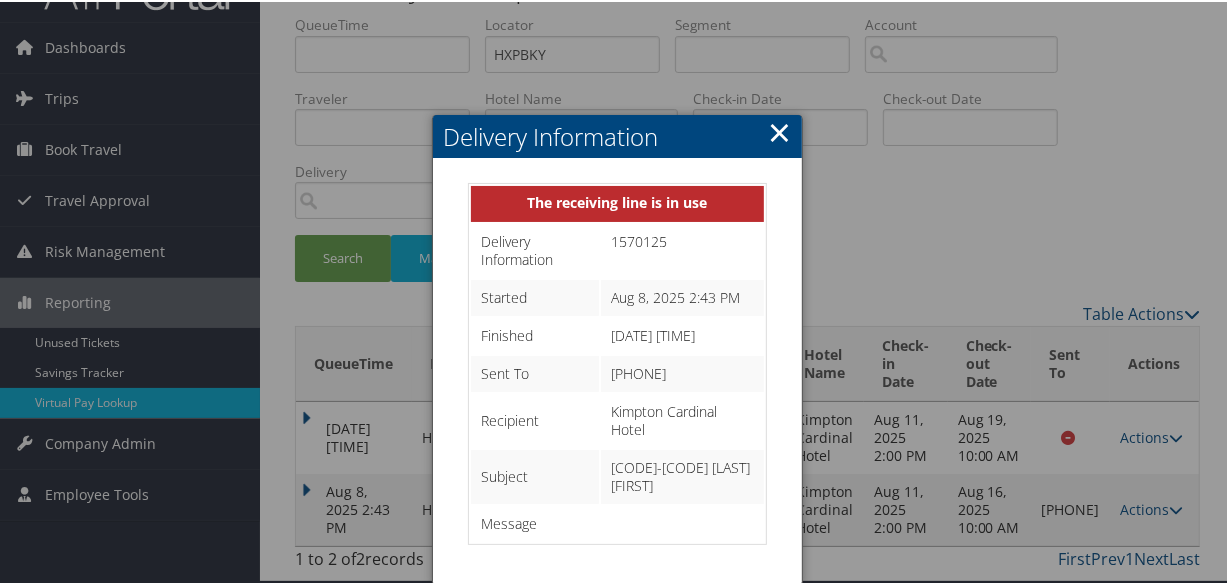 click on "×" at bounding box center (779, 130) 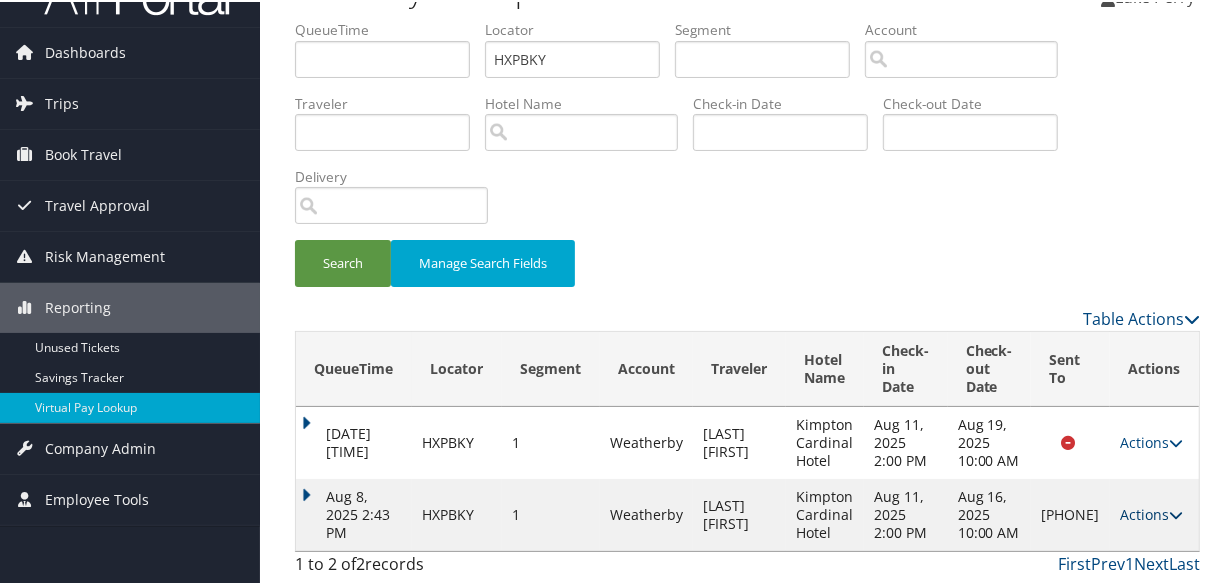 click on "Actions" at bounding box center [1151, 512] 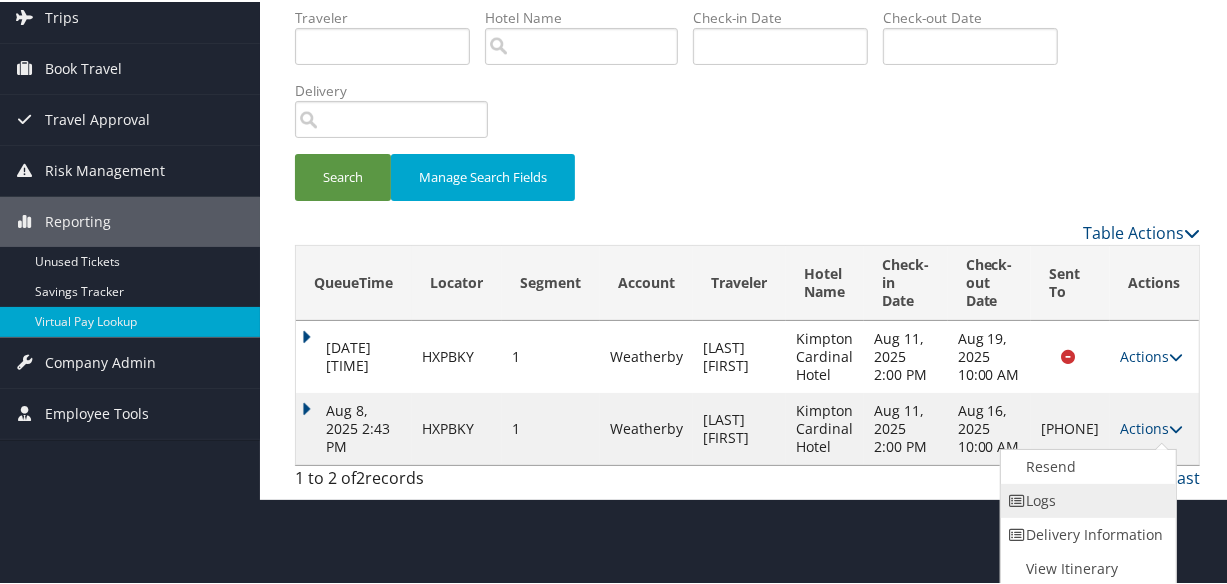 click on "Logs" at bounding box center [1086, 499] 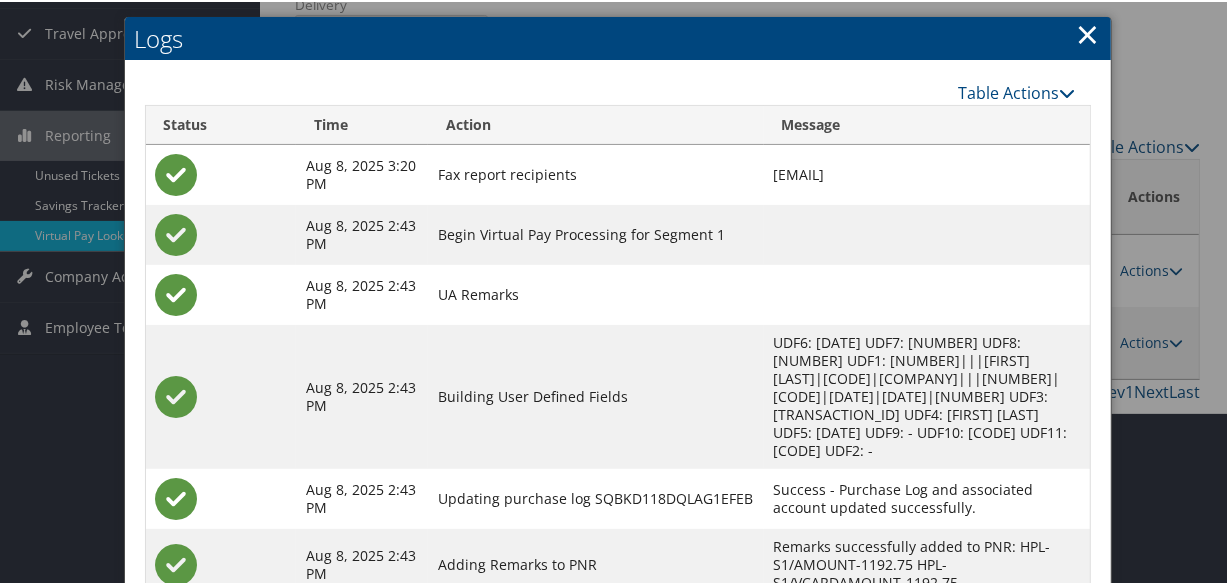scroll, scrollTop: 334, scrollLeft: 0, axis: vertical 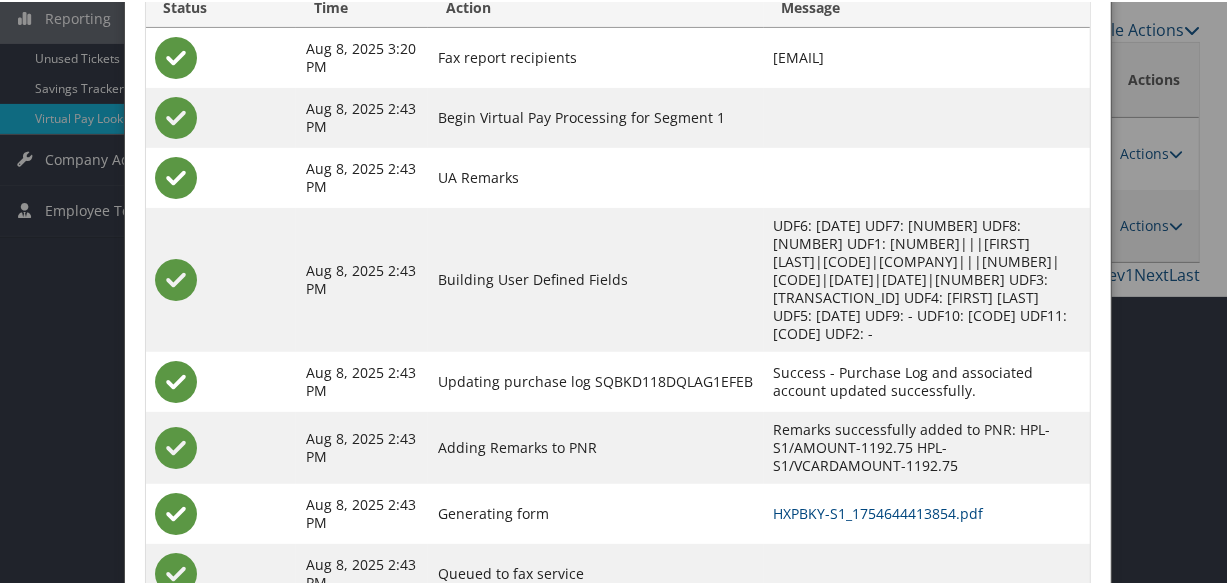 click on "HXPBKY-S1_1754644413854.pdf" at bounding box center (927, 512) 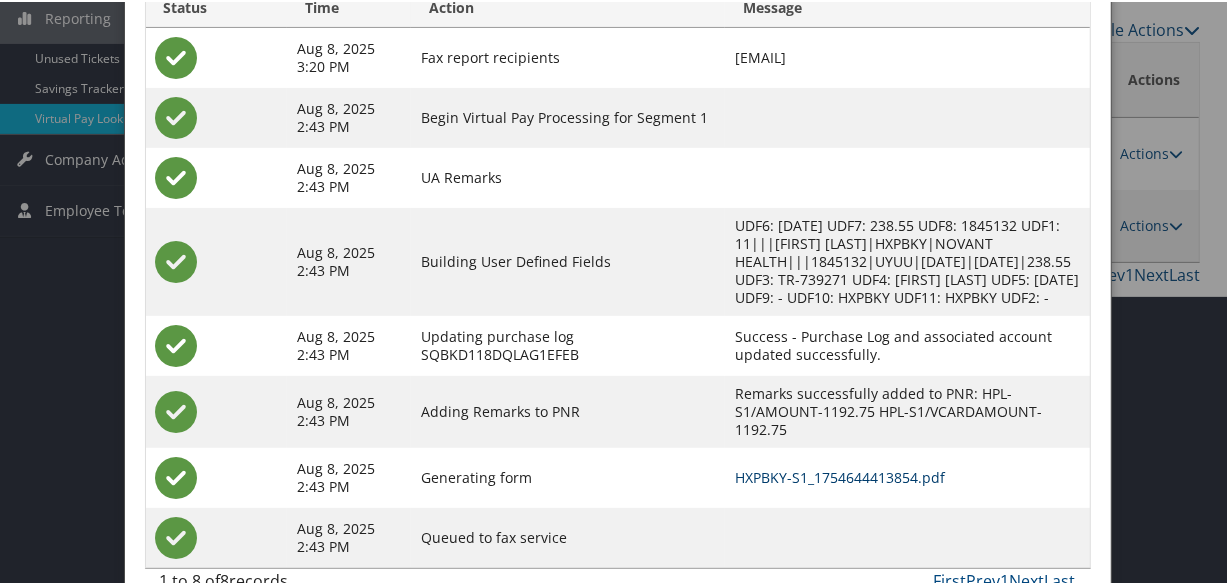click on "HXPBKY-S1_1754644413854.pdf" 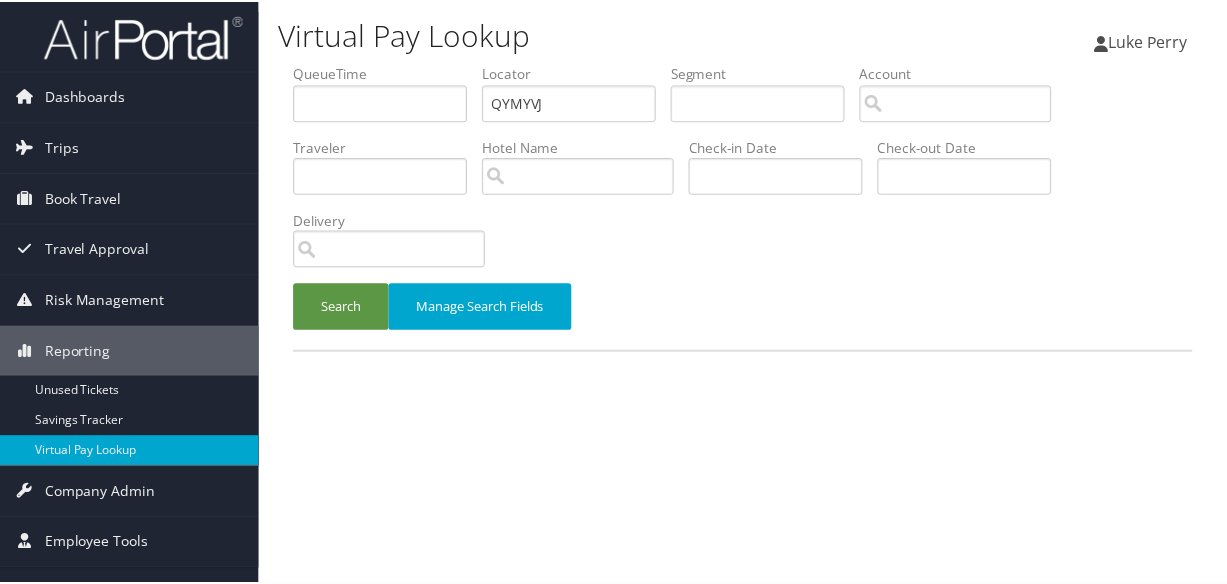 scroll, scrollTop: 0, scrollLeft: 0, axis: both 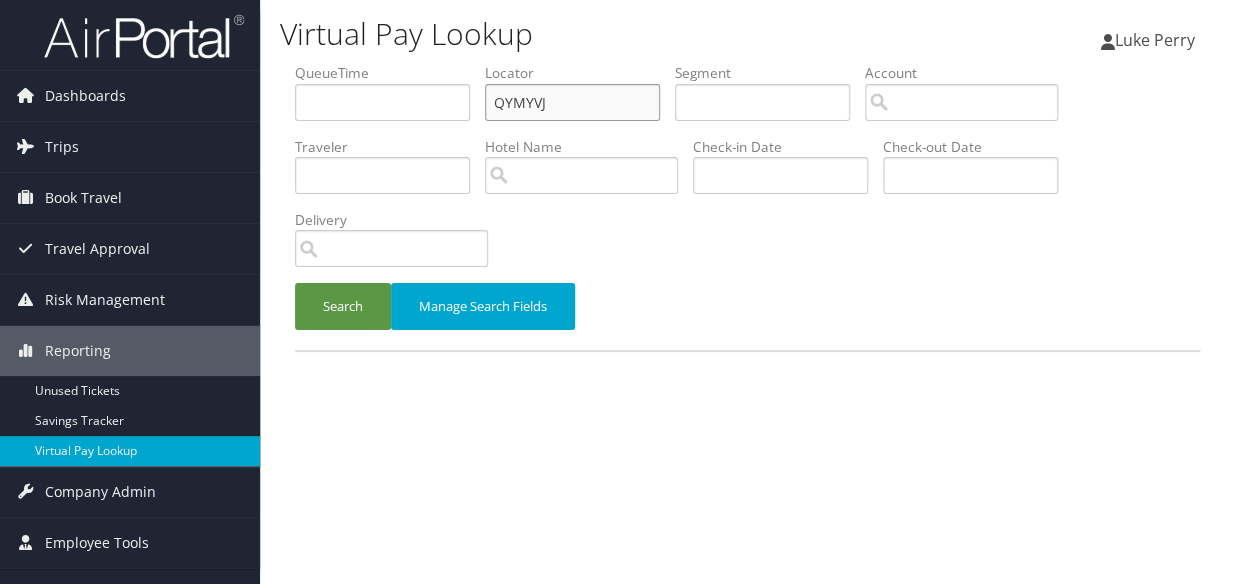 paste on "QJMOYN" 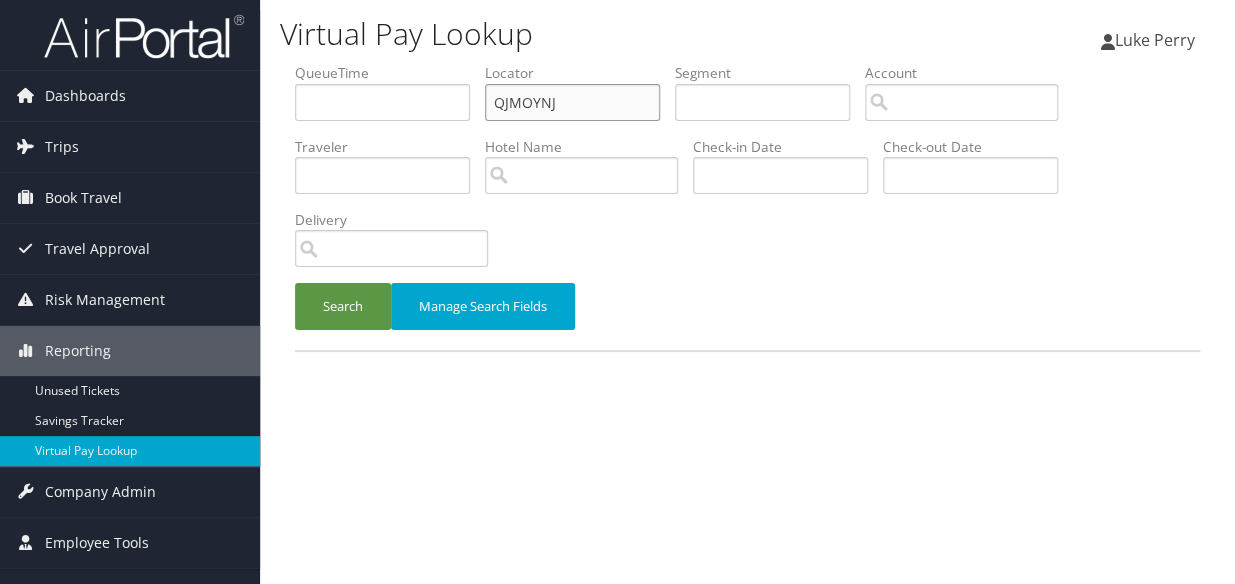 drag, startPoint x: 430, startPoint y: 103, endPoint x: 366, endPoint y: 103, distance: 64 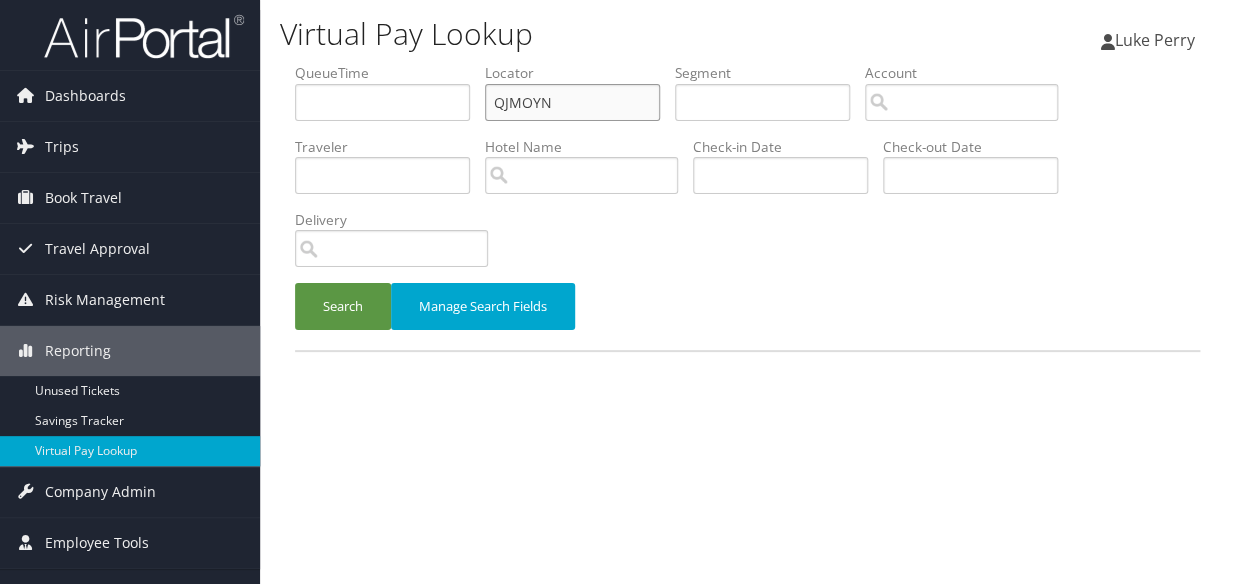 type on "QJMOYN" 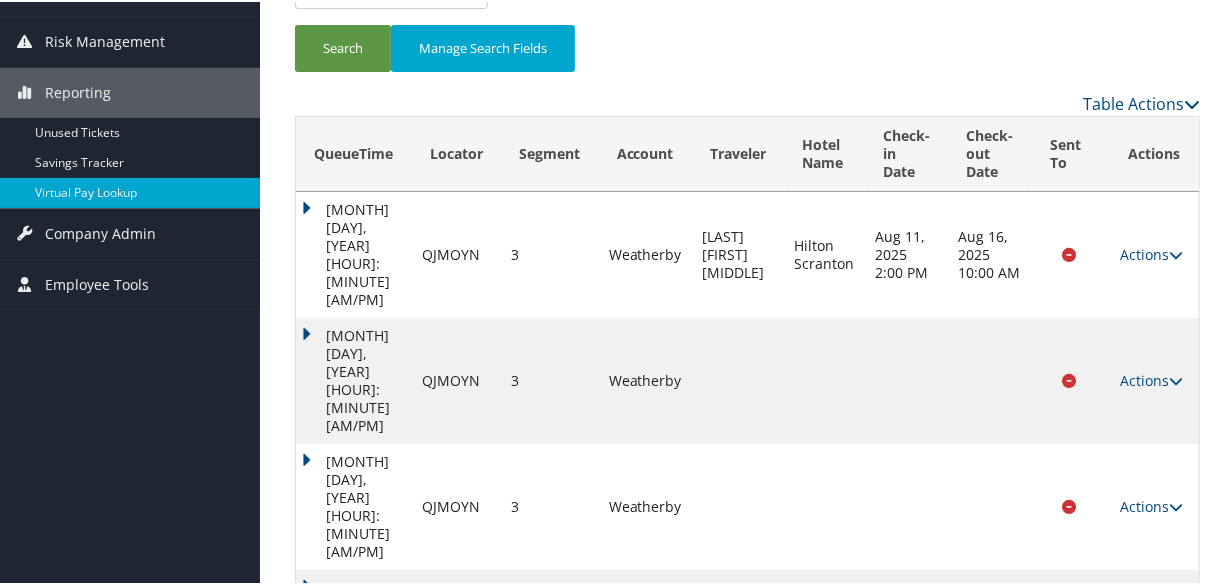 click at bounding box center [1176, 757] 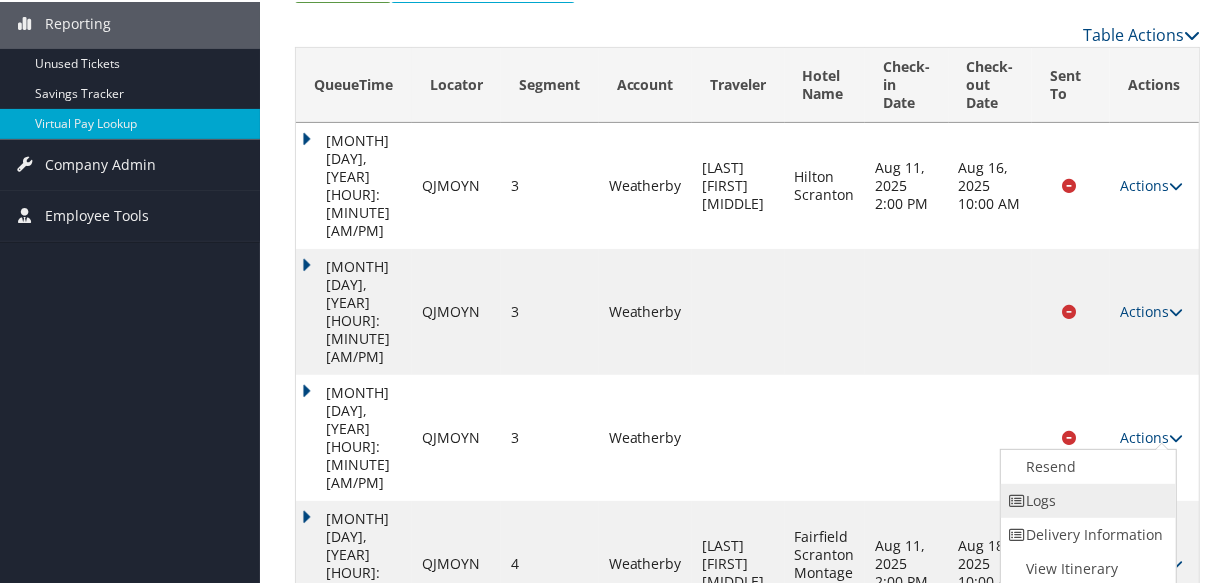 click on "Logs" at bounding box center [1086, 499] 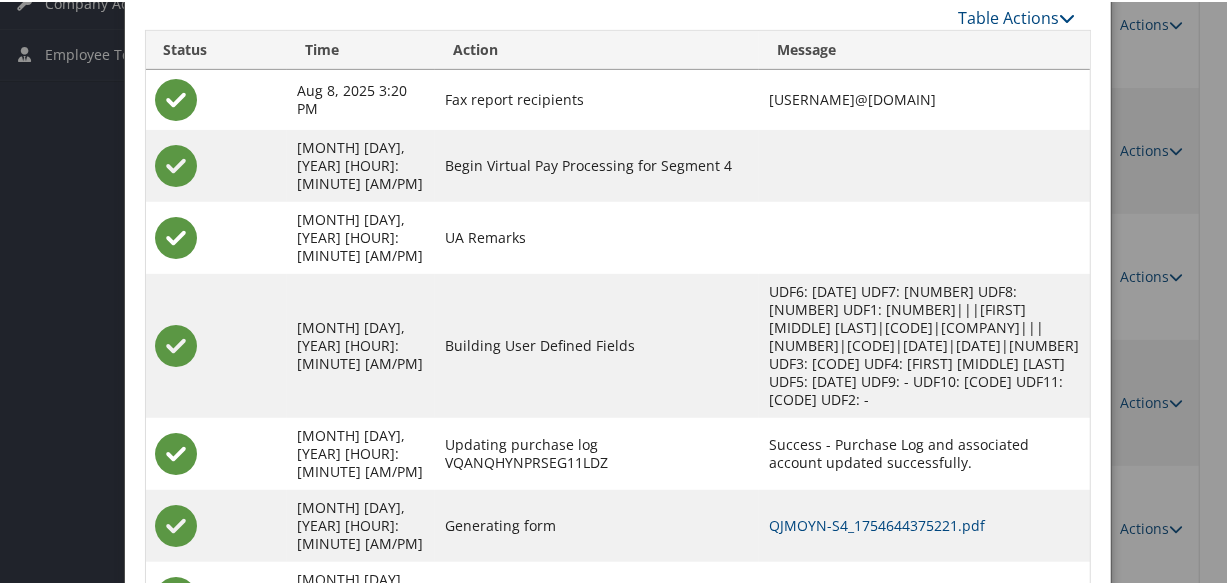 scroll, scrollTop: 515, scrollLeft: 0, axis: vertical 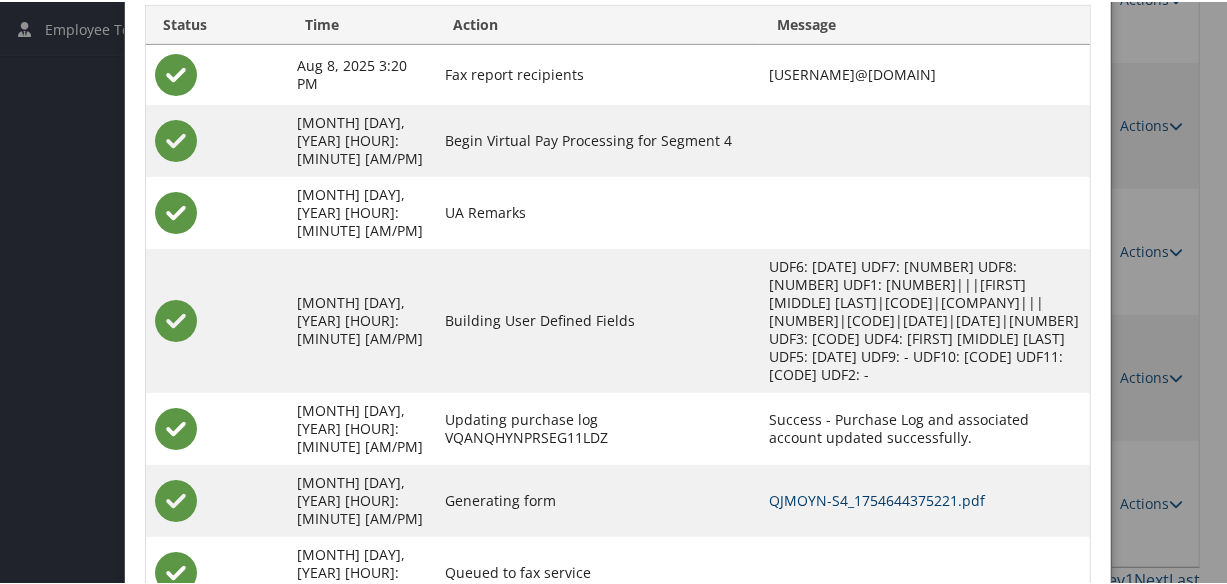 click on "QJMOYN-S4_1754644375221.pdf" at bounding box center (877, 498) 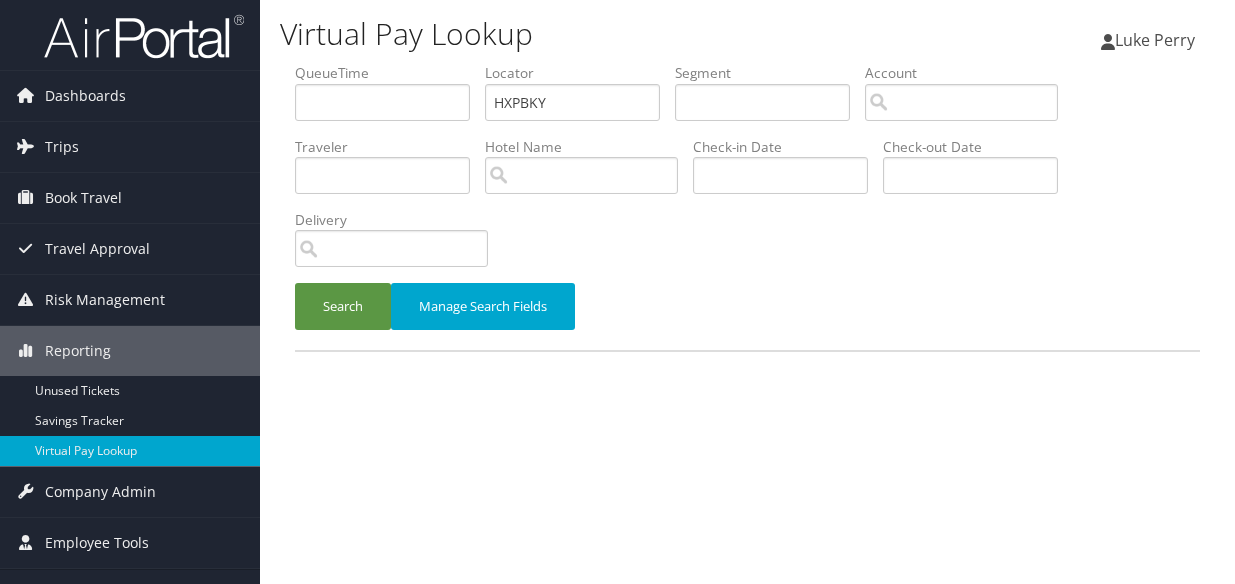 scroll, scrollTop: 0, scrollLeft: 0, axis: both 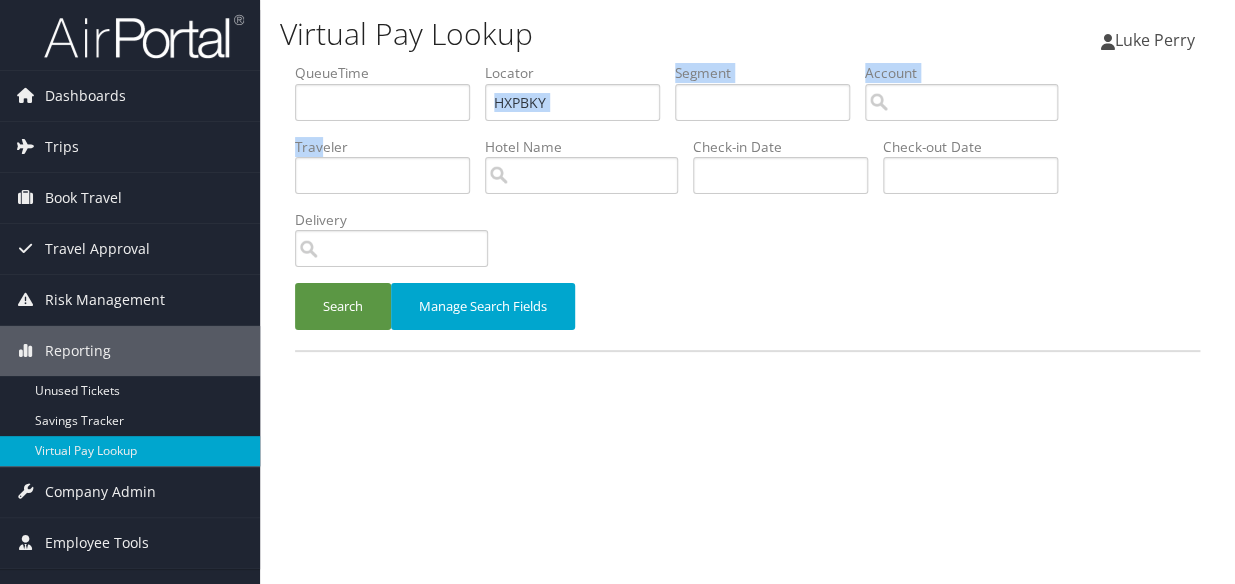 drag, startPoint x: 587, startPoint y: 89, endPoint x: 320, endPoint y: 140, distance: 271.82715 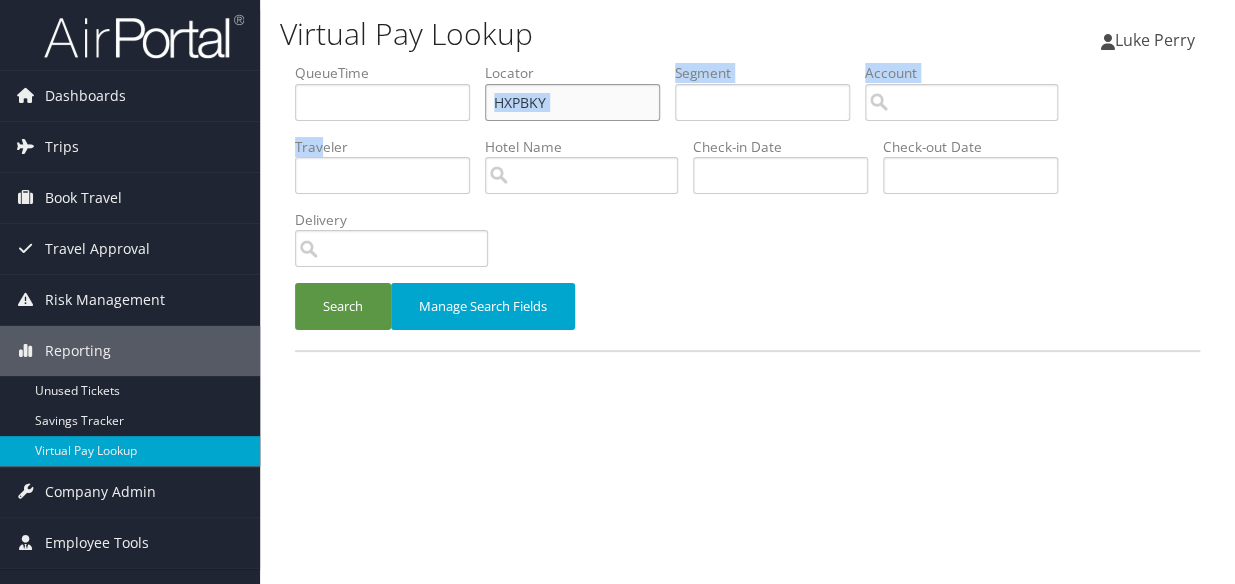 click on "HXPBKY" at bounding box center [572, 102] 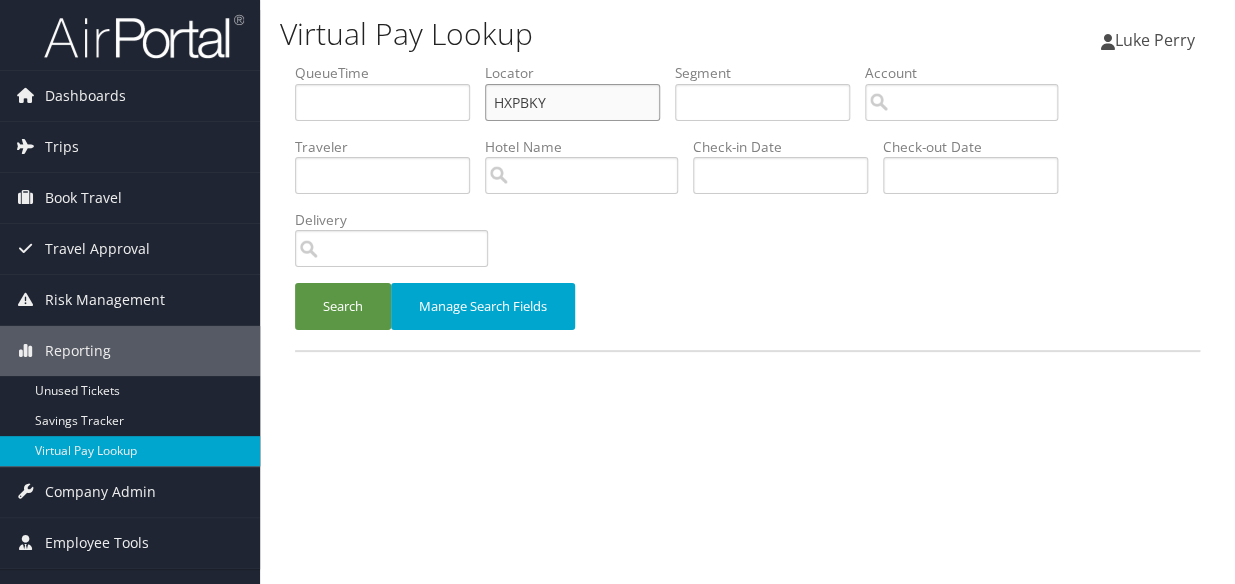 drag, startPoint x: 569, startPoint y: 100, endPoint x: 385, endPoint y: 120, distance: 185.08377 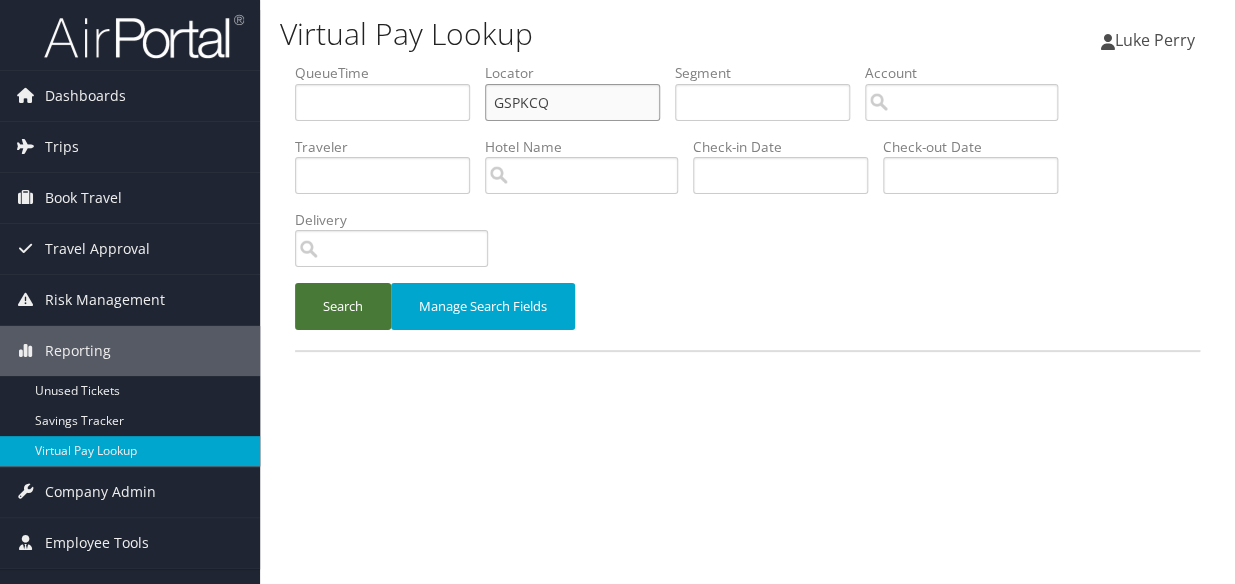 type on "GSPKCQ" 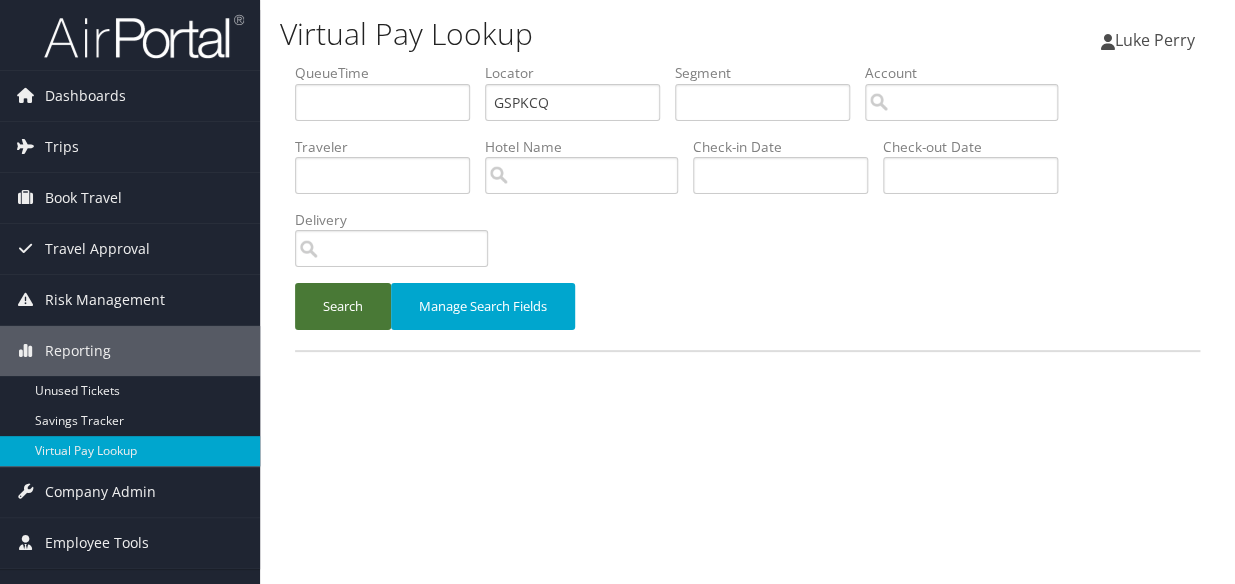 click on "Search" at bounding box center [343, 306] 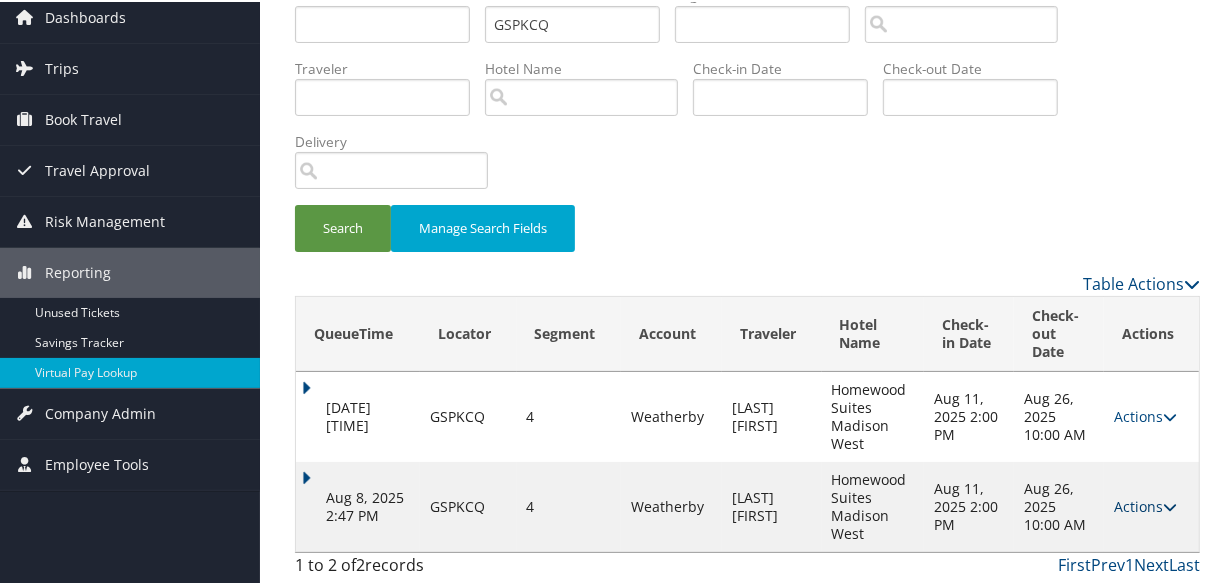 click on "Actions" at bounding box center [1145, 504] 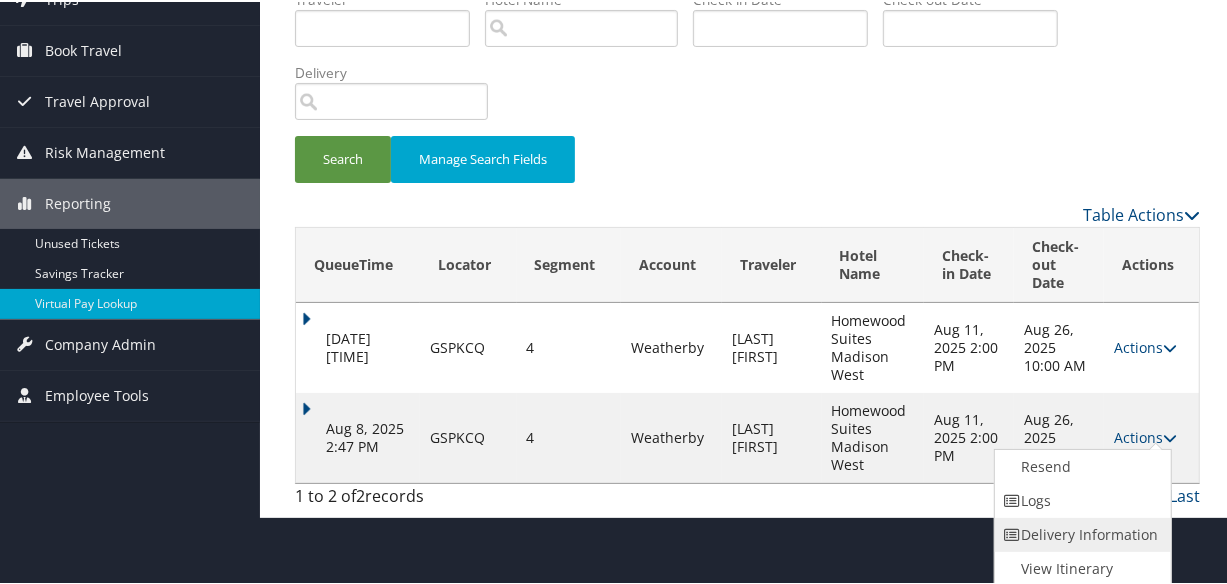 click on "Delivery Information" at bounding box center [1080, 533] 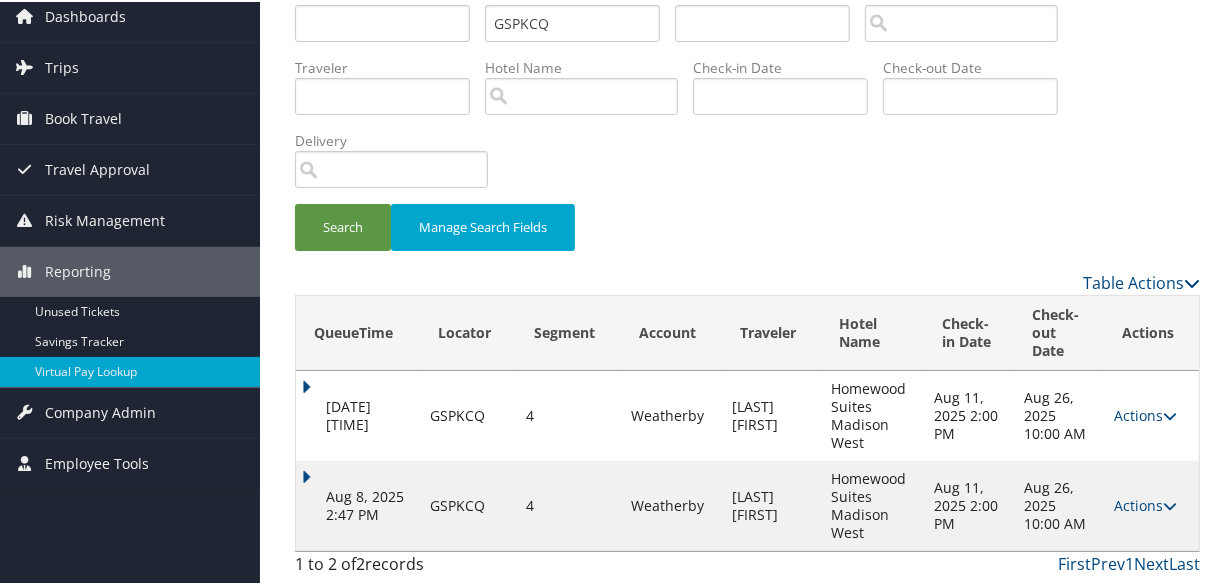 scroll, scrollTop: 80, scrollLeft: 0, axis: vertical 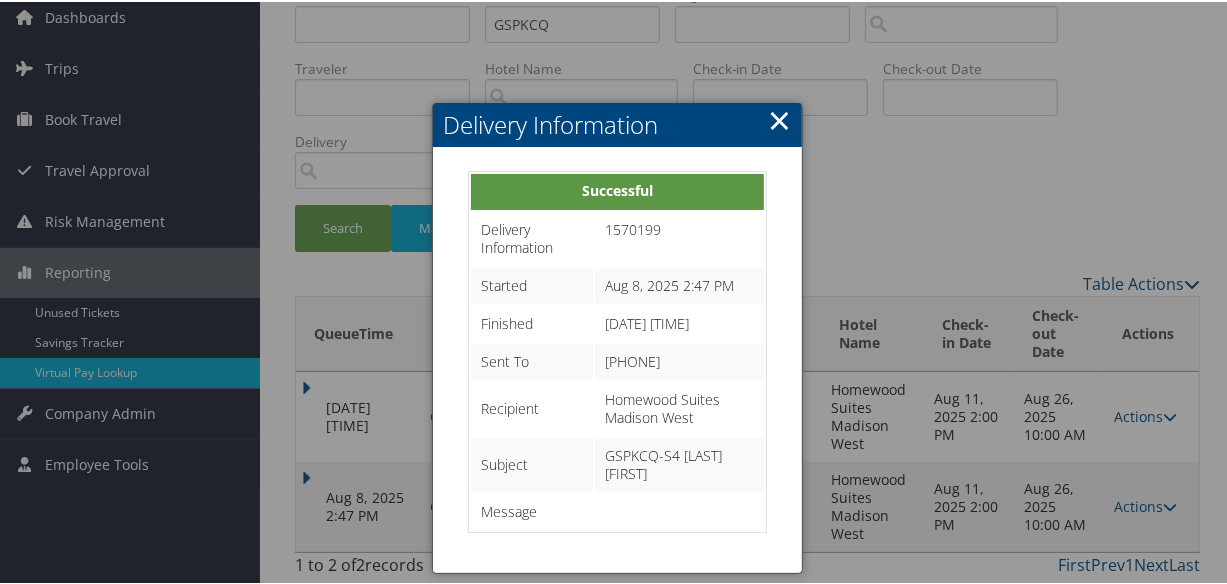 drag, startPoint x: 753, startPoint y: 96, endPoint x: 780, endPoint y: 118, distance: 34.828148 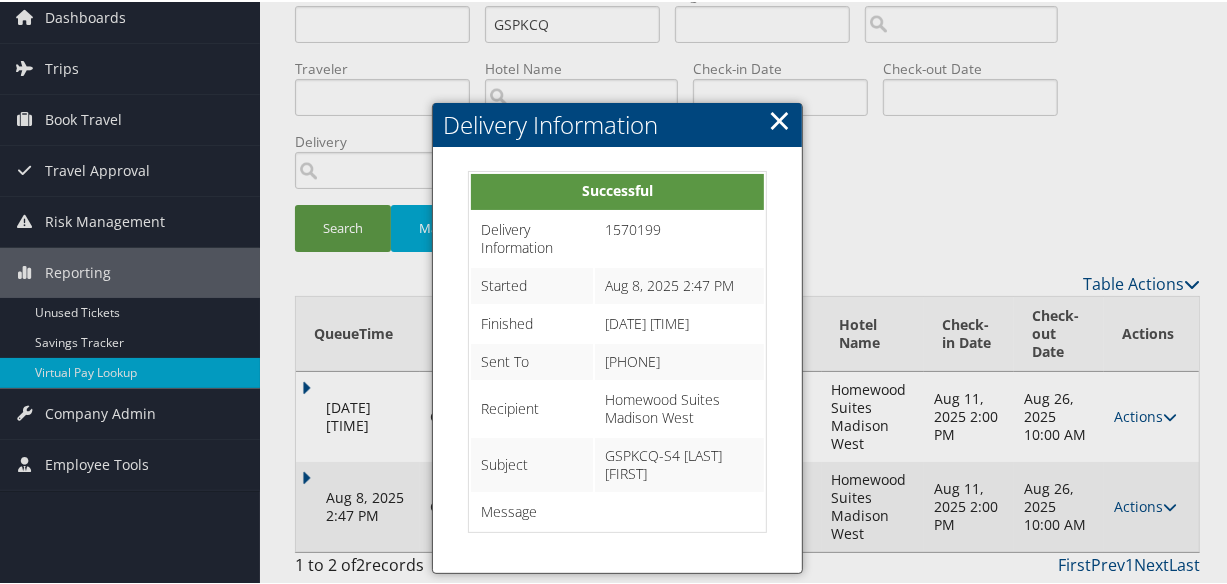 click on "×" at bounding box center [779, 118] 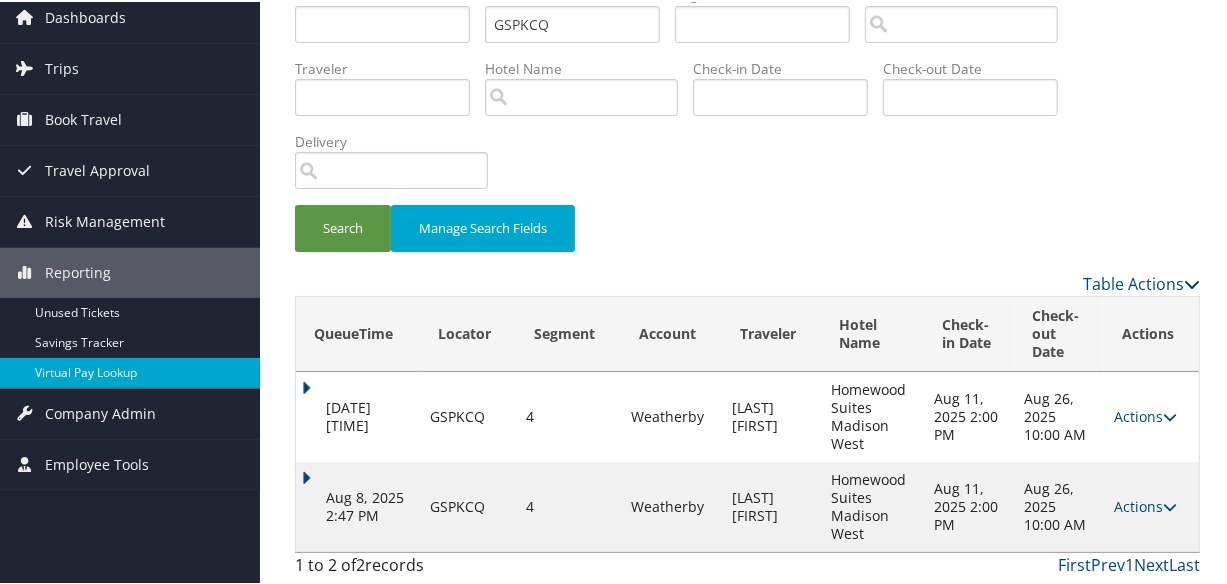 click on "Actions" at bounding box center (1145, 504) 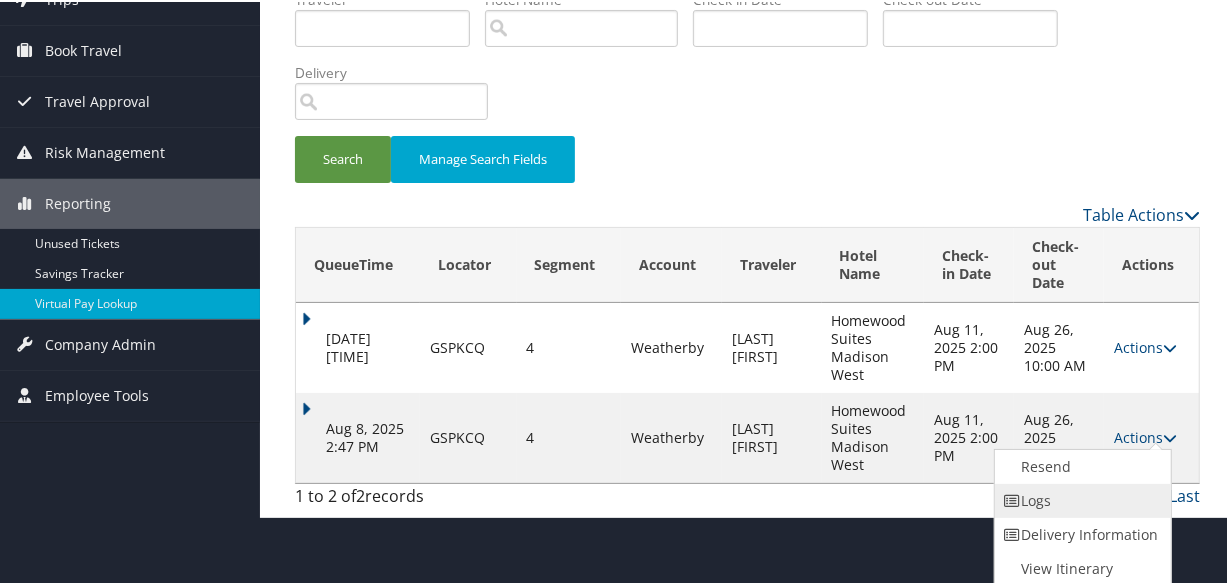 click on "Logs" at bounding box center [1080, 499] 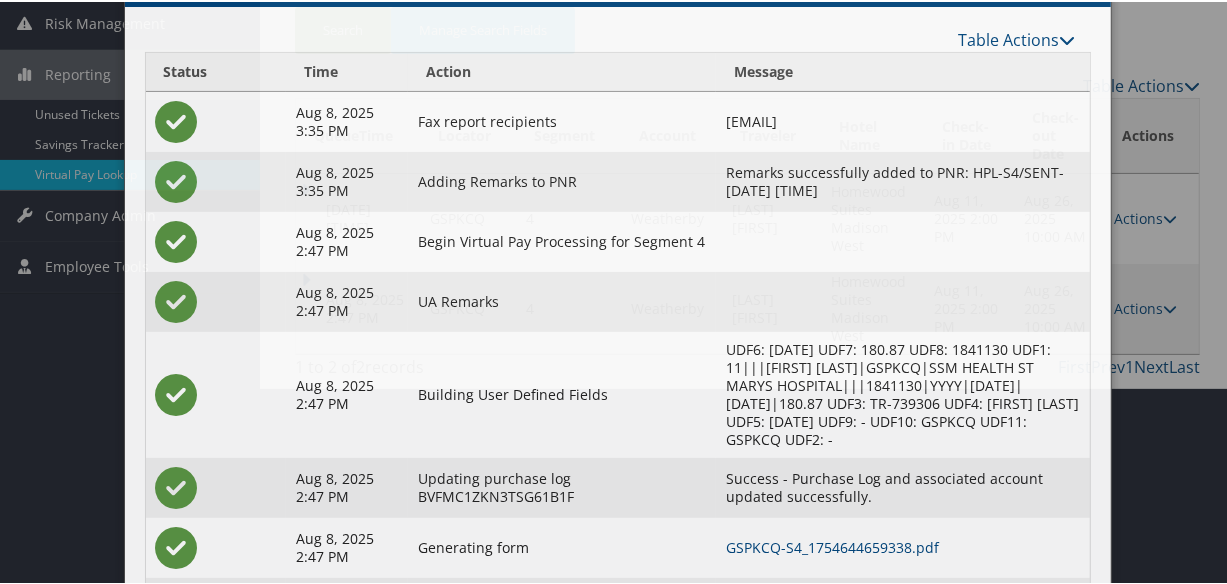 scroll, scrollTop: 395, scrollLeft: 0, axis: vertical 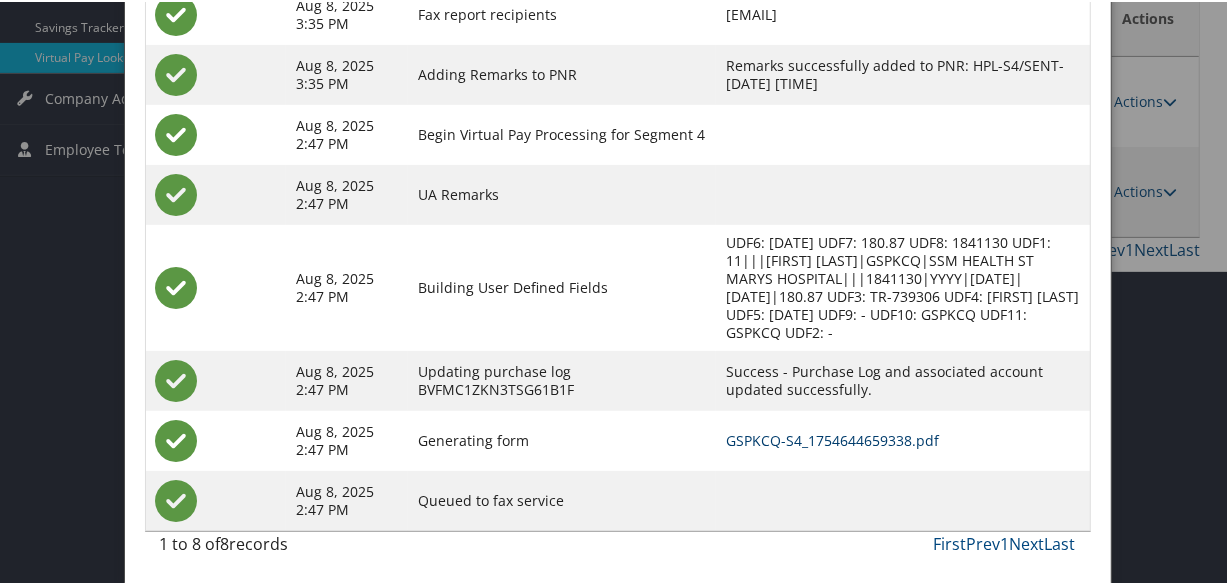 click on "GSPKCQ-S4_1754644659338.pdf" at bounding box center [832, 438] 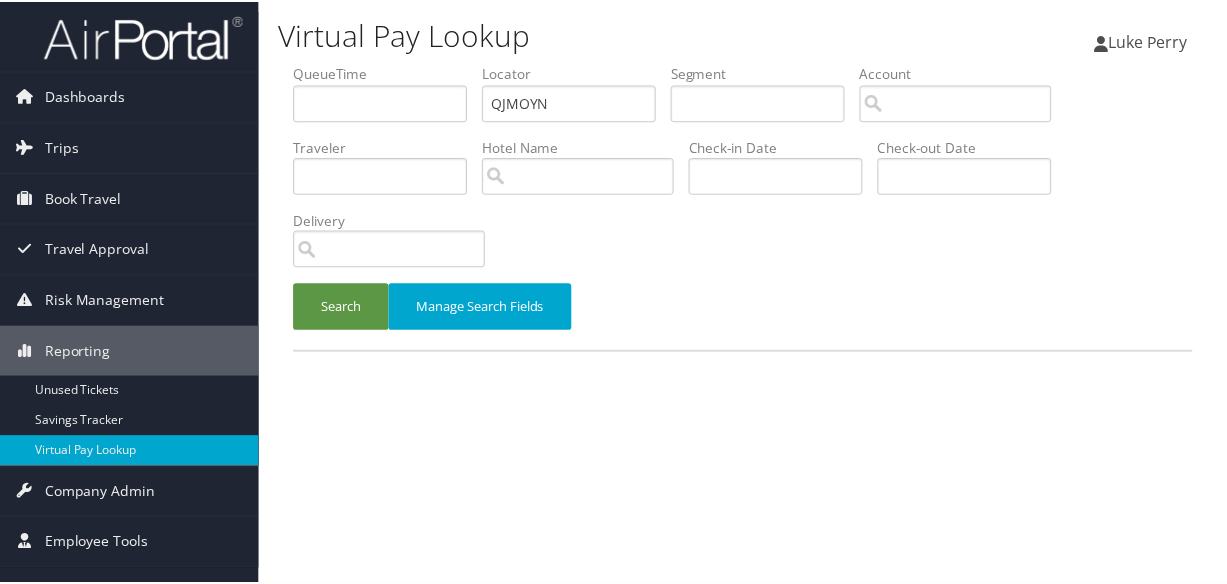 scroll, scrollTop: 0, scrollLeft: 0, axis: both 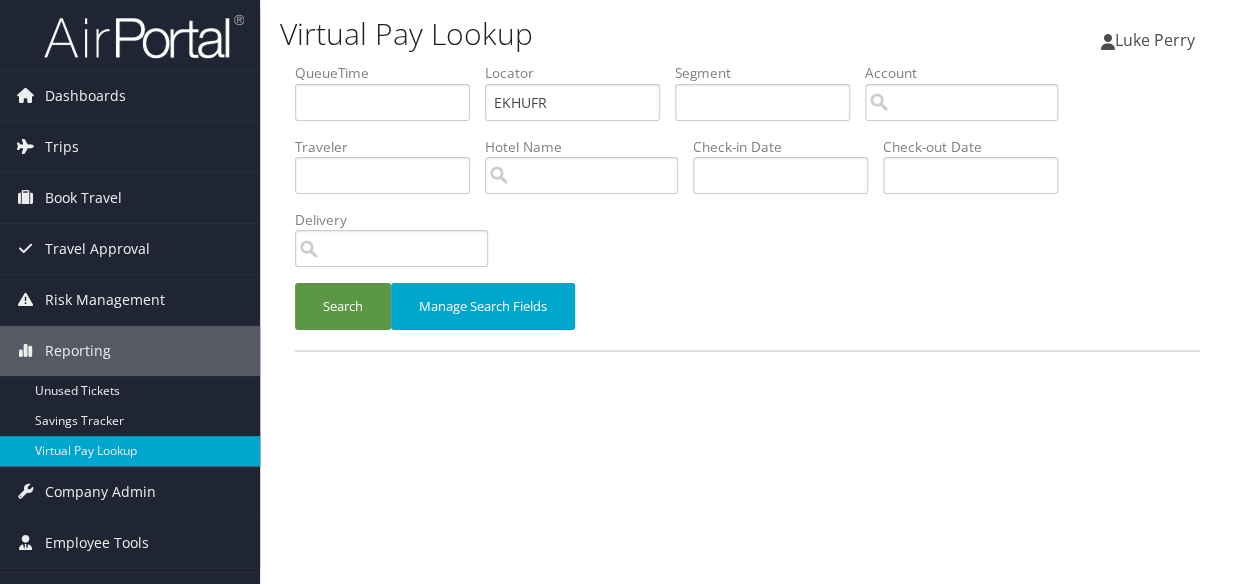 click on "QueueTime Locator EKHUFR Segment Account Traveler Hotel Name Check-in Date Check-out Date Delivery" at bounding box center [747, 63] 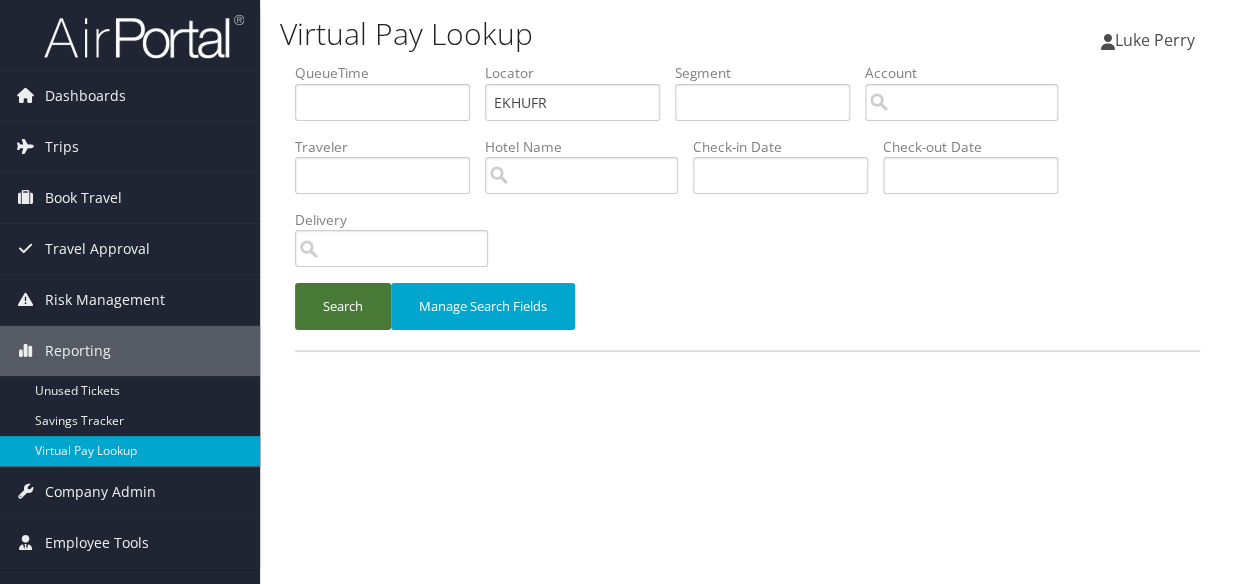 type on "EKHUFR" 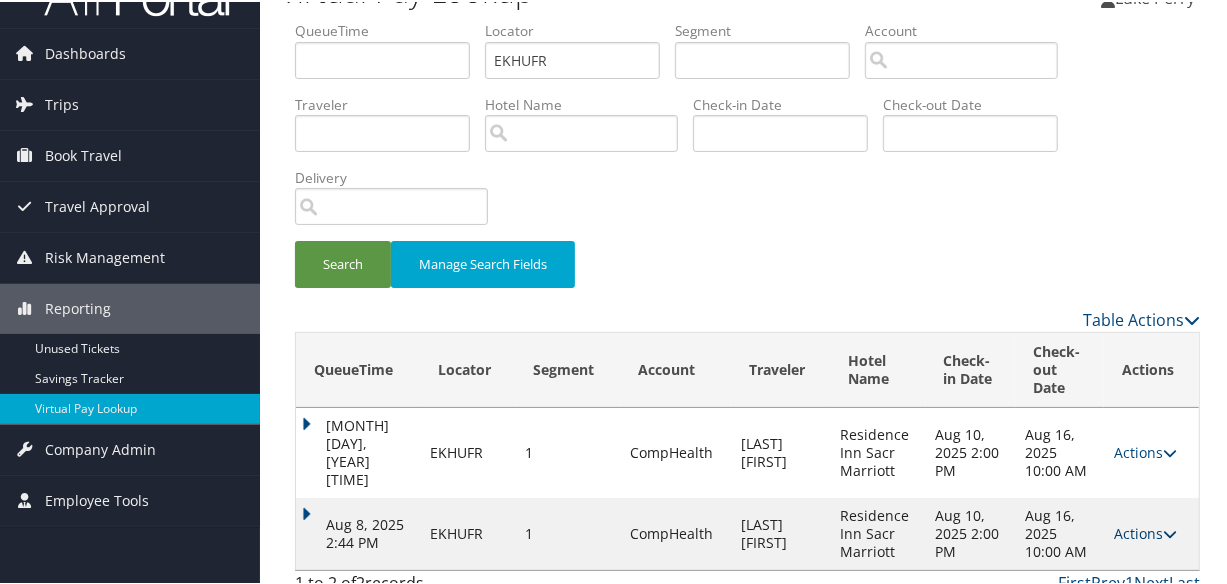 click on "Actions" at bounding box center [1145, 531] 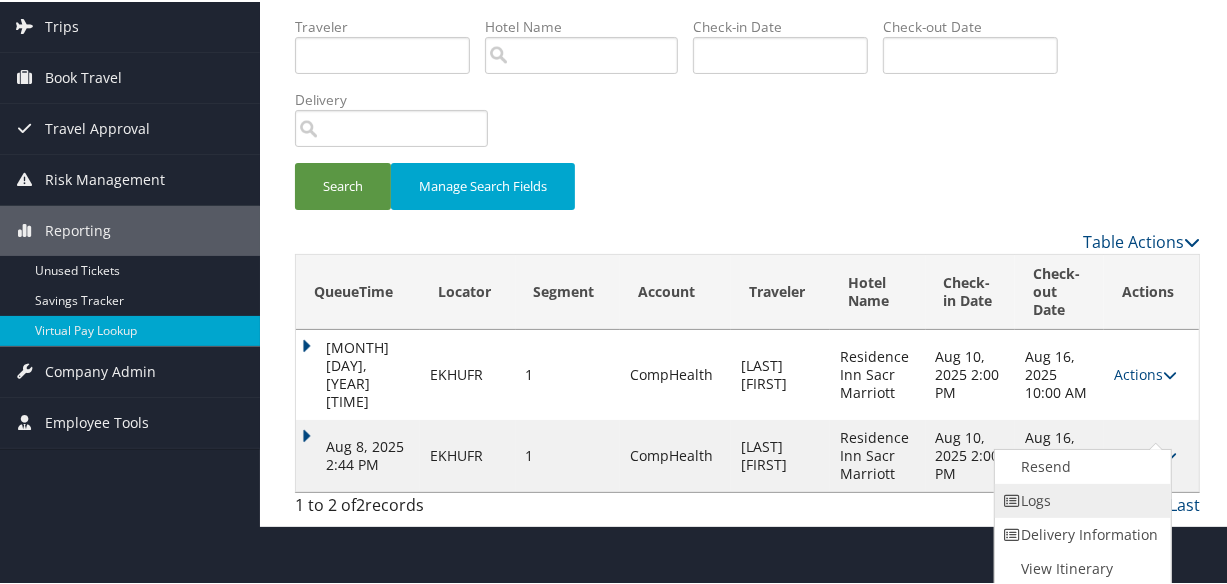 click on "Logs" at bounding box center [1080, 499] 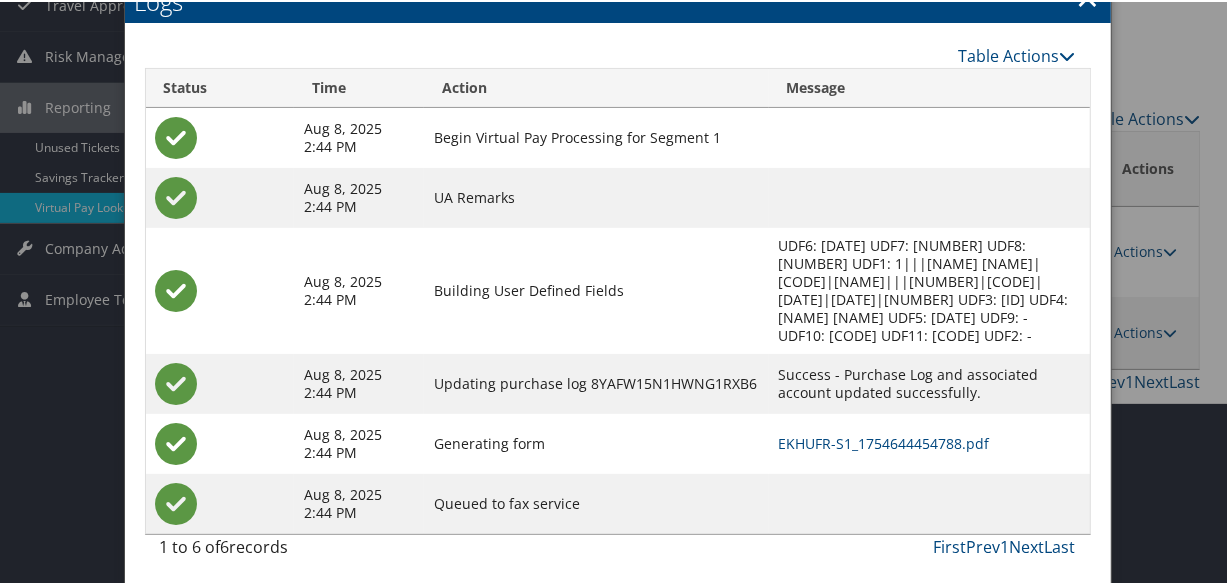 scroll, scrollTop: 249, scrollLeft: 0, axis: vertical 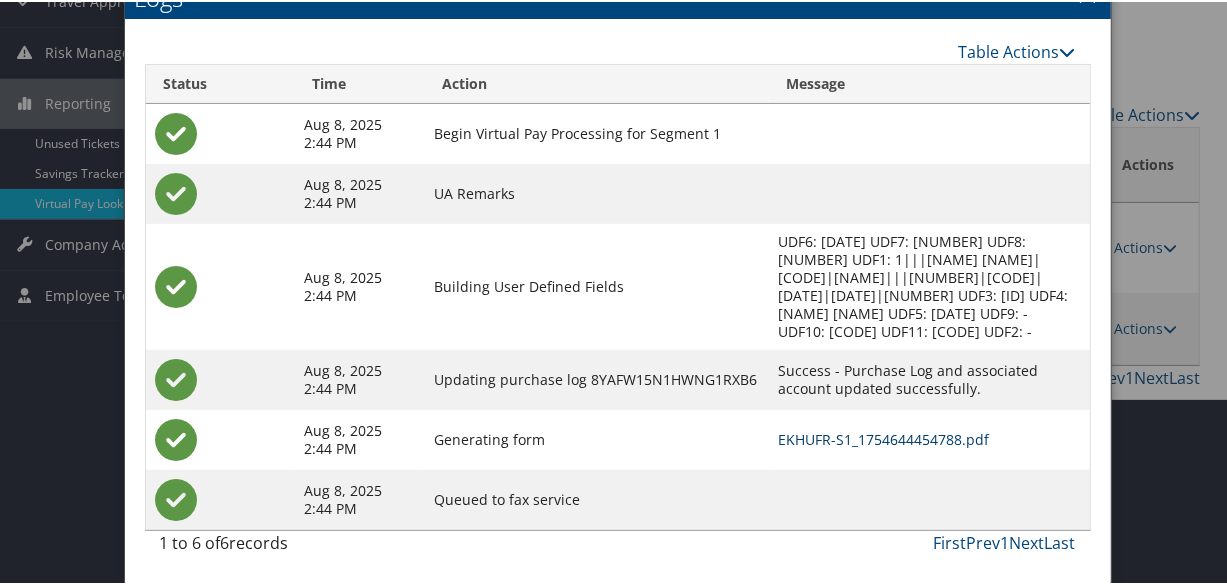 click on "EKHUFR-S1_1754644454788.pdf" at bounding box center (884, 437) 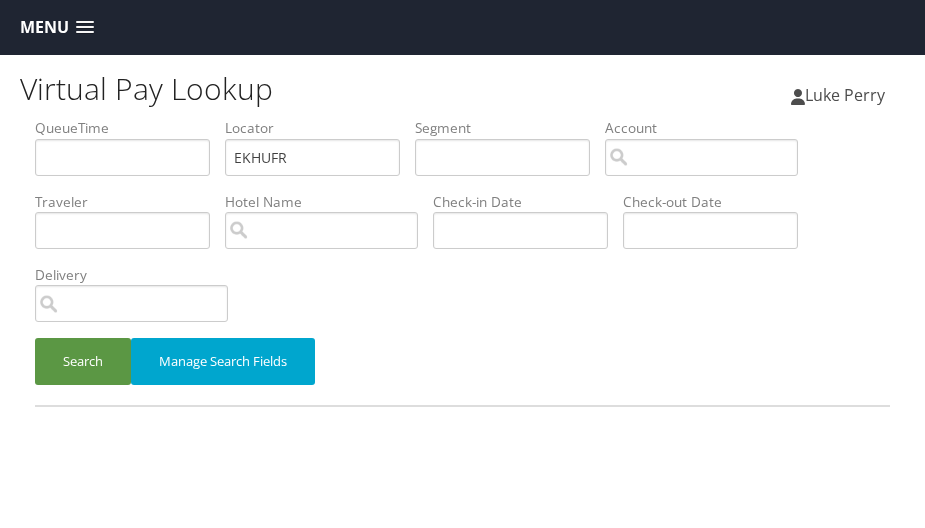 scroll, scrollTop: 55, scrollLeft: 0, axis: vertical 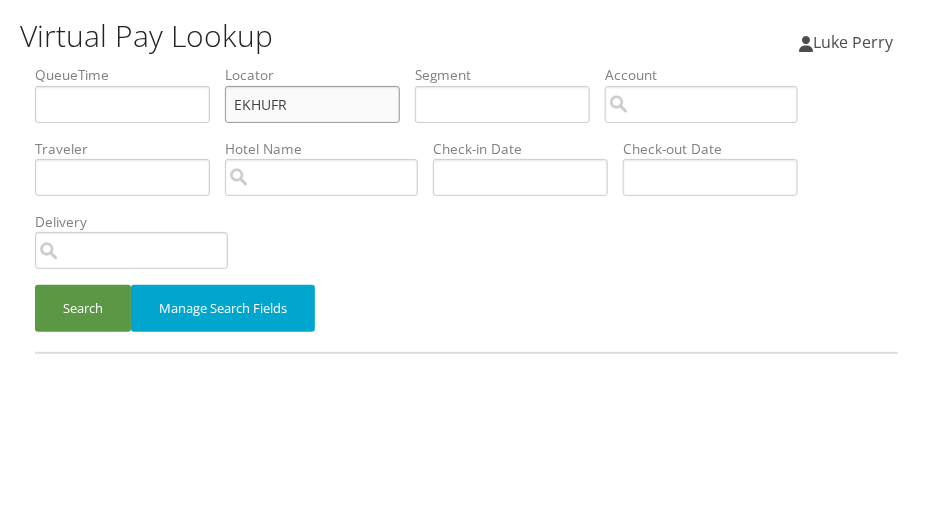 drag, startPoint x: 298, startPoint y: 103, endPoint x: 170, endPoint y: 107, distance: 128.06248 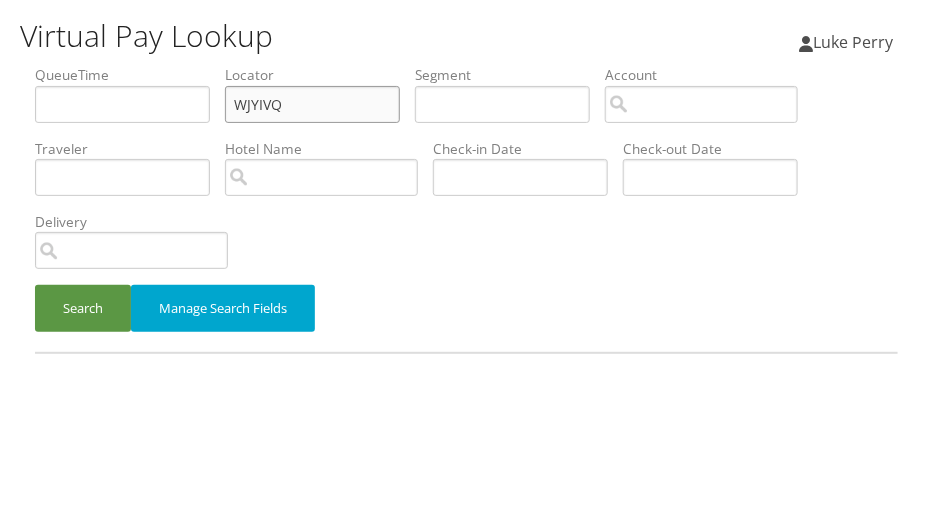 type on "WJYIVQ" 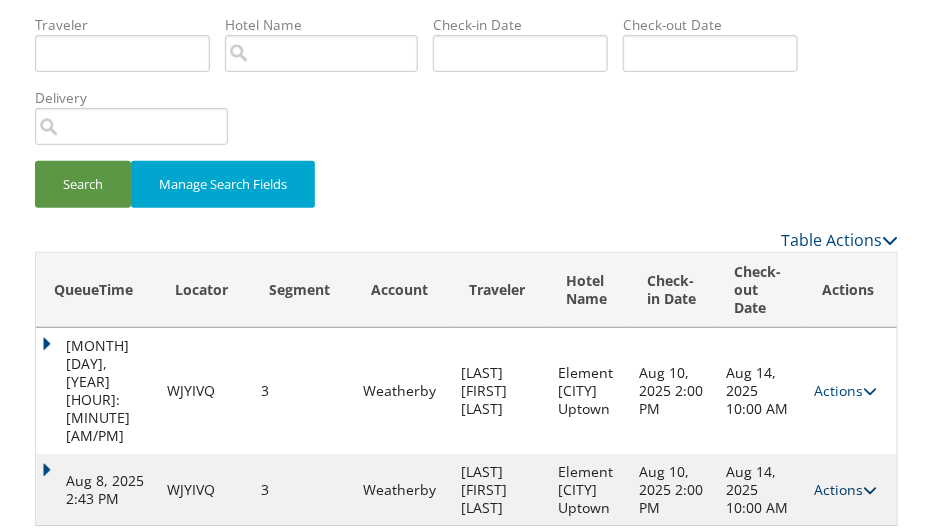 click on "Actions" at bounding box center [845, 487] 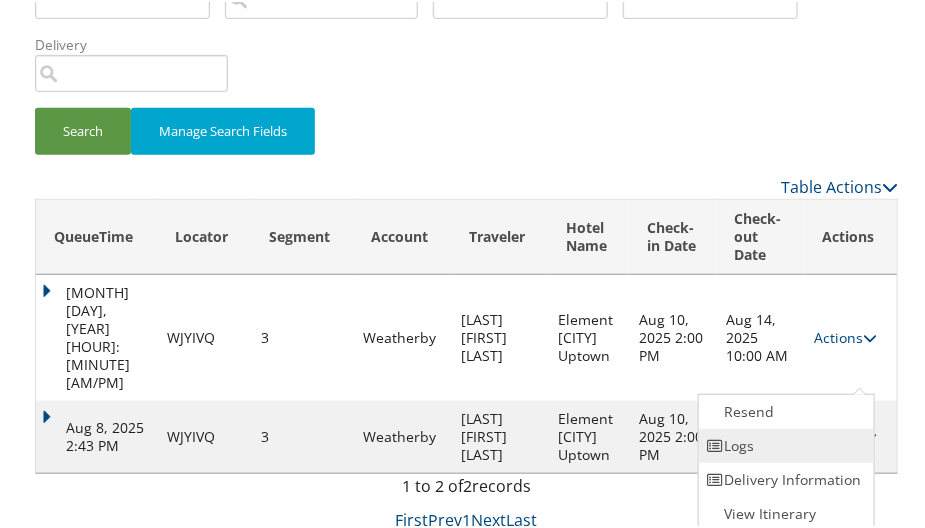 click on "Logs" at bounding box center [784, 444] 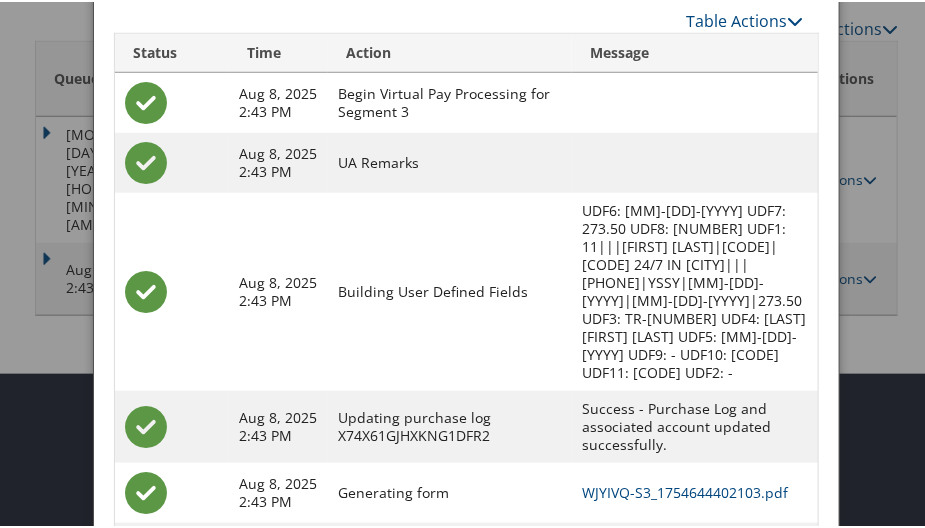 scroll, scrollTop: 534, scrollLeft: 0, axis: vertical 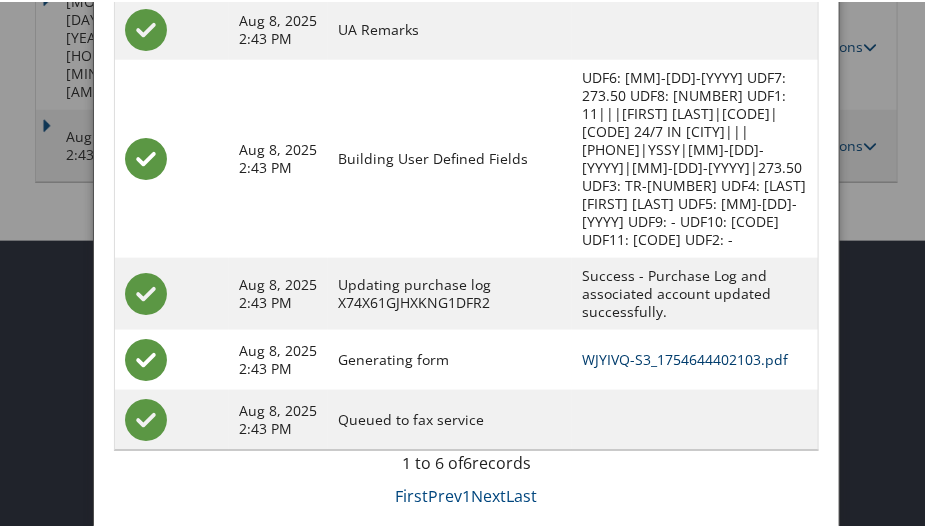click on "WJYIVQ-S3_1754644402103.pdf" at bounding box center [685, 357] 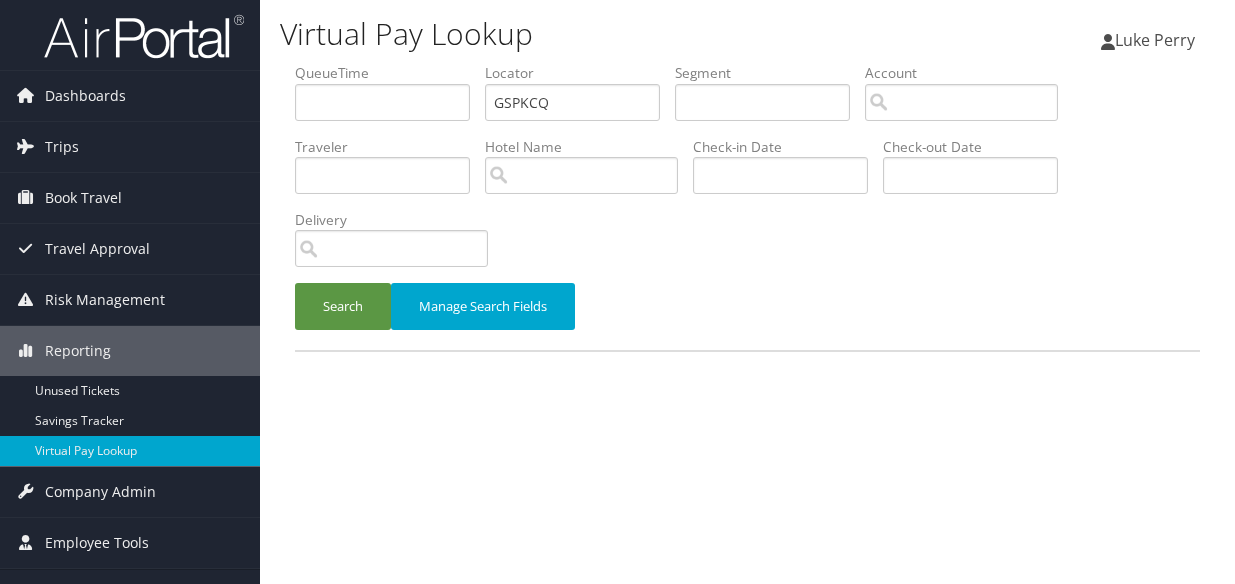 scroll, scrollTop: 0, scrollLeft: 0, axis: both 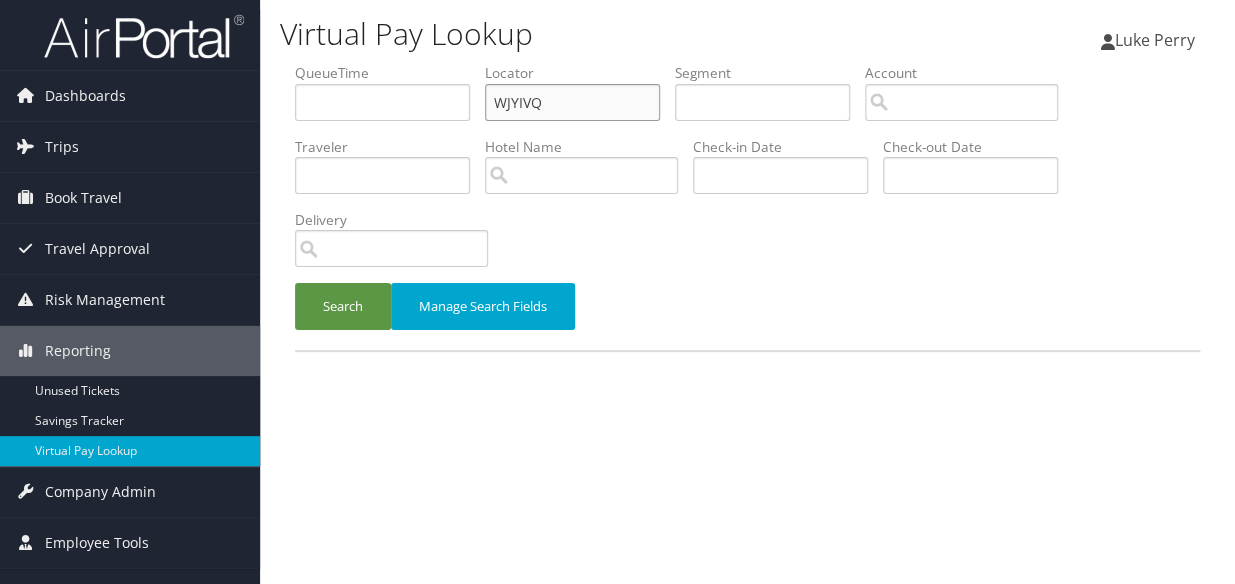 drag, startPoint x: 526, startPoint y: 100, endPoint x: 422, endPoint y: 94, distance: 104.172935 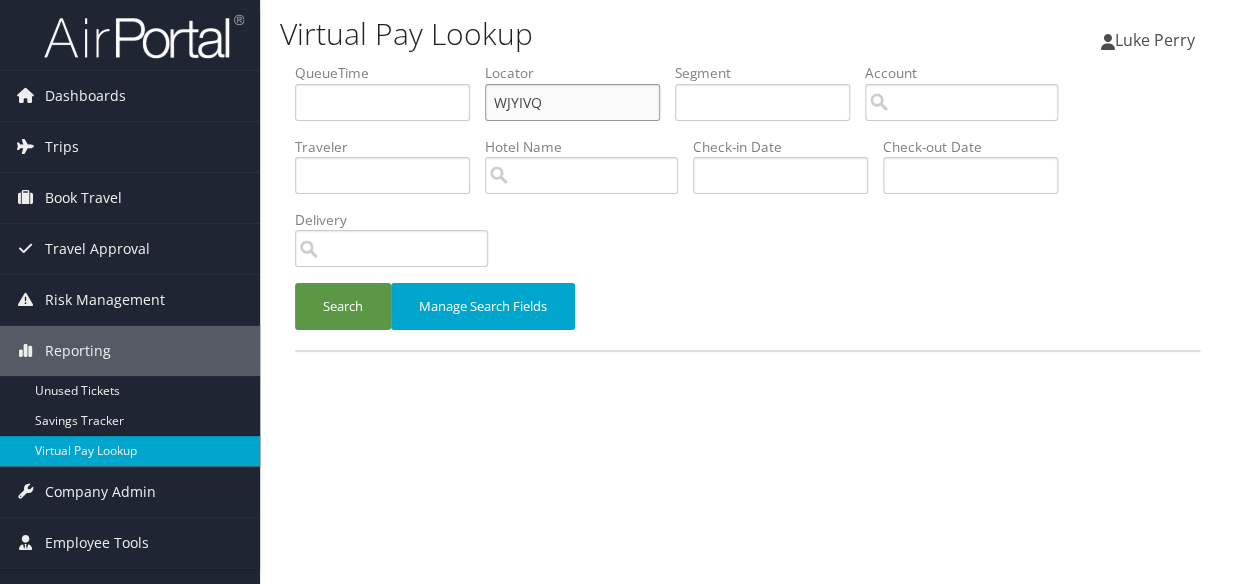 click on "QueueTime Locator WJYIVQ Segment Account Traveler Hotel Name Check-in Date Check-out Date Delivery" at bounding box center (747, 63) 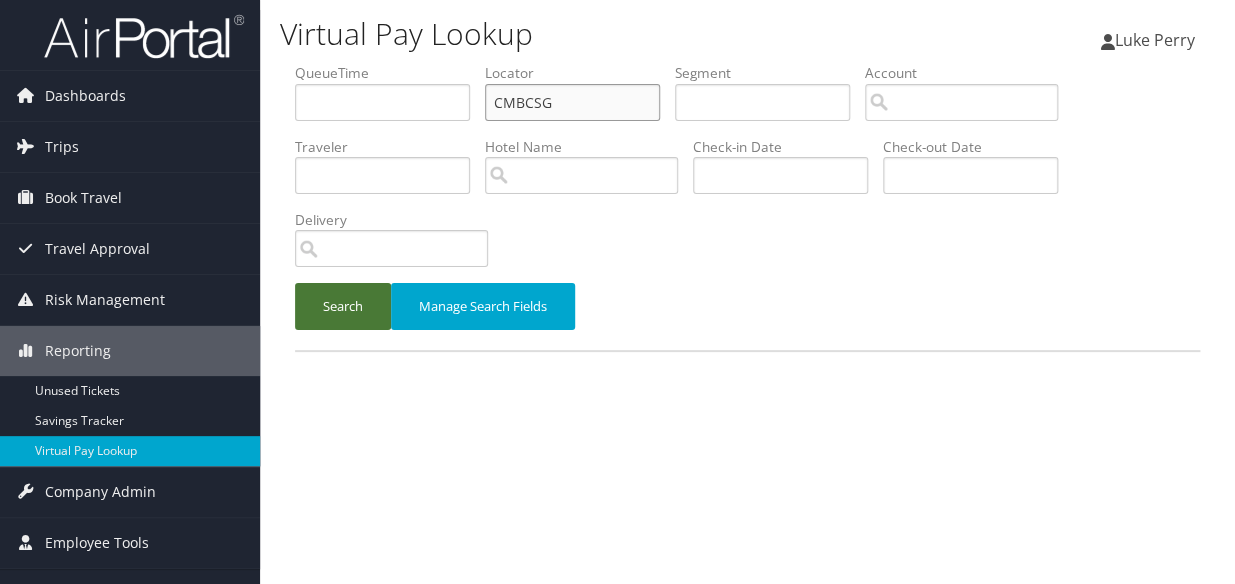type on "CMBCSG" 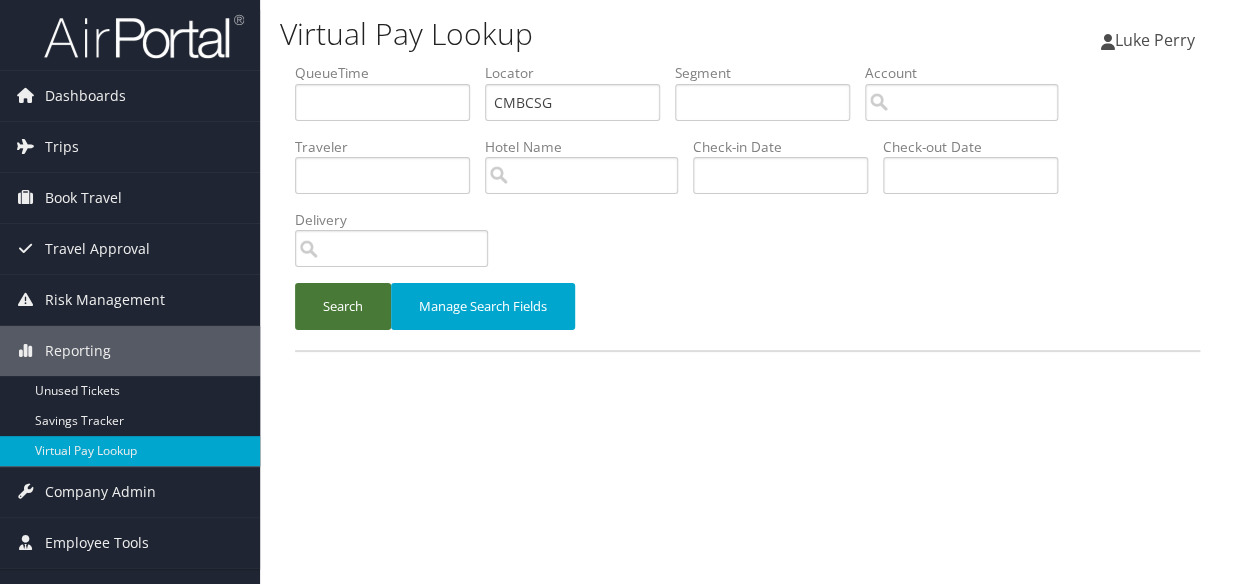 click on "Search" at bounding box center [343, 306] 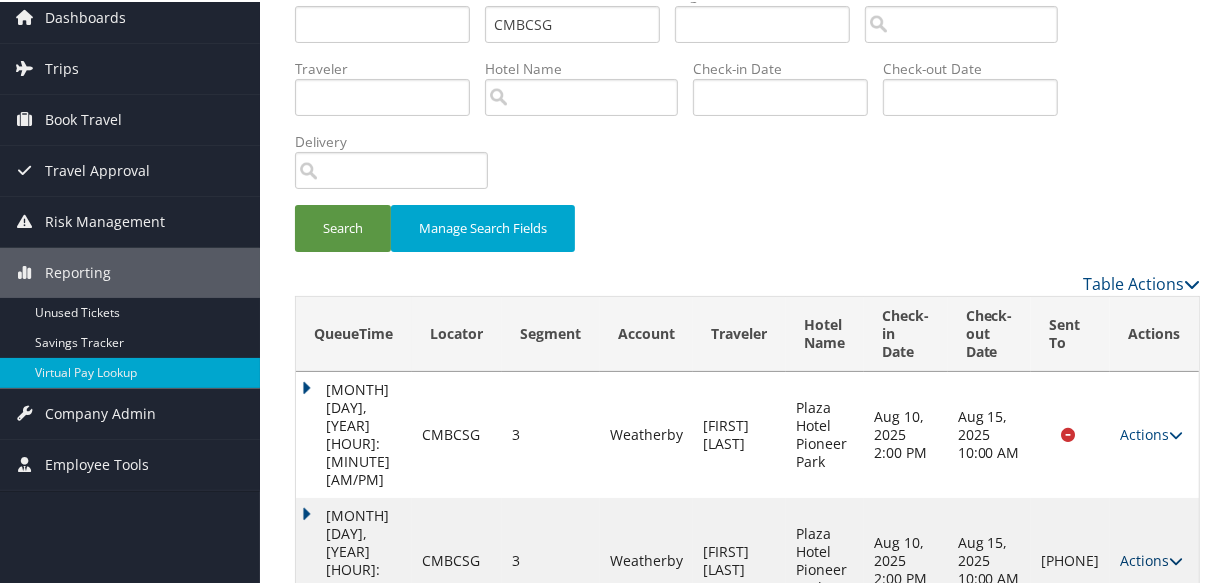 click on "Actions" at bounding box center (1151, 558) 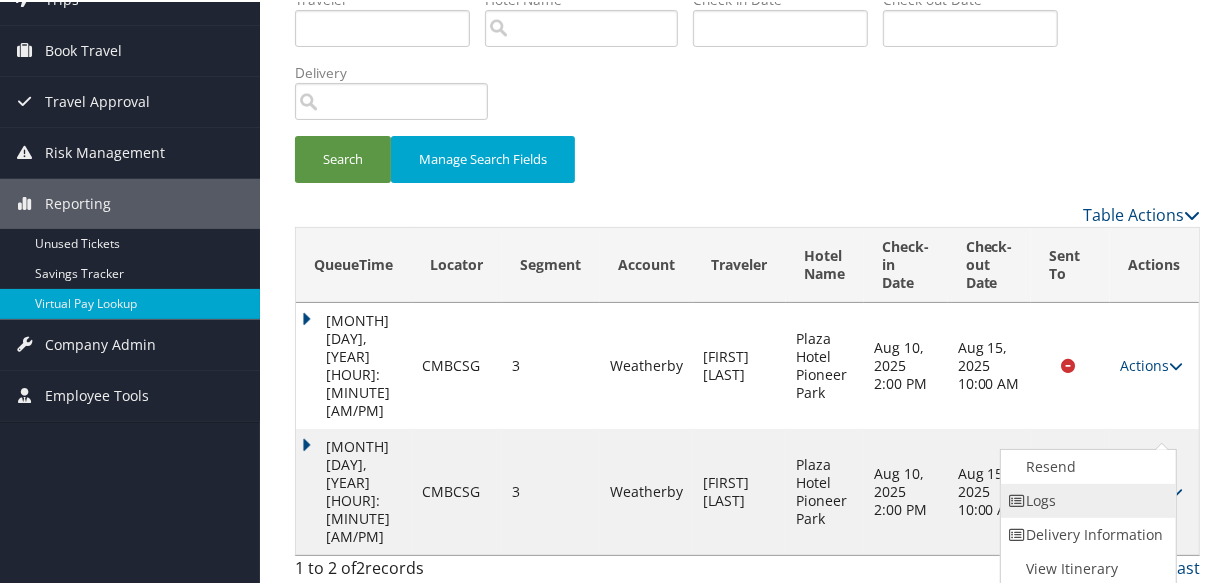 click on "Logs" at bounding box center (1086, 499) 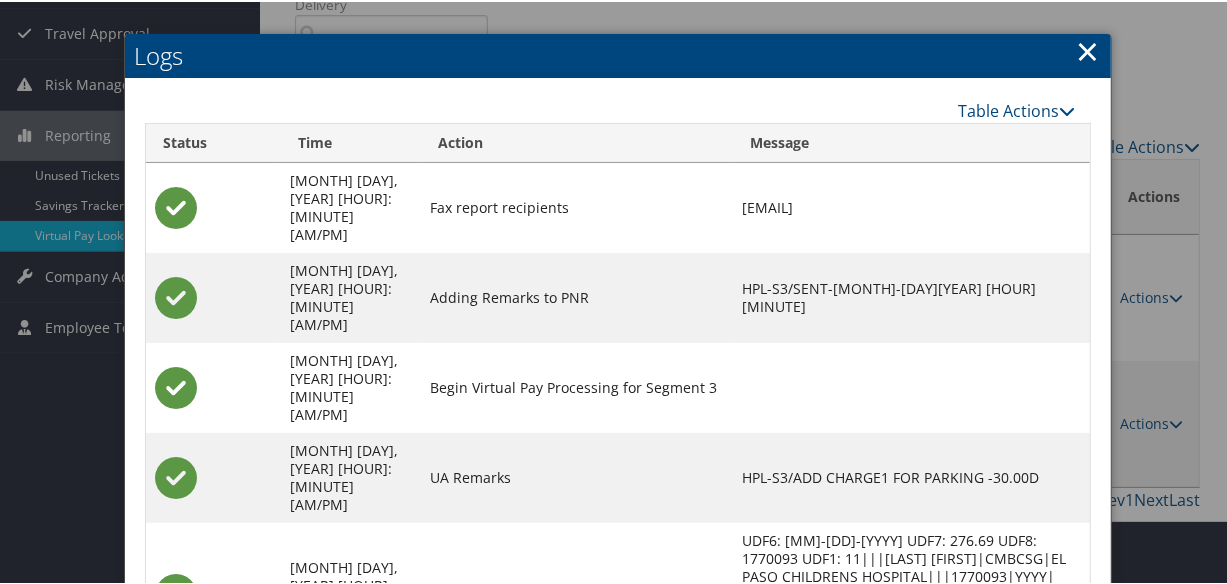 scroll, scrollTop: 395, scrollLeft: 0, axis: vertical 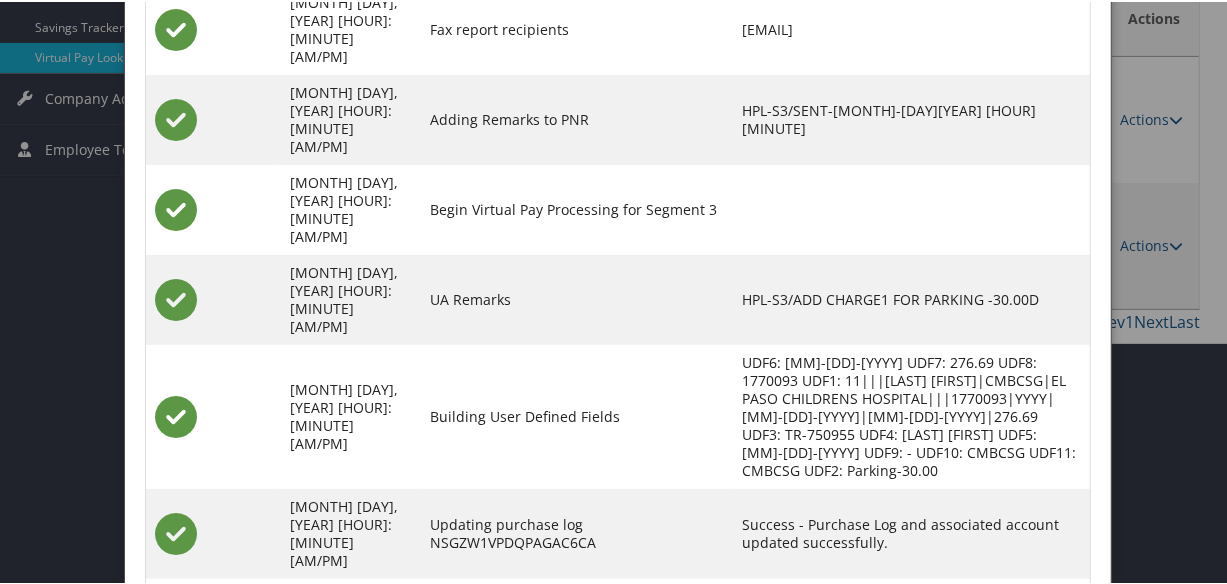 click on "CMBCSG-S3_1754644989448.pdf" at bounding box center [850, 621] 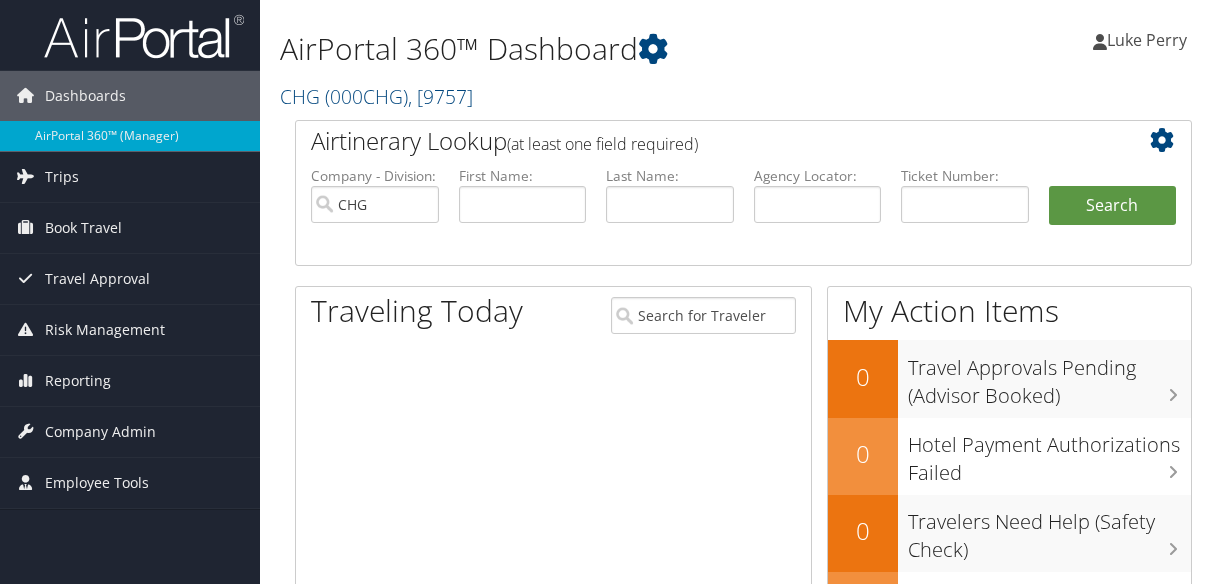 scroll, scrollTop: 0, scrollLeft: 0, axis: both 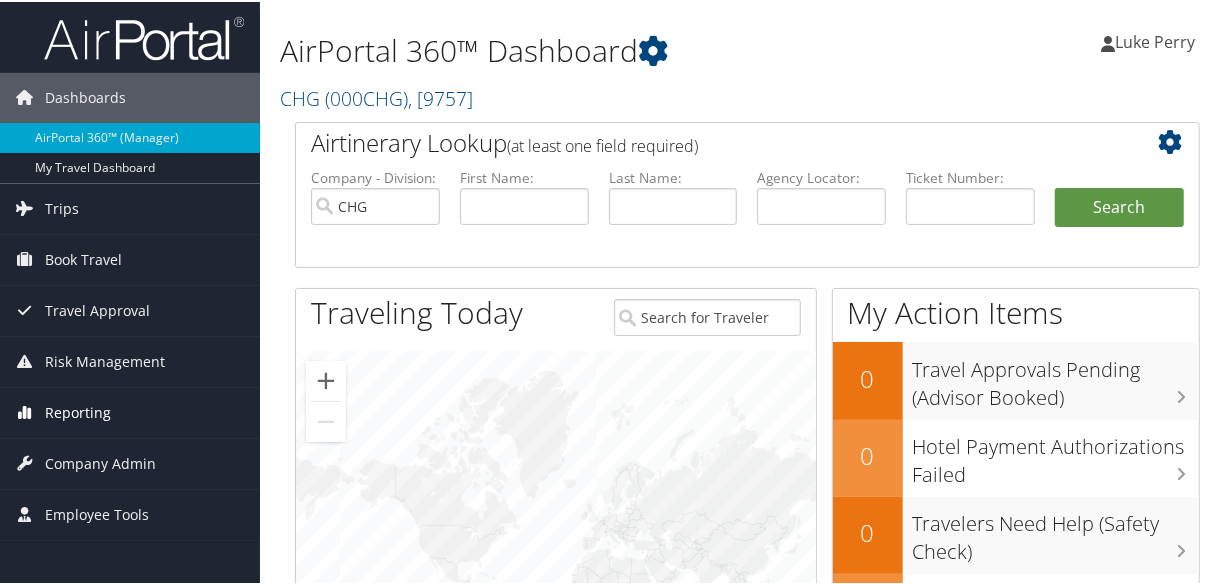 click on "Reporting" at bounding box center [78, 411] 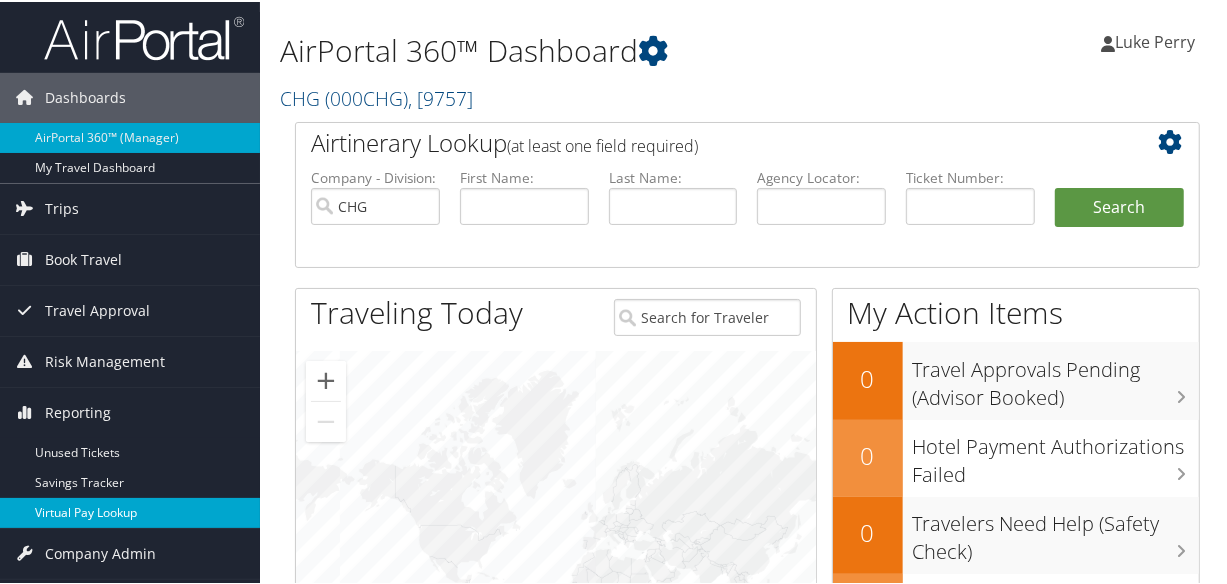 click on "Virtual Pay Lookup" at bounding box center (130, 511) 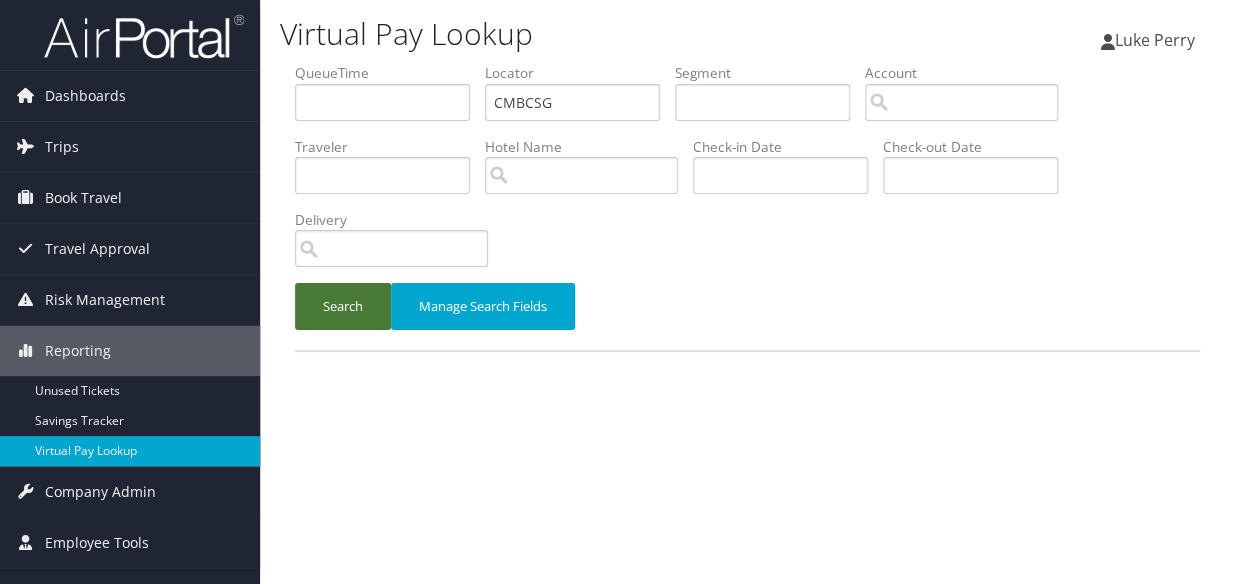 click on "Search" at bounding box center [343, 306] 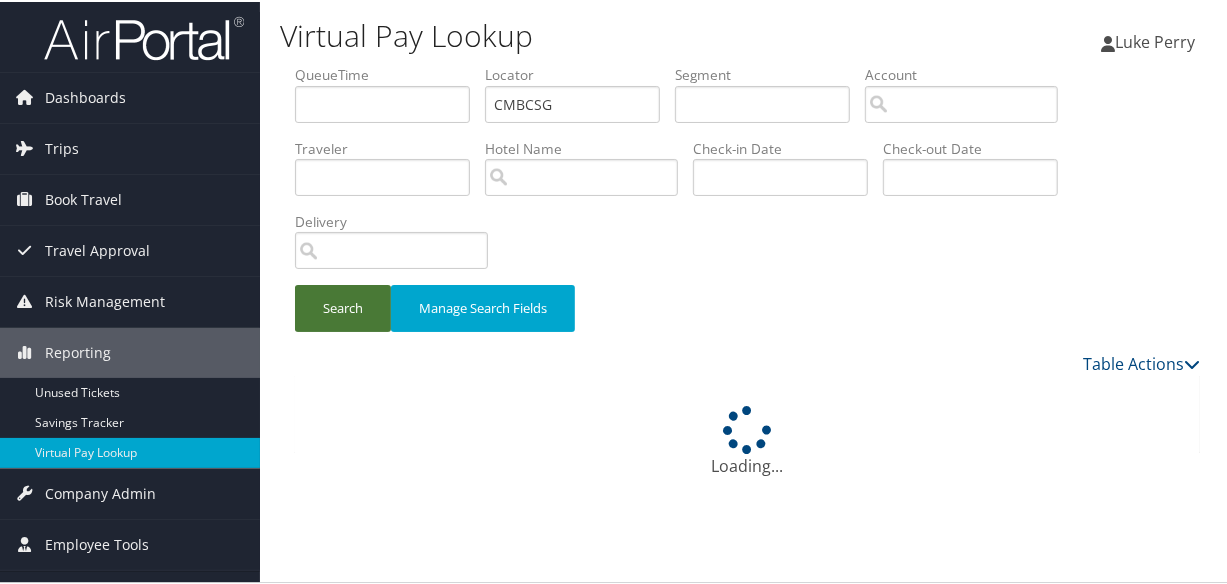 scroll, scrollTop: 0, scrollLeft: 0, axis: both 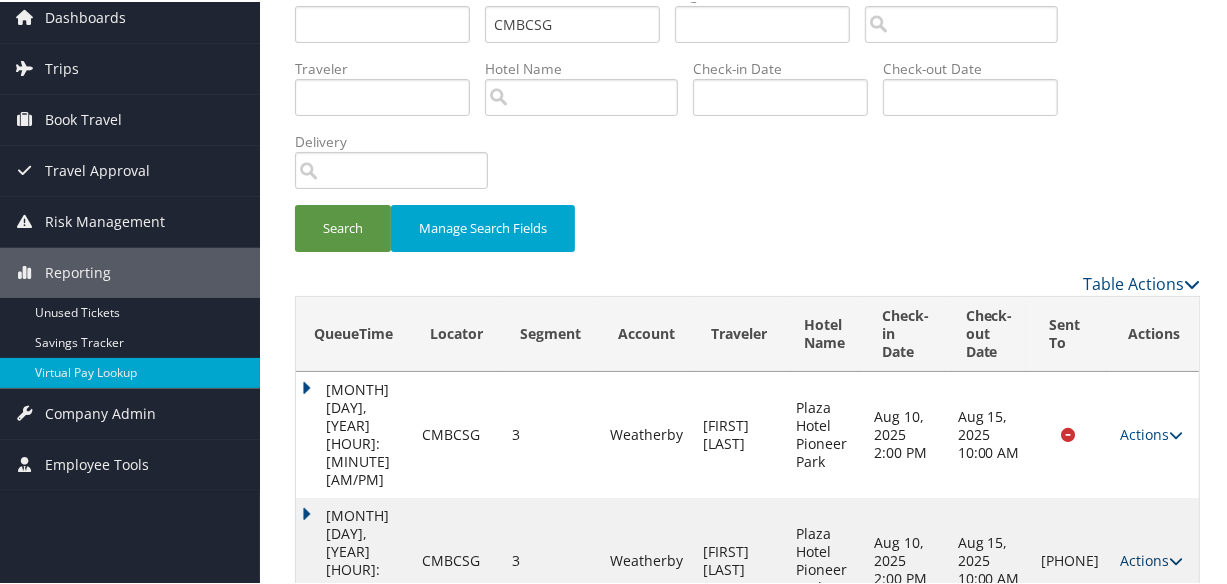click at bounding box center (1176, 559) 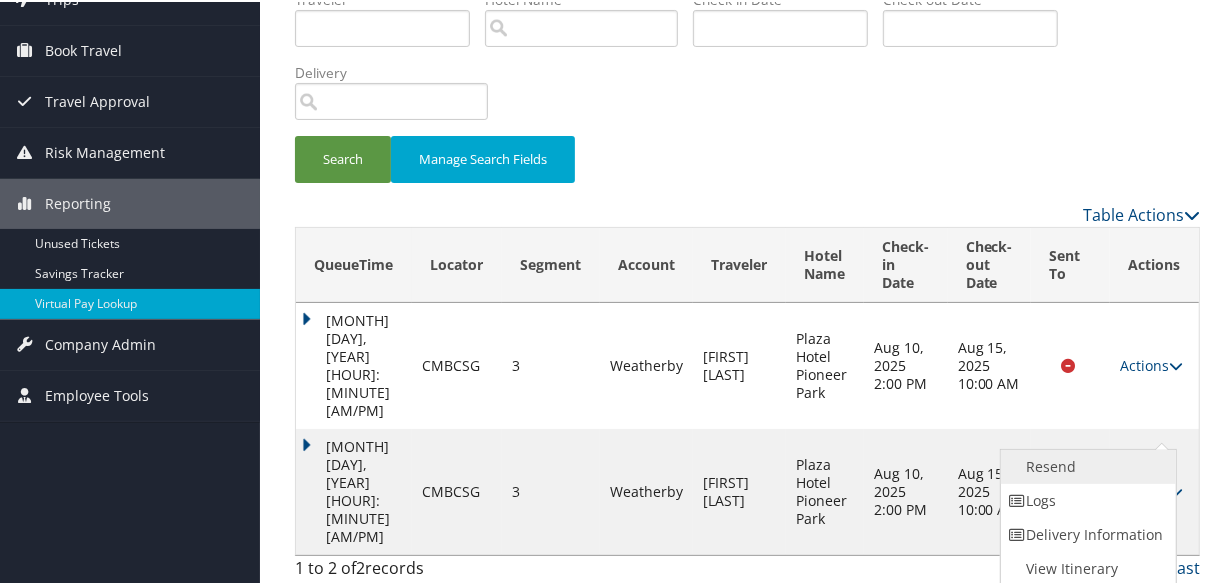 click on "Resend" at bounding box center (1086, 465) 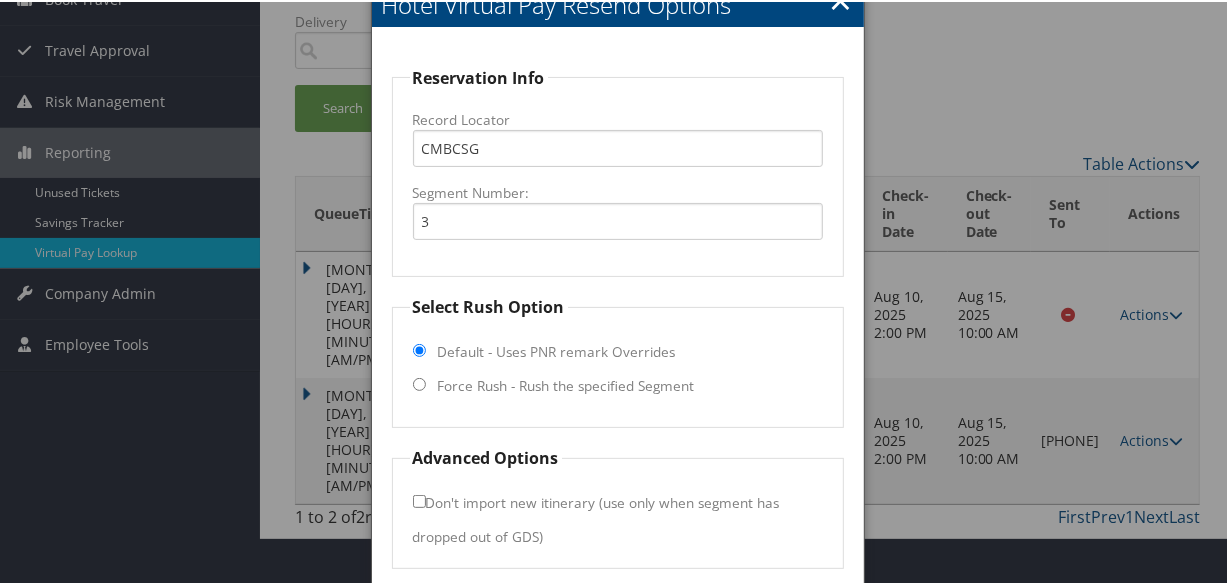 click on "Force Rush - Rush the specified Segment" at bounding box center [566, 384] 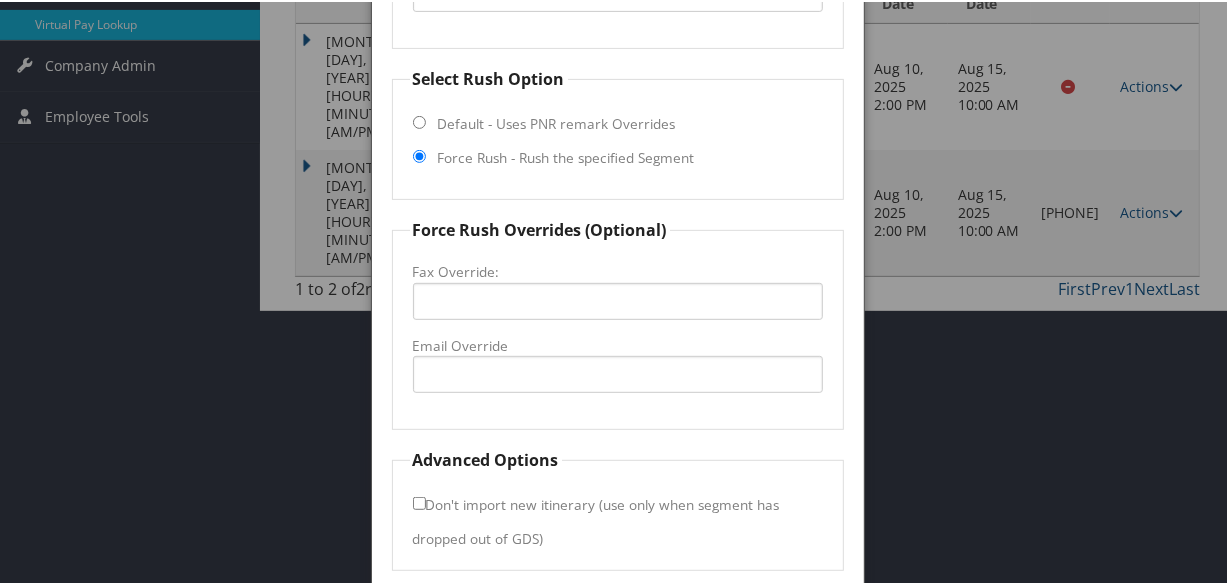 scroll, scrollTop: 504, scrollLeft: 0, axis: vertical 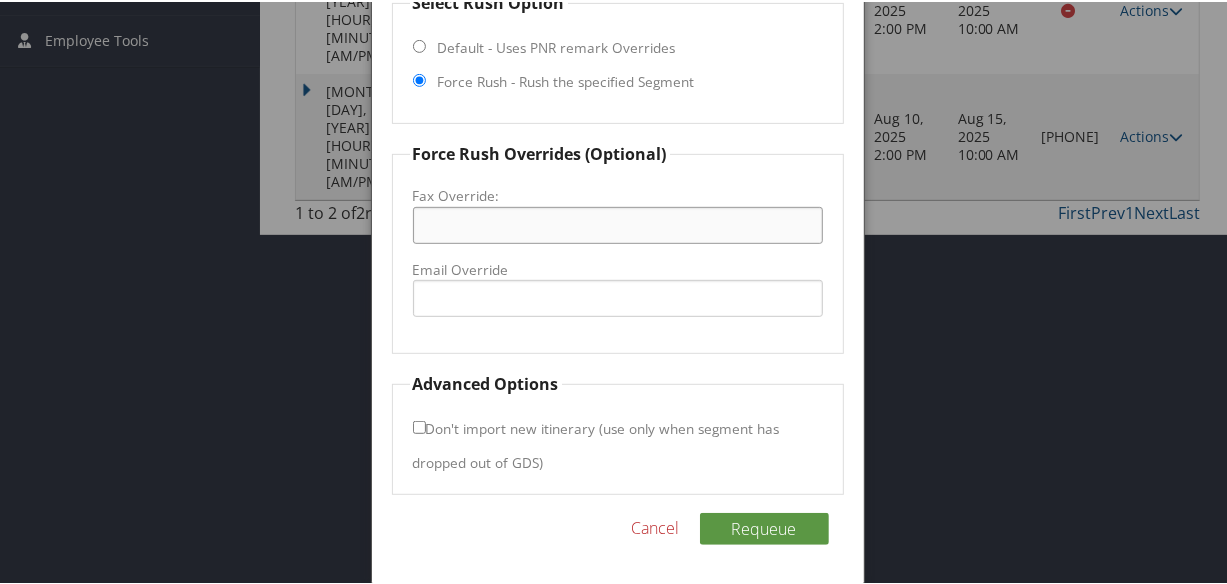 click on "Fax Override:" at bounding box center (618, 223) 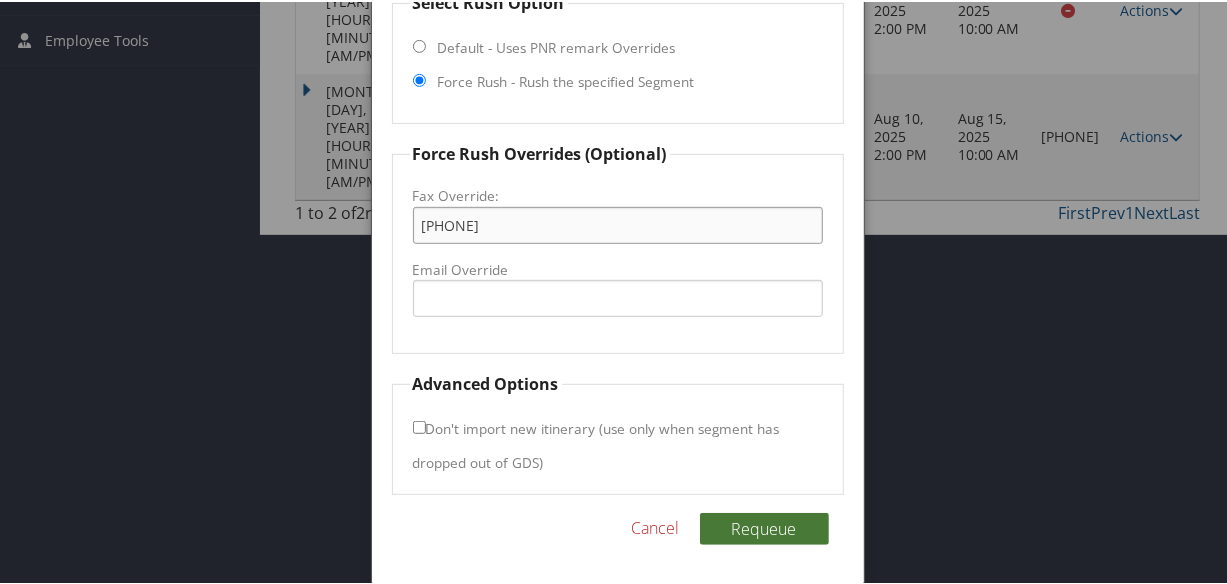 type on "+1 (915) 603-5309" 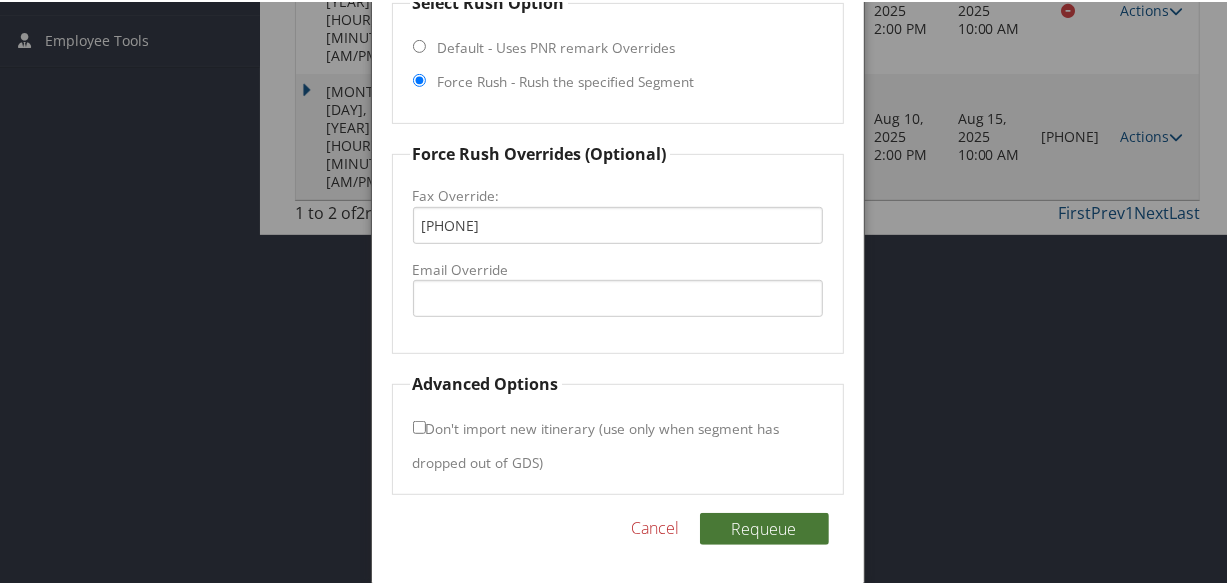 click on "Requeue" at bounding box center [764, 527] 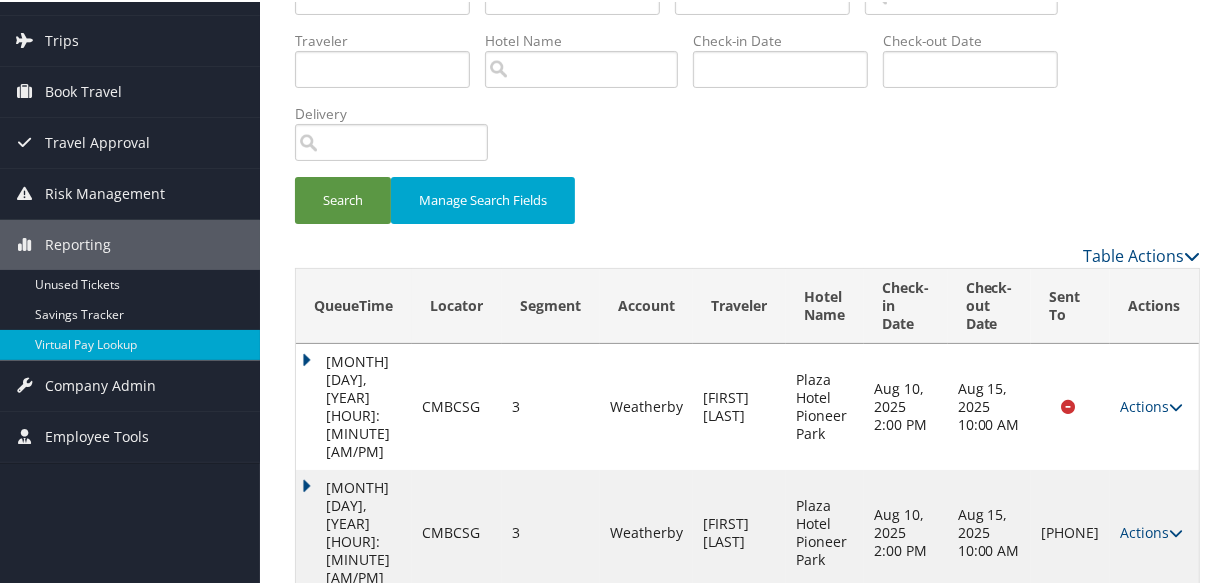 scroll, scrollTop: 0, scrollLeft: 0, axis: both 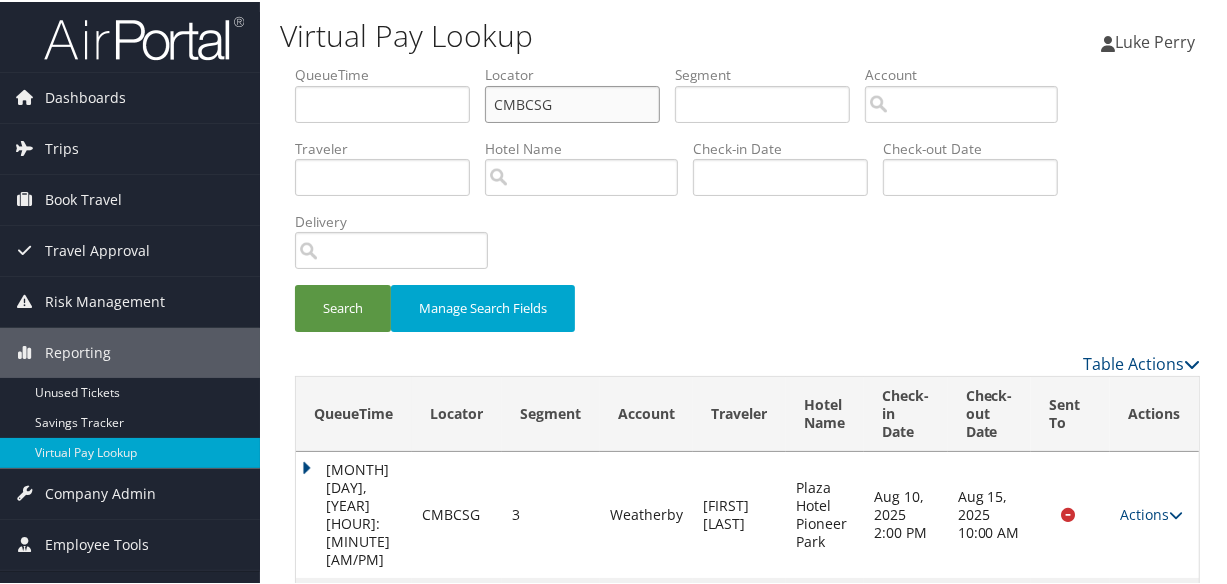 paste on "NQCHQQ" 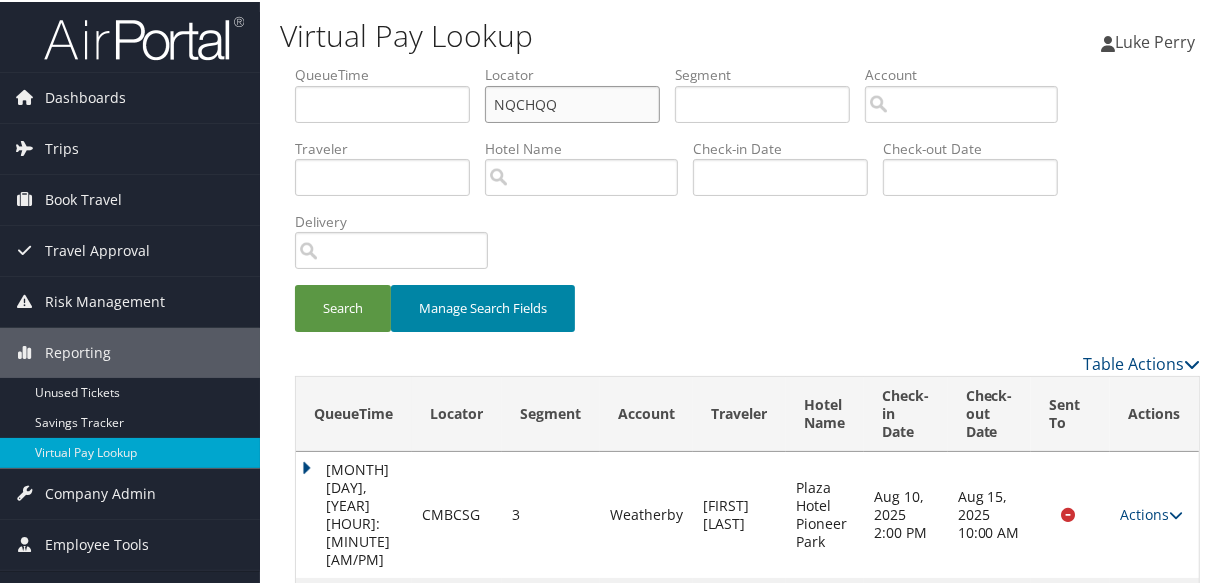 click on "Search" at bounding box center (343, 306) 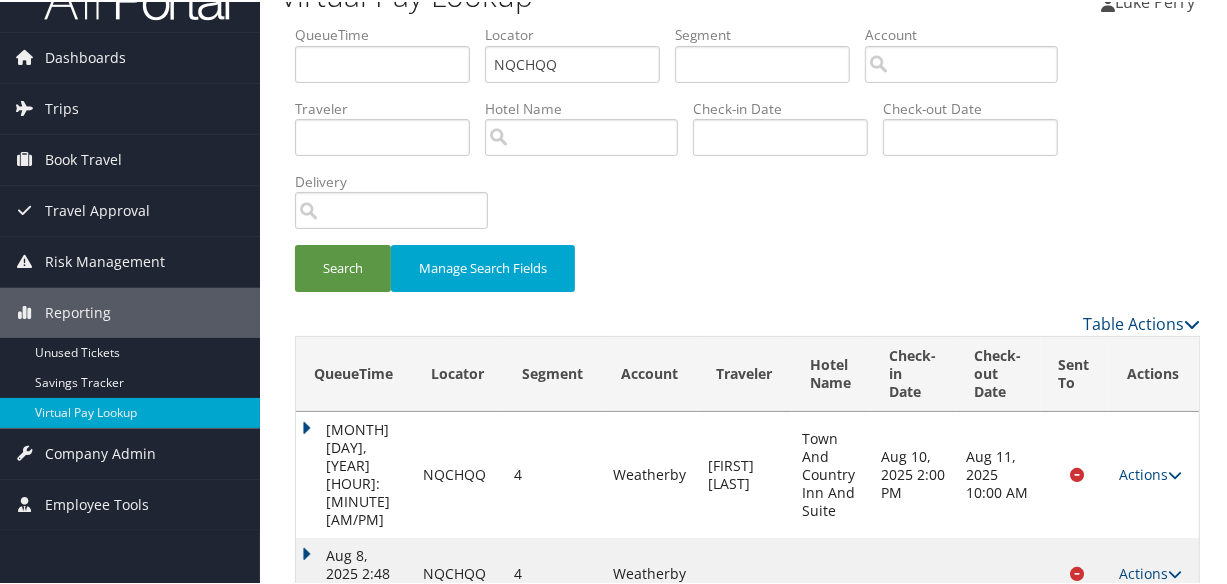 scroll, scrollTop: 62, scrollLeft: 0, axis: vertical 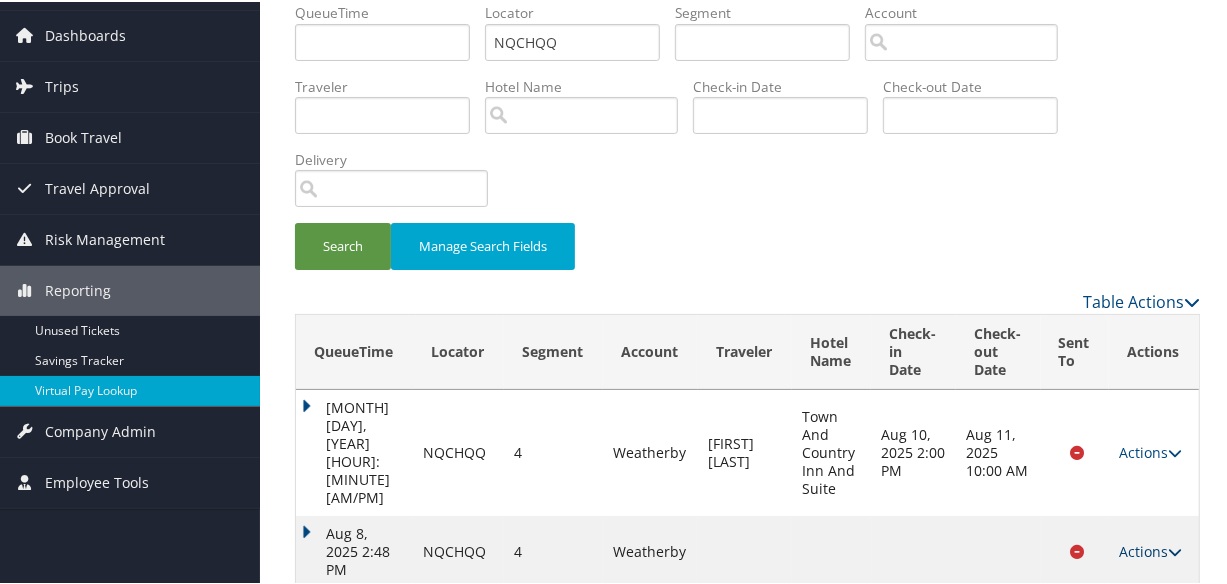 click on "Actions" at bounding box center [1150, 549] 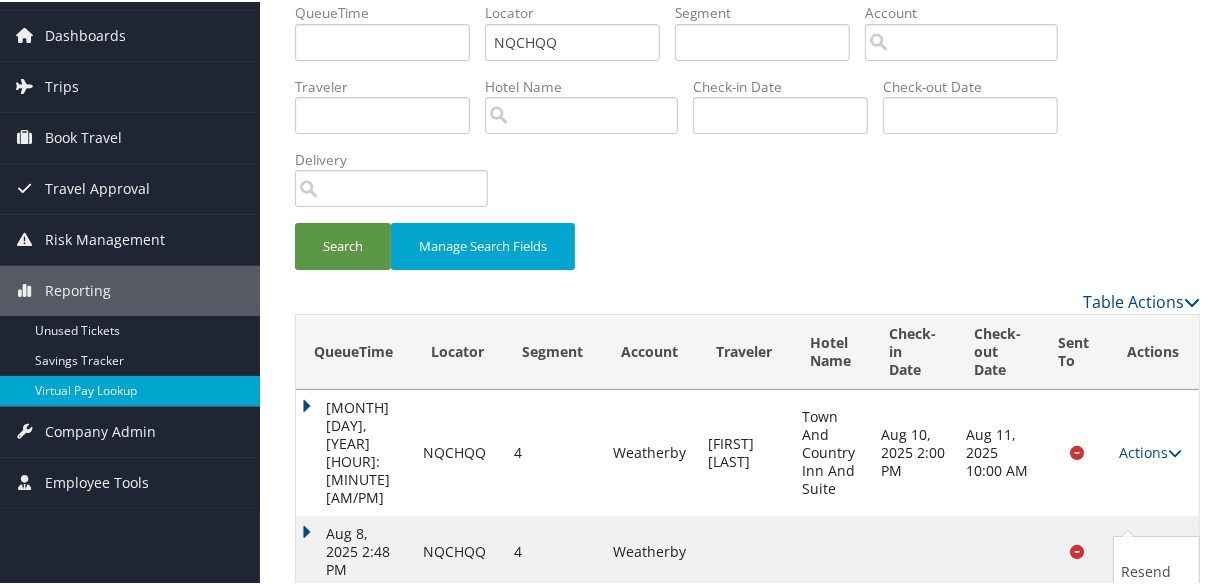 scroll, scrollTop: 151, scrollLeft: 0, axis: vertical 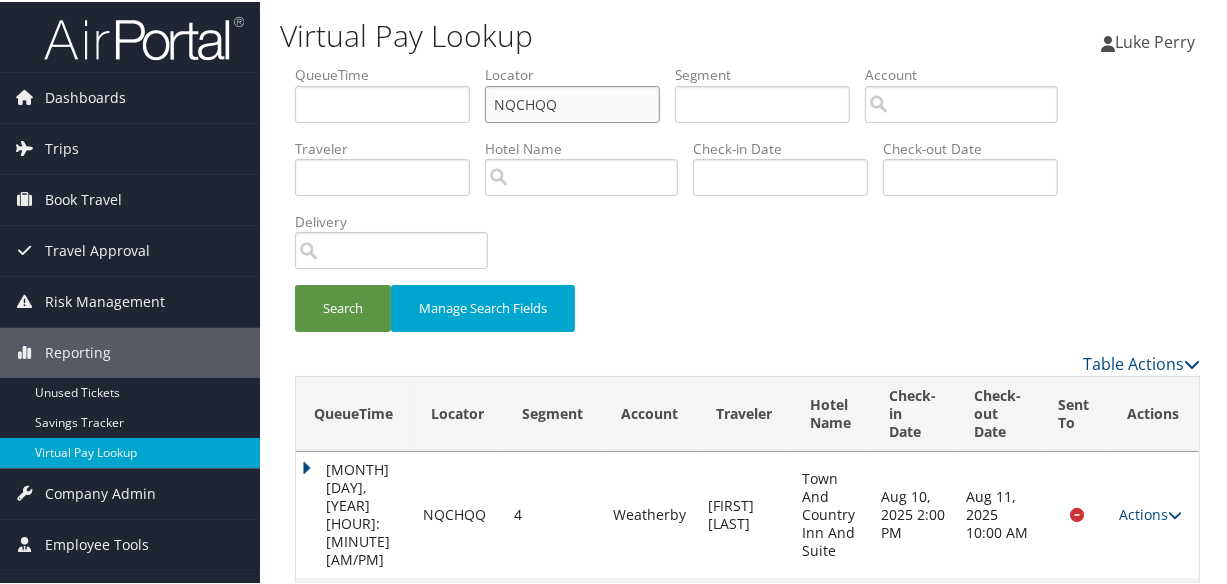 paste on "QFOLYS" 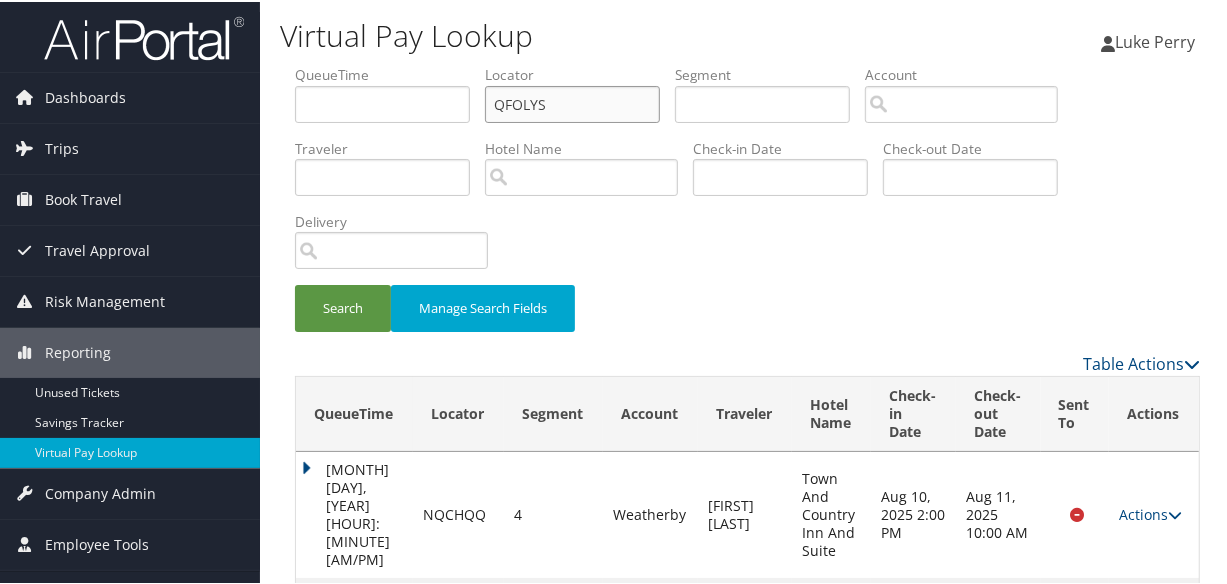 drag, startPoint x: 597, startPoint y: 99, endPoint x: 301, endPoint y: 105, distance: 296.0608 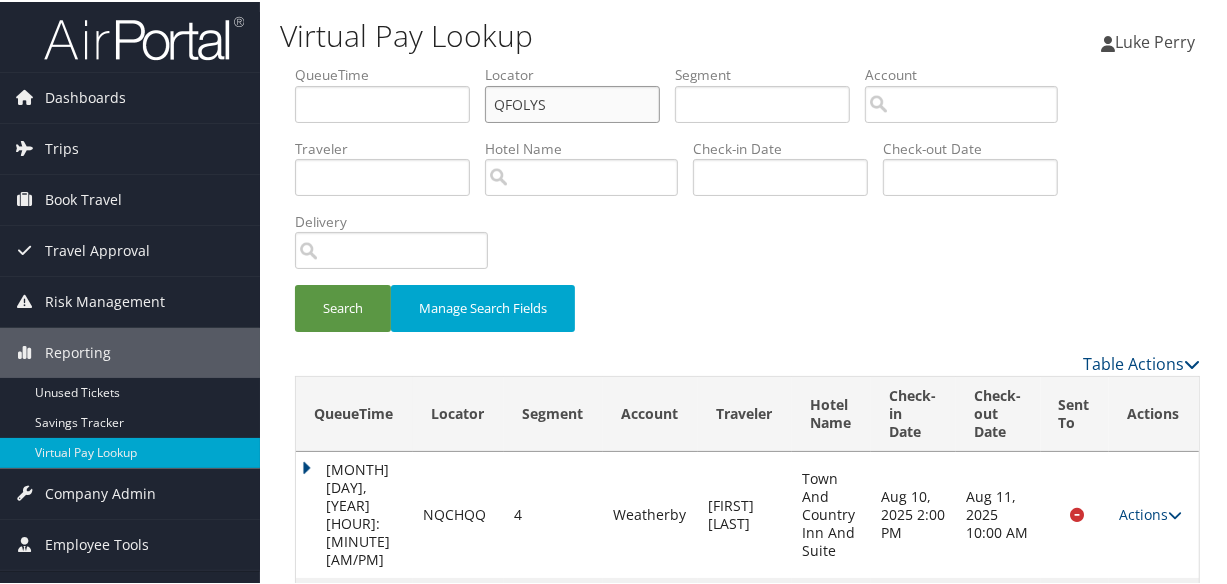 type on "QFOLYS" 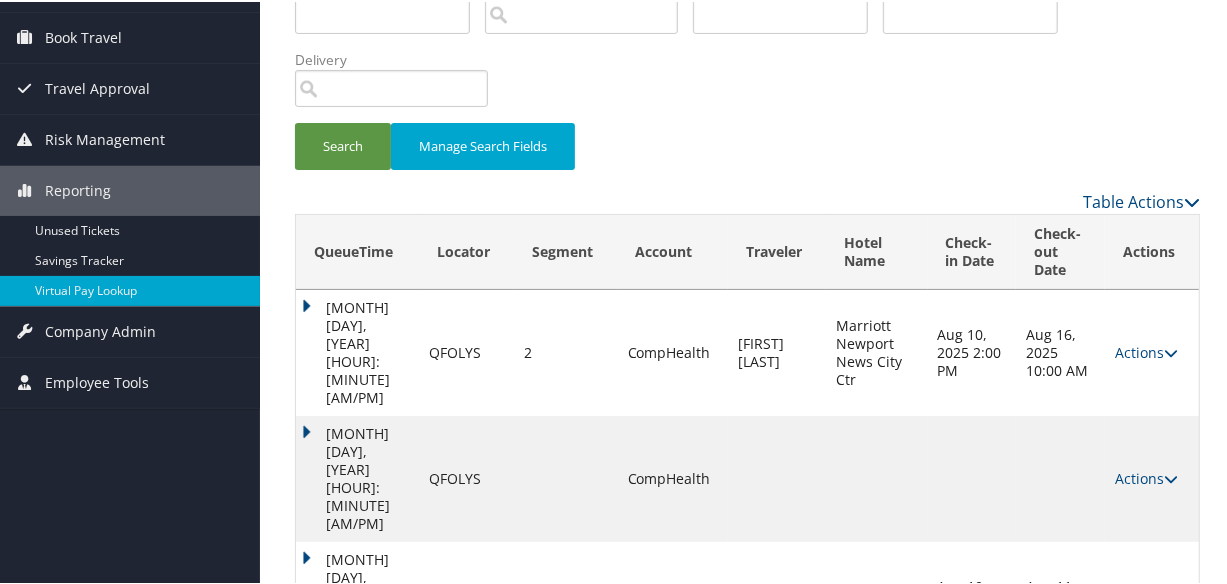 scroll, scrollTop: 260, scrollLeft: 0, axis: vertical 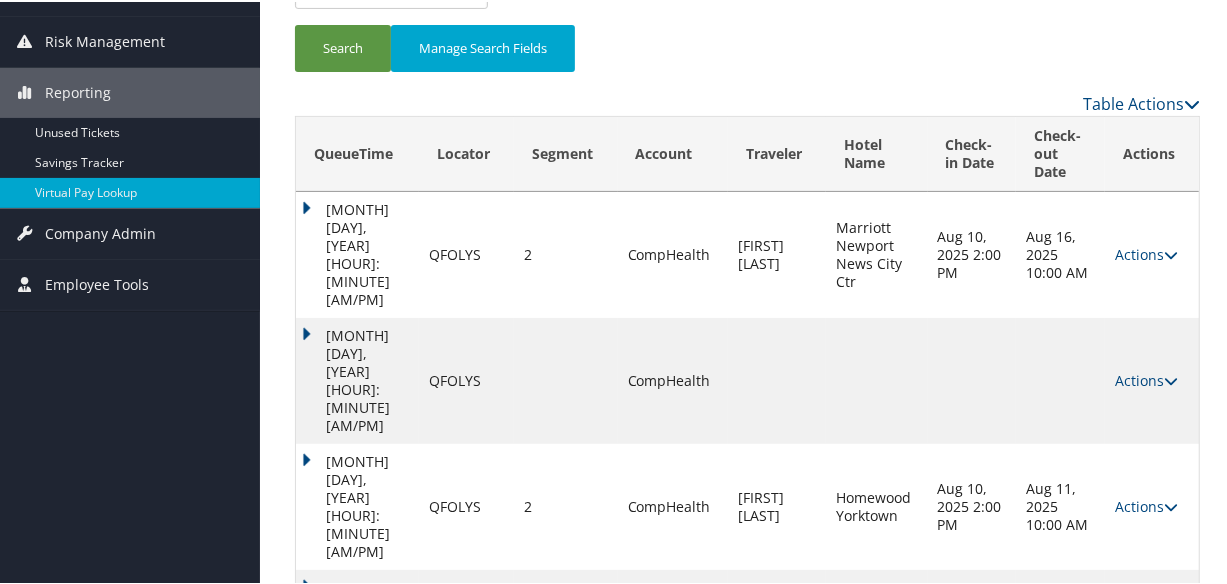 click on "Actions" at bounding box center (1146, 756) 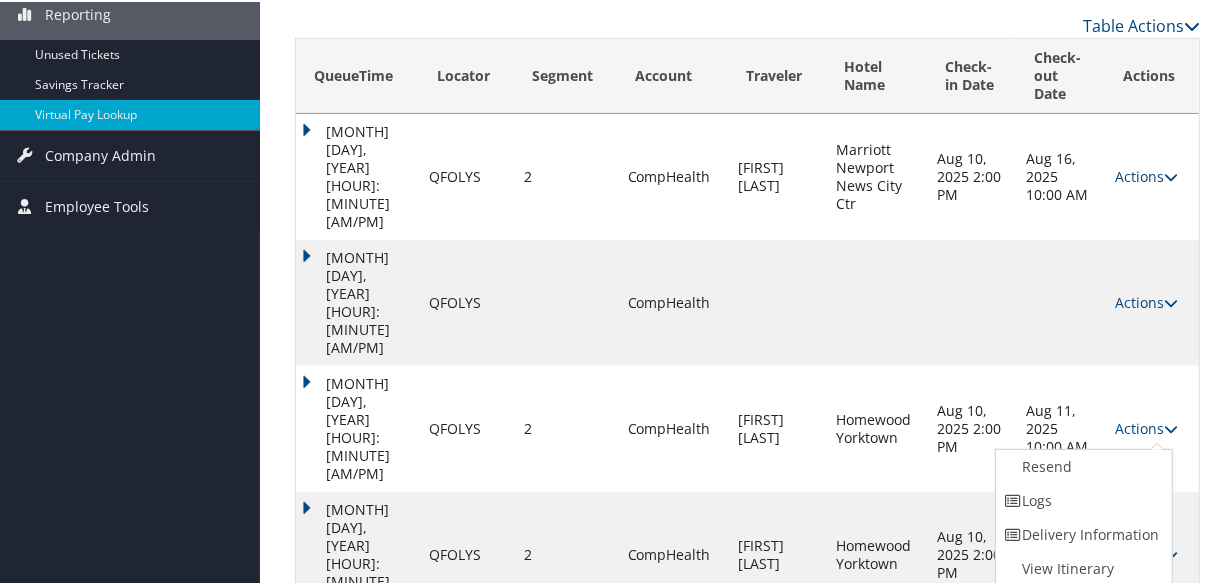 click on "Logs" at bounding box center [1081, 499] 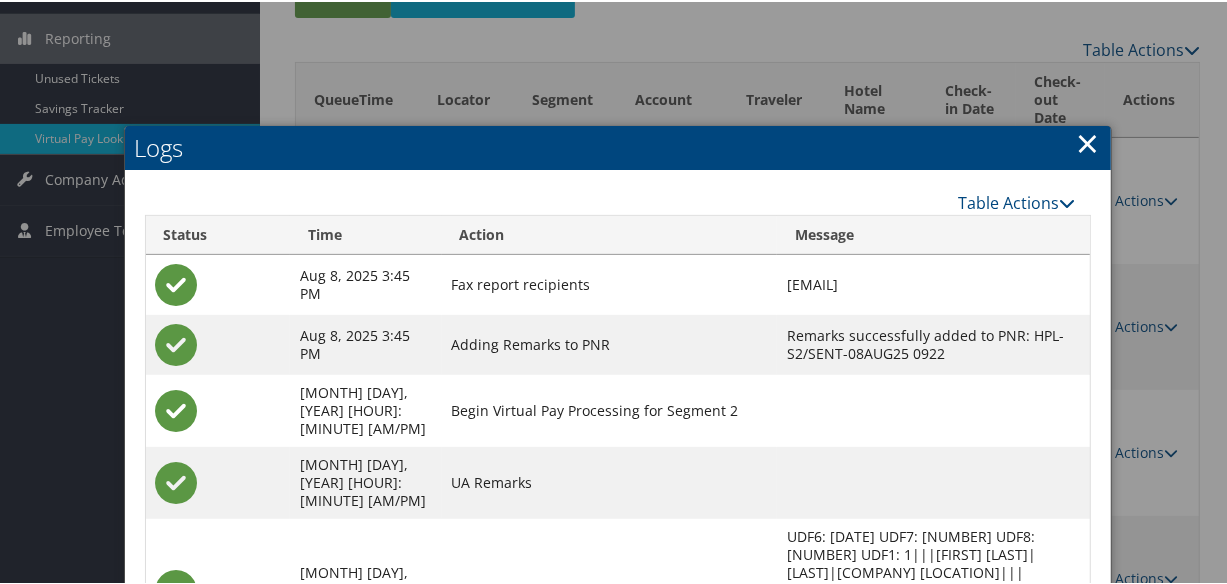 scroll, scrollTop: 566, scrollLeft: 0, axis: vertical 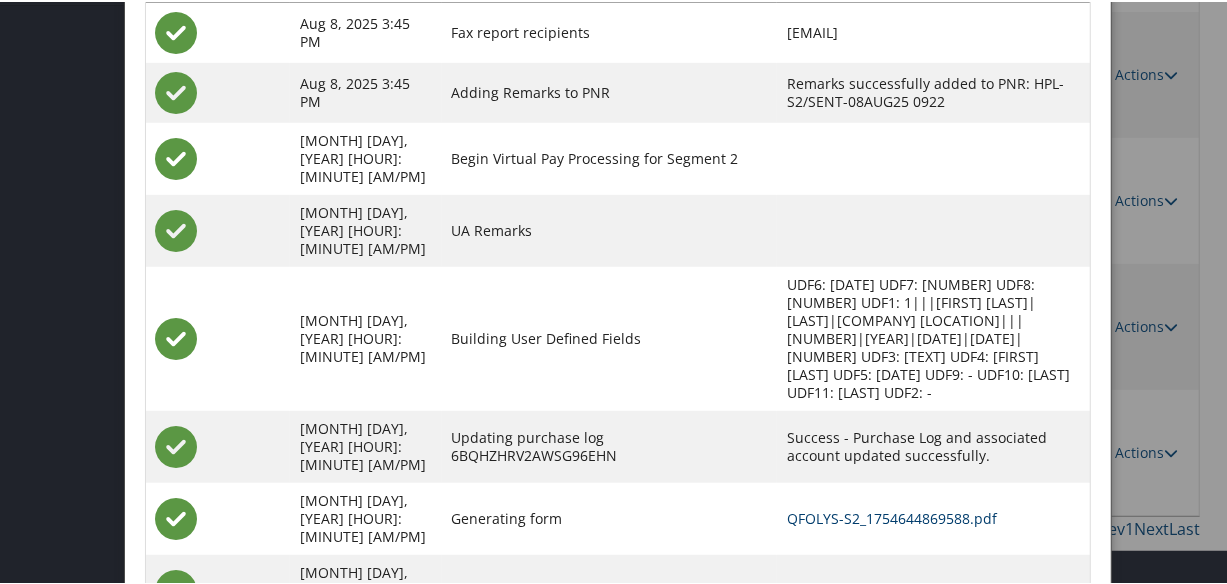 click on "QFOLYS-S2_1754644869588.pdf" at bounding box center [892, 516] 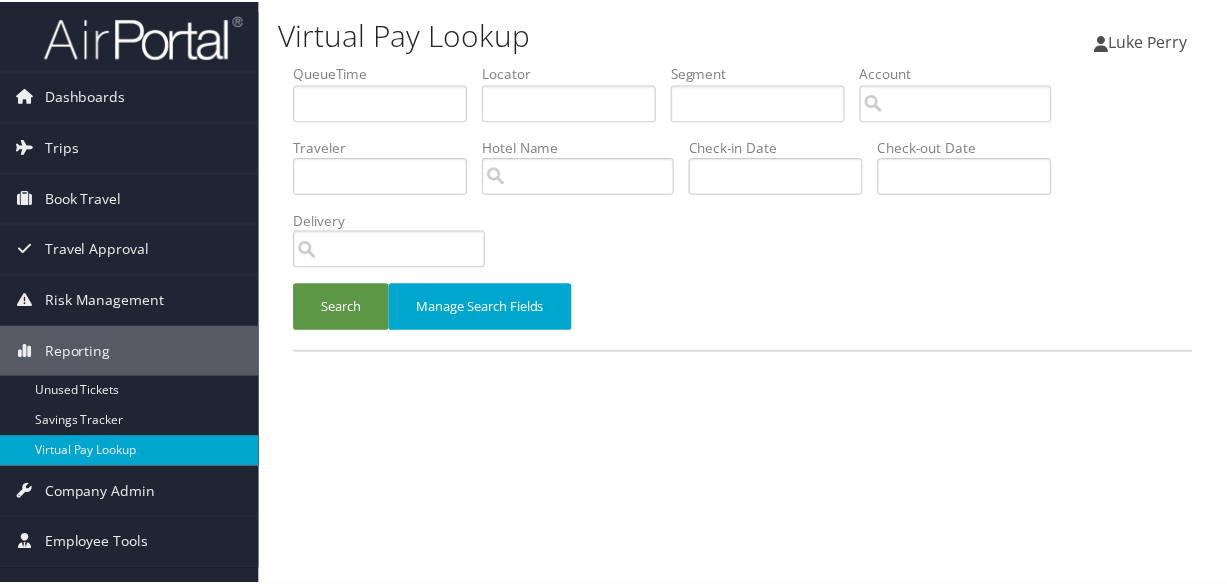 scroll, scrollTop: 0, scrollLeft: 0, axis: both 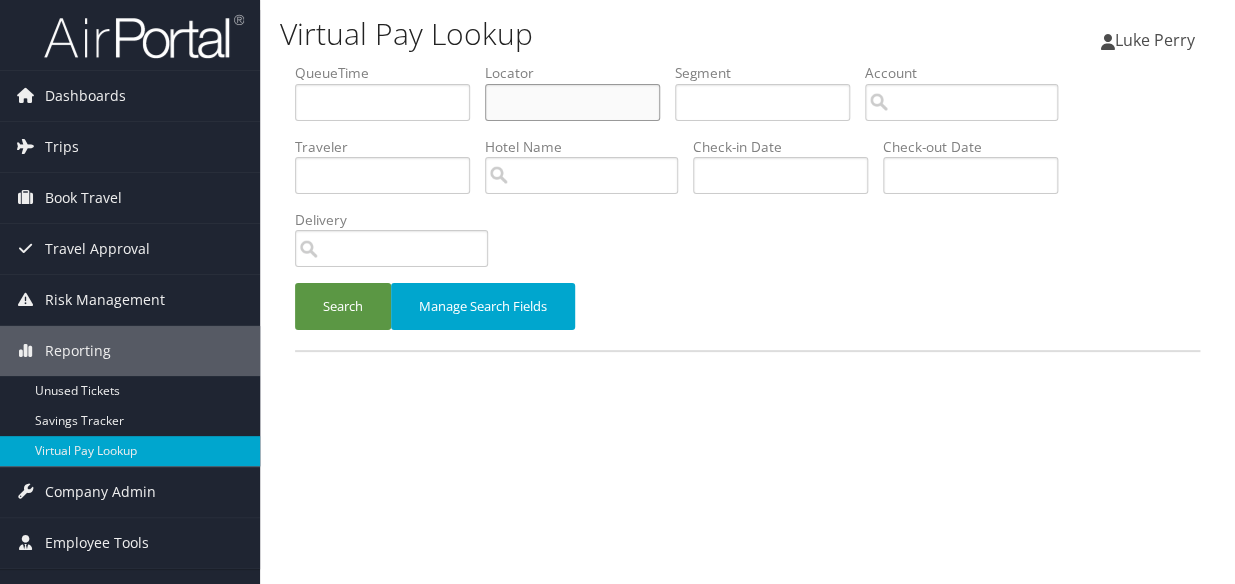 click at bounding box center (572, 102) 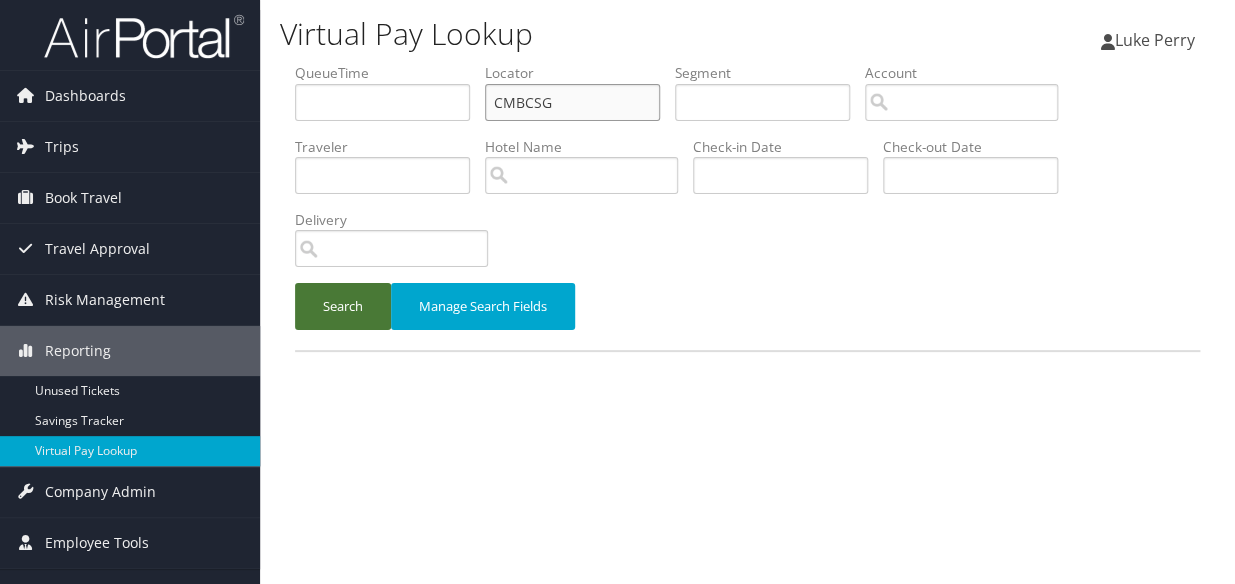 type on "CMBCSG" 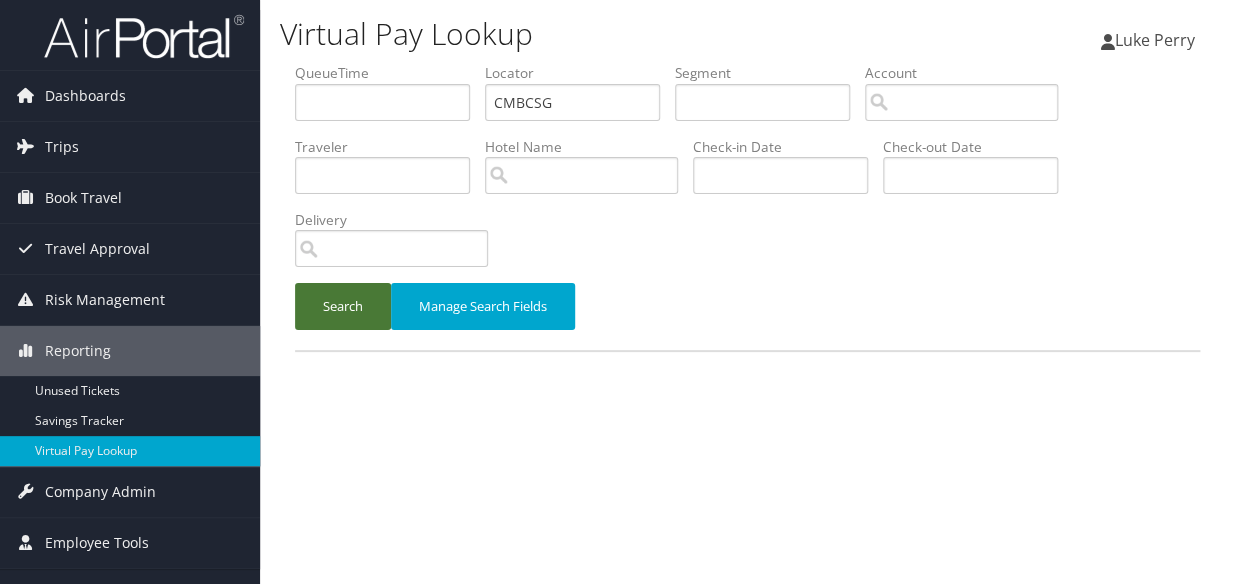 click on "Search" at bounding box center (343, 306) 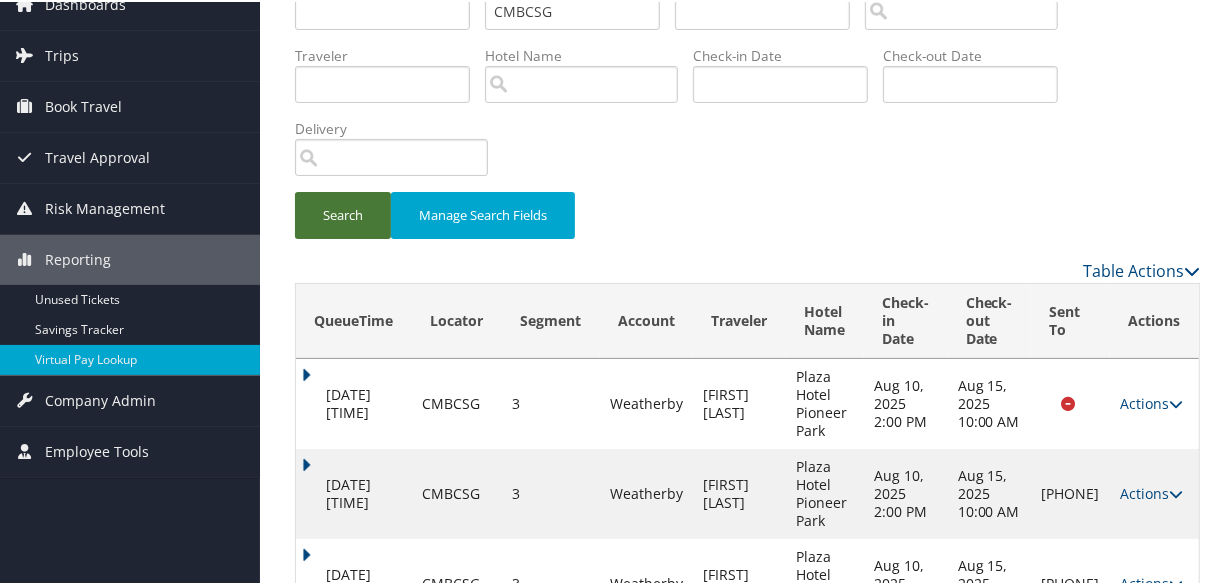 scroll, scrollTop: 170, scrollLeft: 0, axis: vertical 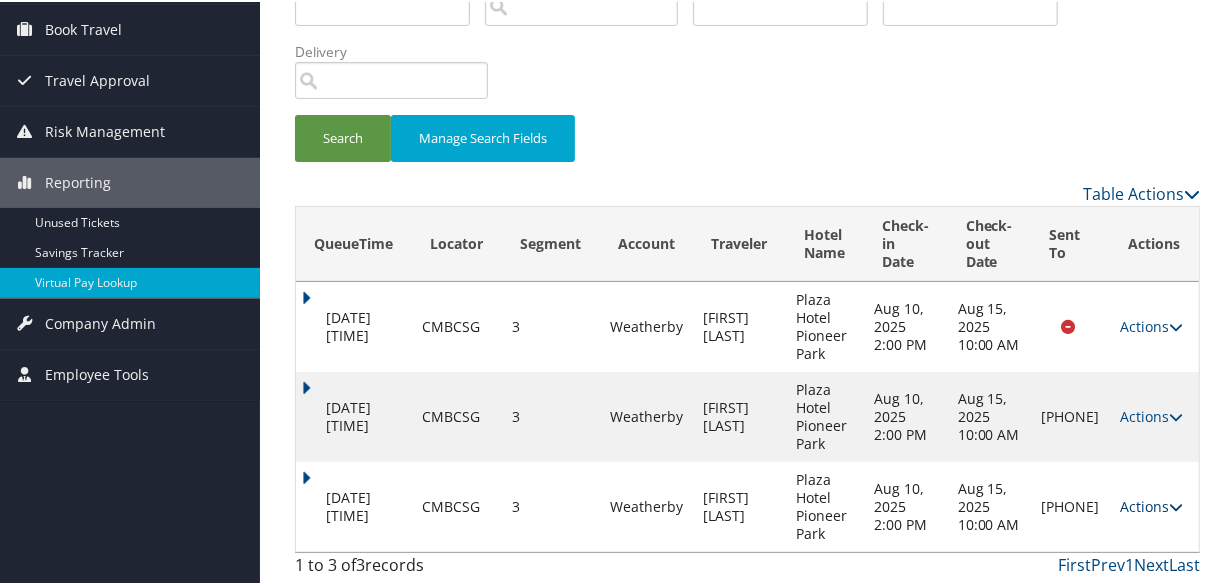 click on "Actions" at bounding box center [1151, 504] 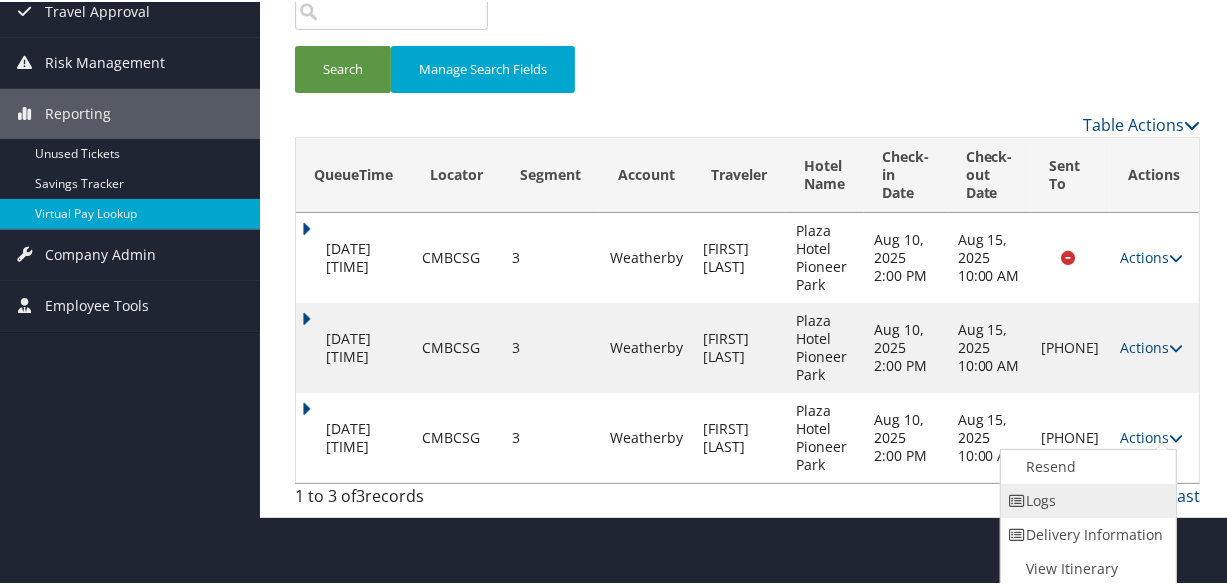 click on "Logs" at bounding box center [1086, 499] 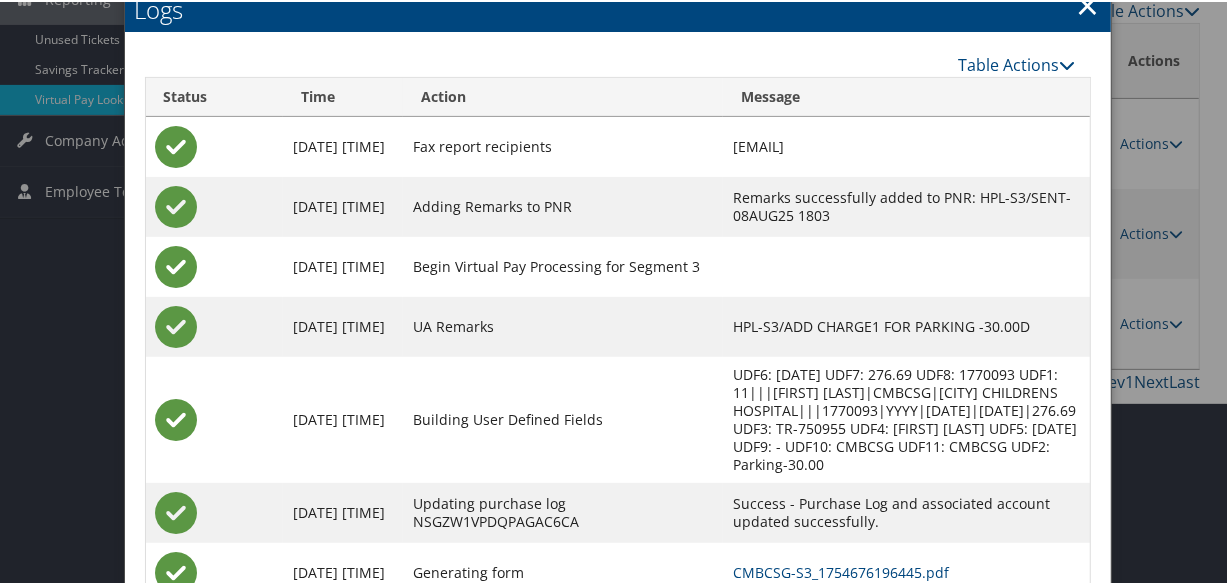 scroll, scrollTop: 485, scrollLeft: 0, axis: vertical 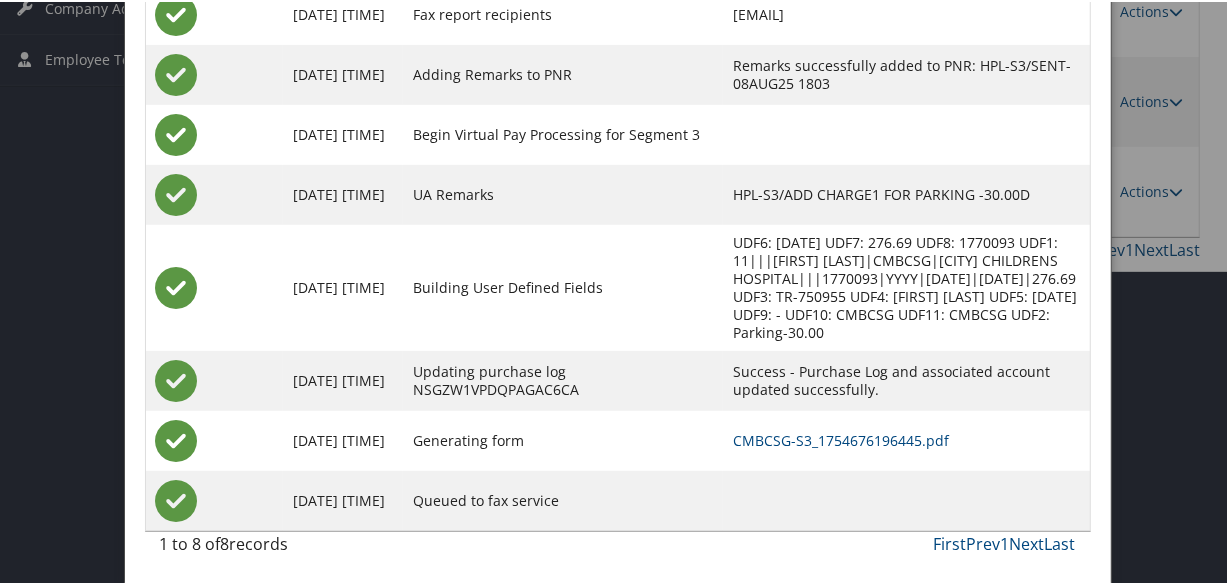 click on "CMBCSG-S3_1754676196445.pdf" at bounding box center [906, 439] 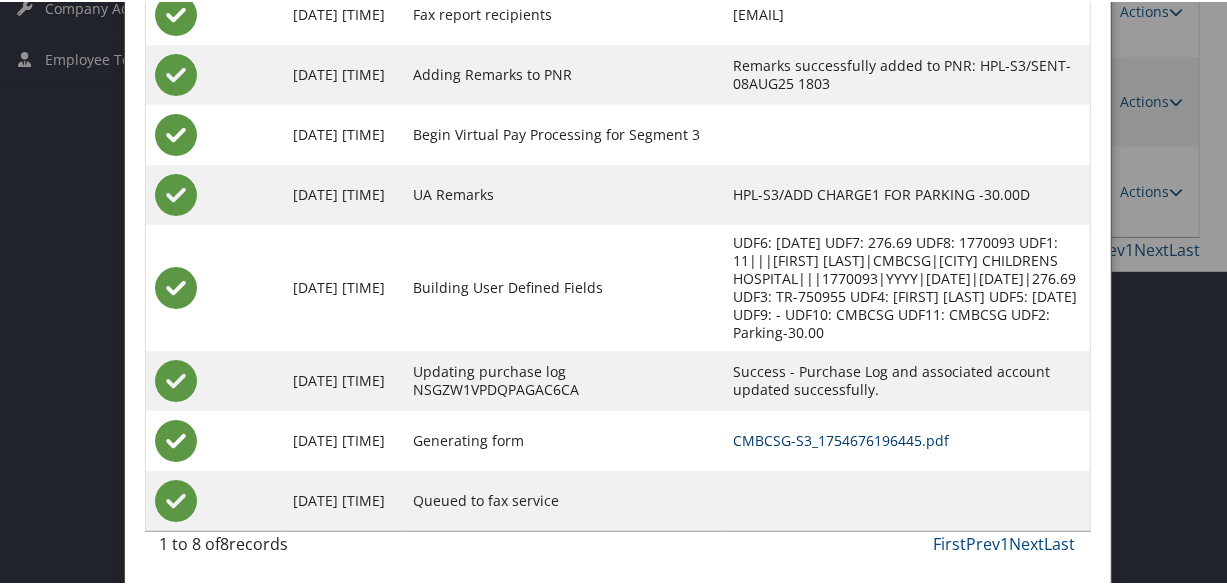 click on "CMBCSG-S3_1754676196445.pdf" at bounding box center [841, 438] 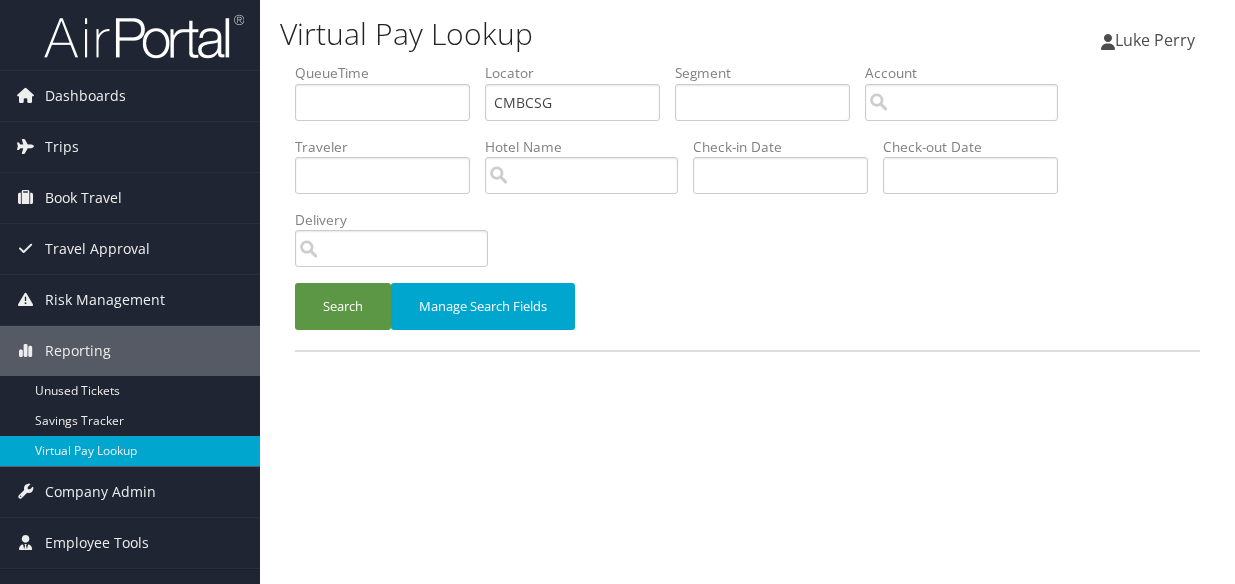 click on "Search" at bounding box center [343, 306] 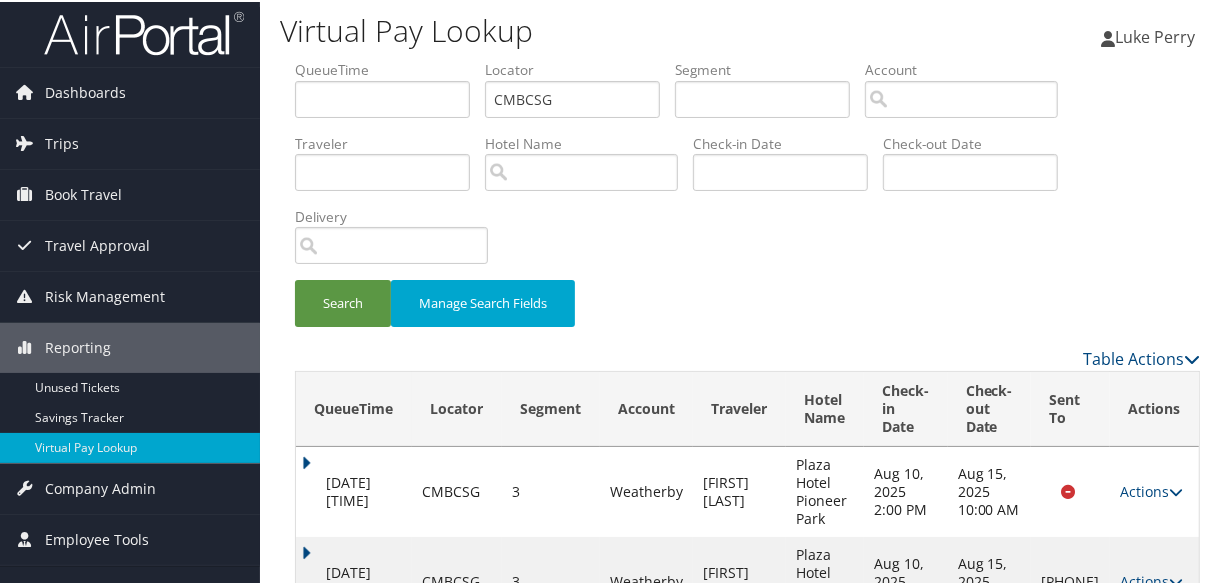 scroll, scrollTop: 170, scrollLeft: 0, axis: vertical 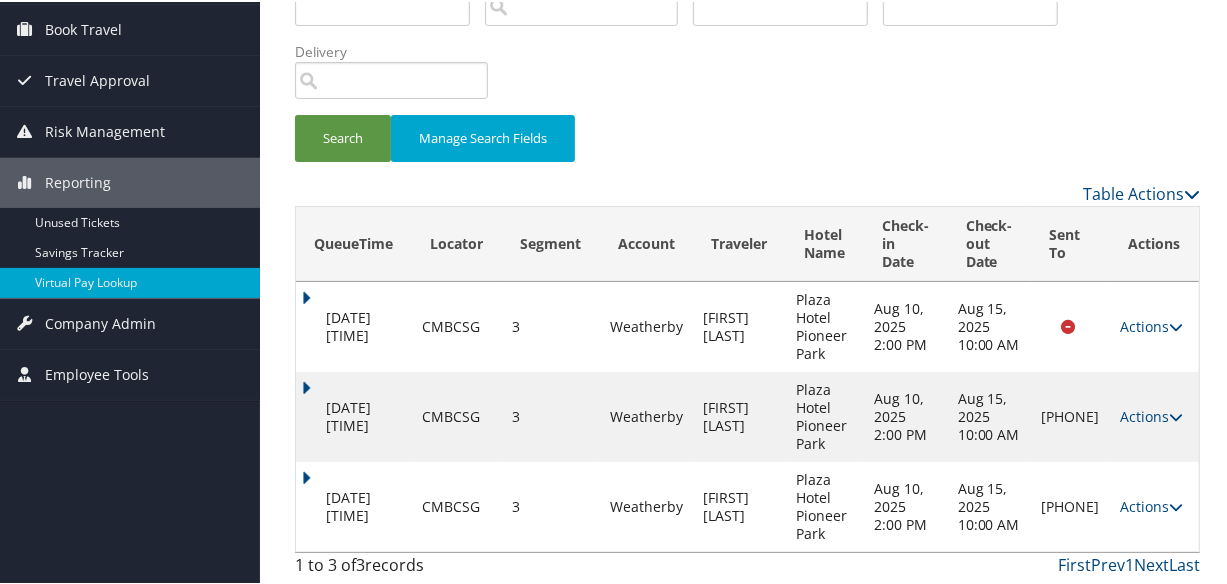 click on "[DATE] [TIME]" at bounding box center [354, 505] 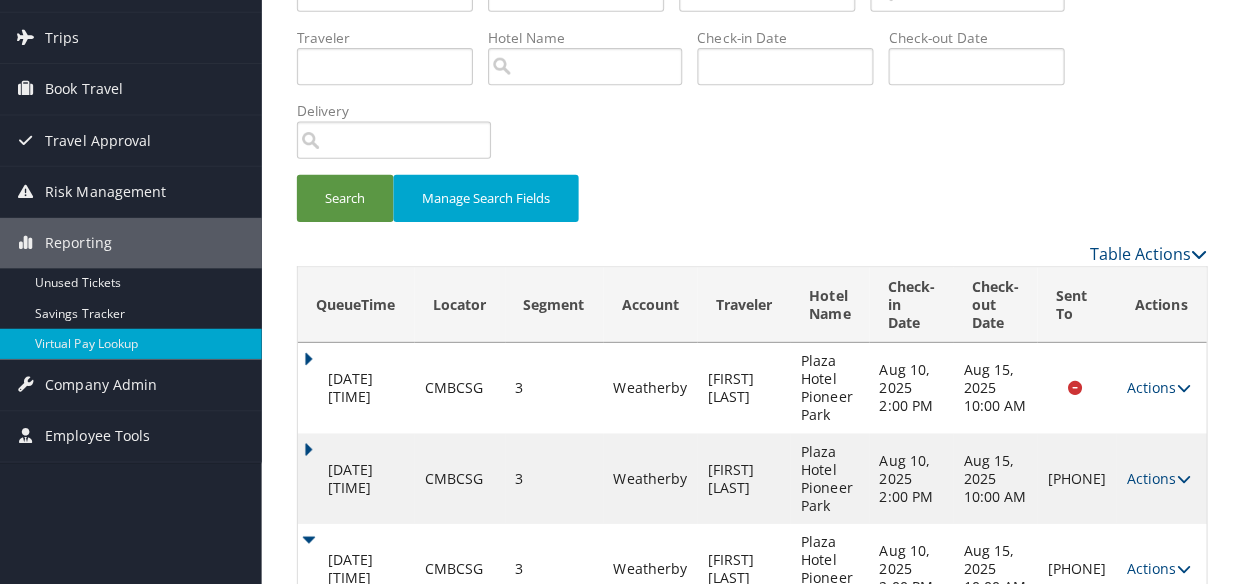 scroll, scrollTop: 0, scrollLeft: 0, axis: both 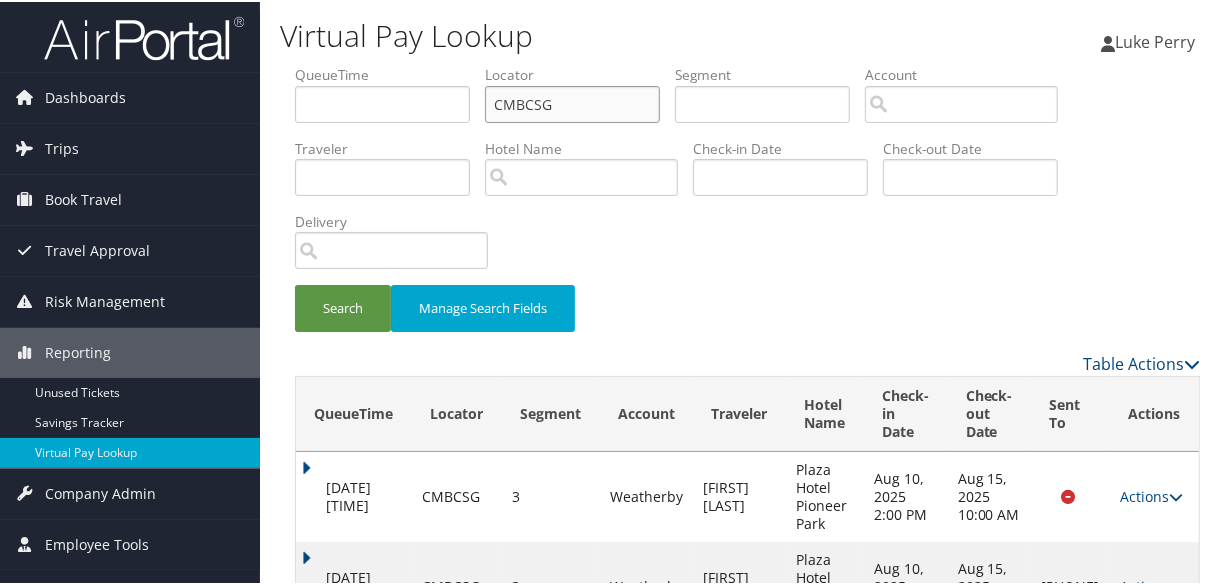 paste on "APEAQH" 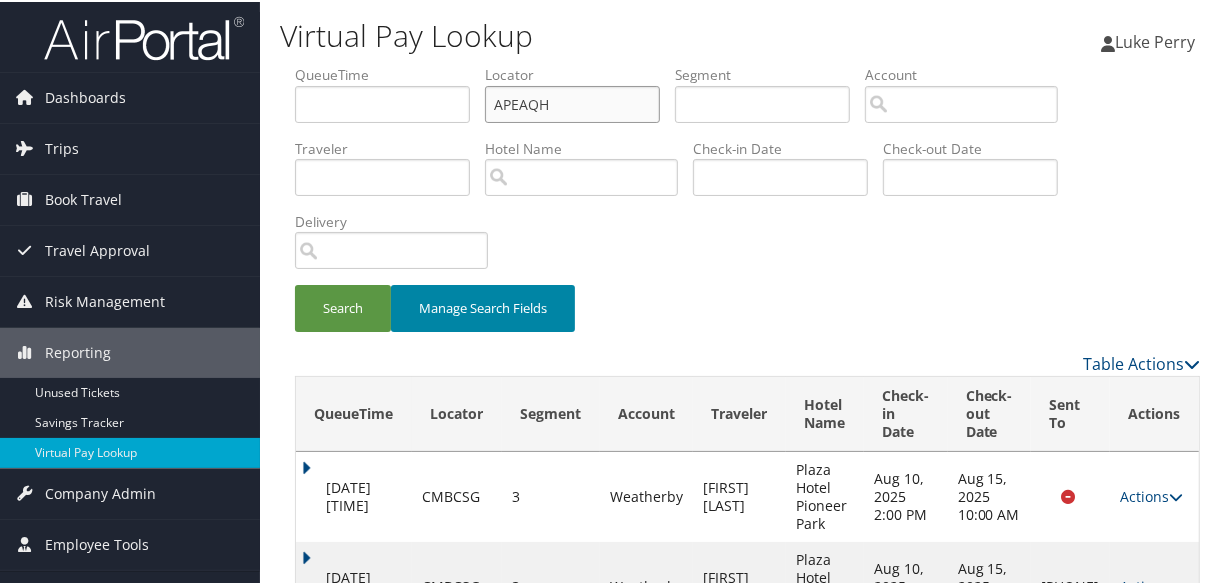 type on "APEAQH" 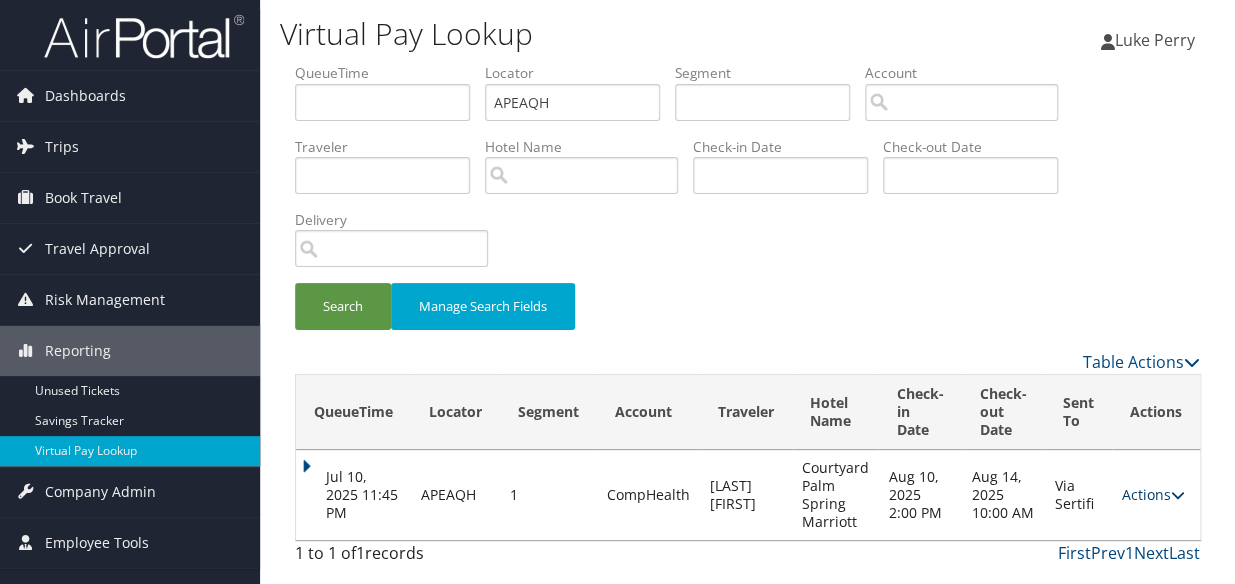 click on "Actions" at bounding box center [1153, 494] 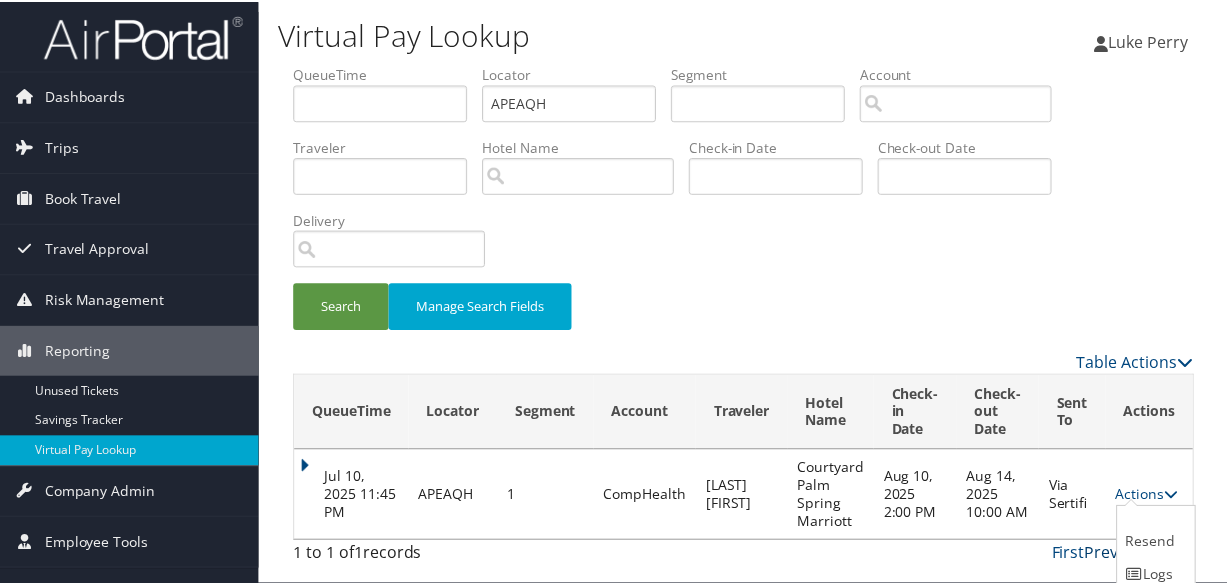 scroll, scrollTop: 61, scrollLeft: 0, axis: vertical 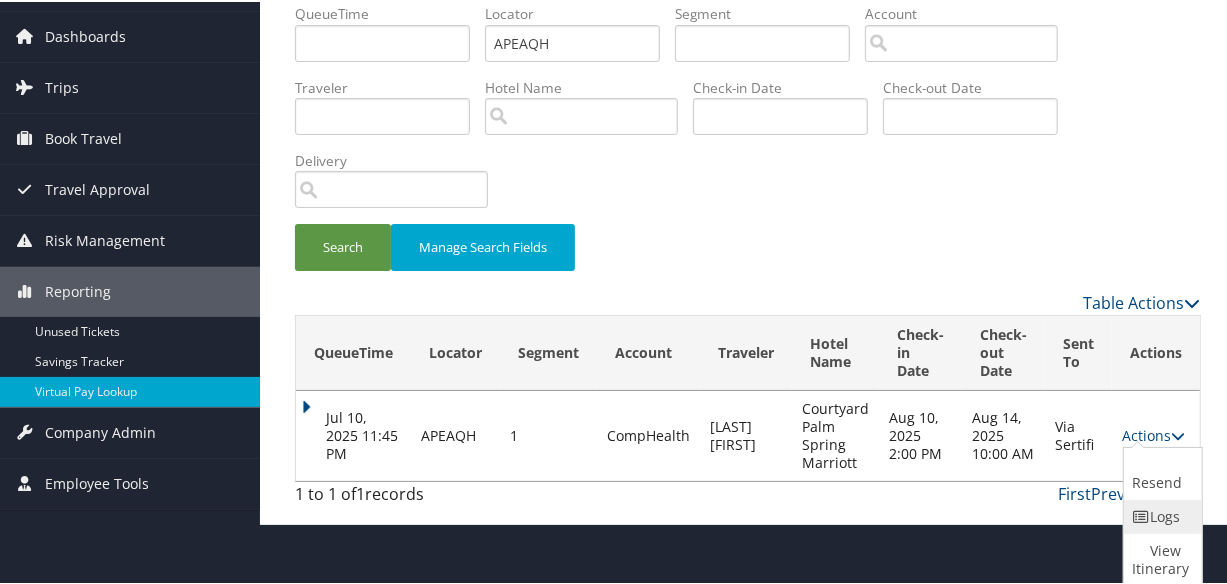 click at bounding box center (1141, 515) 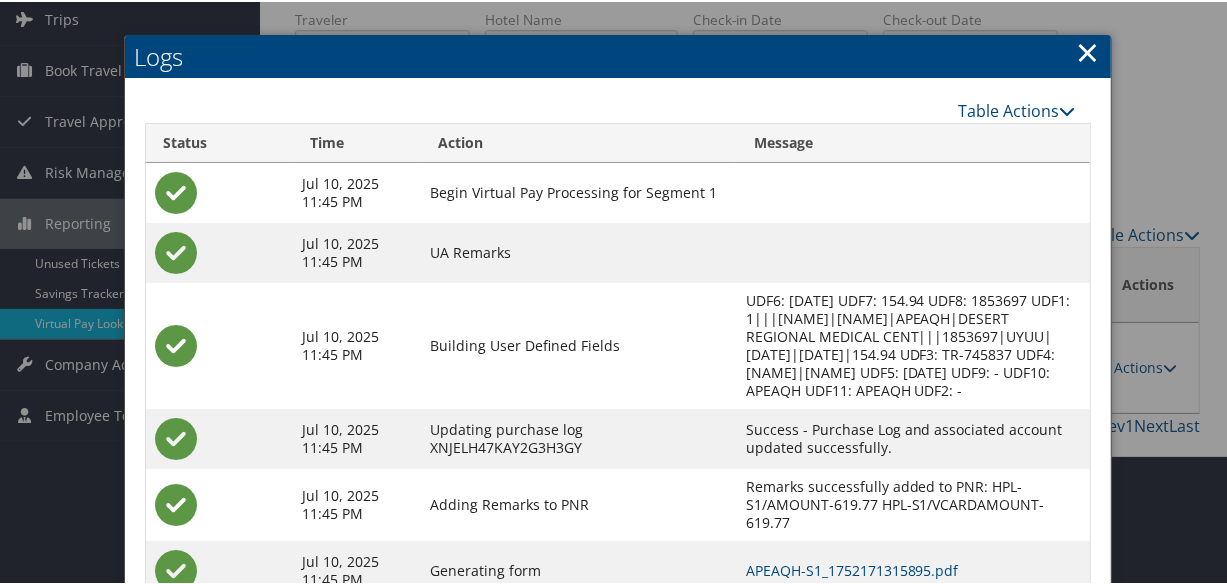 scroll, scrollTop: 308, scrollLeft: 0, axis: vertical 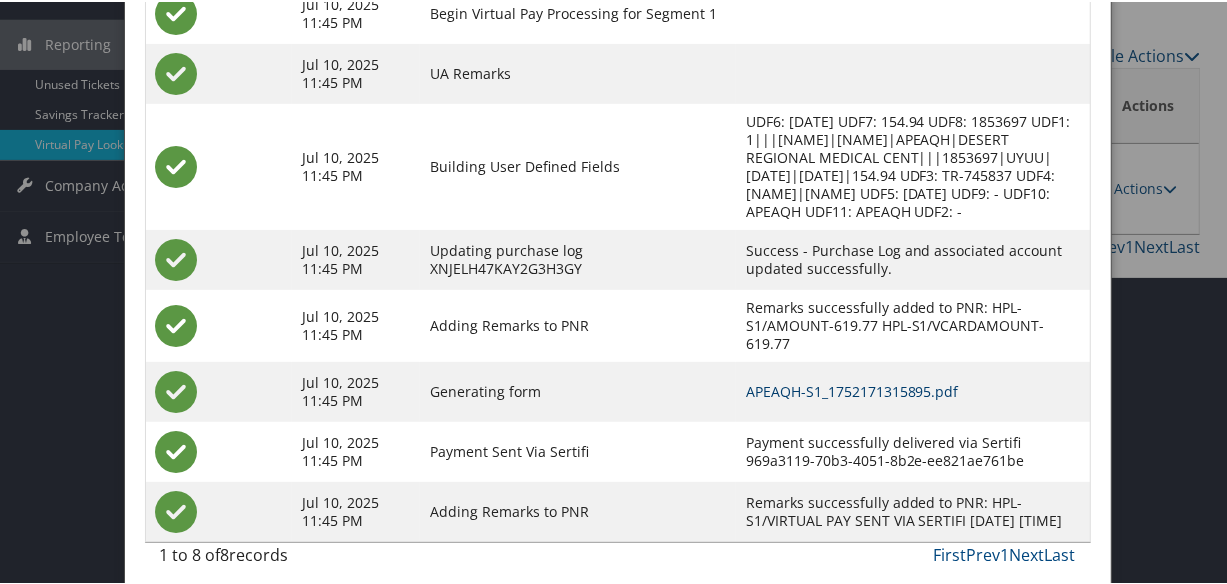 click on "APEAQH-S1_1752171315895.pdf" at bounding box center [852, 389] 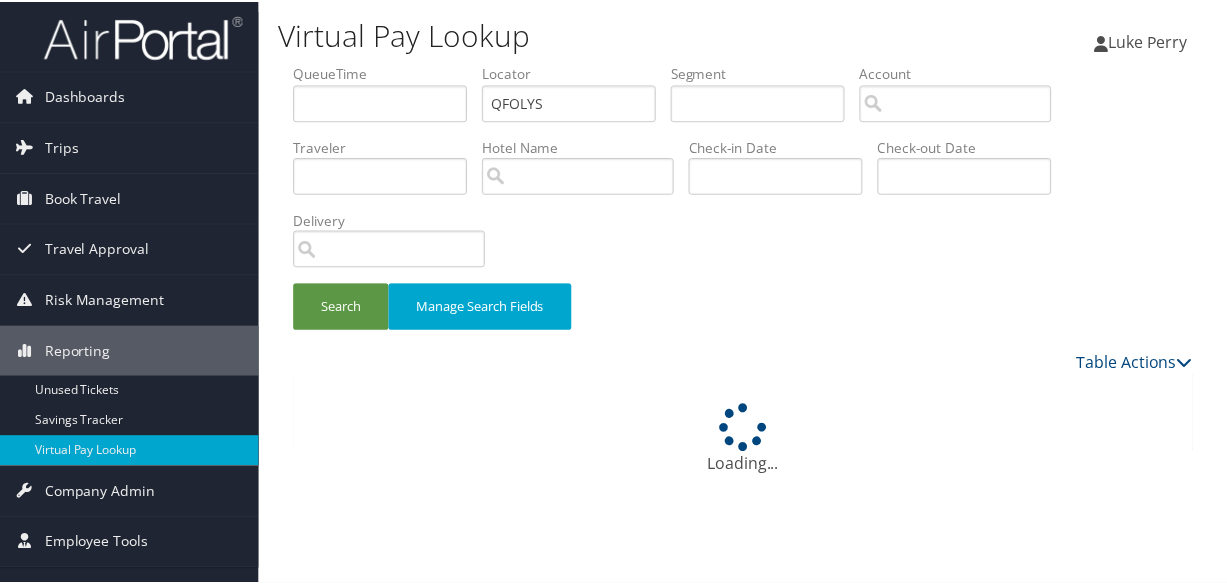 scroll, scrollTop: 0, scrollLeft: 0, axis: both 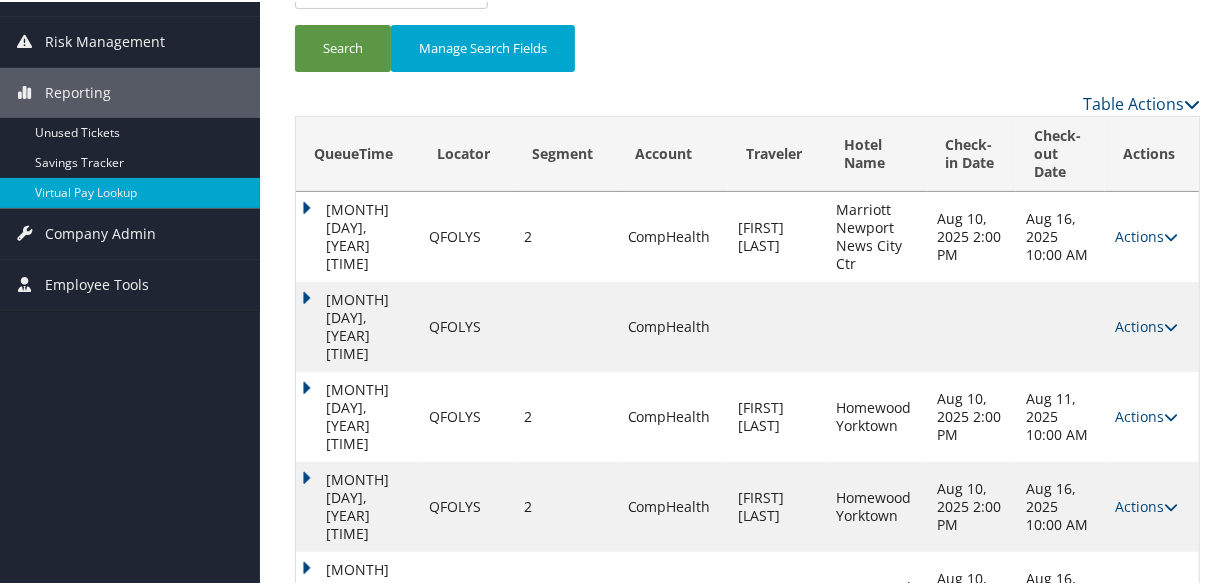 click on "[MONTH] [DAY], [YEAR] [TIME]" at bounding box center (357, 595) 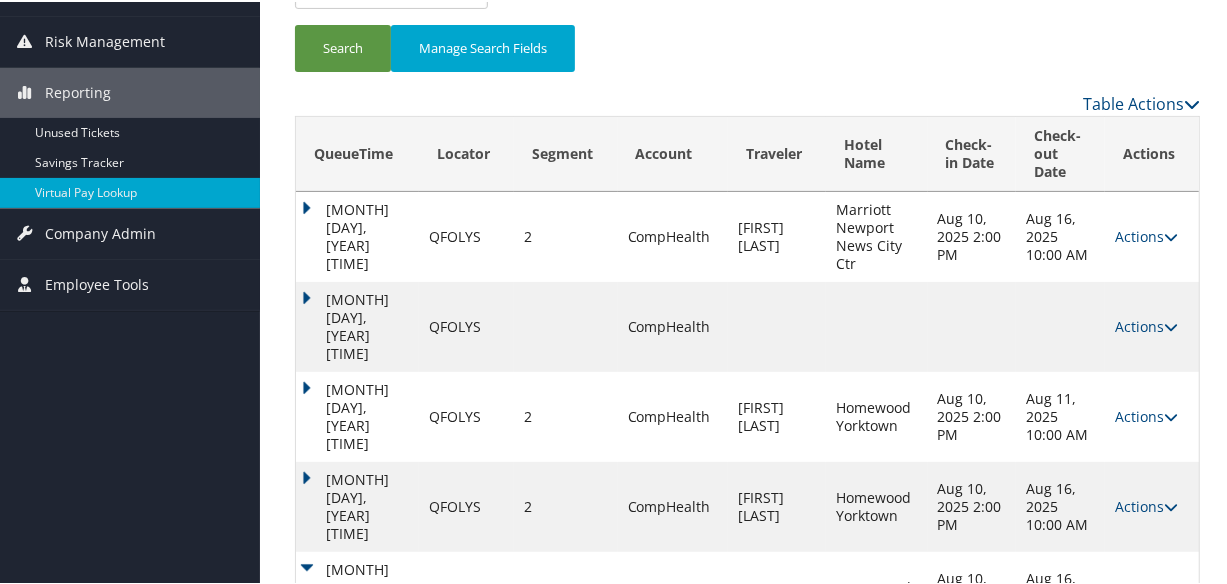 scroll, scrollTop: 345, scrollLeft: 0, axis: vertical 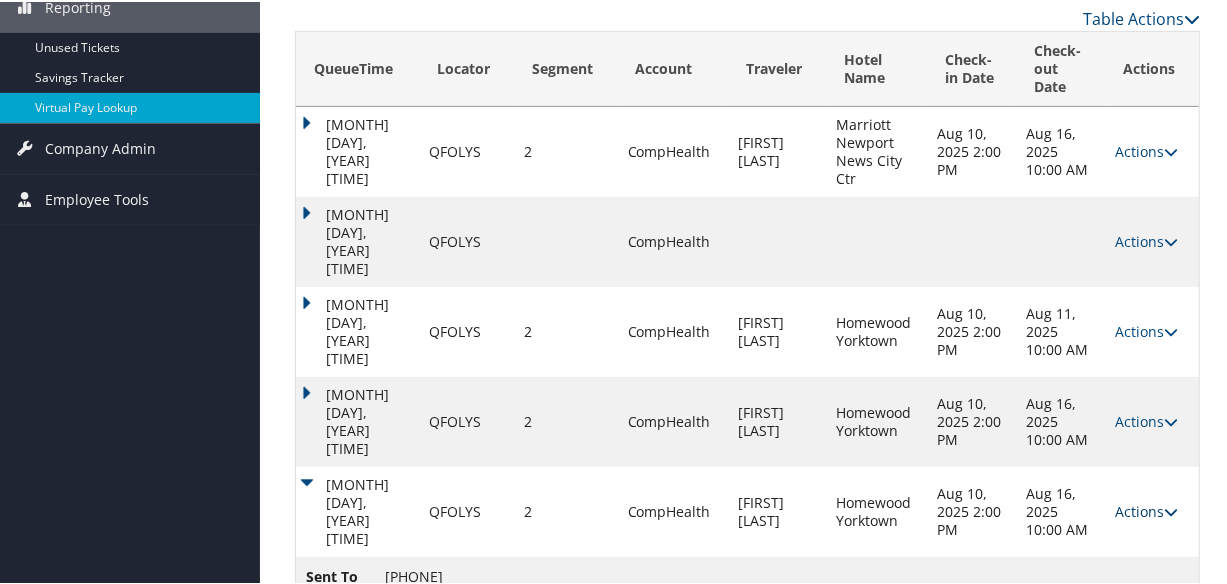 click on "Actions" at bounding box center [1146, 509] 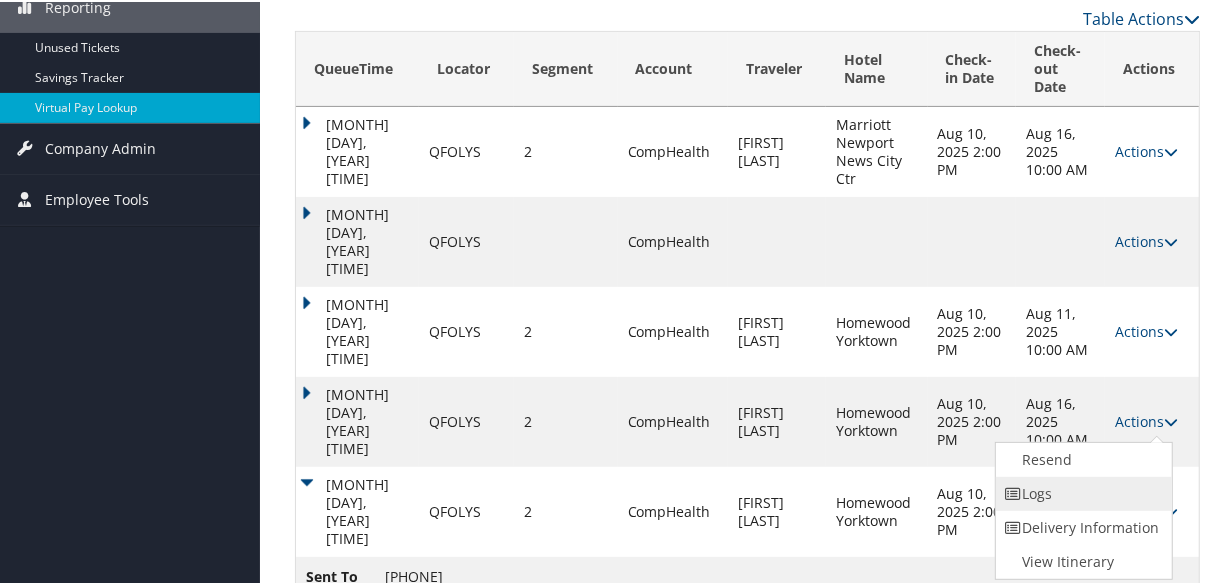 click on "Logs" at bounding box center (1081, 492) 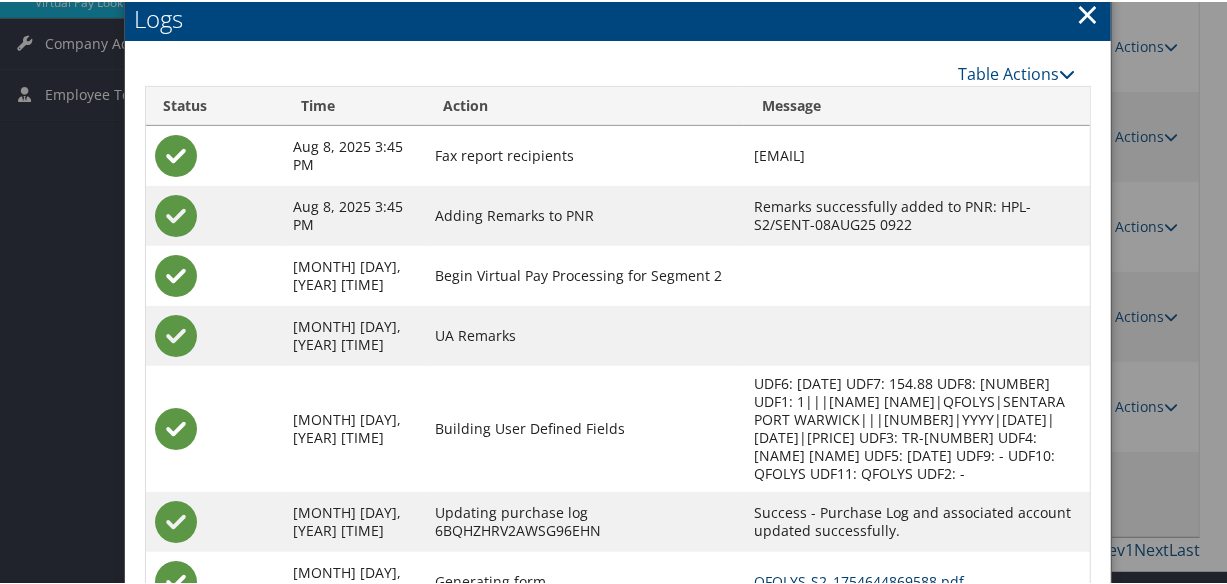 scroll, scrollTop: 573, scrollLeft: 0, axis: vertical 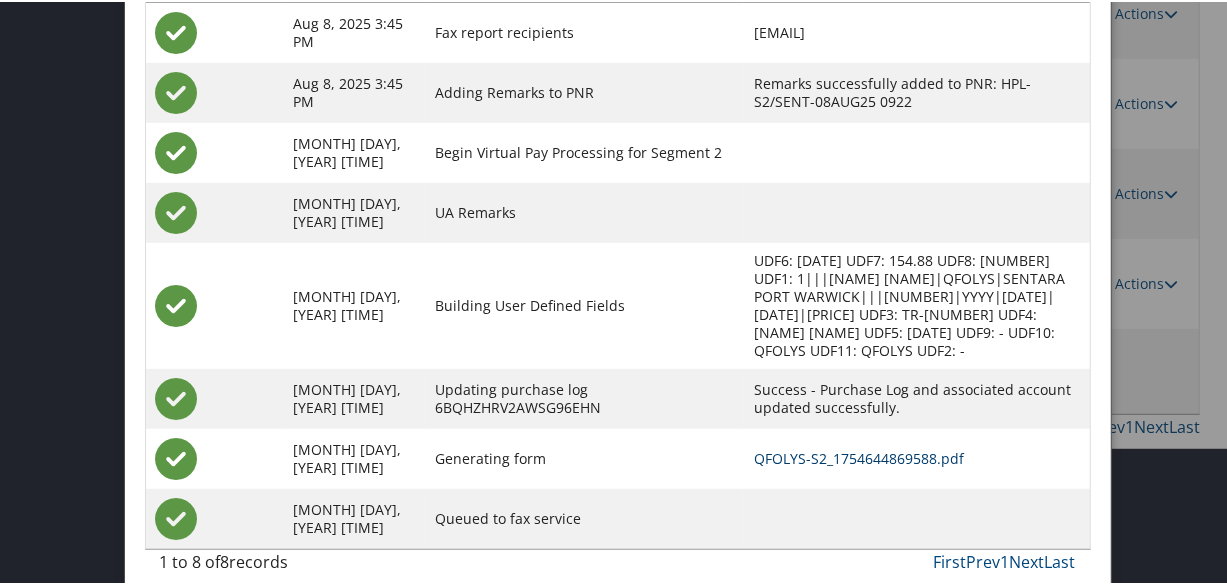 click on "QFOLYS-S2_1754644869588.pdf" at bounding box center [859, 456] 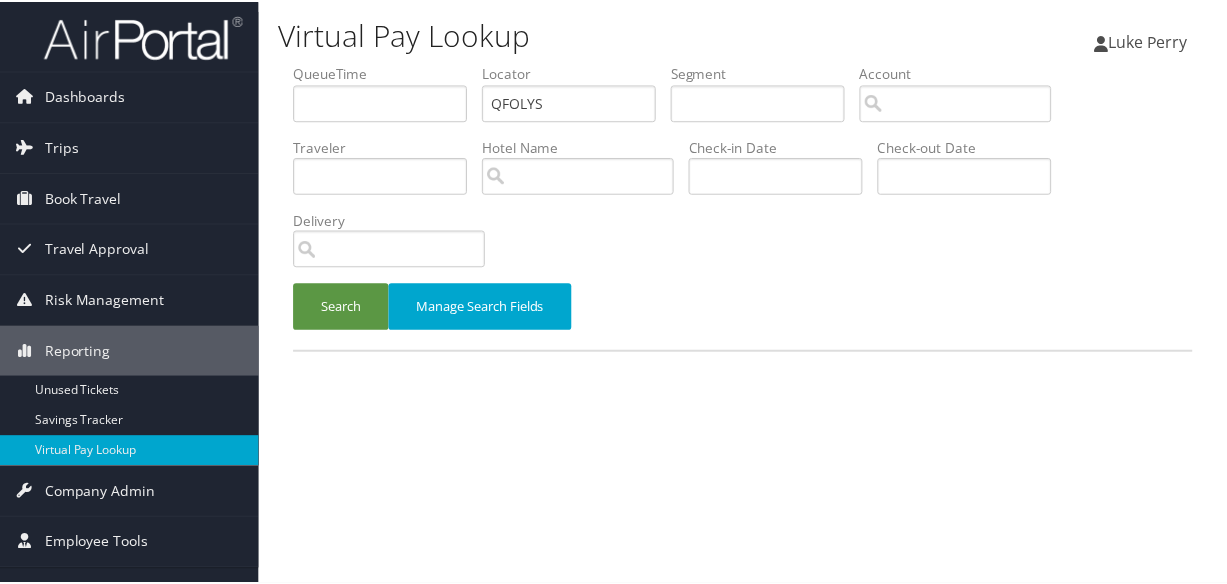 scroll, scrollTop: 0, scrollLeft: 0, axis: both 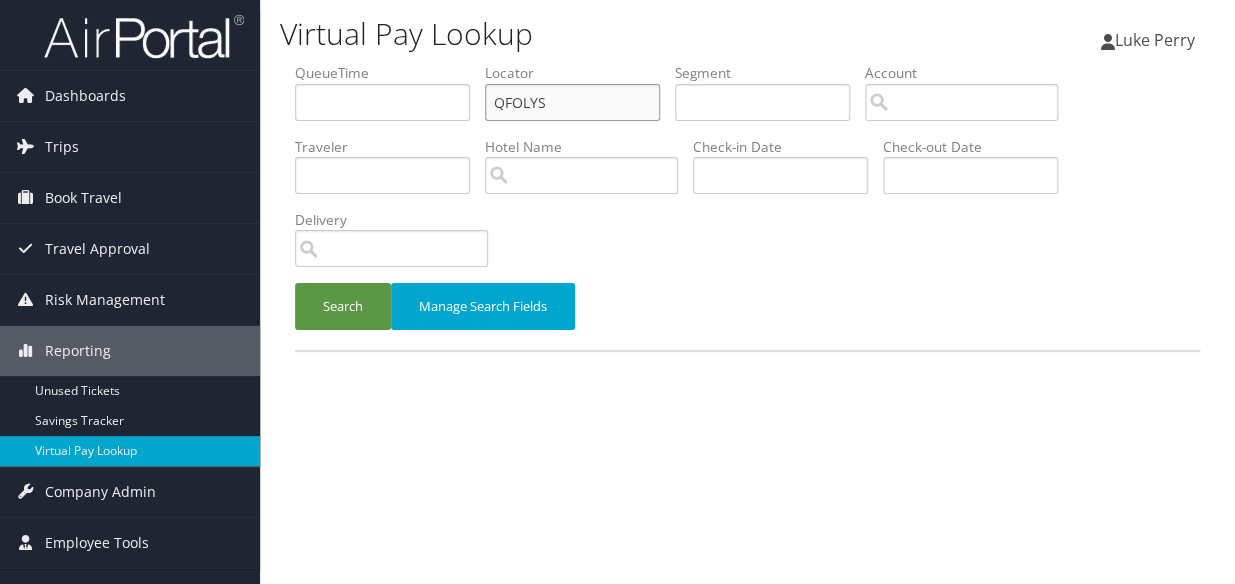 paste on "VHOZB" 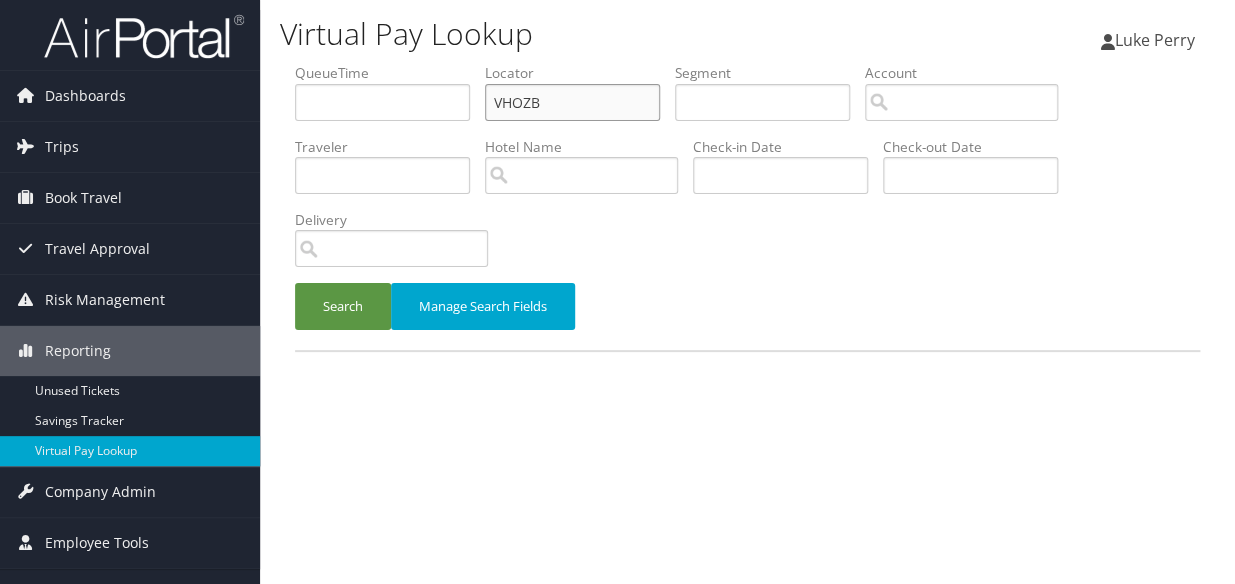 drag, startPoint x: 412, startPoint y: 119, endPoint x: 365, endPoint y: 128, distance: 47.853943 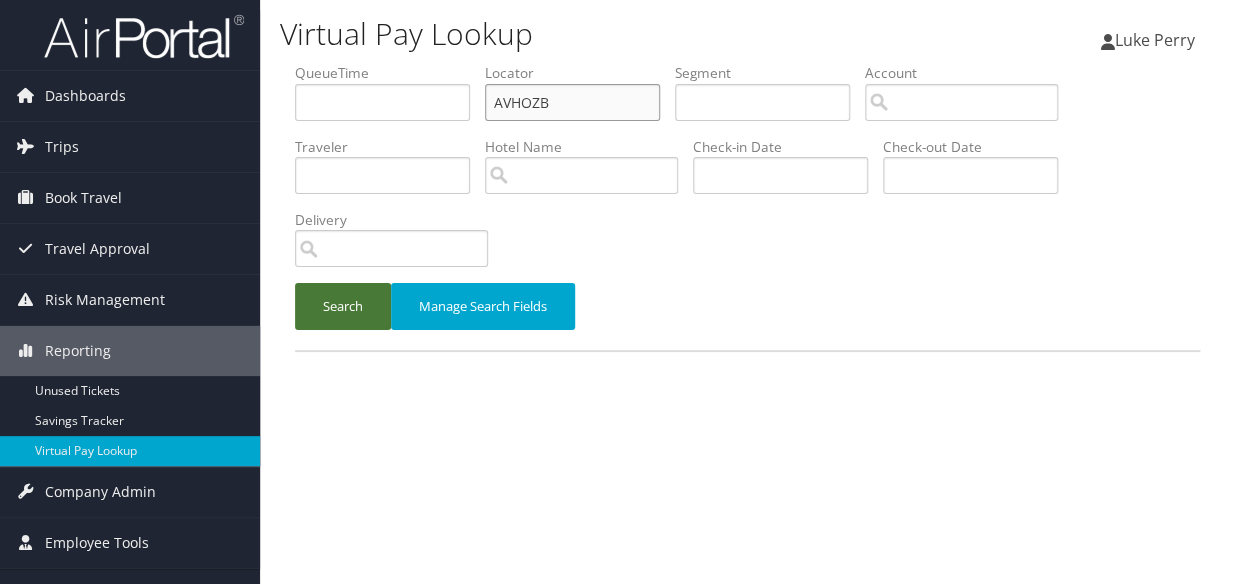 type on "AVHOZB" 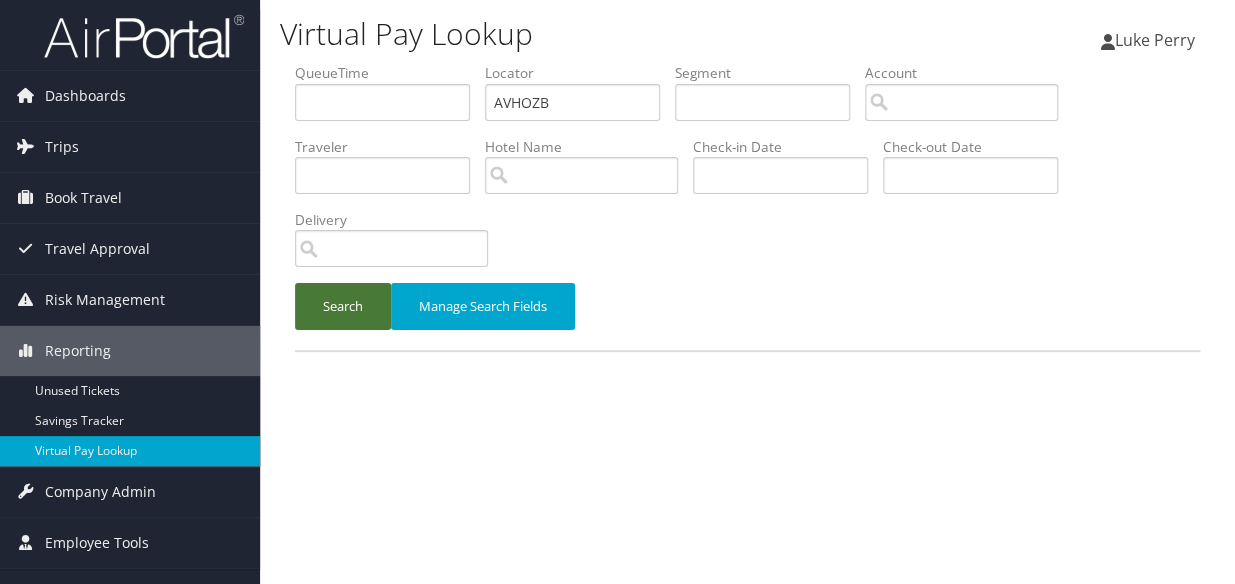 click on "Search" at bounding box center (343, 306) 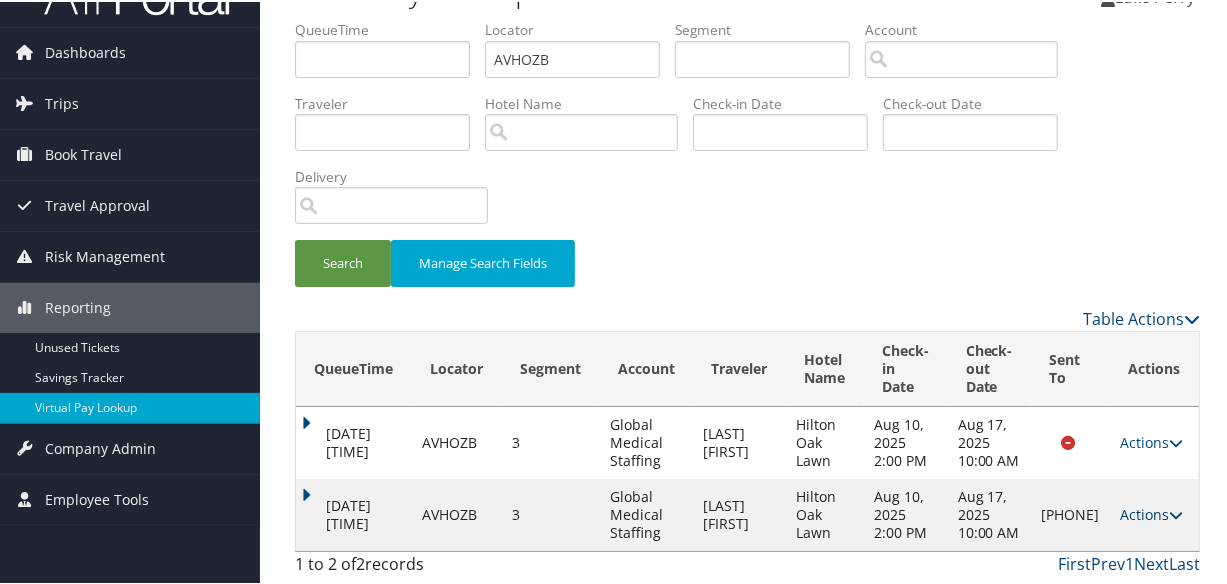 click on "Actions" at bounding box center (1151, 512) 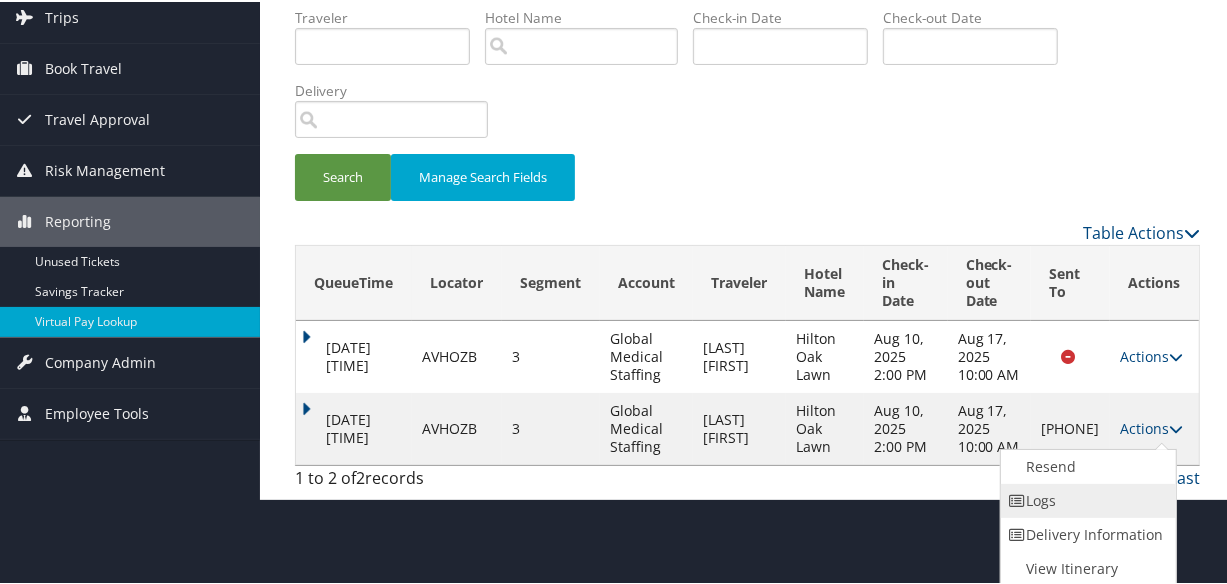 click on "Logs" at bounding box center [1086, 499] 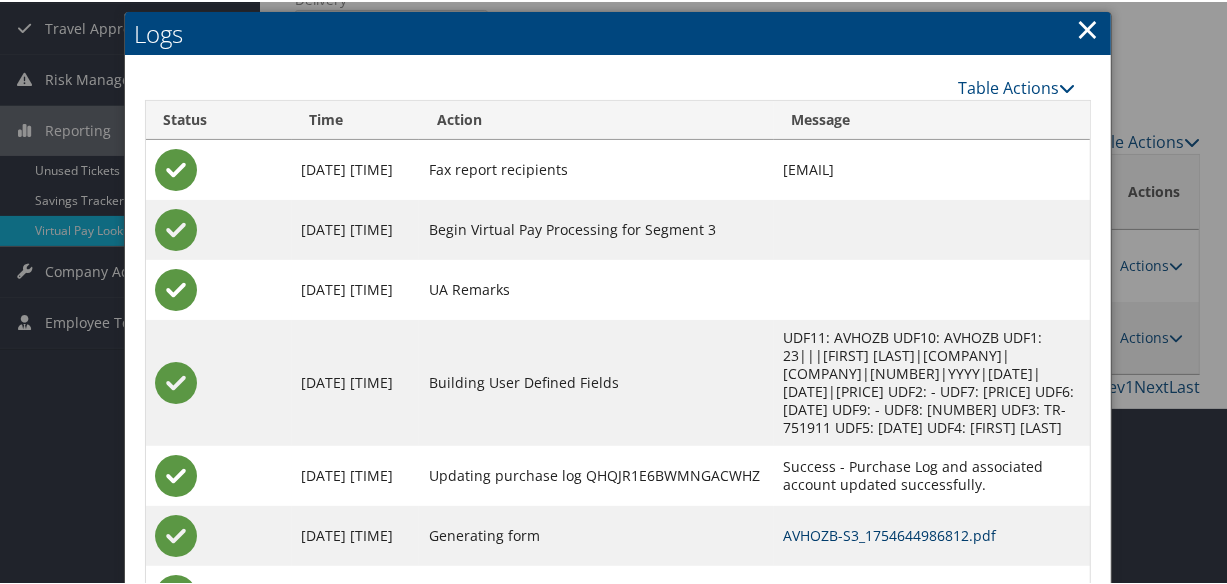 scroll, scrollTop: 308, scrollLeft: 0, axis: vertical 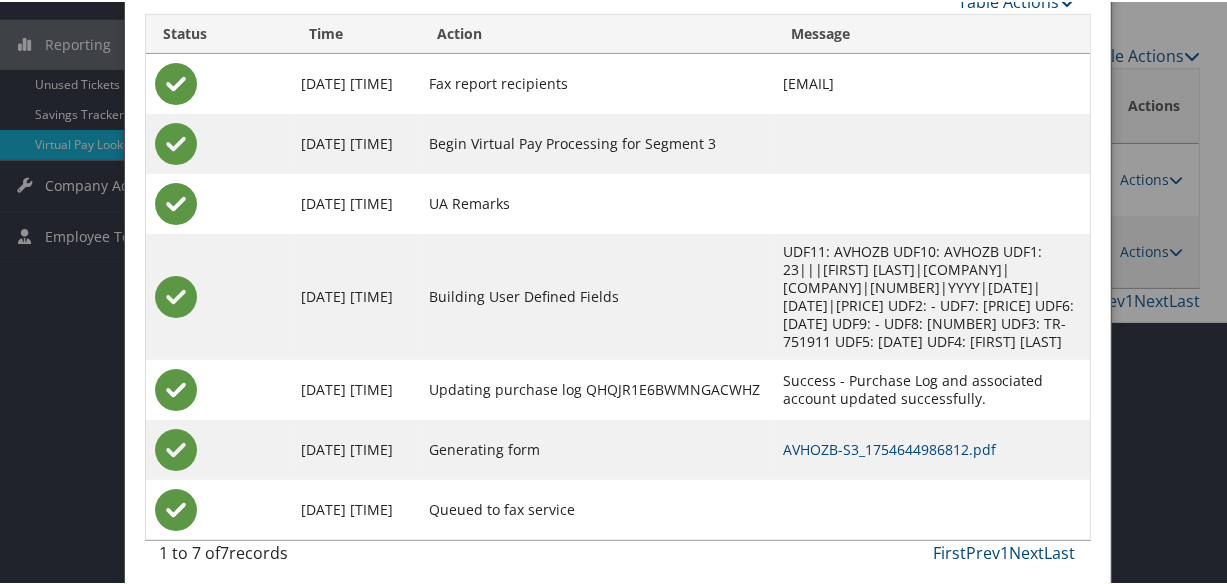 click on "AVHOZB-S3_1754644986812.pdf" at bounding box center (932, 448) 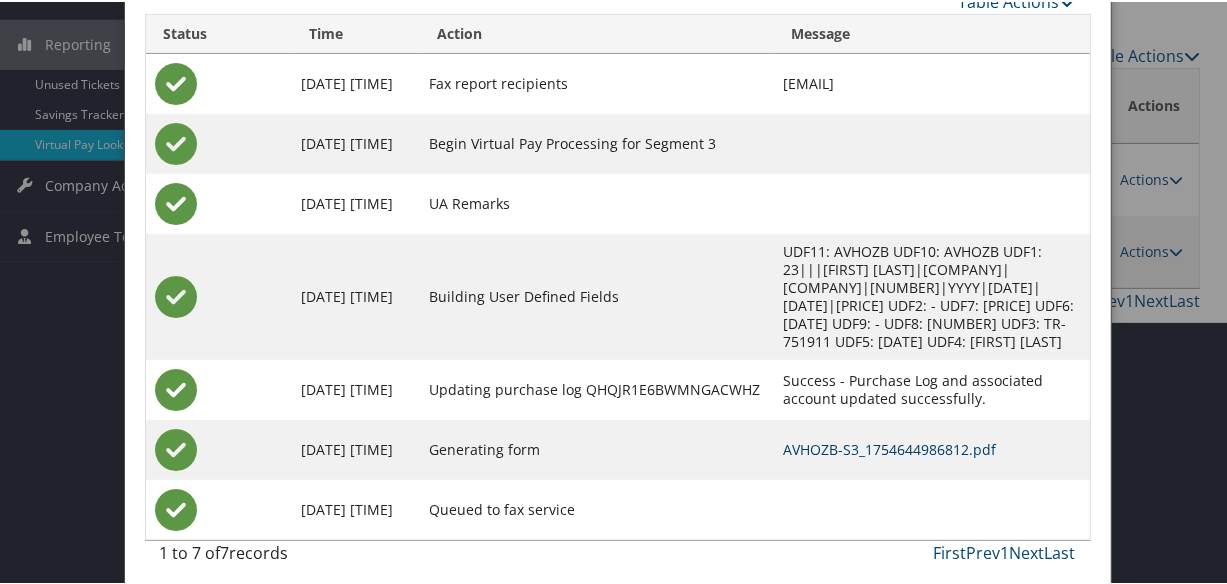 click on "AVHOZB-S3_1754644986812.pdf" at bounding box center [890, 447] 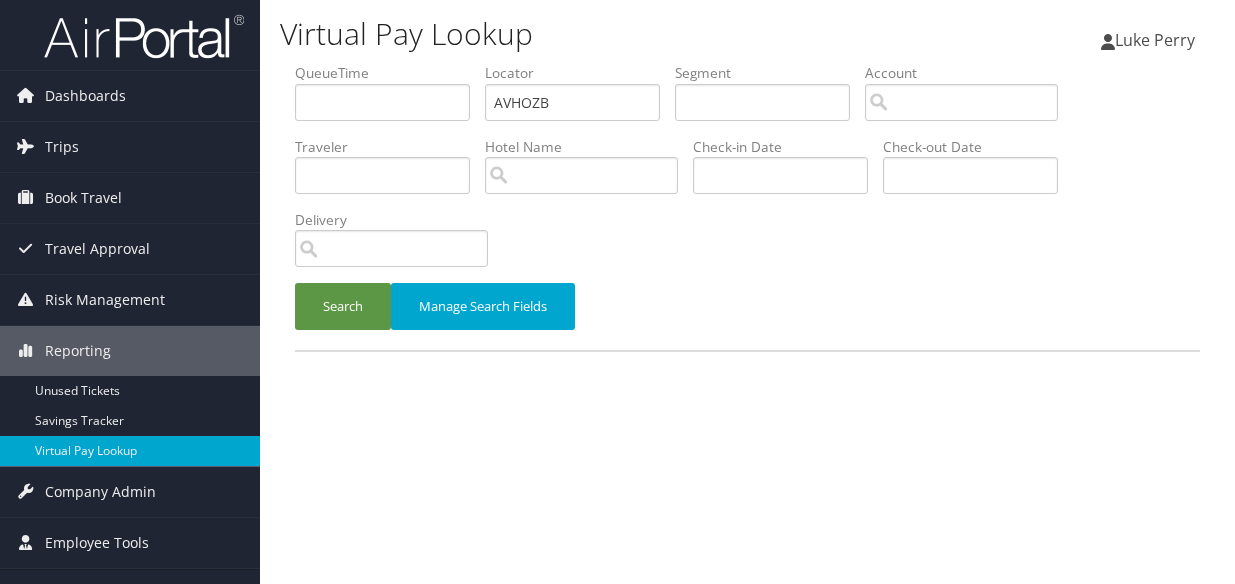 click on "Search" at bounding box center (343, 306) 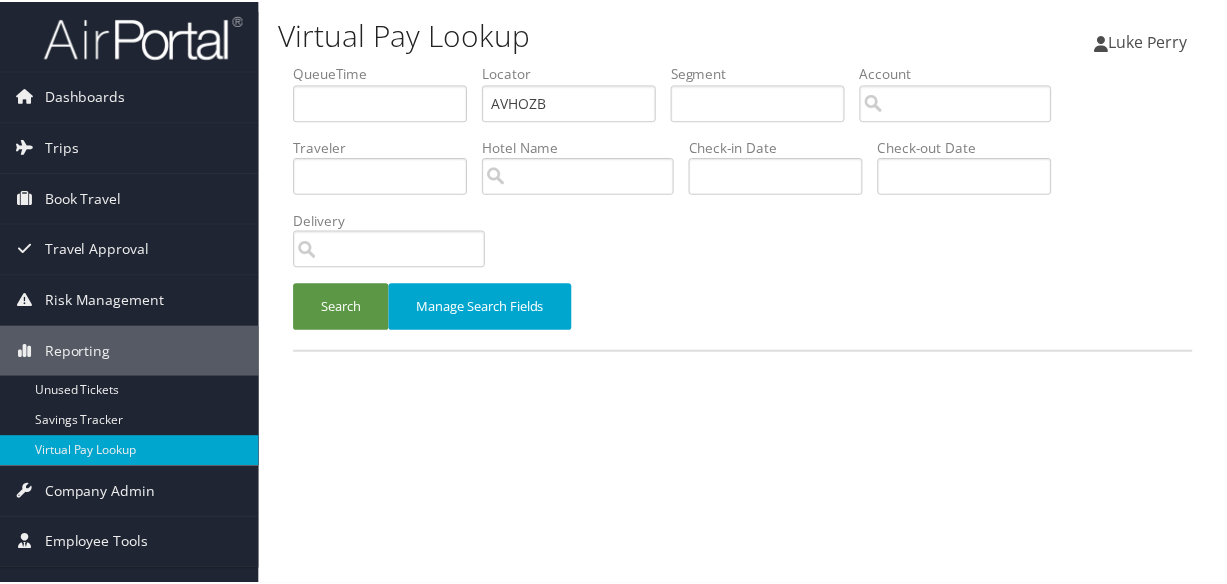 scroll, scrollTop: 0, scrollLeft: 0, axis: both 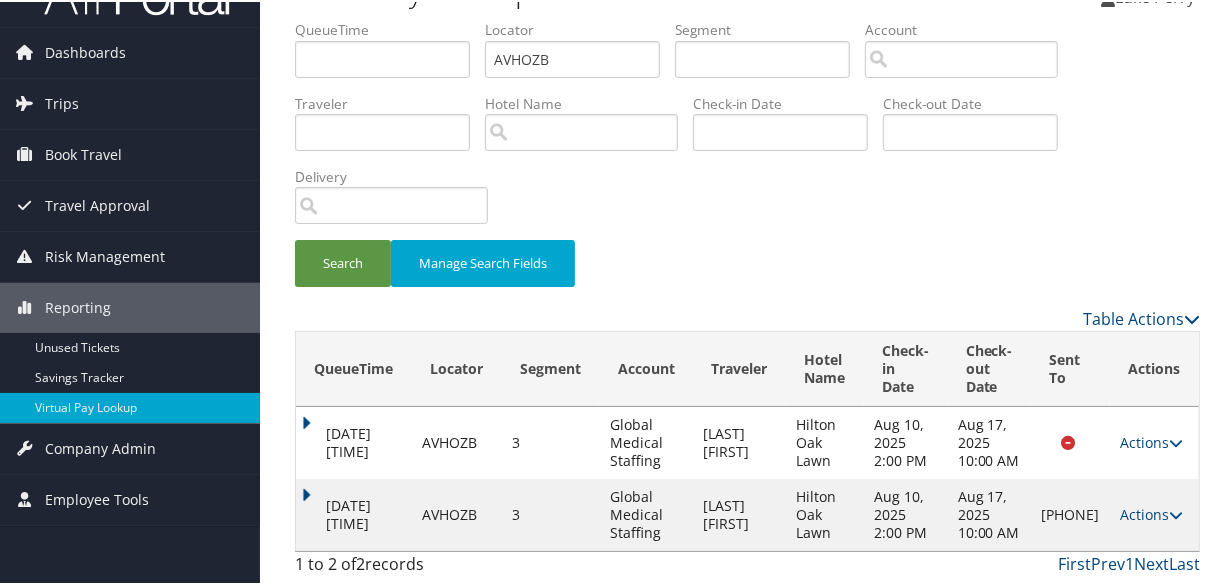 click on "[DATE] [TIME]" at bounding box center [354, 513] 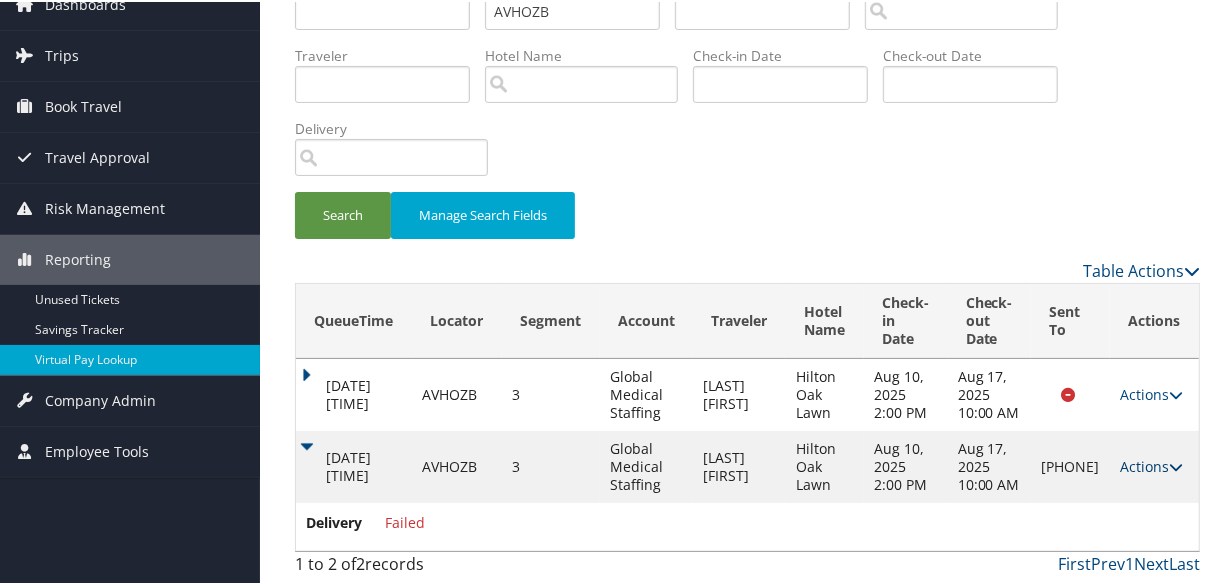 click on "Actions" at bounding box center (1151, 464) 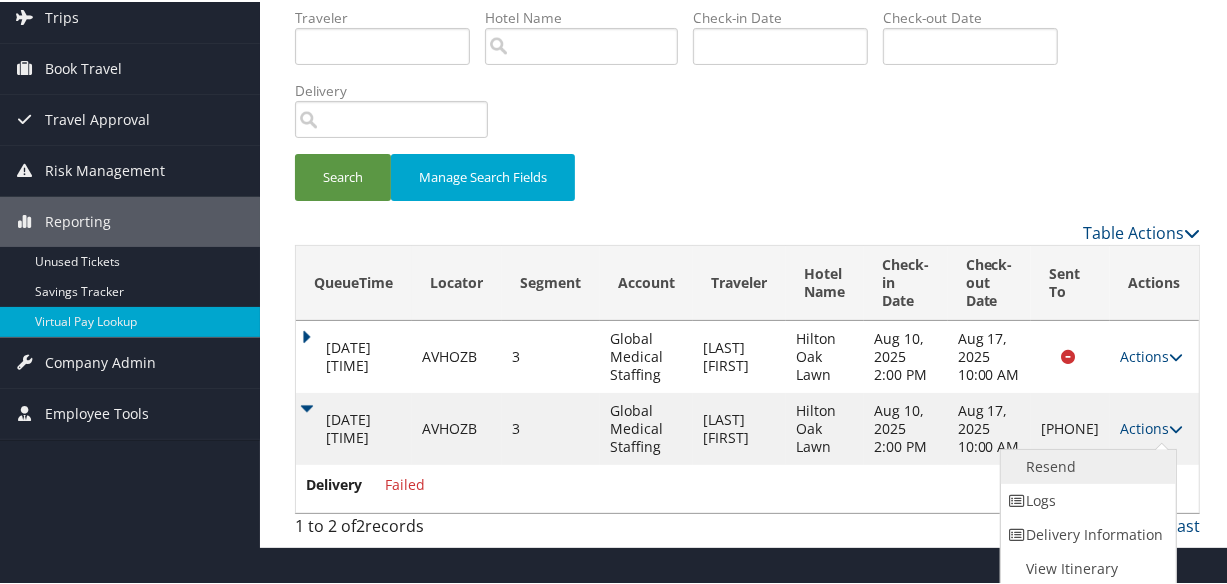 click on "Resend" at bounding box center (1086, 465) 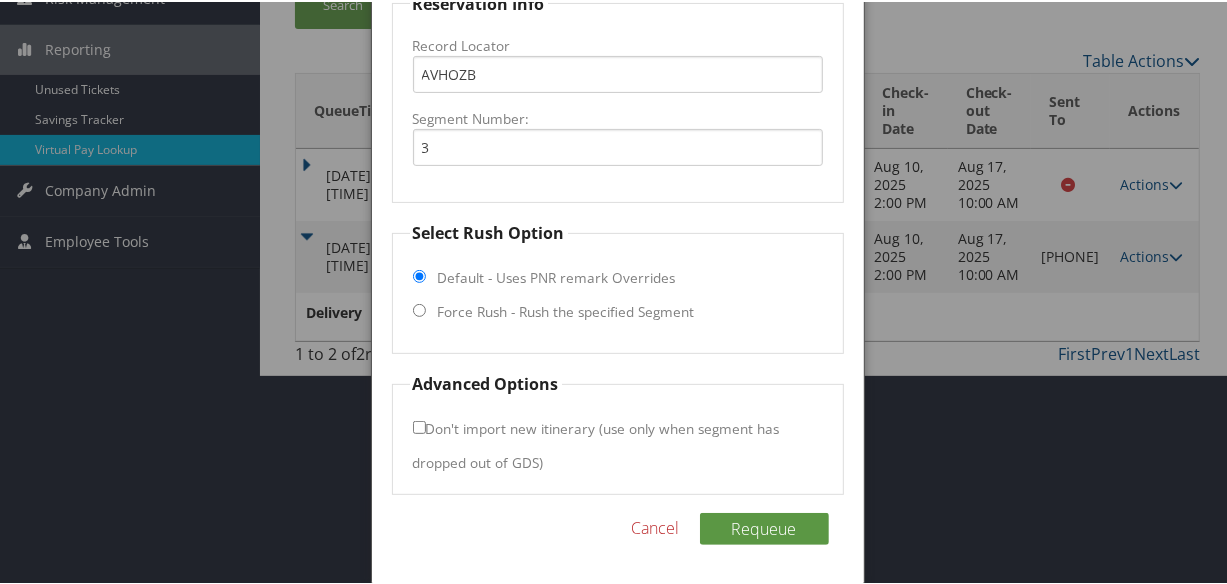 click on "Force Rush - Rush the specified Segment" at bounding box center [566, 310] 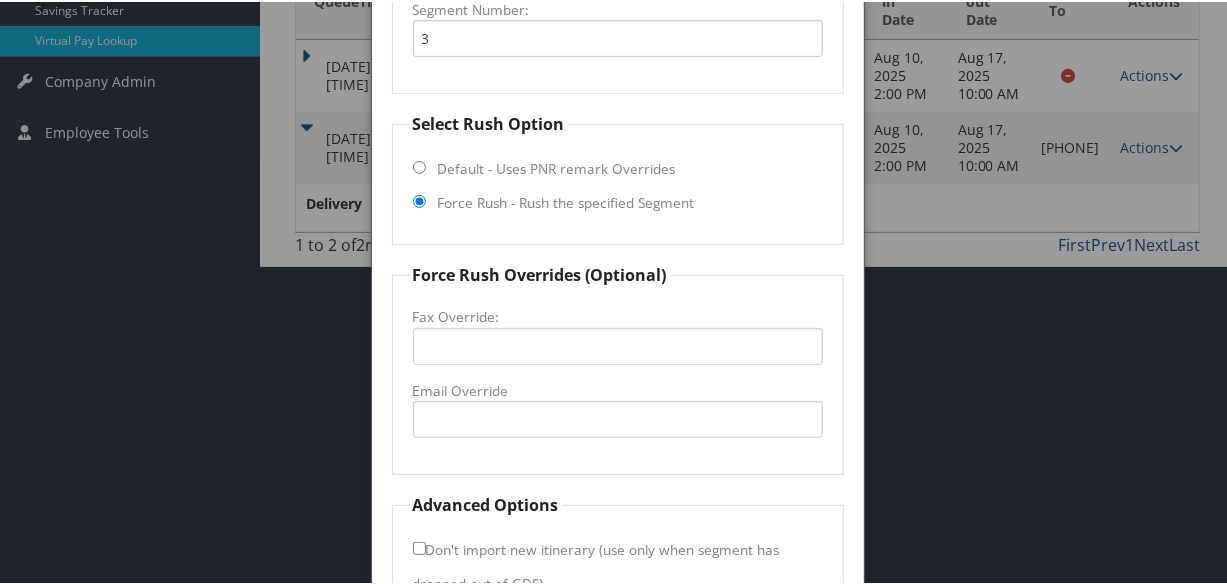 scroll, scrollTop: 533, scrollLeft: 0, axis: vertical 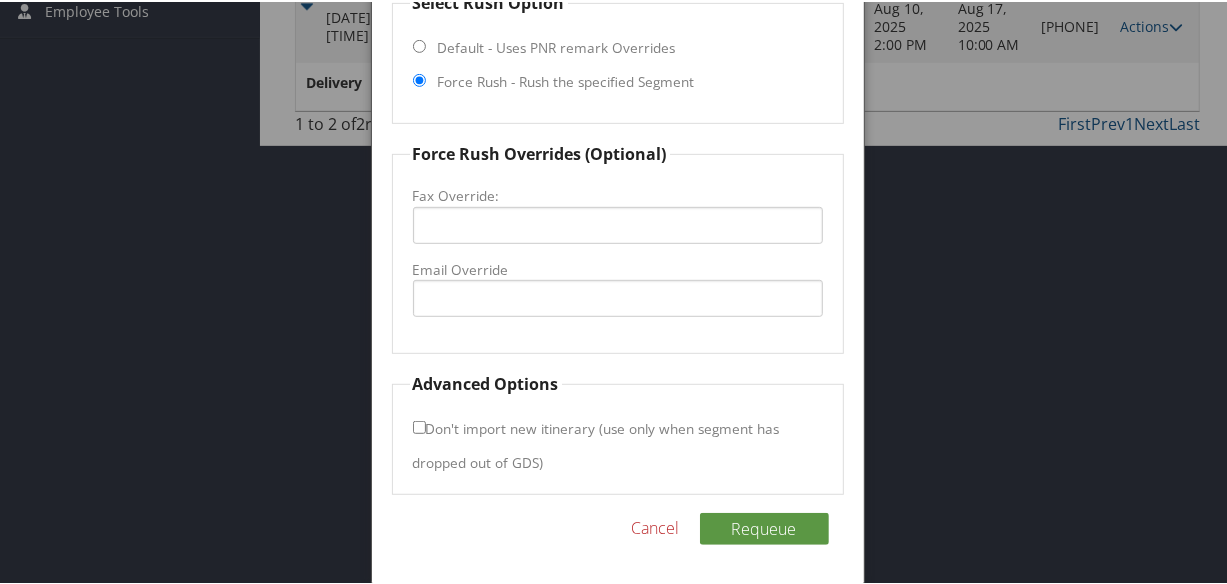 click on "Email Override" at bounding box center [618, 268] 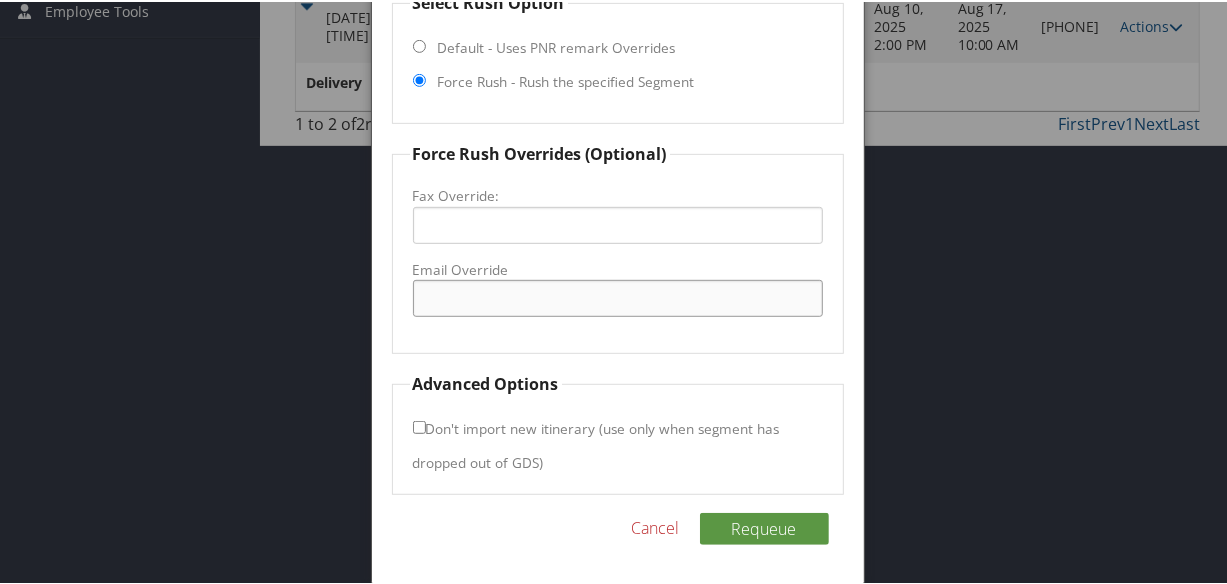 click on "Email Override" at bounding box center (618, 296) 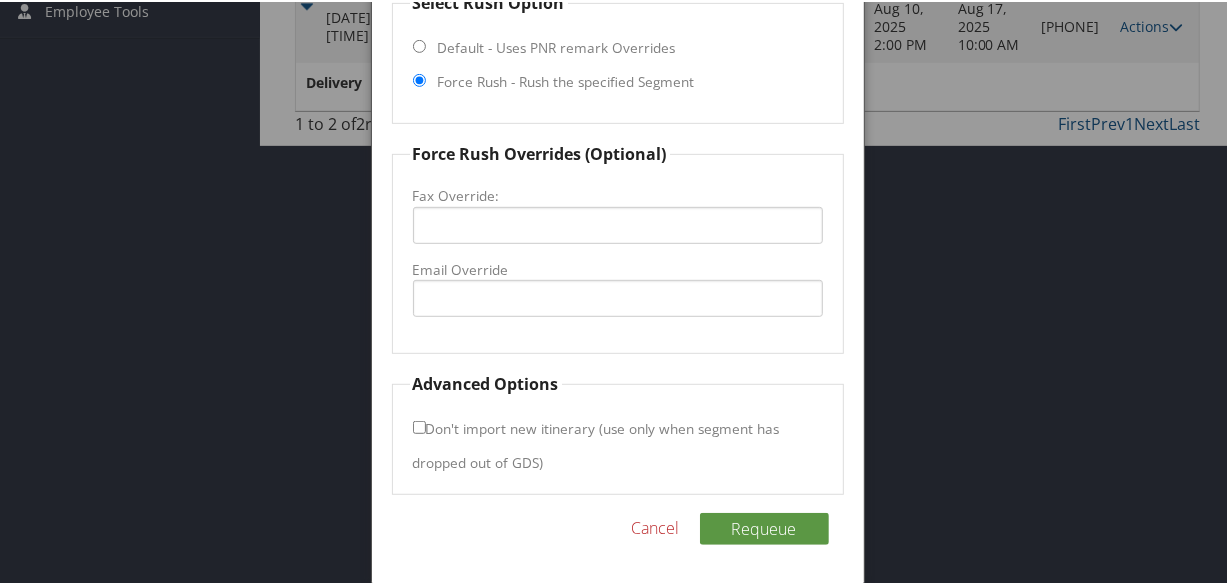 click on "Cancel" at bounding box center (656, 526) 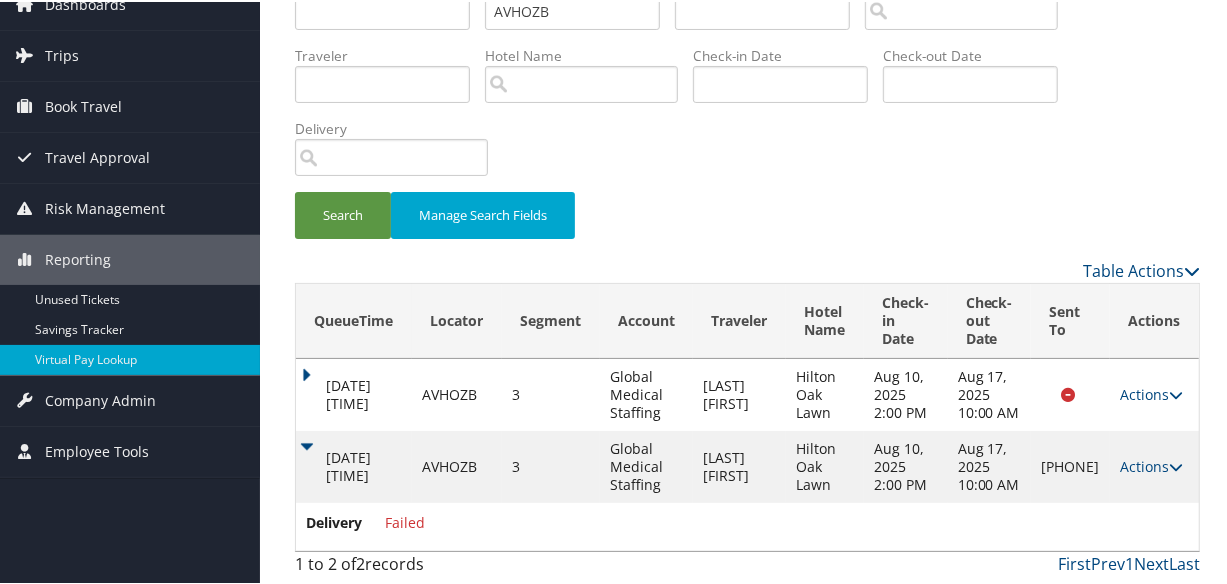 scroll, scrollTop: 110, scrollLeft: 0, axis: vertical 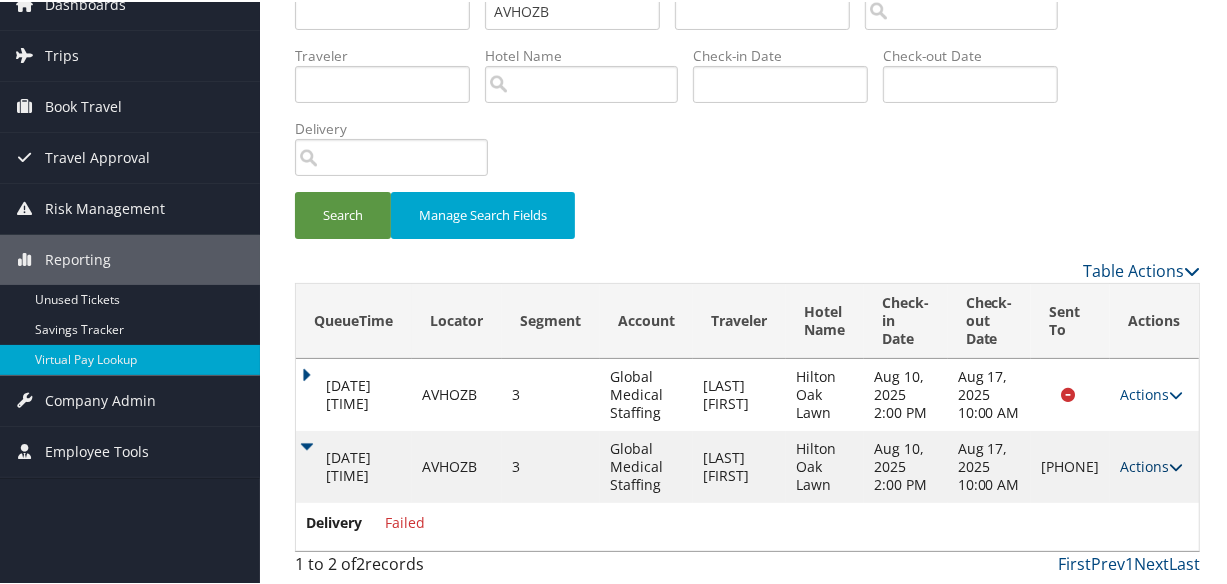 click on "Actions" at bounding box center [1151, 464] 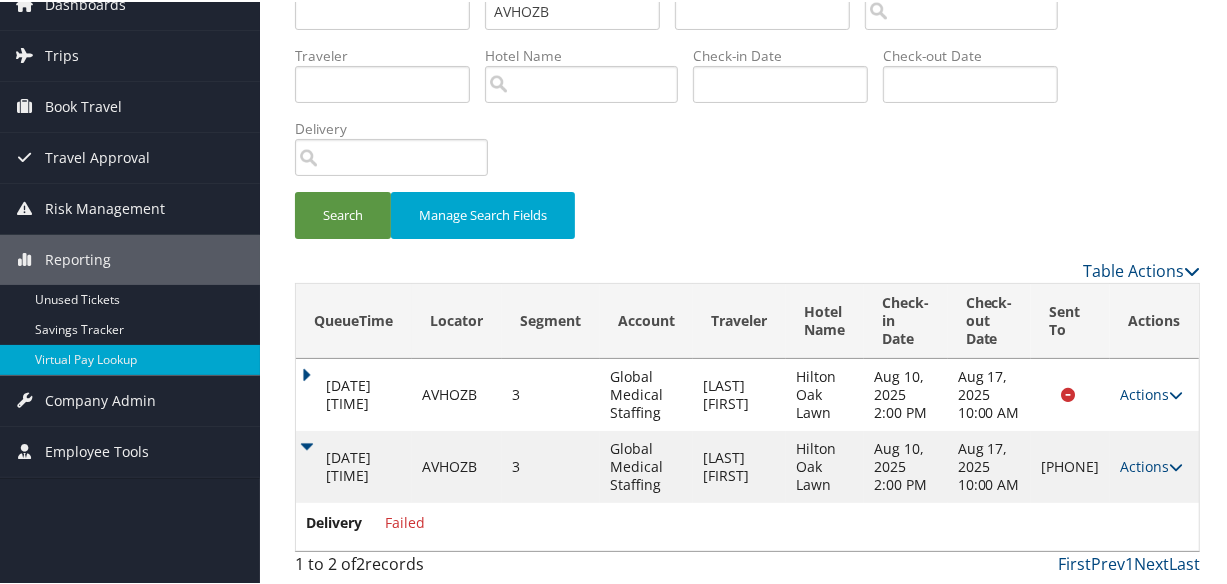 scroll, scrollTop: 131, scrollLeft: 0, axis: vertical 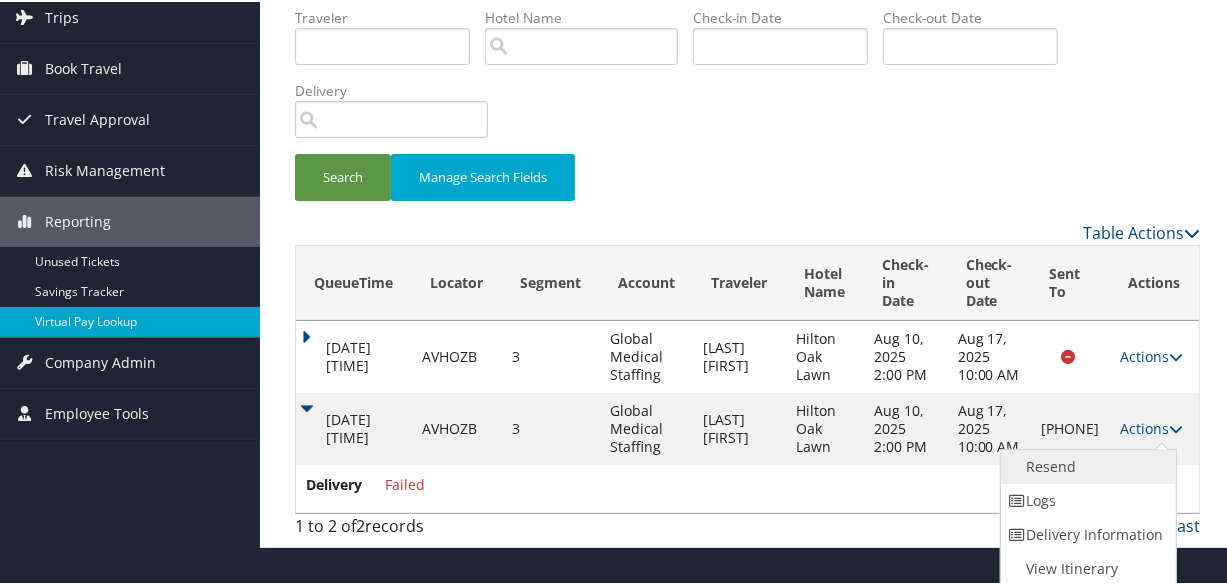 click on "Resend" at bounding box center (1086, 465) 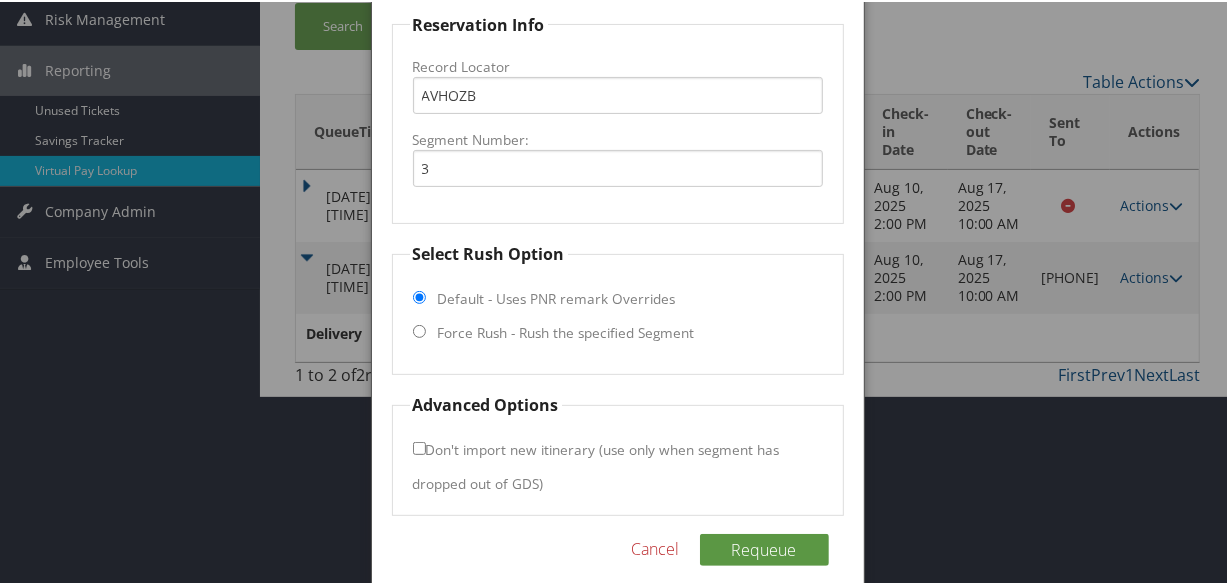 scroll, scrollTop: 303, scrollLeft: 0, axis: vertical 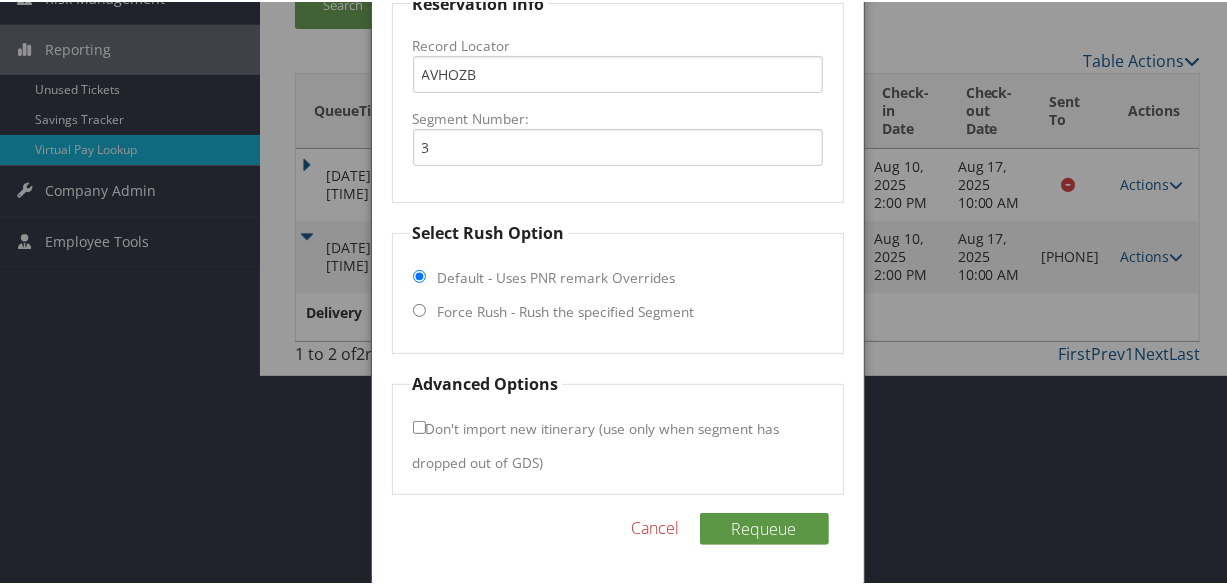click on "Force Rush - Rush the specified Segment" at bounding box center (566, 310) 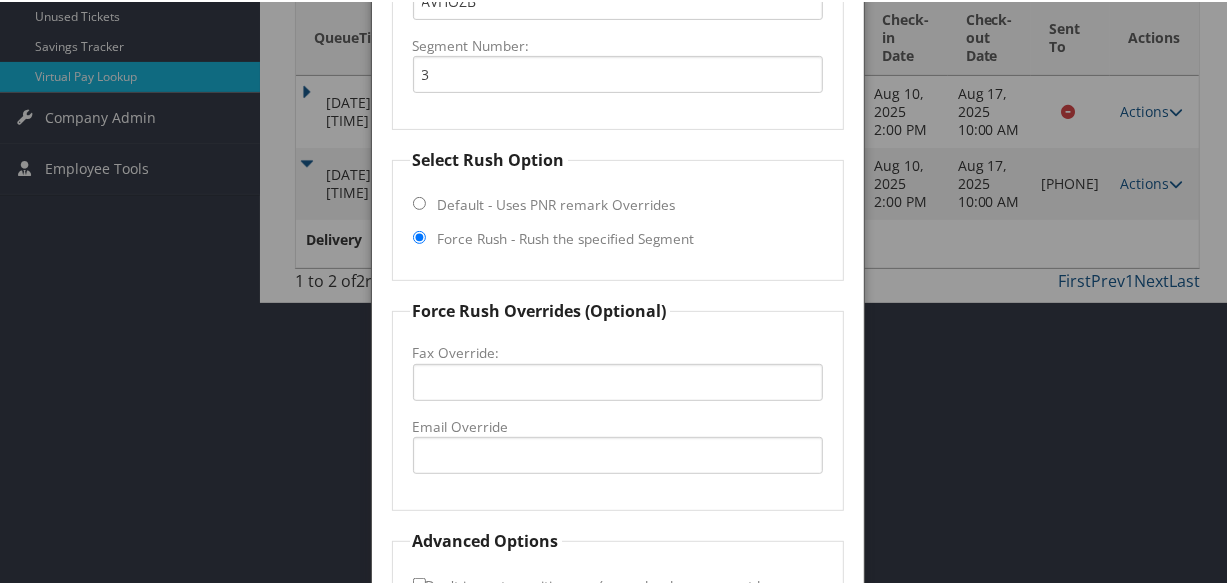 scroll, scrollTop: 533, scrollLeft: 0, axis: vertical 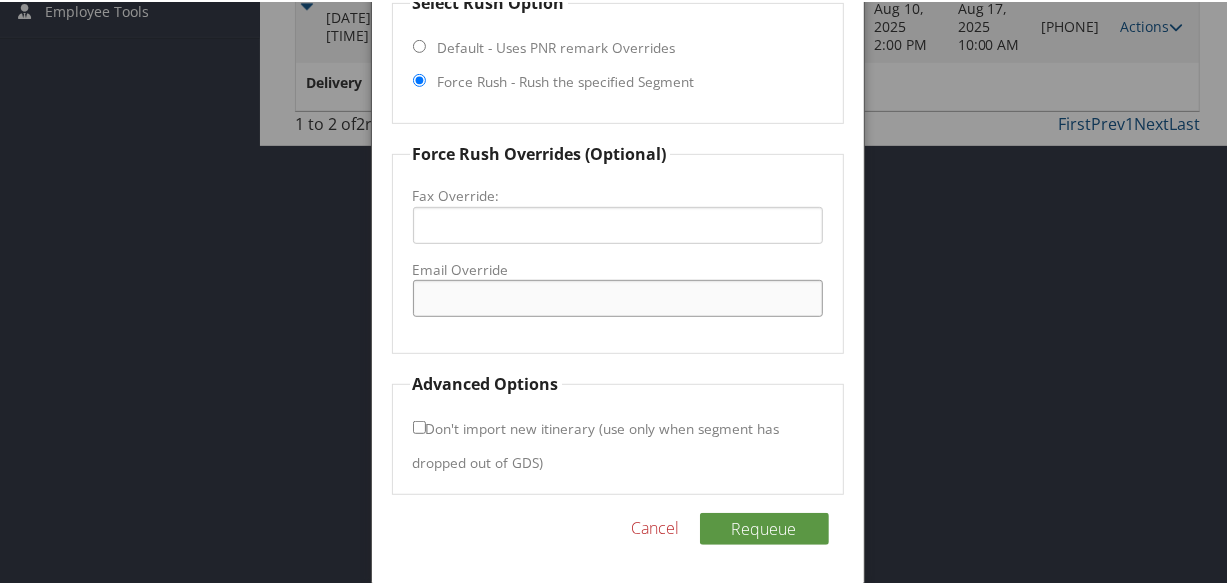 click on "Email Override" at bounding box center (618, 296) 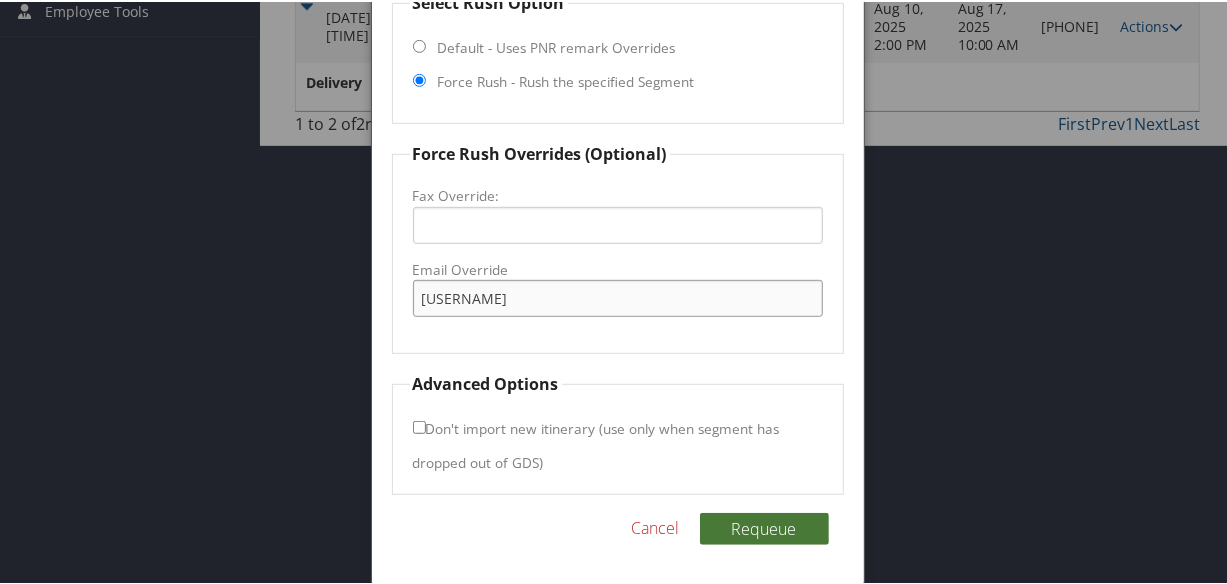type on "tamya.smith2@hilton.com" 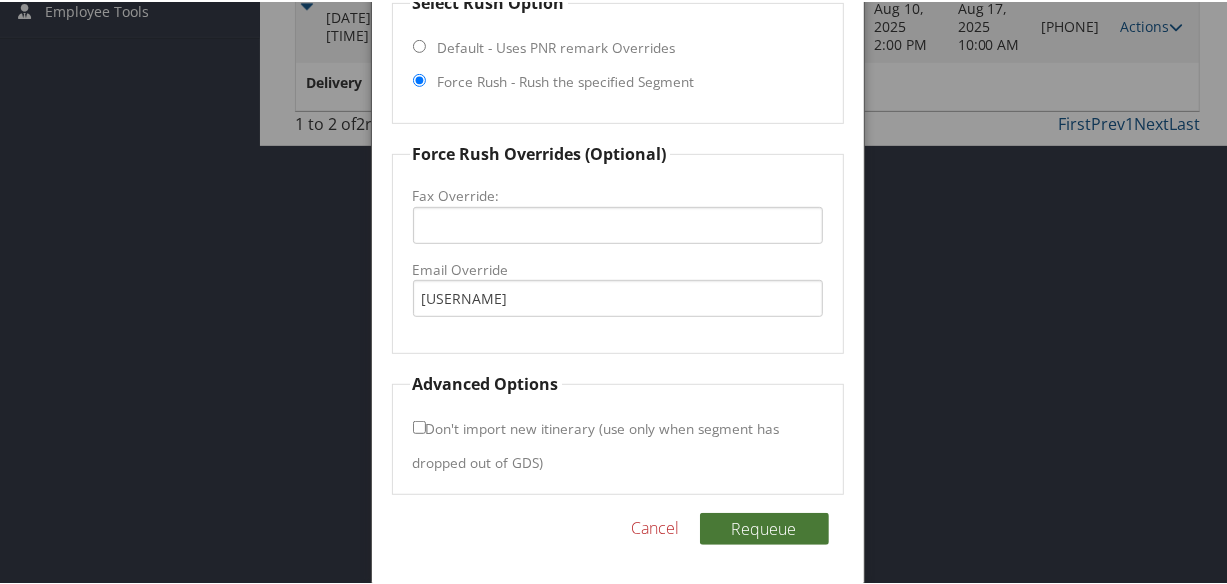 click on "Requeue" at bounding box center (764, 527) 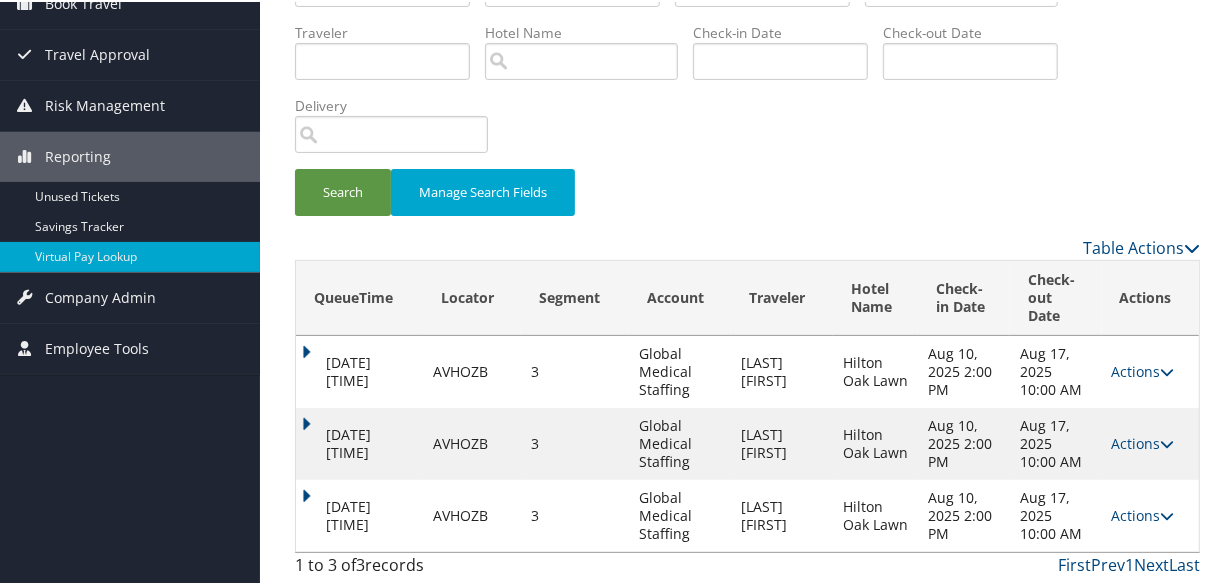 scroll, scrollTop: 116, scrollLeft: 0, axis: vertical 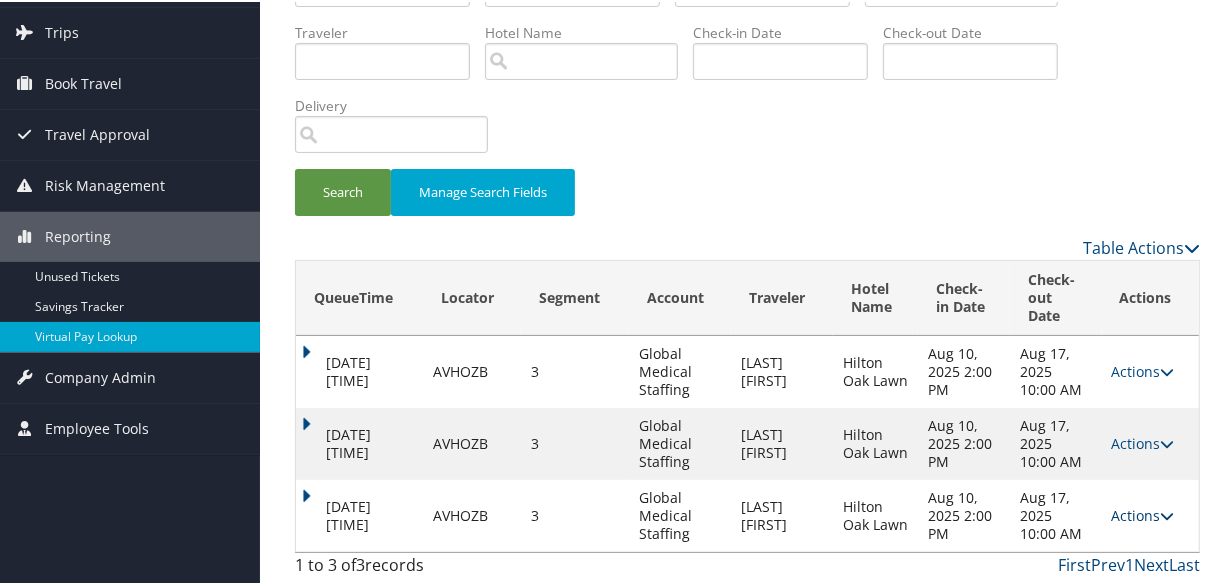 click on "Actions" at bounding box center (1143, 513) 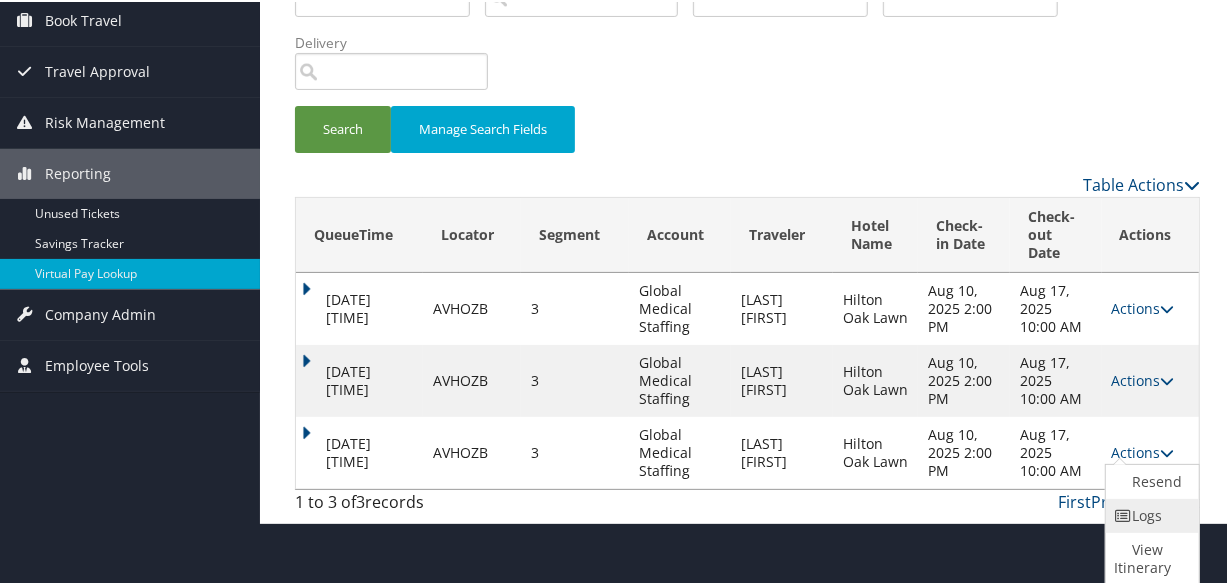 click on "Logs" at bounding box center (1150, 514) 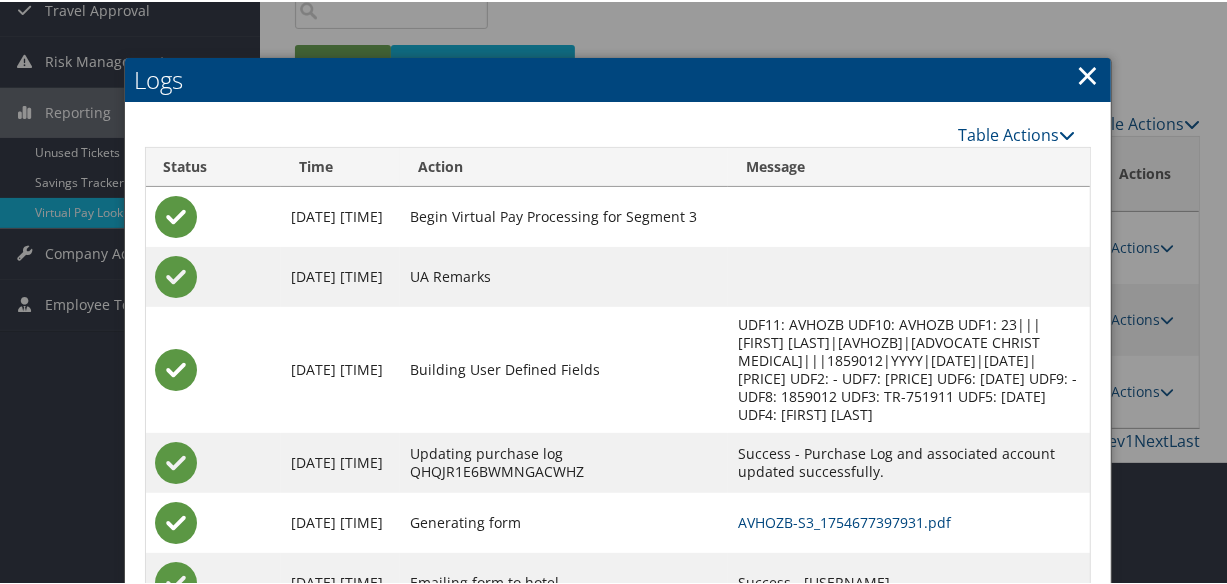 scroll, scrollTop: 382, scrollLeft: 0, axis: vertical 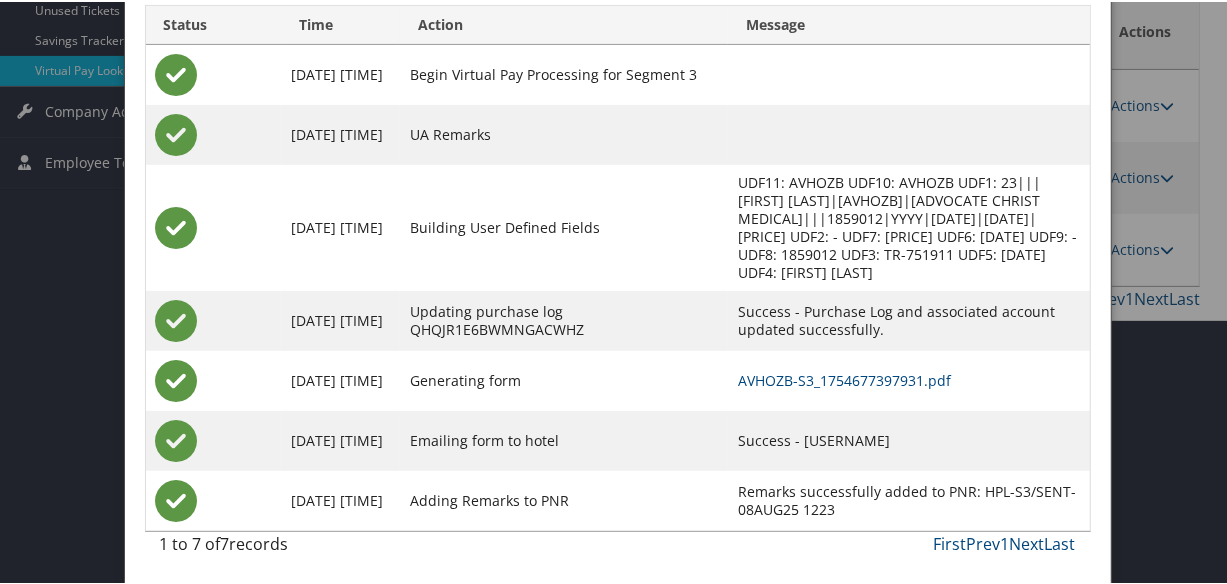 copy on "tamya.smith2@hilton.com" 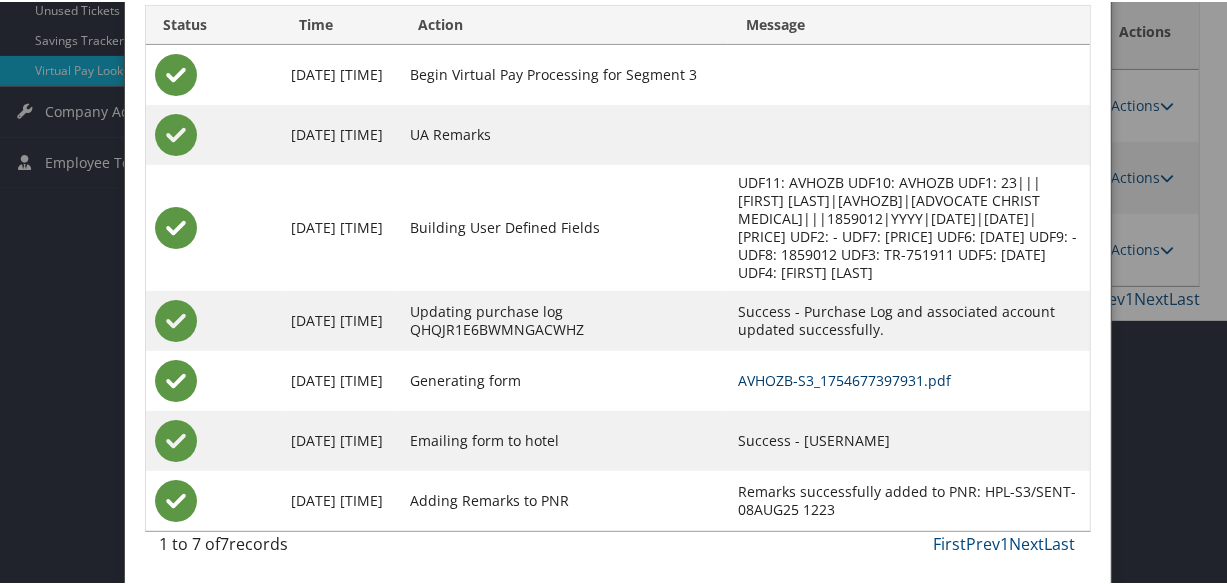 click on "AVHOZB-S3_1754677397931.pdf" at bounding box center [844, 378] 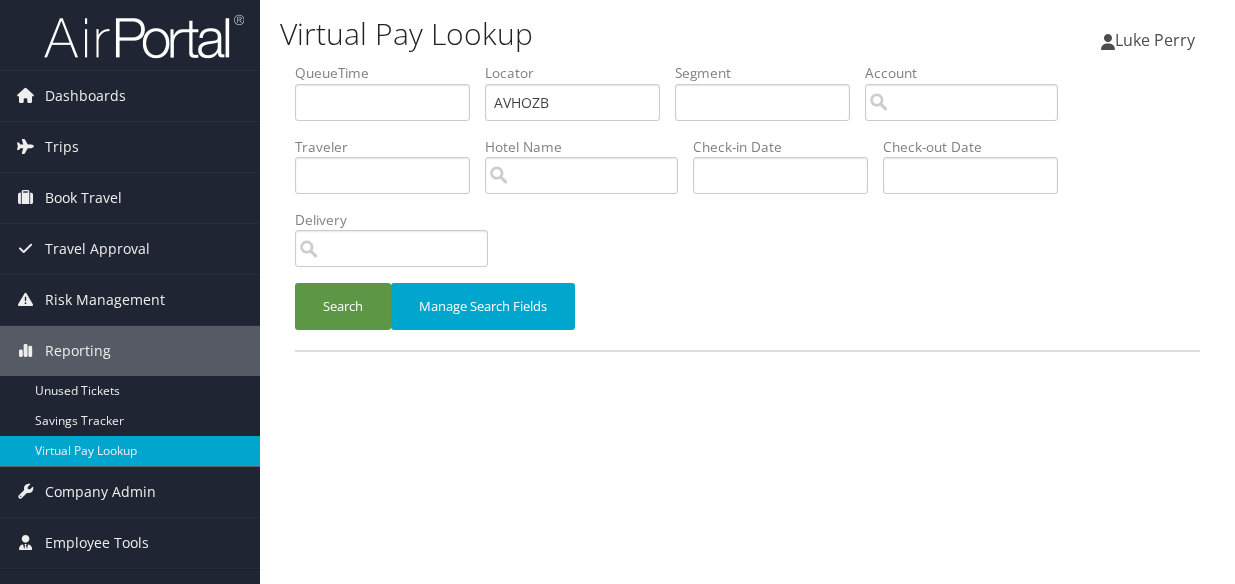 scroll, scrollTop: 0, scrollLeft: 0, axis: both 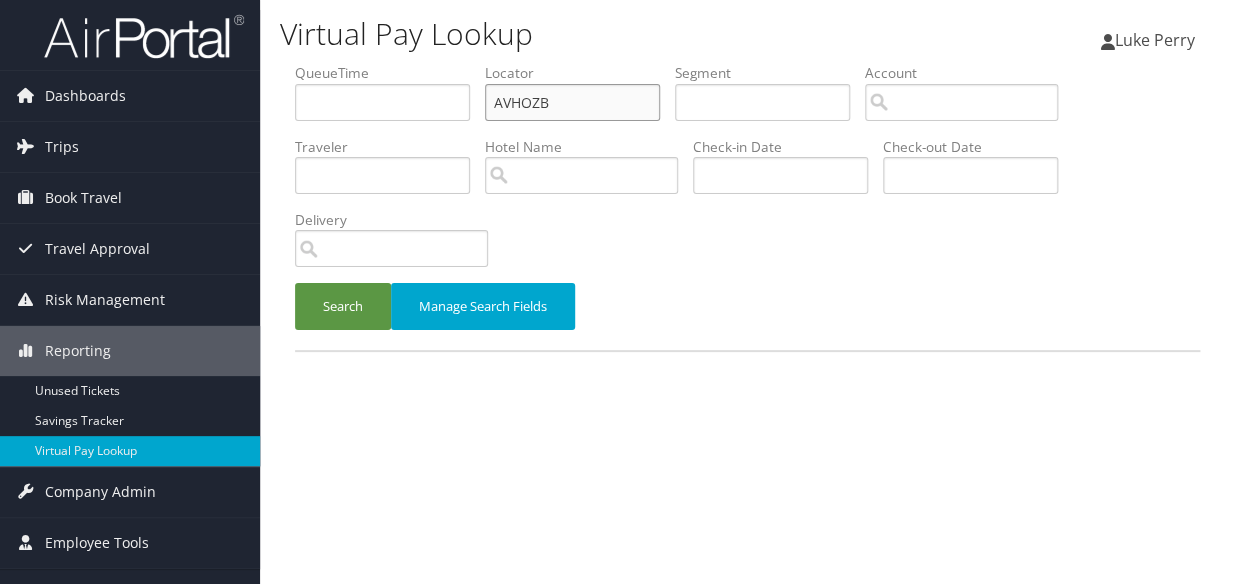 drag, startPoint x: 518, startPoint y: 115, endPoint x: 348, endPoint y: 126, distance: 170.35551 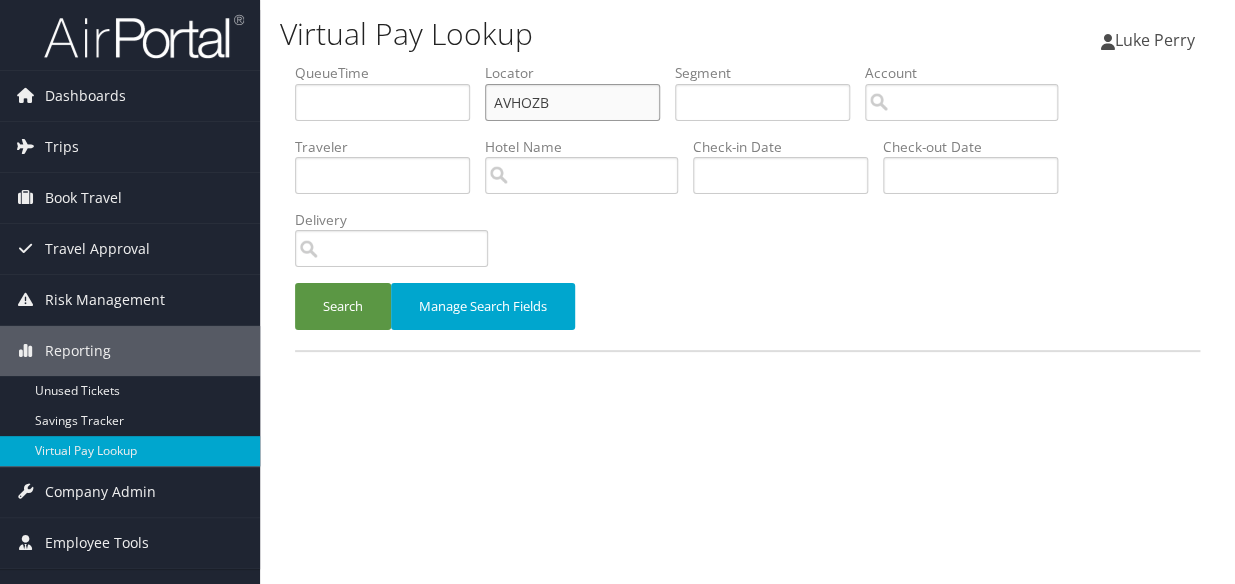 click on "QueueTime Locator AVHOZB Segment Account Traveler Hotel Name Check-in Date Check-out Date Delivery" at bounding box center [747, 63] 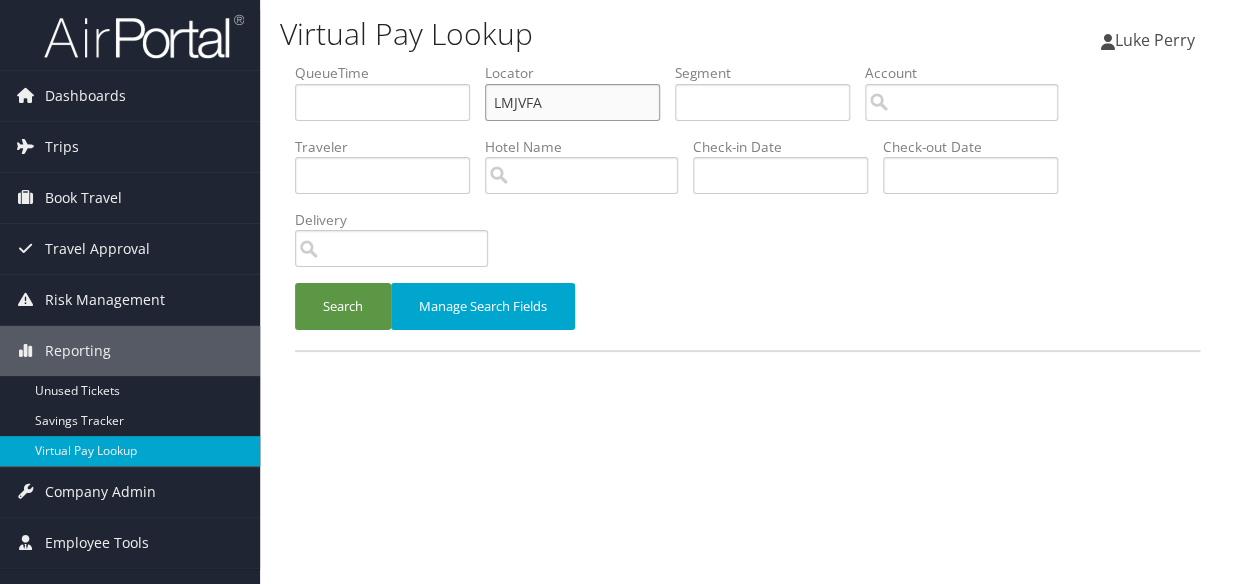 type on "LMJVFA" 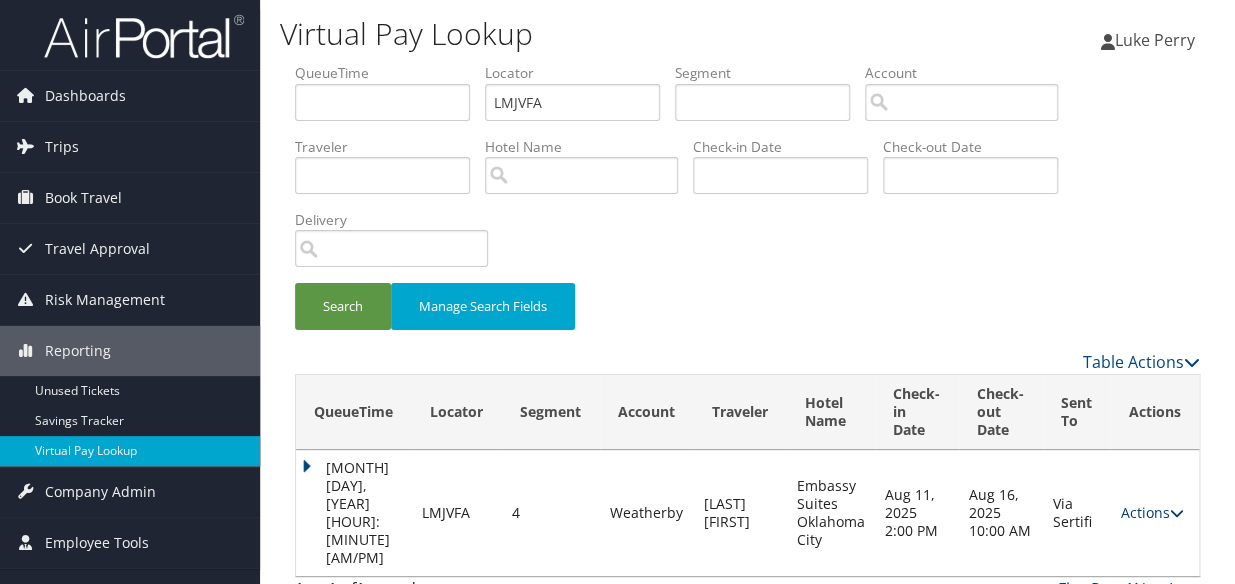 click on "Actions" at bounding box center [1151, 512] 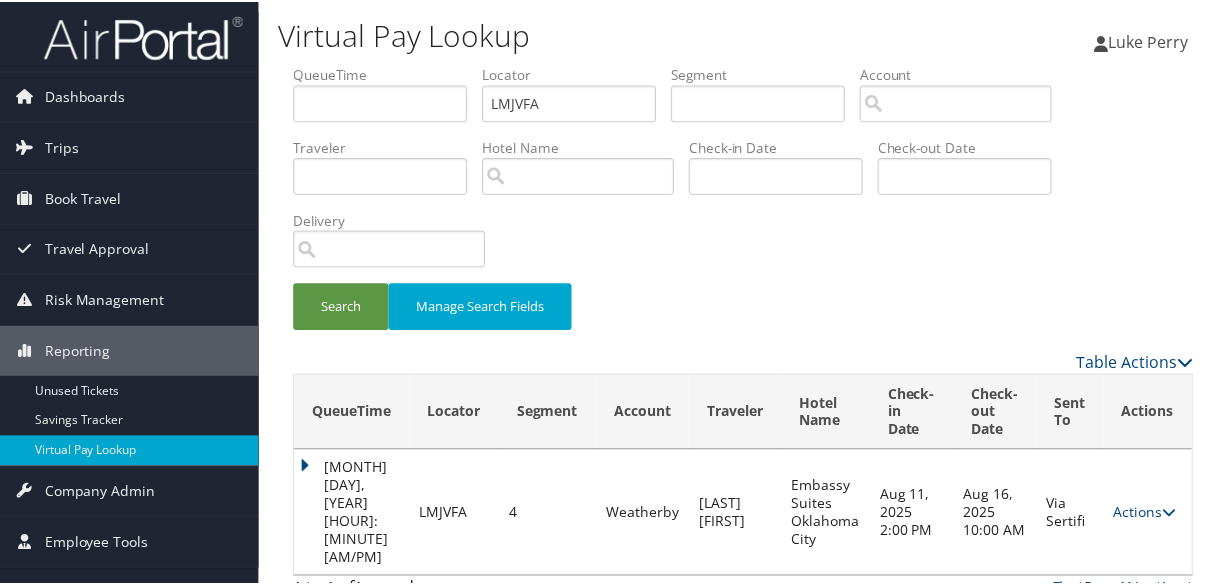 scroll, scrollTop: 61, scrollLeft: 0, axis: vertical 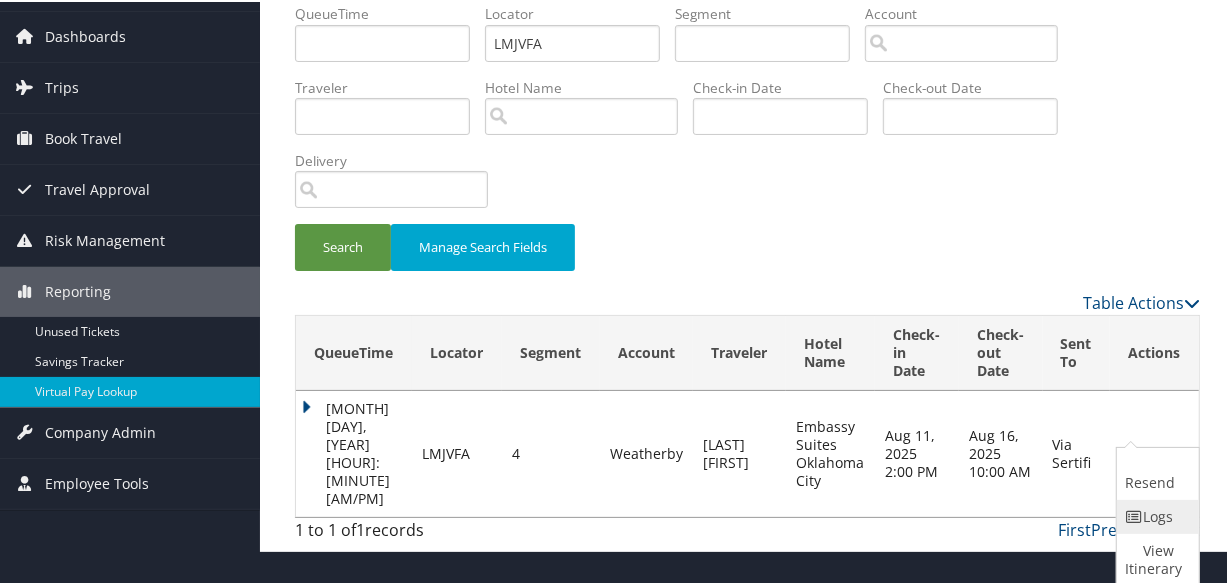 click at bounding box center [1134, 515] 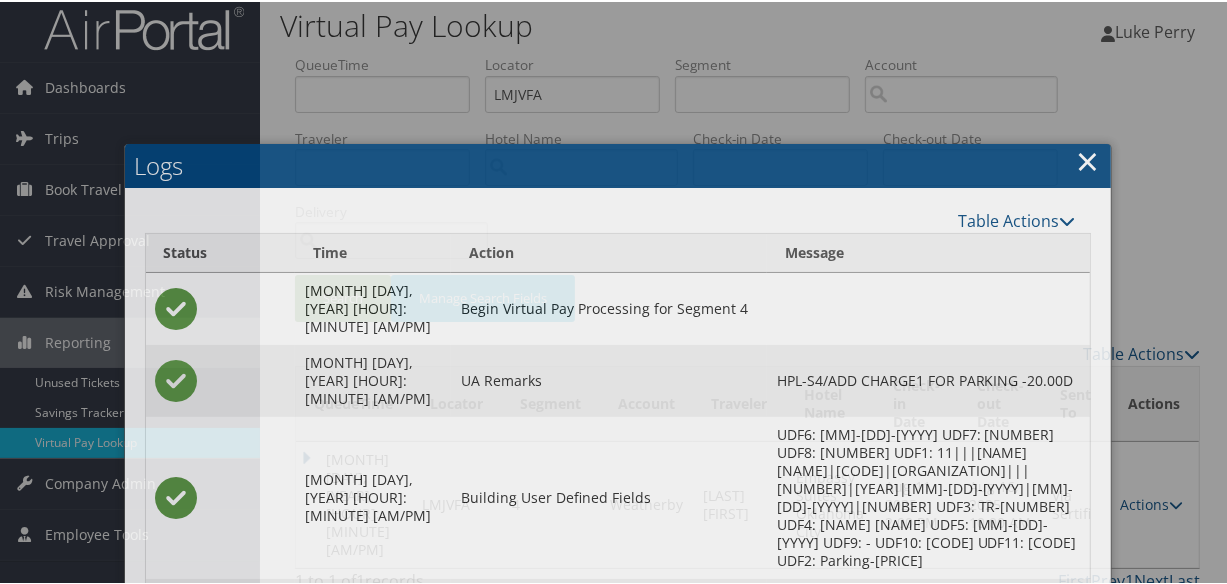 scroll, scrollTop: 308, scrollLeft: 0, axis: vertical 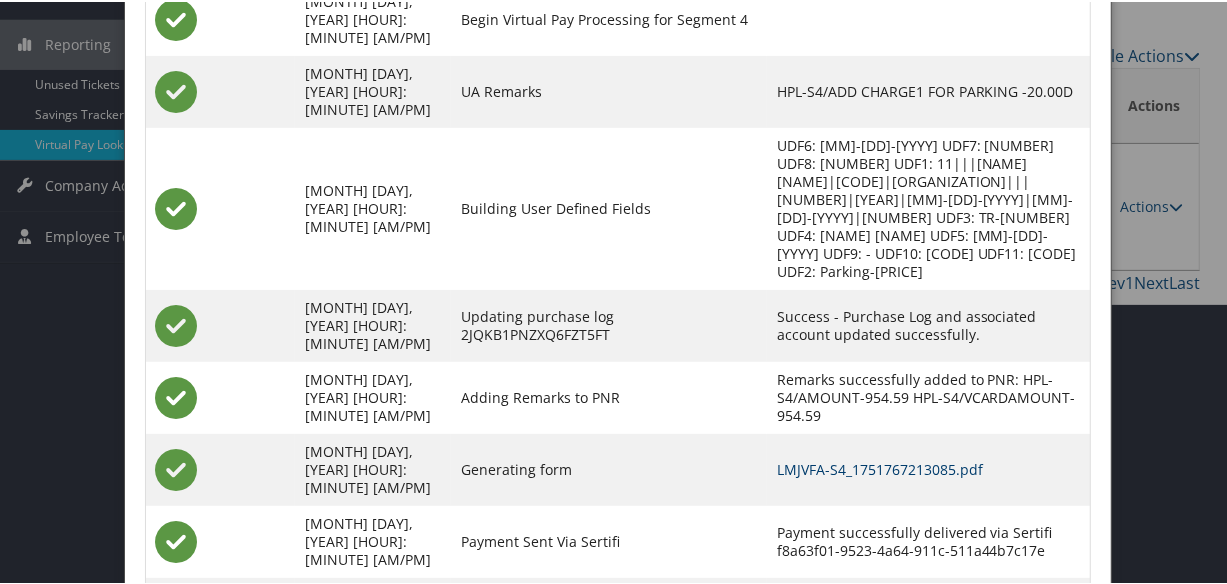 click on "LMJVFA-S4_1751767213085.pdf" at bounding box center (880, 467) 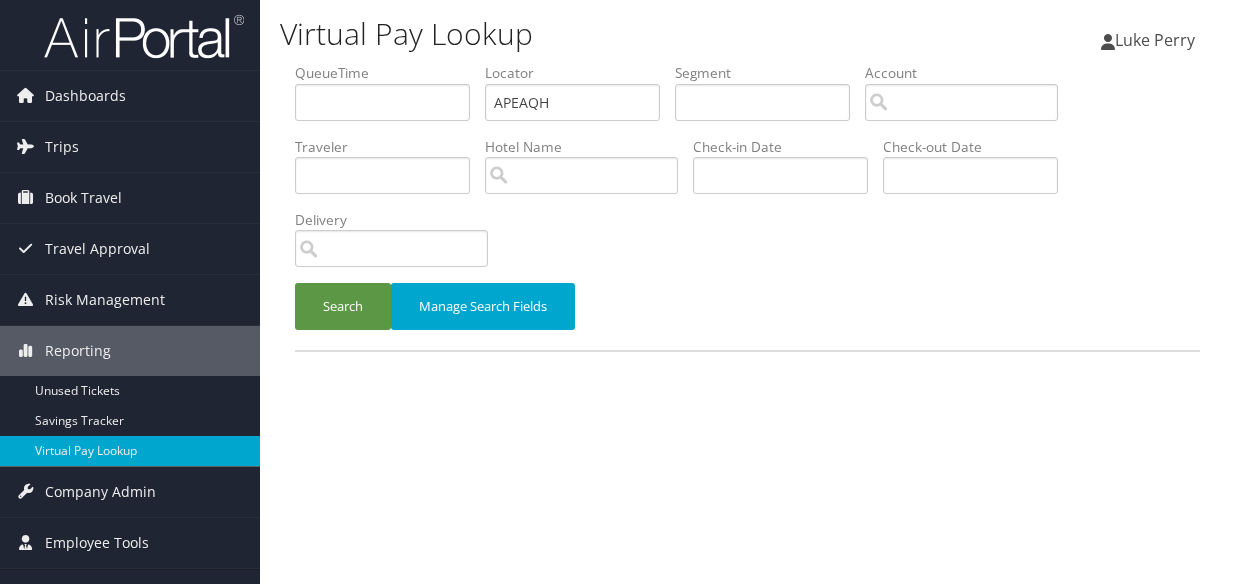 scroll, scrollTop: 0, scrollLeft: 0, axis: both 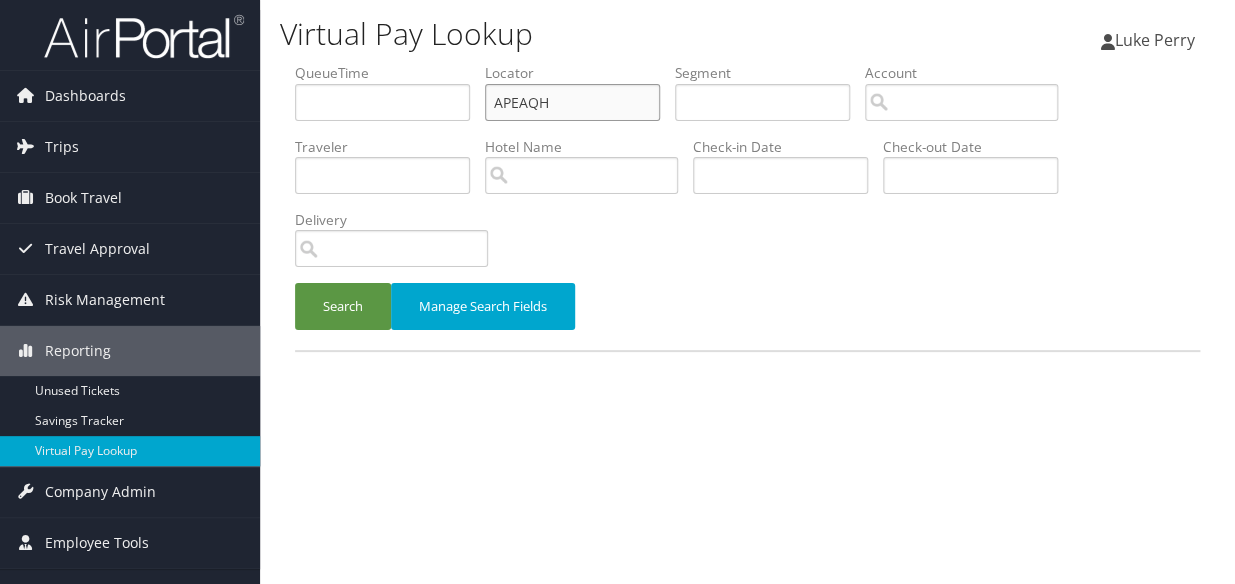 drag, startPoint x: 565, startPoint y: 89, endPoint x: 451, endPoint y: 122, distance: 118.680244 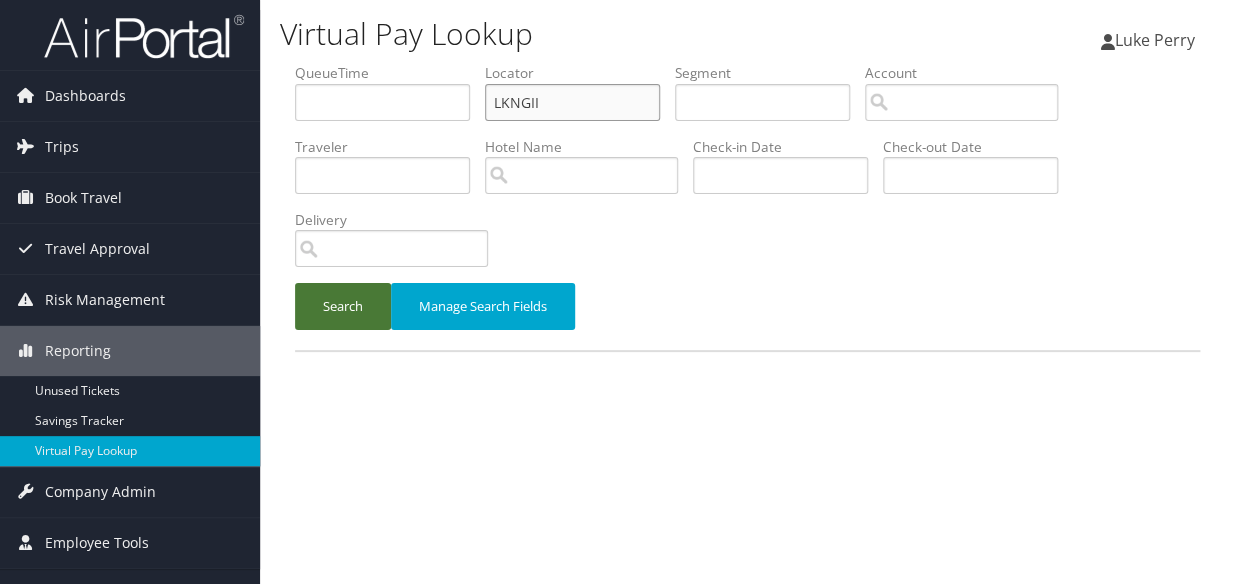 type on "LKNGII" 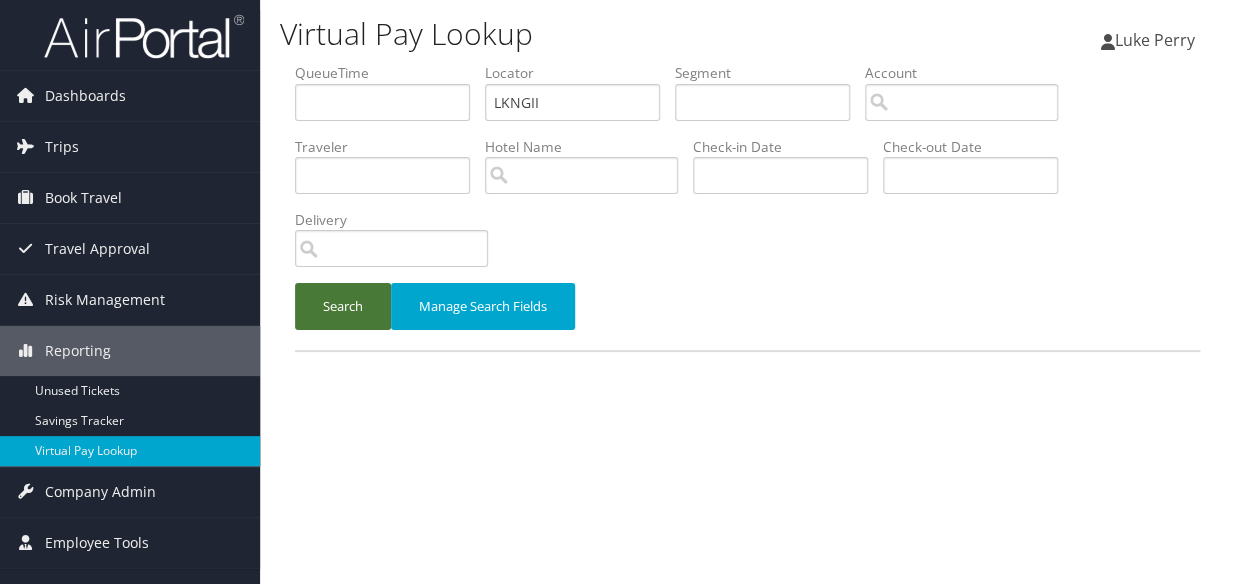 click on "Search" at bounding box center [343, 306] 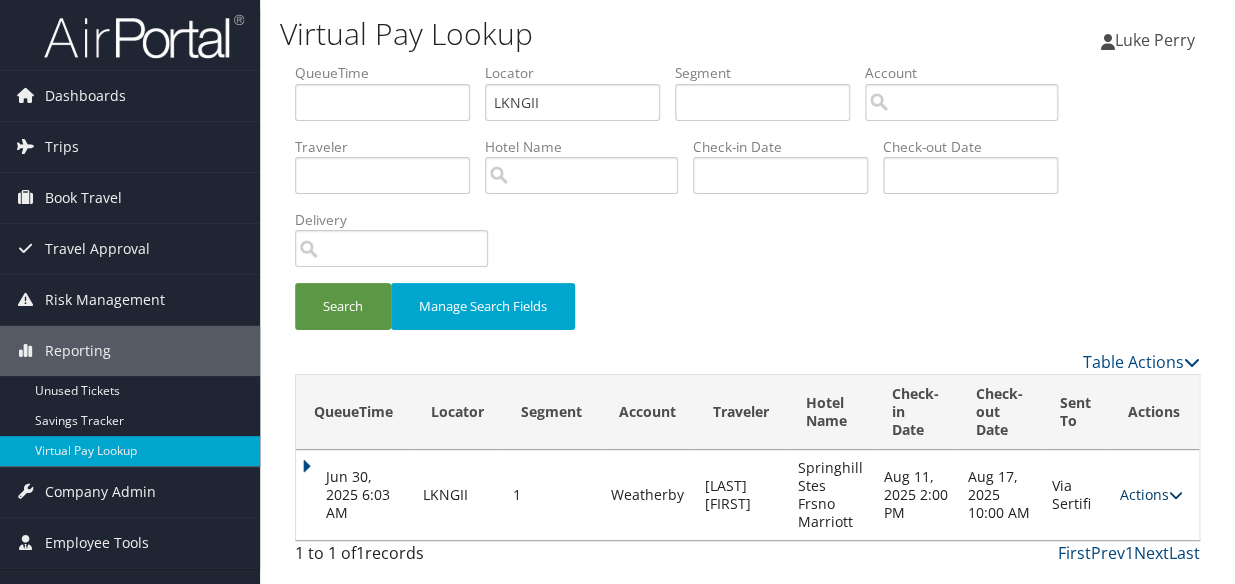 click on "Actions" at bounding box center (1151, 494) 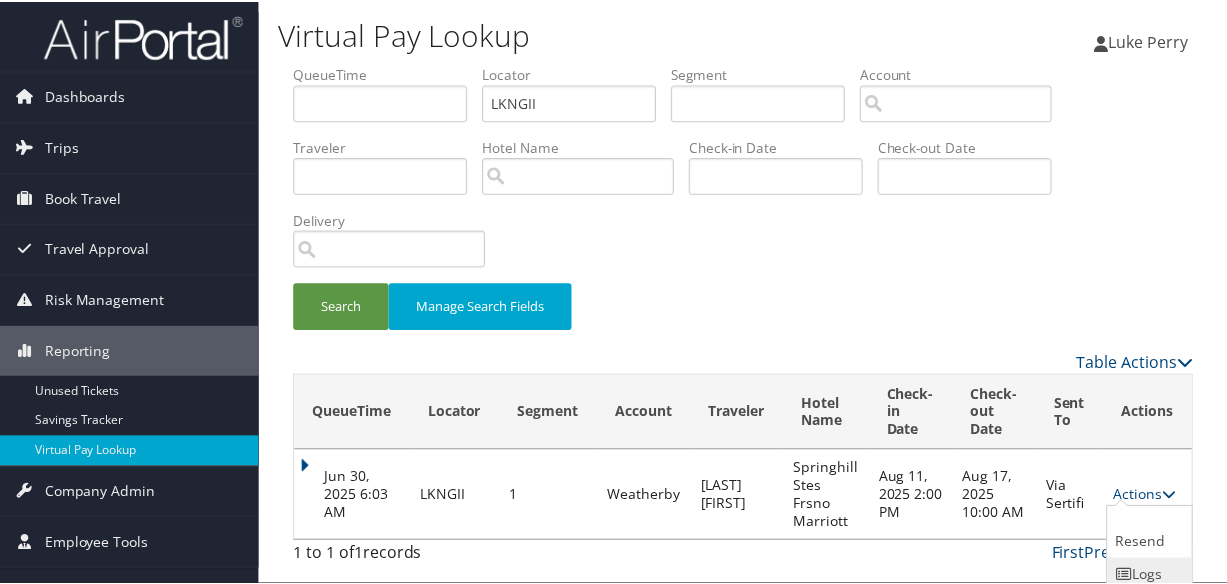 scroll, scrollTop: 61, scrollLeft: 0, axis: vertical 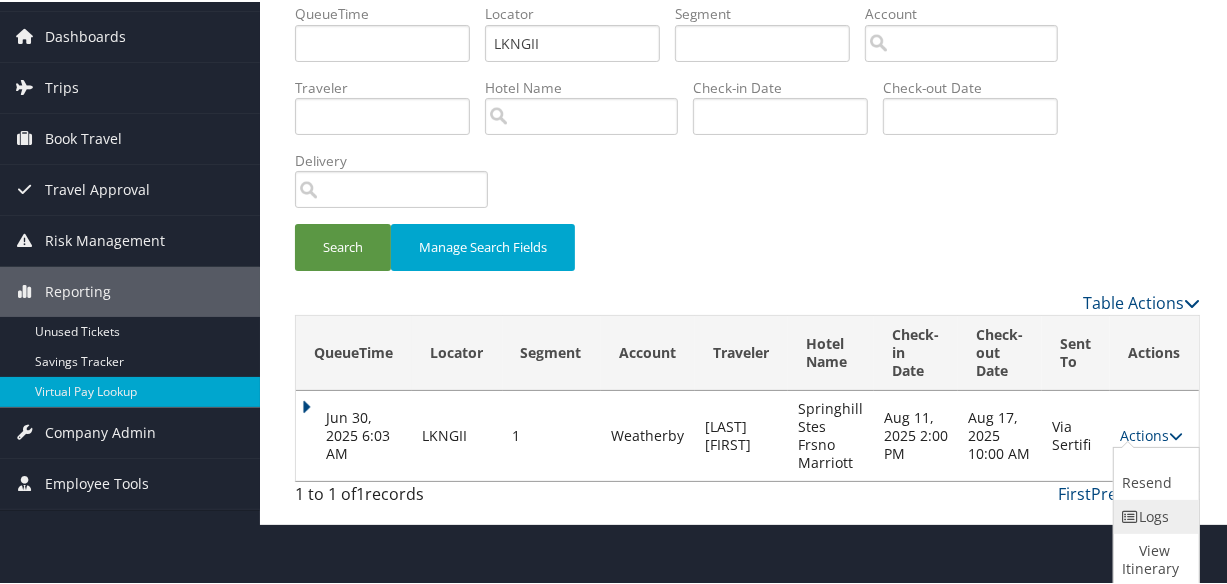 click on "Logs" at bounding box center (1154, 515) 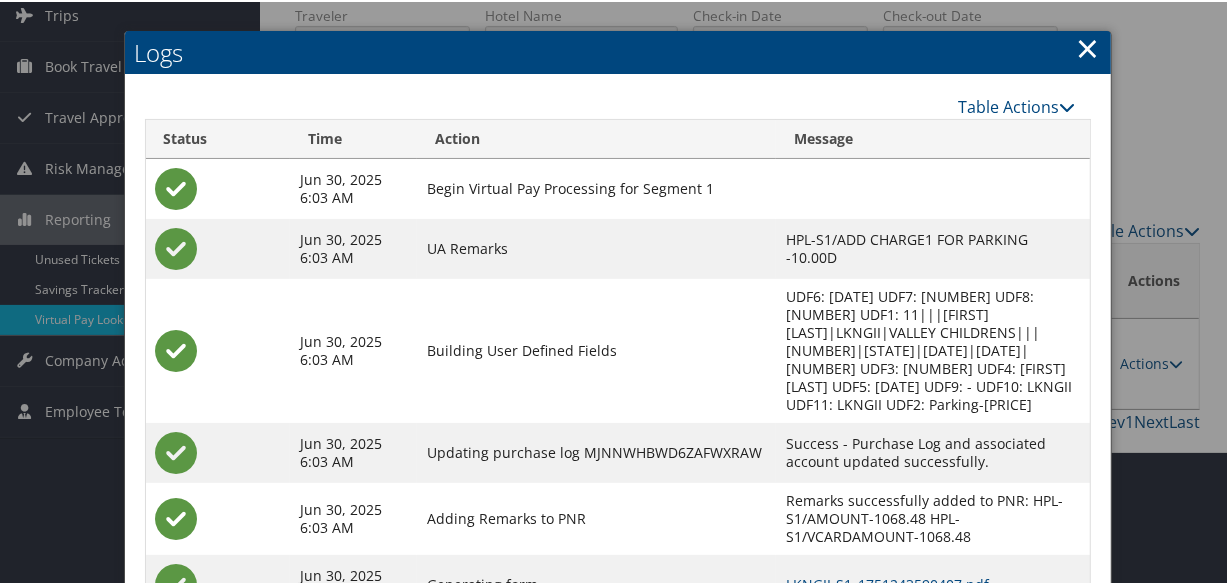 scroll, scrollTop: 304, scrollLeft: 0, axis: vertical 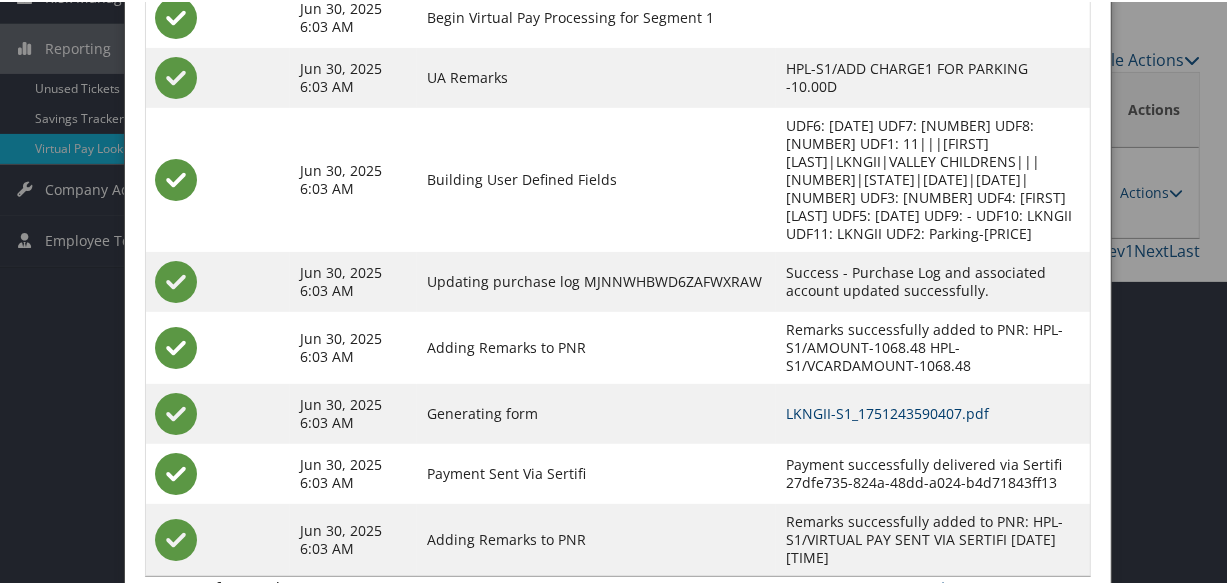 click on "LKNGII-S1_1751243590407.pdf" at bounding box center [887, 411] 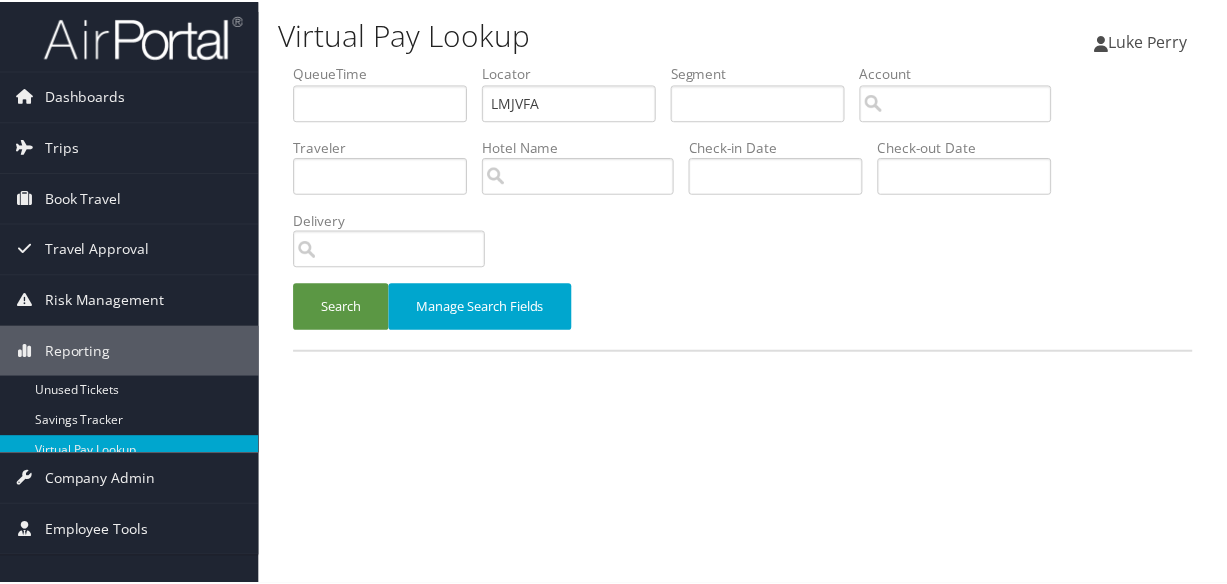 scroll, scrollTop: 0, scrollLeft: 0, axis: both 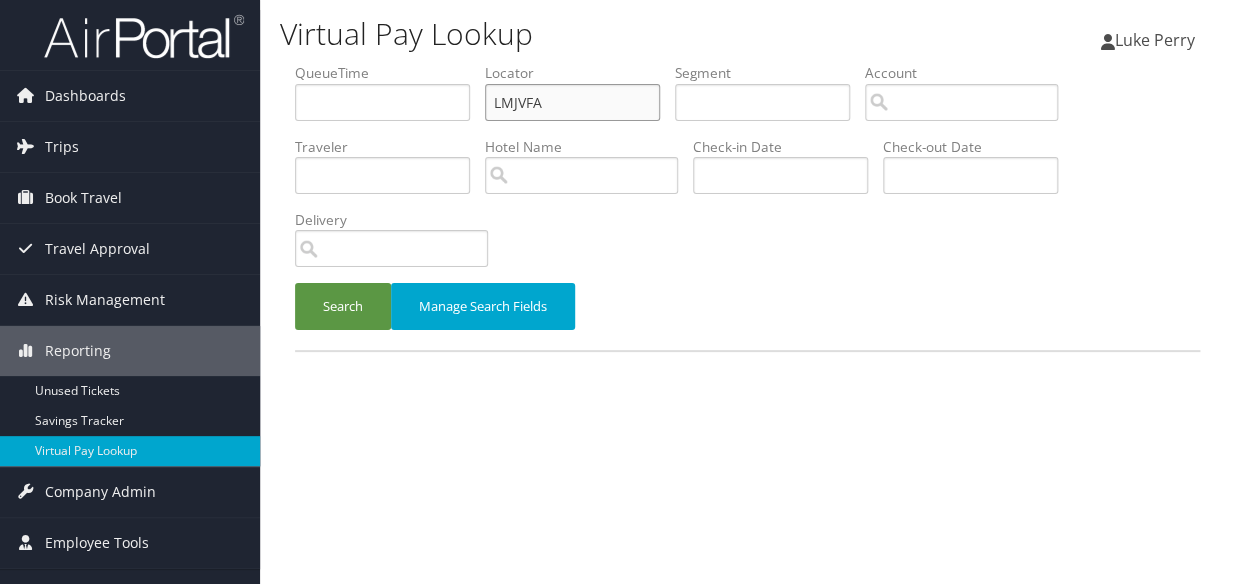 drag, startPoint x: 566, startPoint y: 92, endPoint x: 366, endPoint y: 119, distance: 201.81427 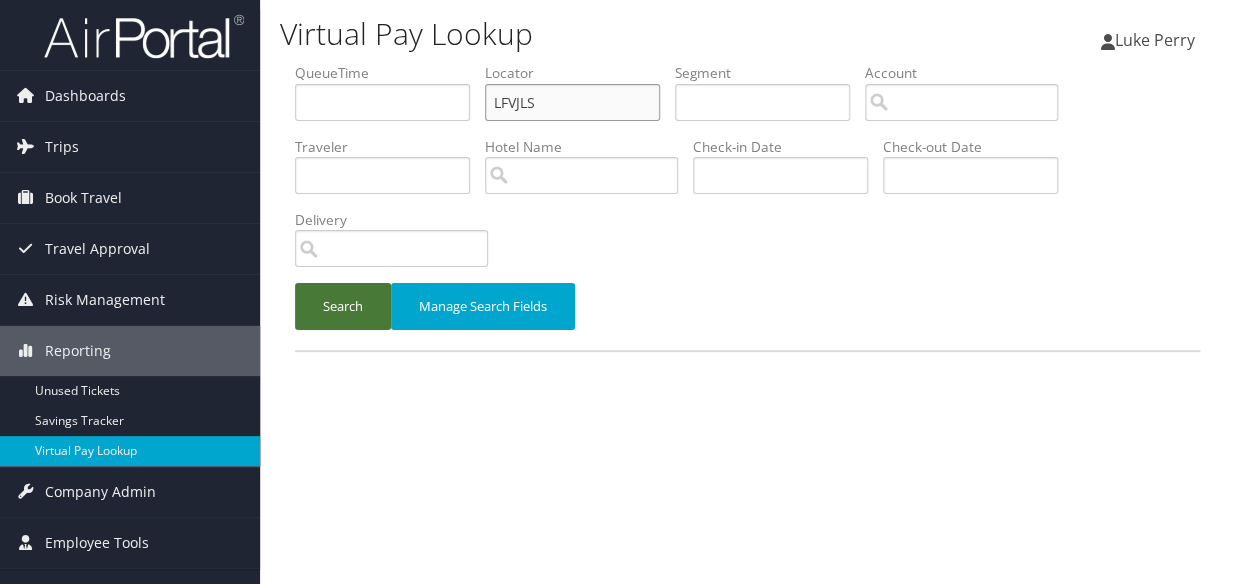 type on "LFVJLS" 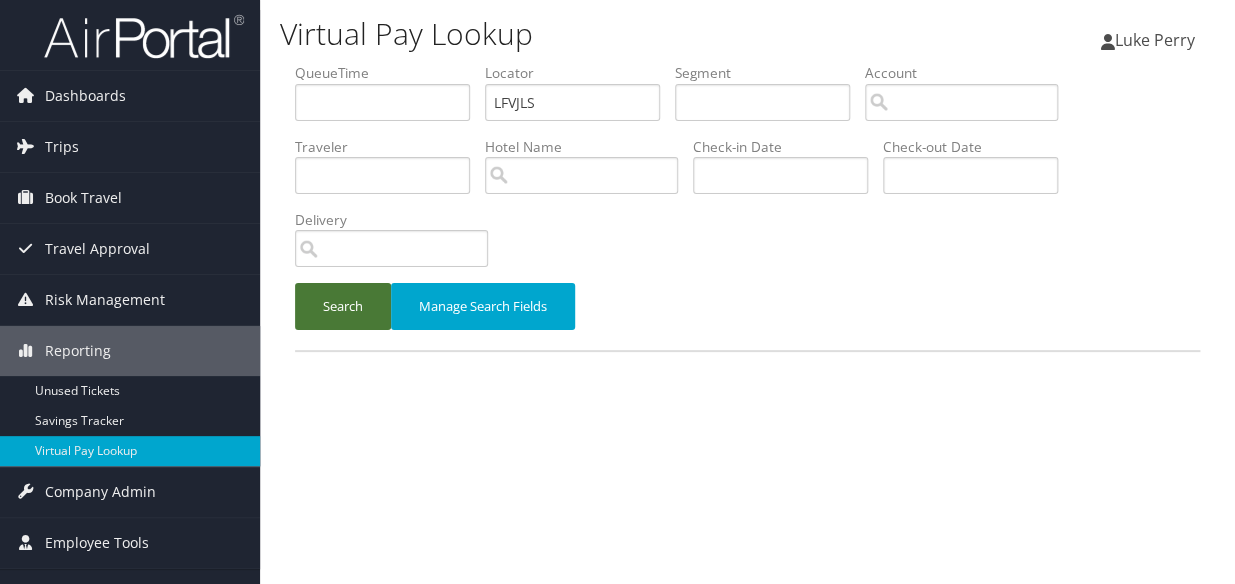 click on "Search Manage Search Fields" at bounding box center [747, 316] 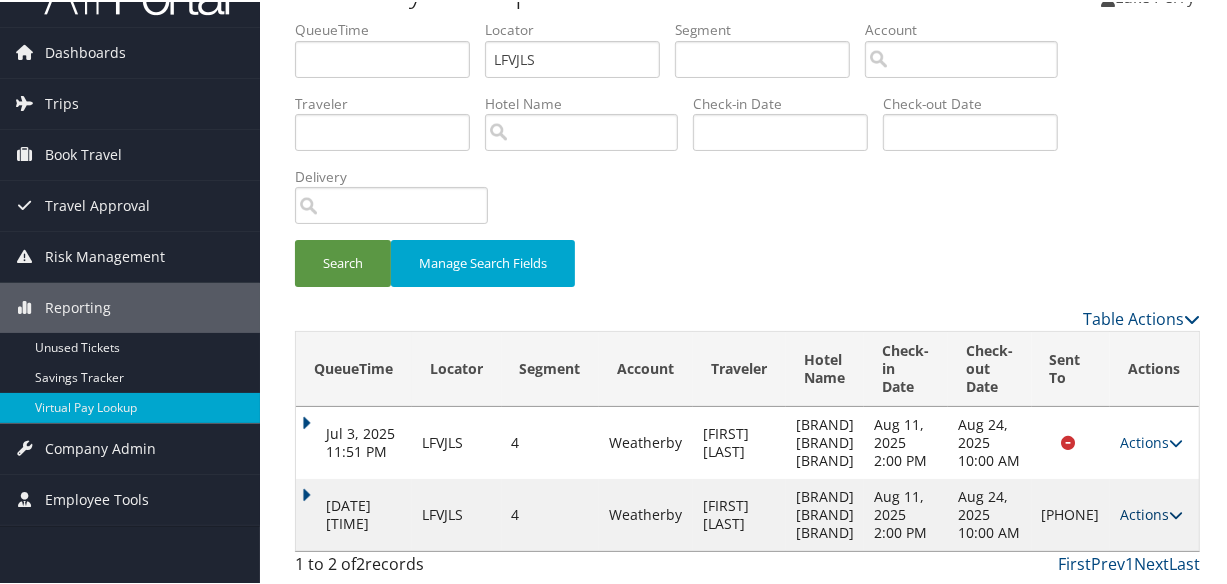 click on "Actions" at bounding box center (1151, 512) 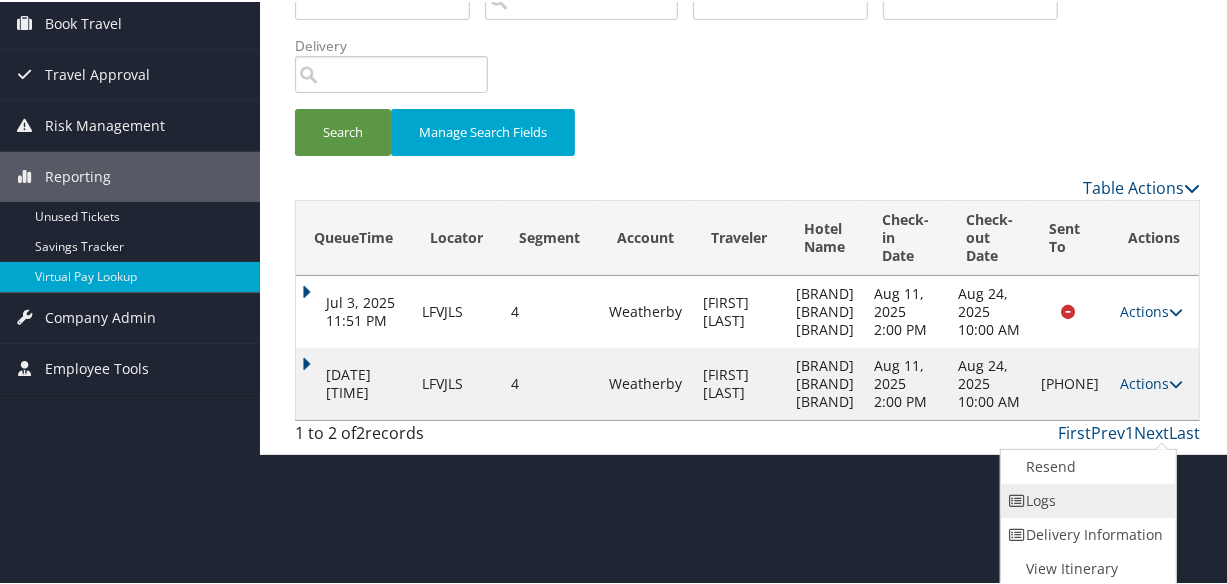 click on "Logs" at bounding box center [1086, 499] 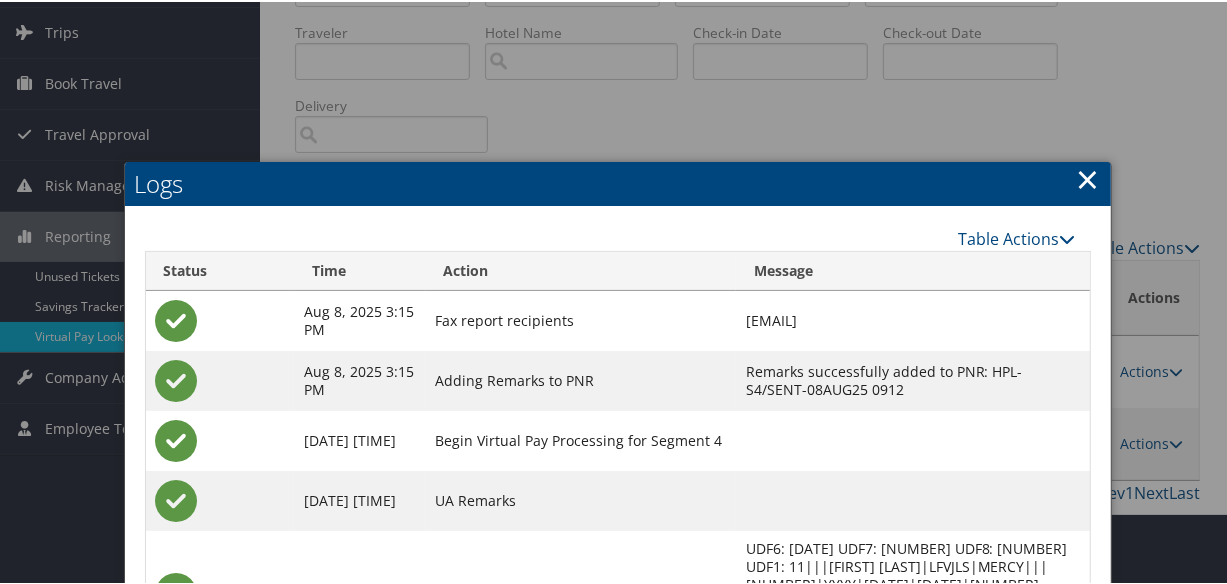 scroll, scrollTop: 386, scrollLeft: 0, axis: vertical 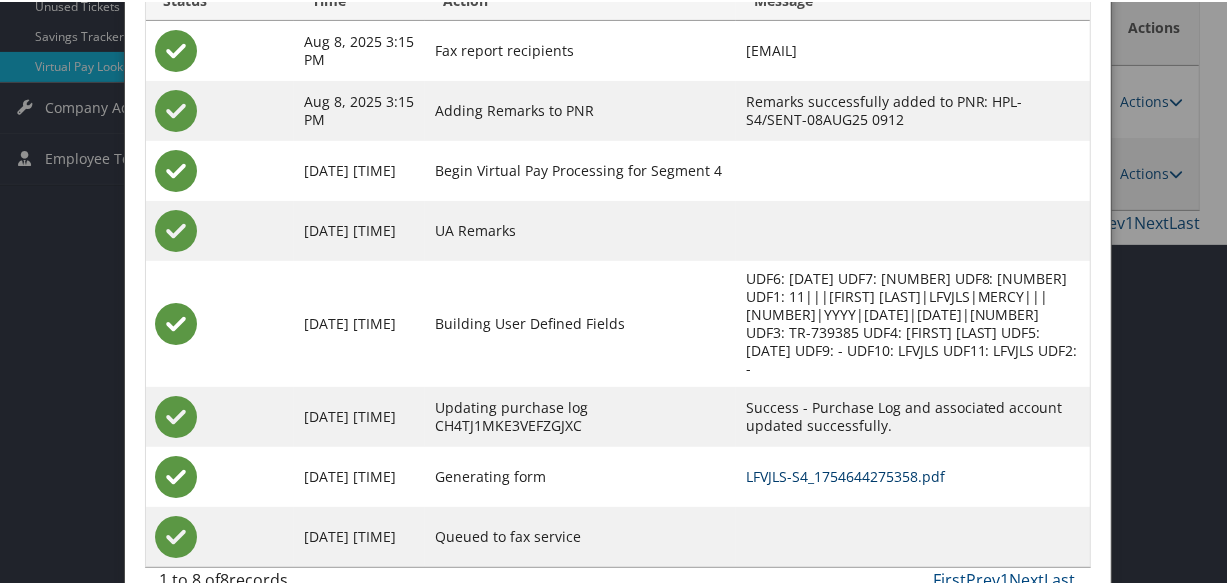 click on "LFVJLS-S4_1754644275358.pdf" at bounding box center [845, 474] 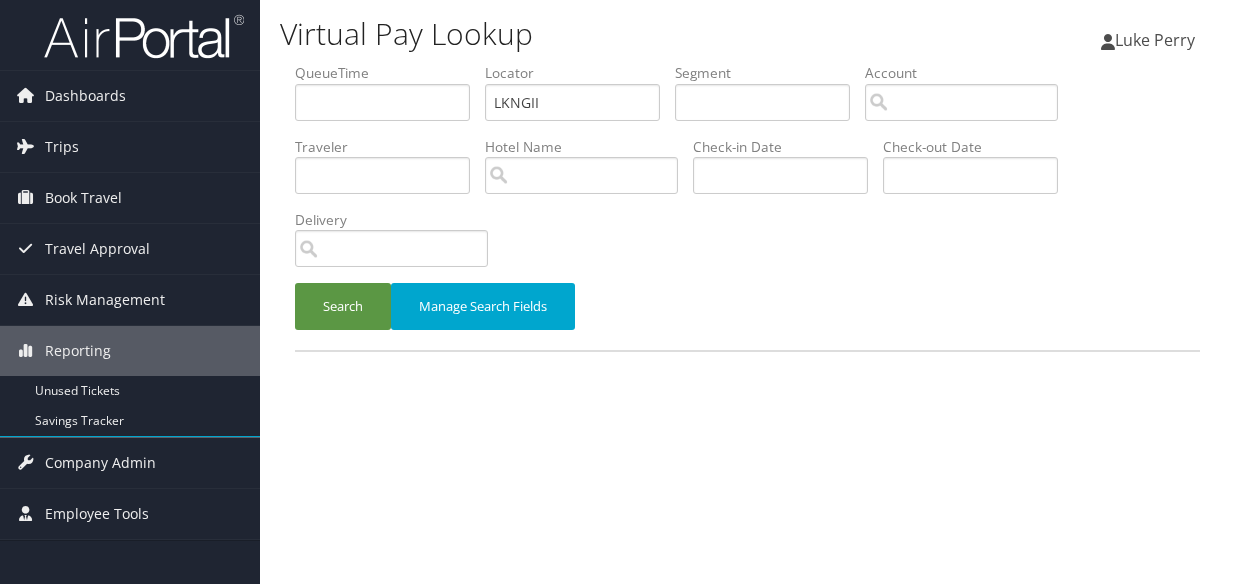 scroll, scrollTop: 0, scrollLeft: 0, axis: both 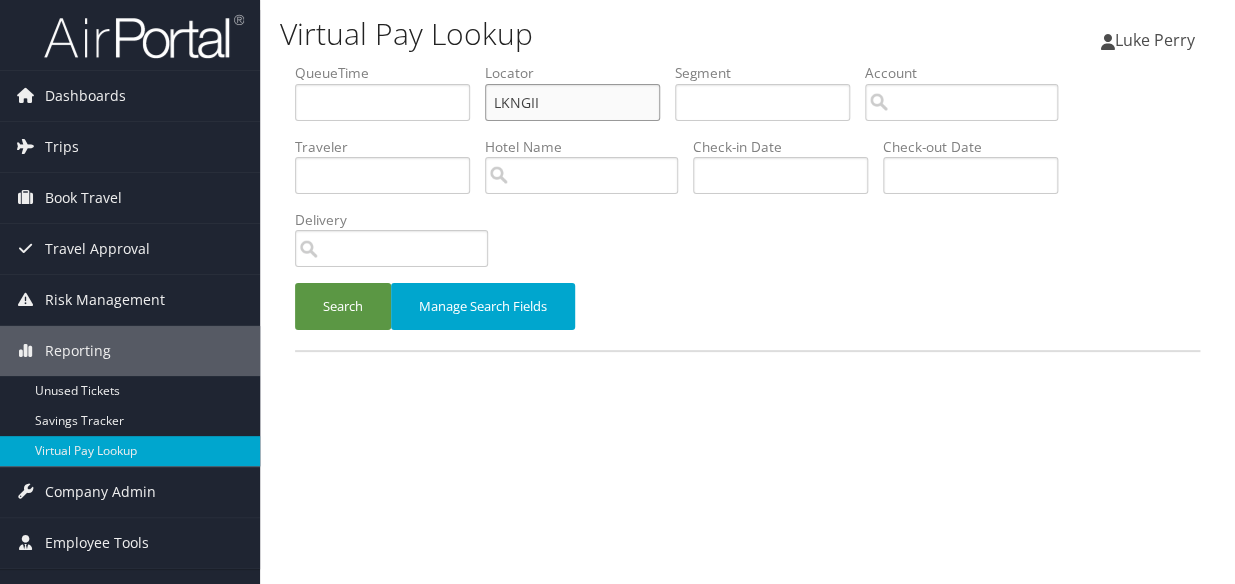 paste on "CUASUP" 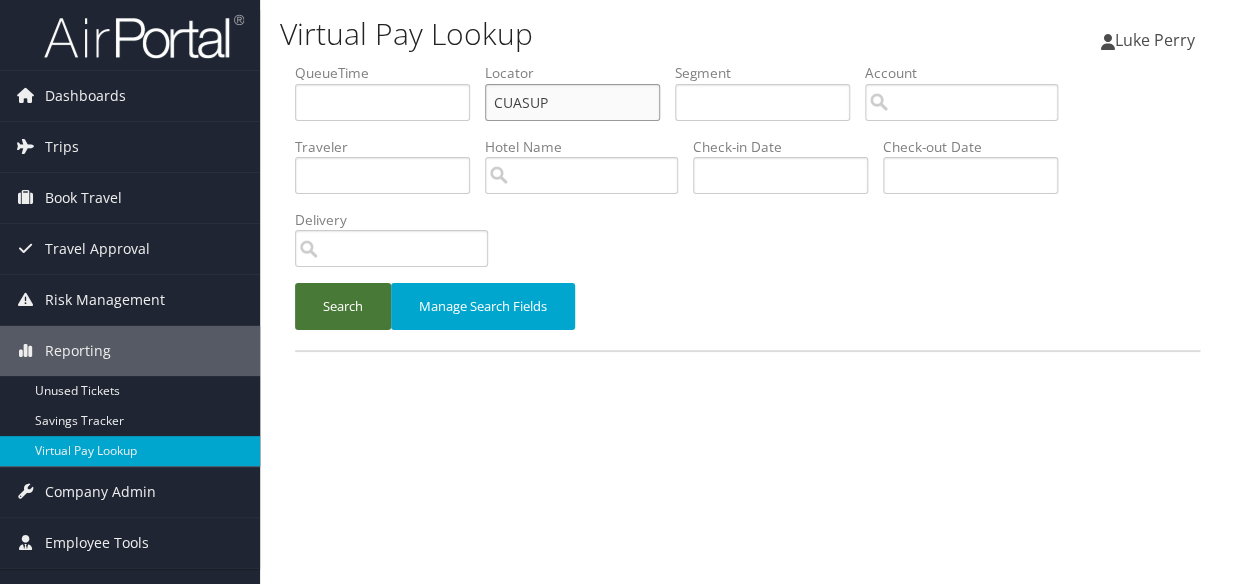 type on "CUASUP" 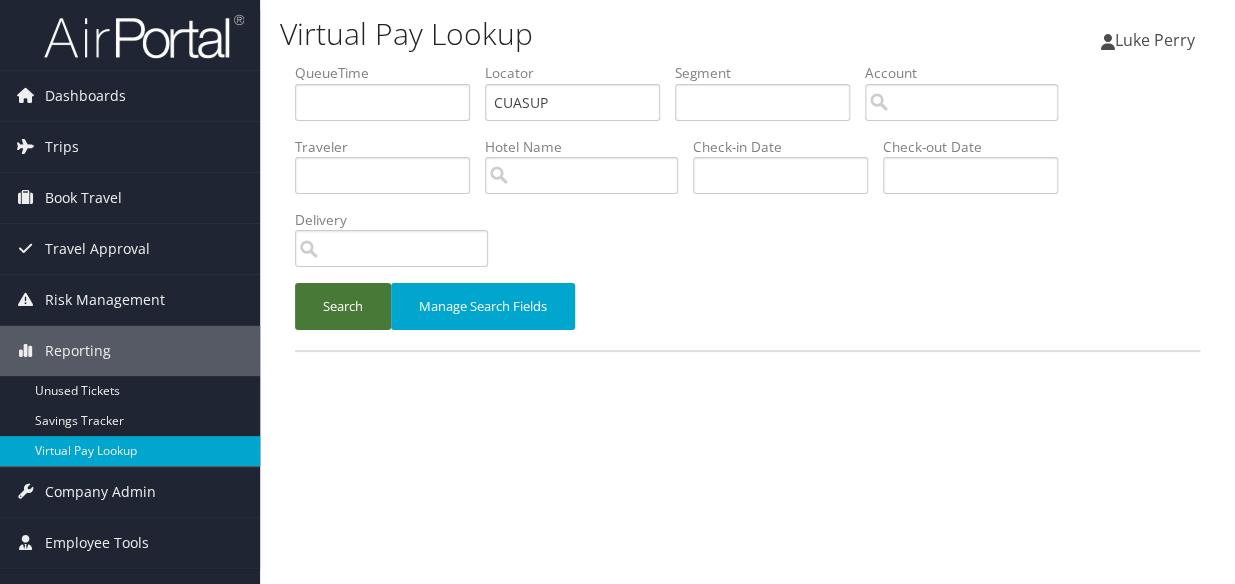 click on "Search" at bounding box center [343, 306] 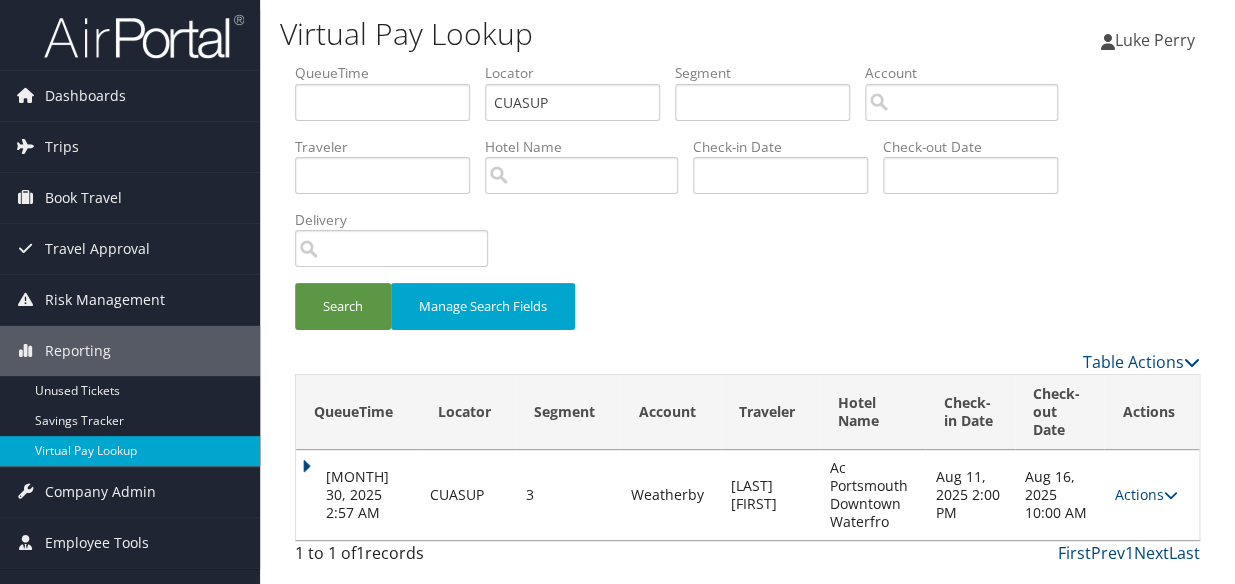 click on "Actions   Resend  Logs  View Itinerary" at bounding box center [1151, 495] 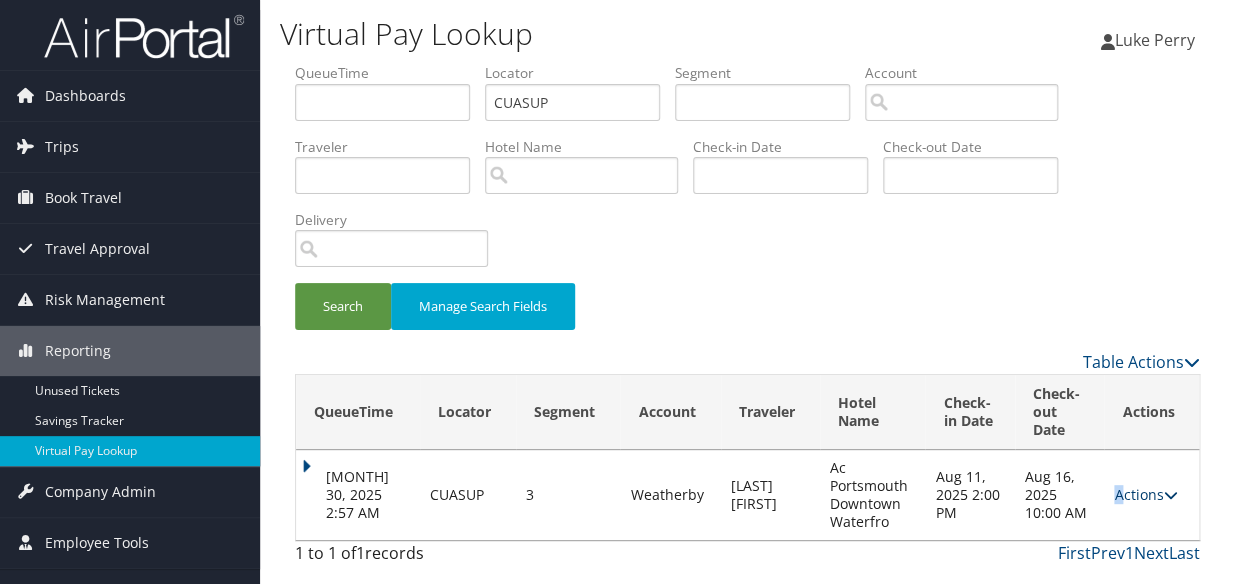click on "Actions" at bounding box center [1145, 494] 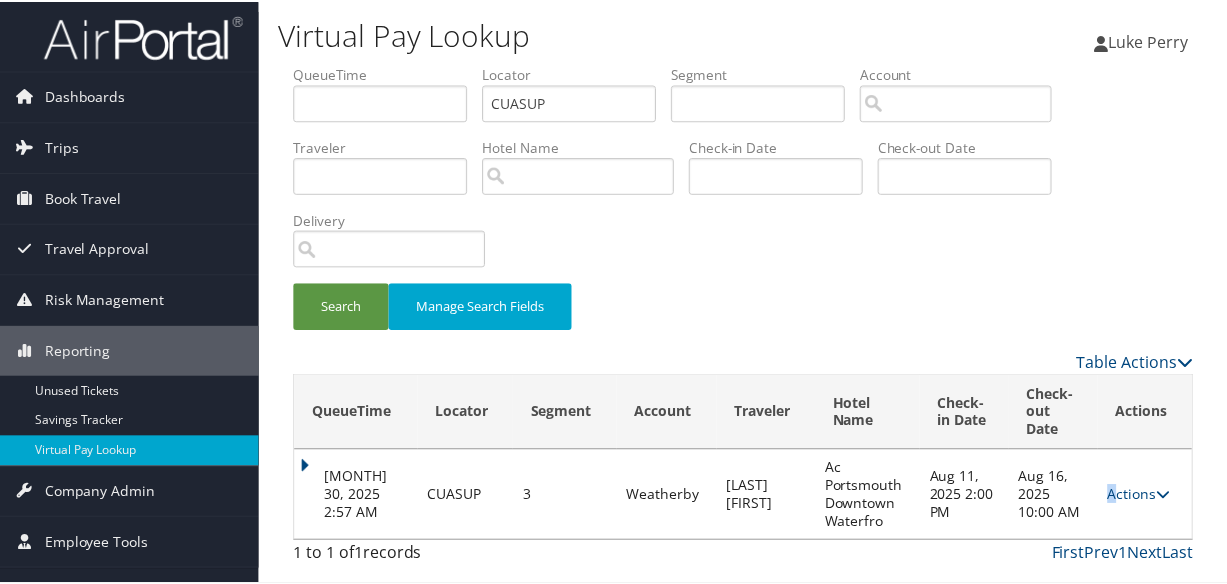 scroll, scrollTop: 61, scrollLeft: 0, axis: vertical 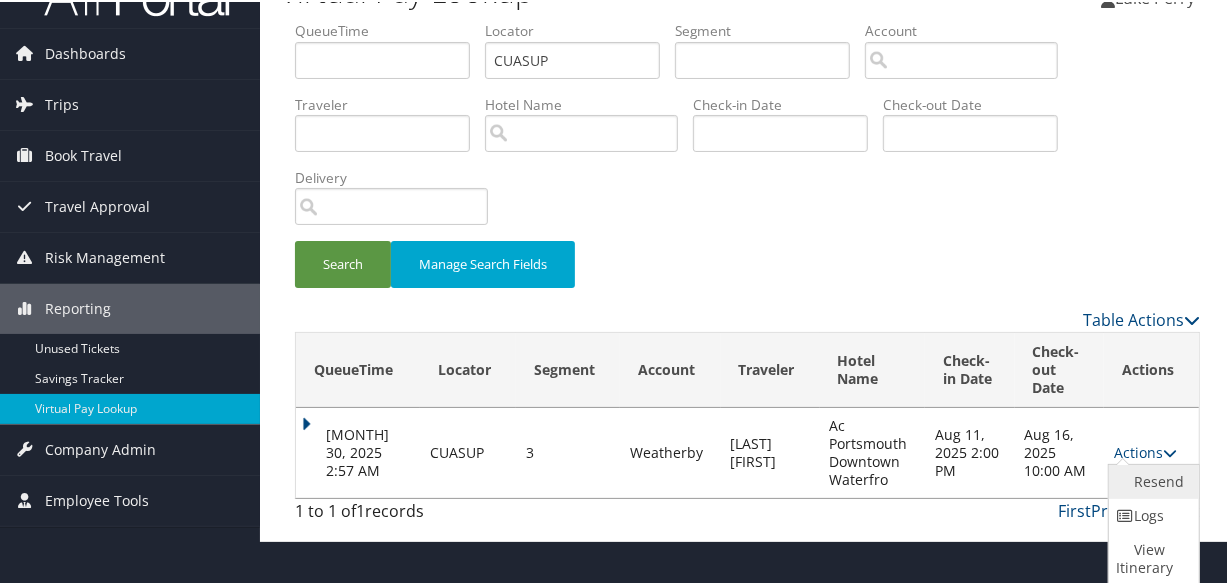 click on "Resend" at bounding box center [1151, 480] 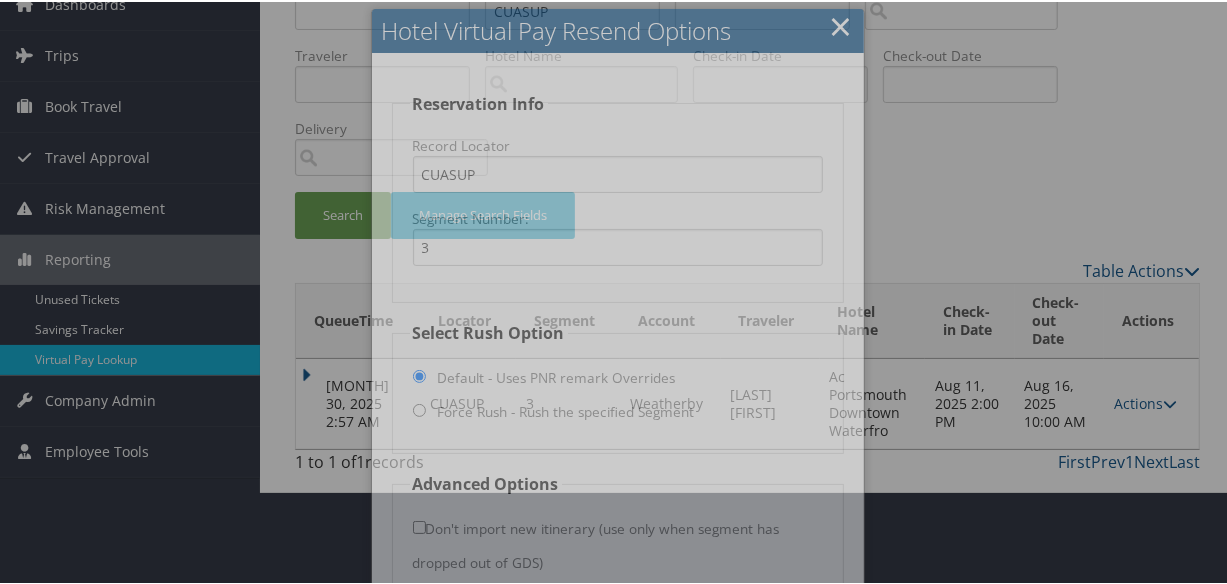 scroll, scrollTop: 193, scrollLeft: 0, axis: vertical 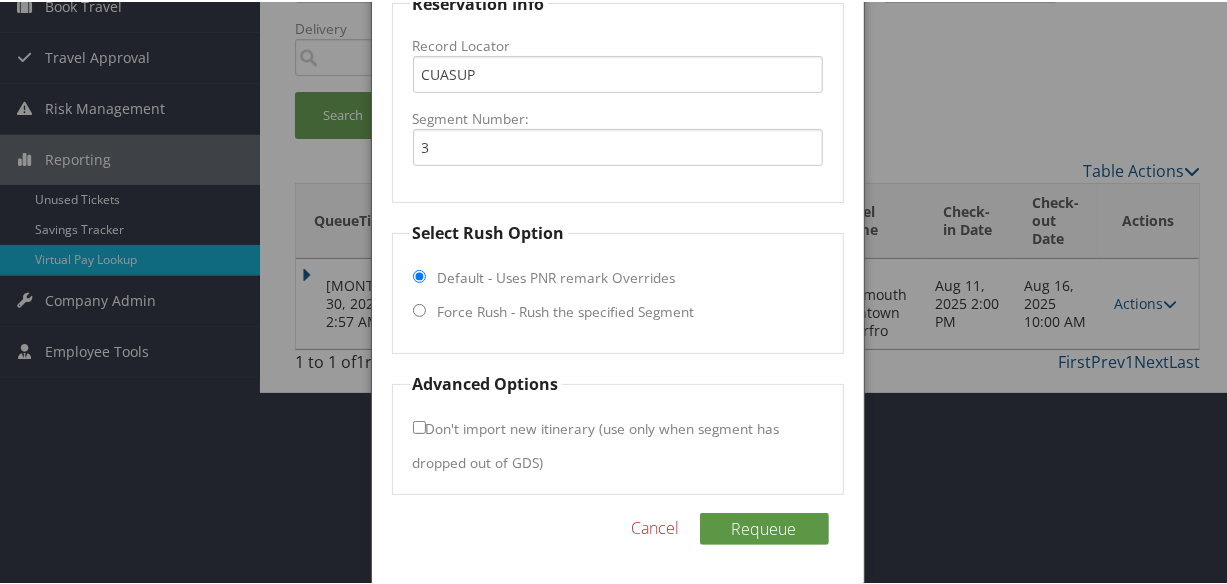 click on "Cancel" at bounding box center (656, 526) 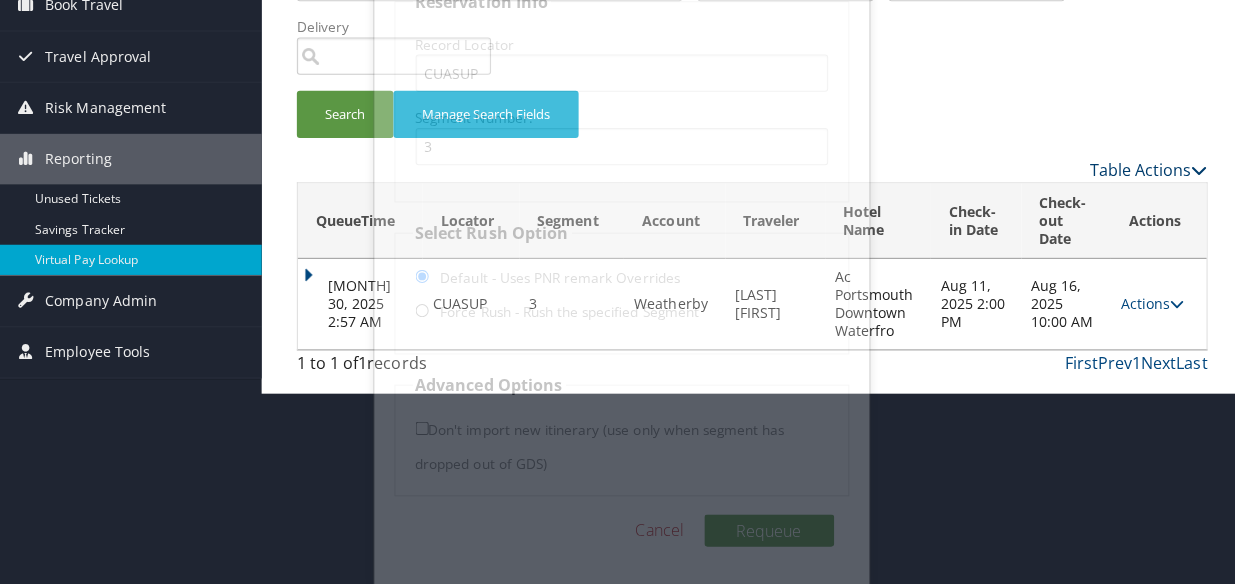 scroll, scrollTop: 0, scrollLeft: 0, axis: both 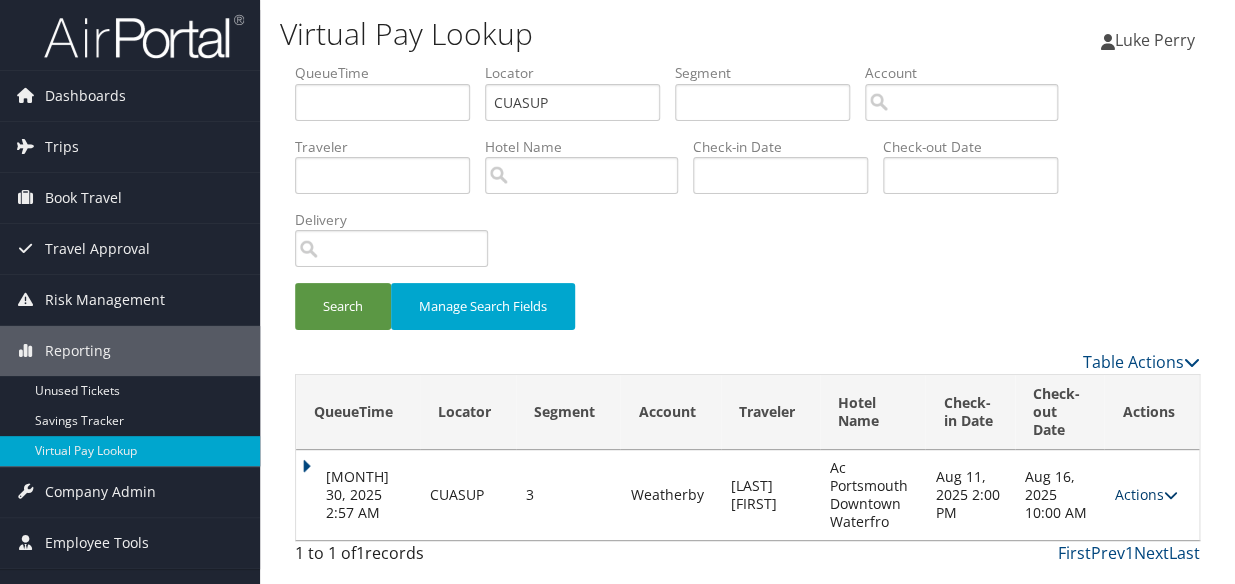 click on "Actions" at bounding box center [1145, 494] 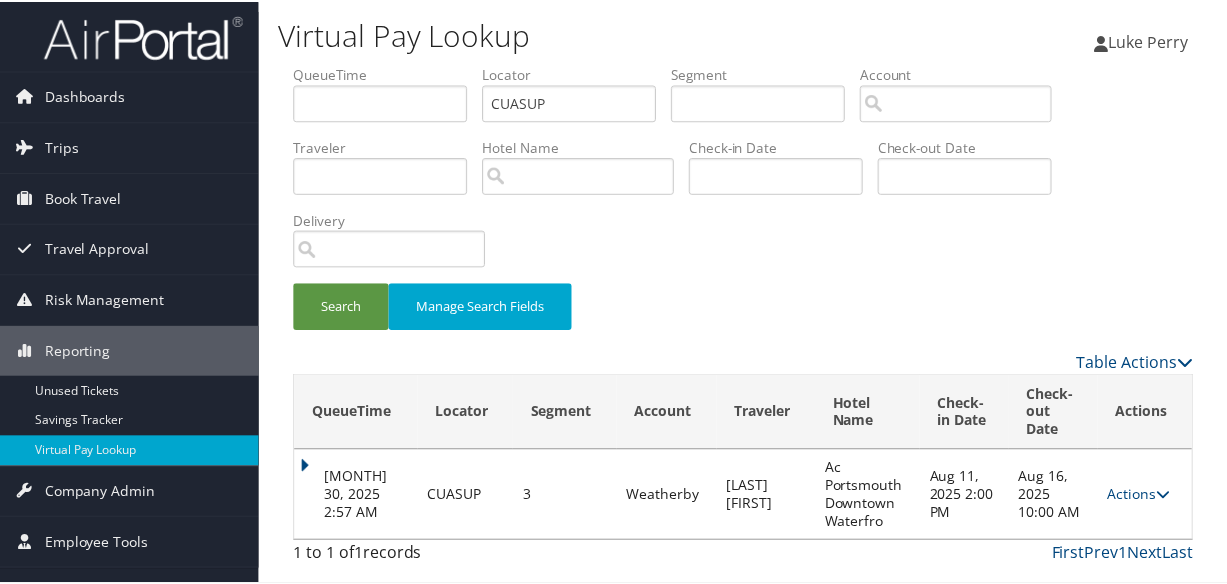 scroll, scrollTop: 61, scrollLeft: 0, axis: vertical 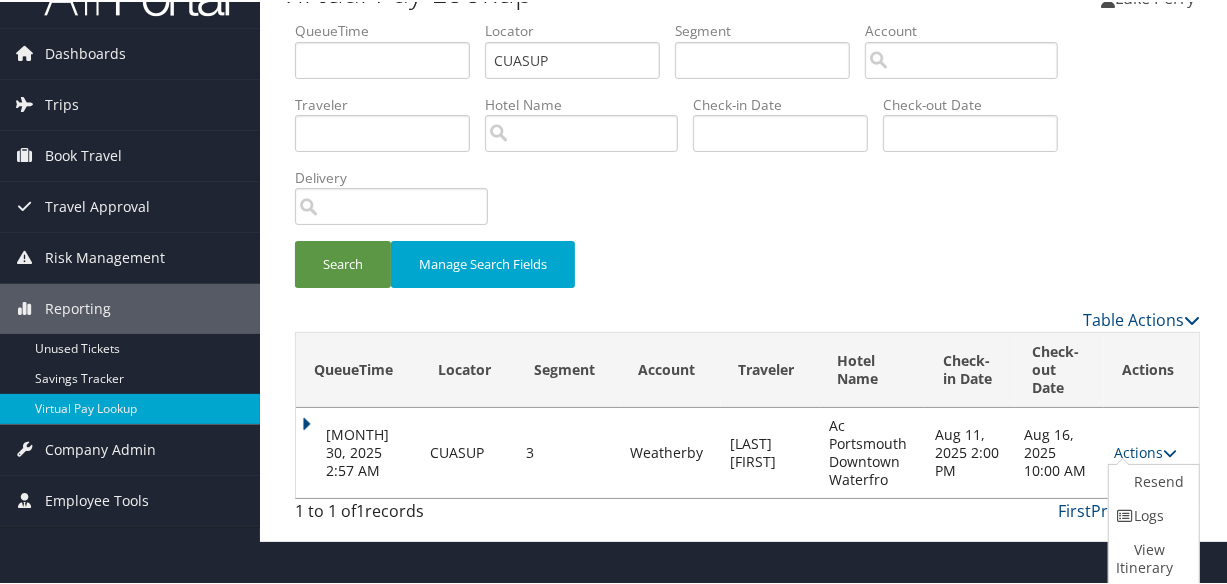 drag, startPoint x: 1135, startPoint y: 505, endPoint x: 670, endPoint y: 379, distance: 481.76862 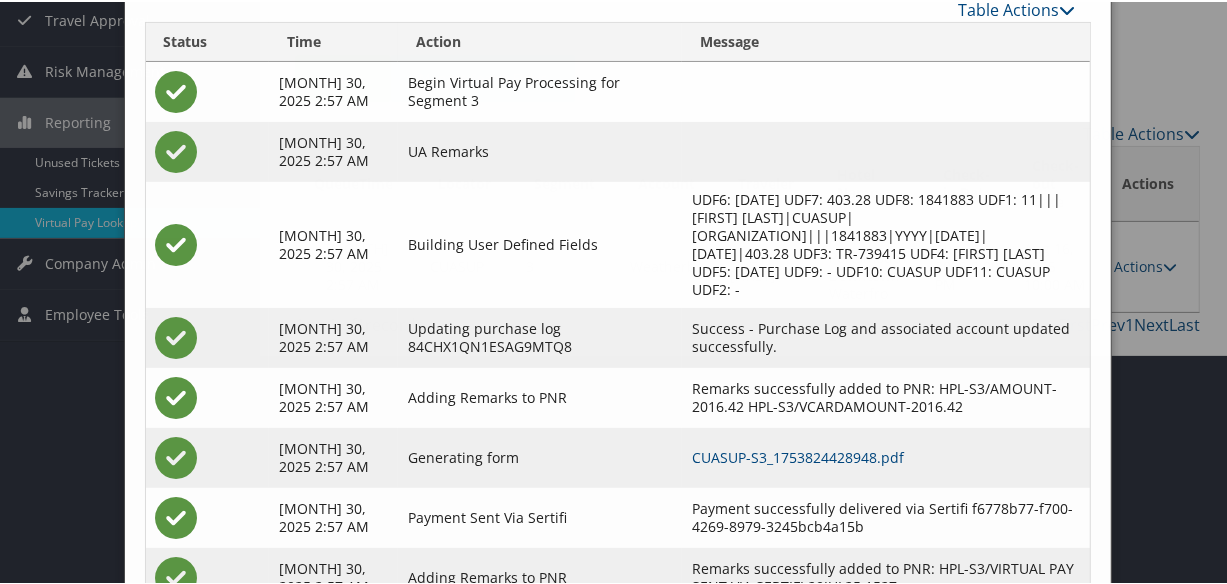 scroll, scrollTop: 308, scrollLeft: 0, axis: vertical 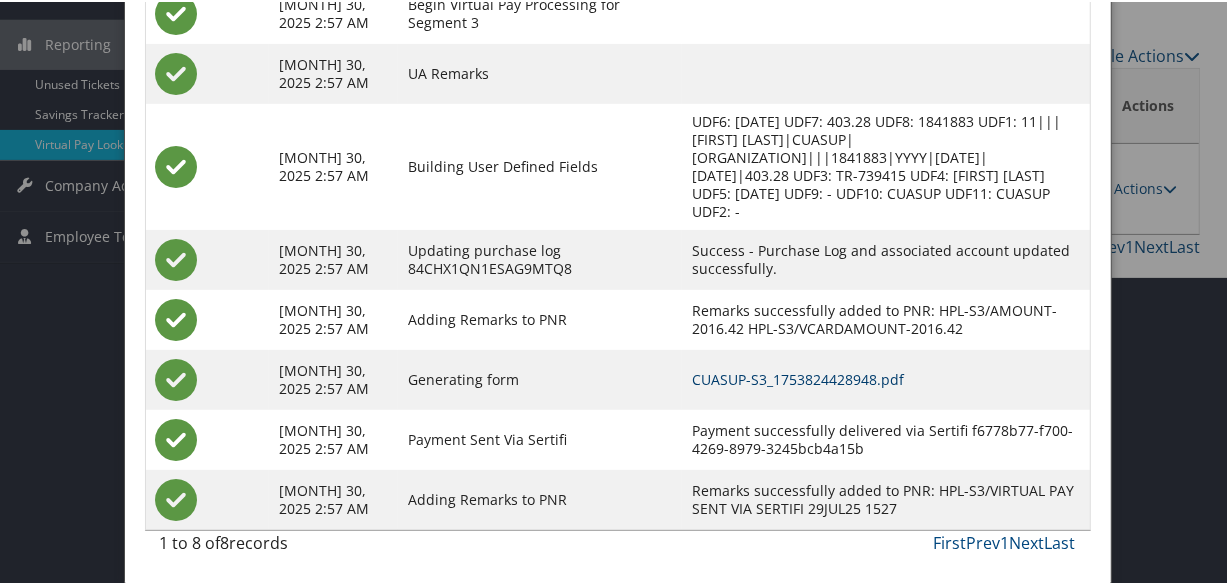 click on "CUASUP-S3_1753824428948.pdf" at bounding box center (798, 377) 